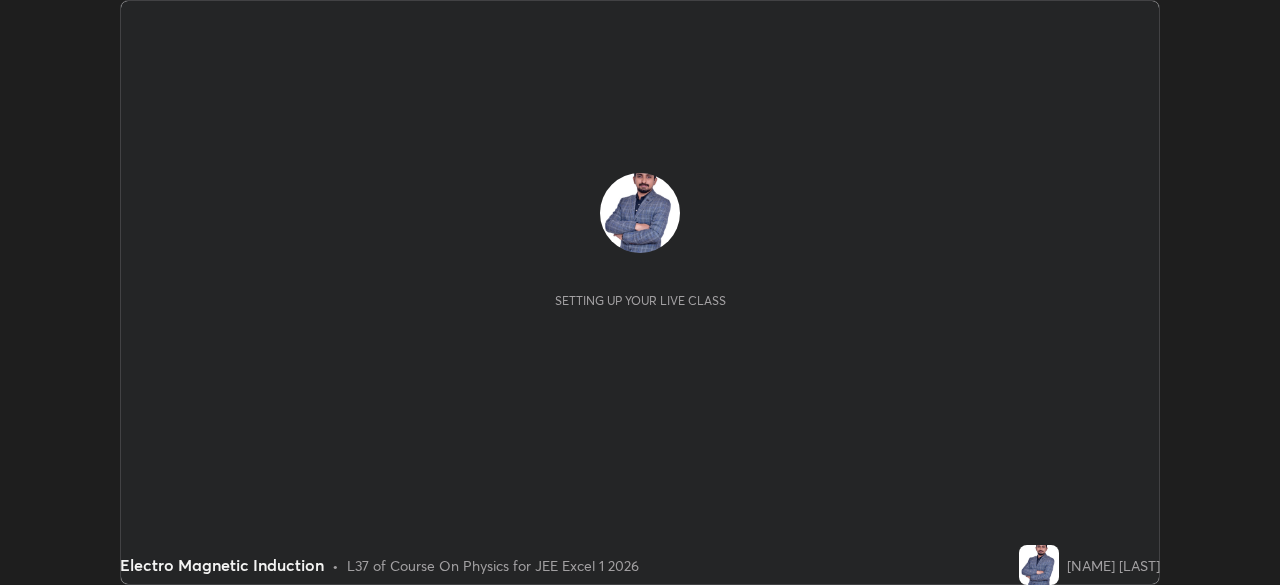 scroll, scrollTop: 0, scrollLeft: 0, axis: both 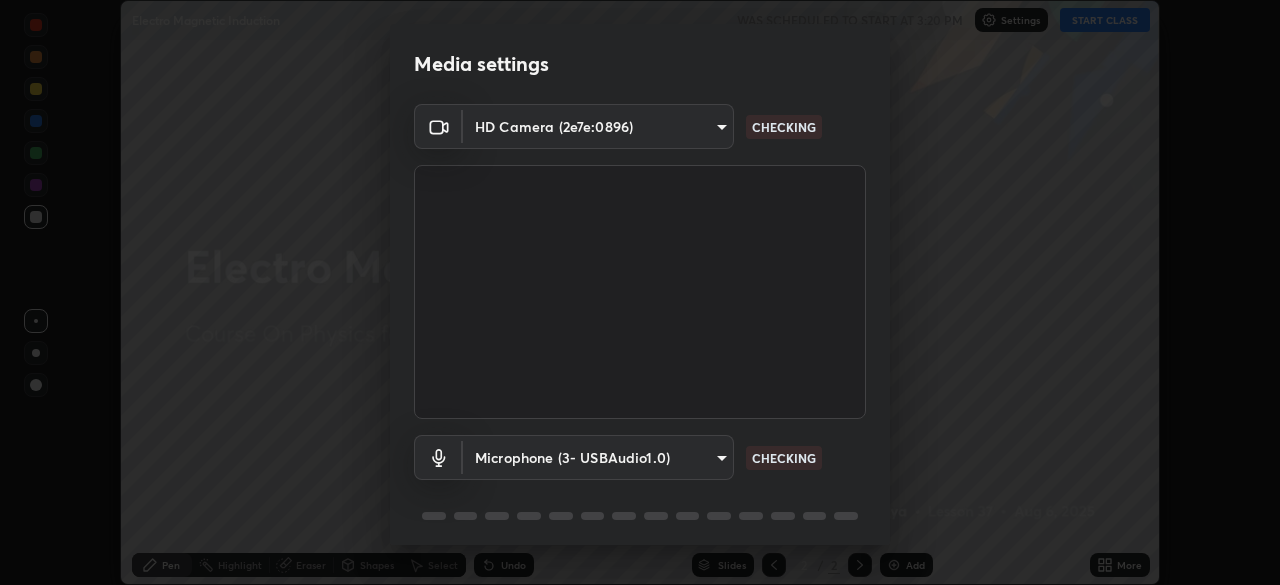 click on "Erase all Electro Magnetic Induction WAS SCHEDULED TO START AT  [TIME] Settings START CLASS Setting up your live class Electro Magnetic Induction • L37 of Course On Physics for JEE Excel 1 2026 [NAME] [LAST] Pen Highlight Eraser Shapes Select Undo Slides 2 / 2 Add More Enable hand raising Enable raise hand to speak to learners. Once enabled, chat will be turned off temporarily. Enable x   No doubts shared Encourage your learners to ask a doubt for better clarity Report an issue Reason for reporting Buffering Chat not working Audio - Video sync issue Educator video quality low ​ Attach an image Report Media settings HD Camera (2e7e:0896) 8c1c7b377e076452f4b61756d30bb1fb07231539066d3702d96c005927f47db6 CHECKING Microphone (3- USBAudio1.0) 8851c0e93aec5c1099086b7c094e49f1d020fa4b24cb72568e3f92f445e095ac CHECKING 1 / 5 Next" at bounding box center [640, 292] 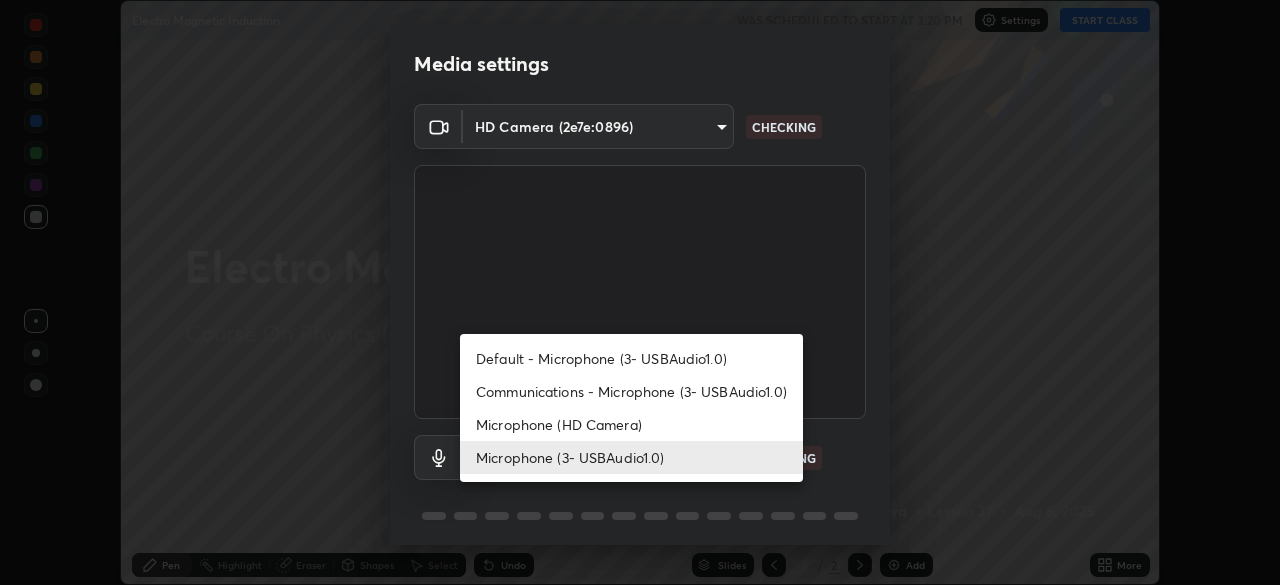 click on "Microphone (3- USBAudio1.0)" at bounding box center [631, 457] 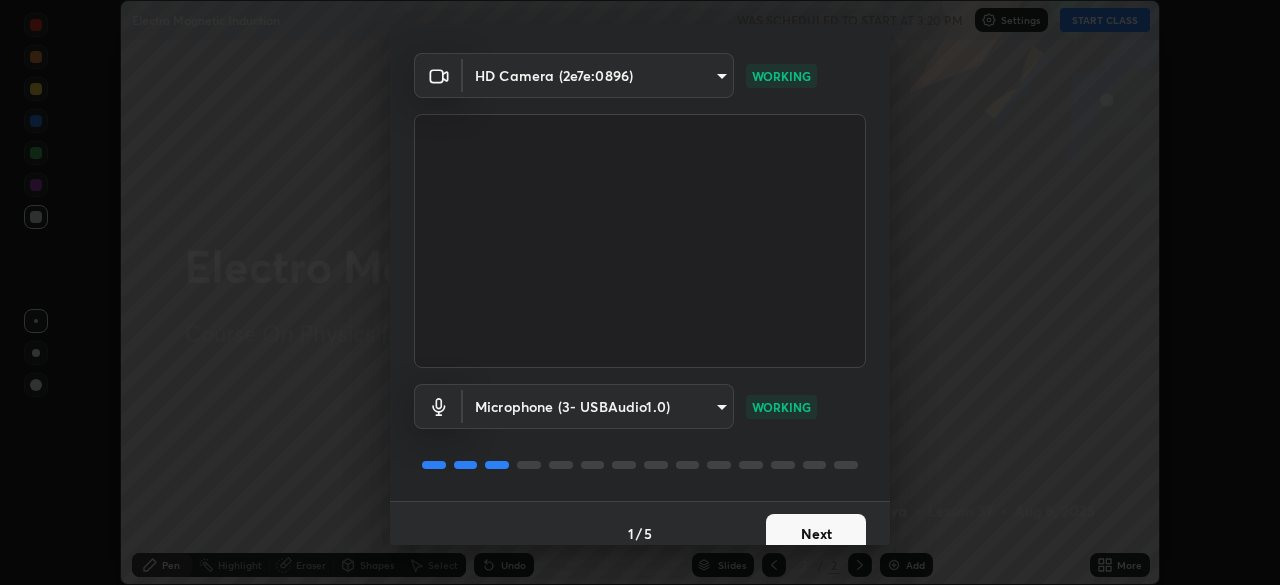 scroll, scrollTop: 71, scrollLeft: 0, axis: vertical 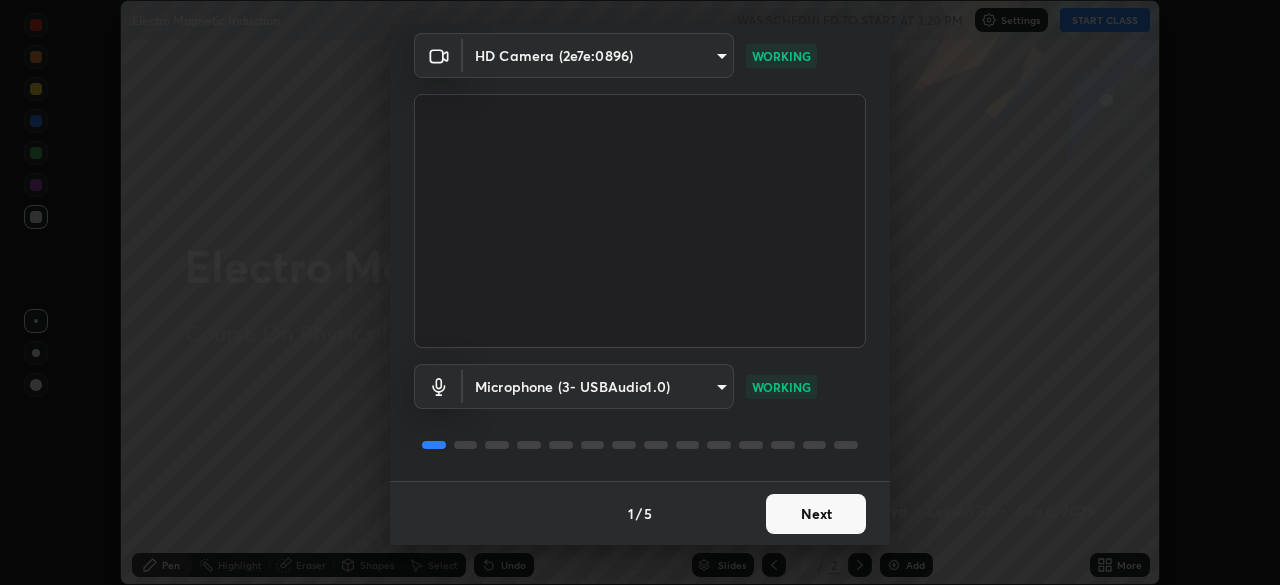 click on "Next" at bounding box center (816, 514) 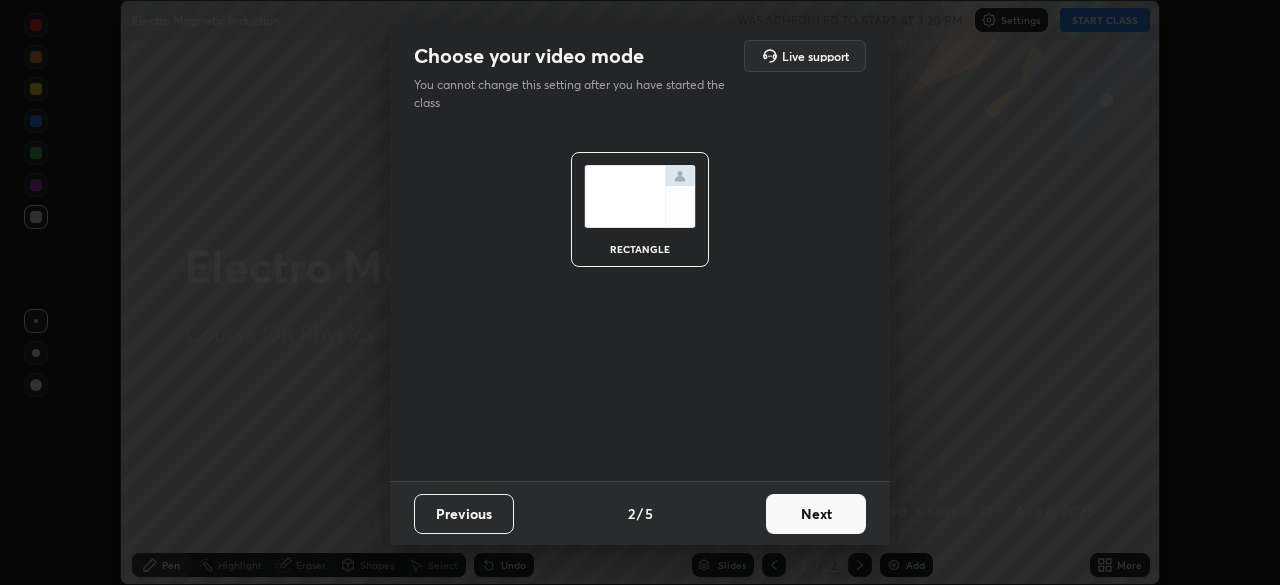 scroll, scrollTop: 0, scrollLeft: 0, axis: both 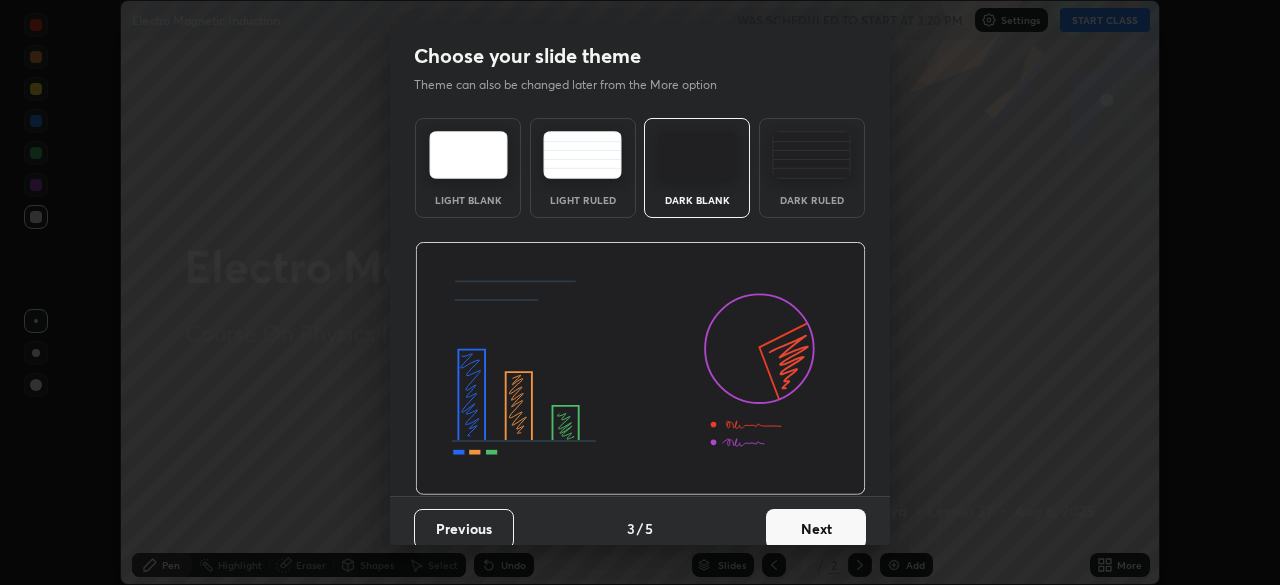 click on "Next" at bounding box center [816, 529] 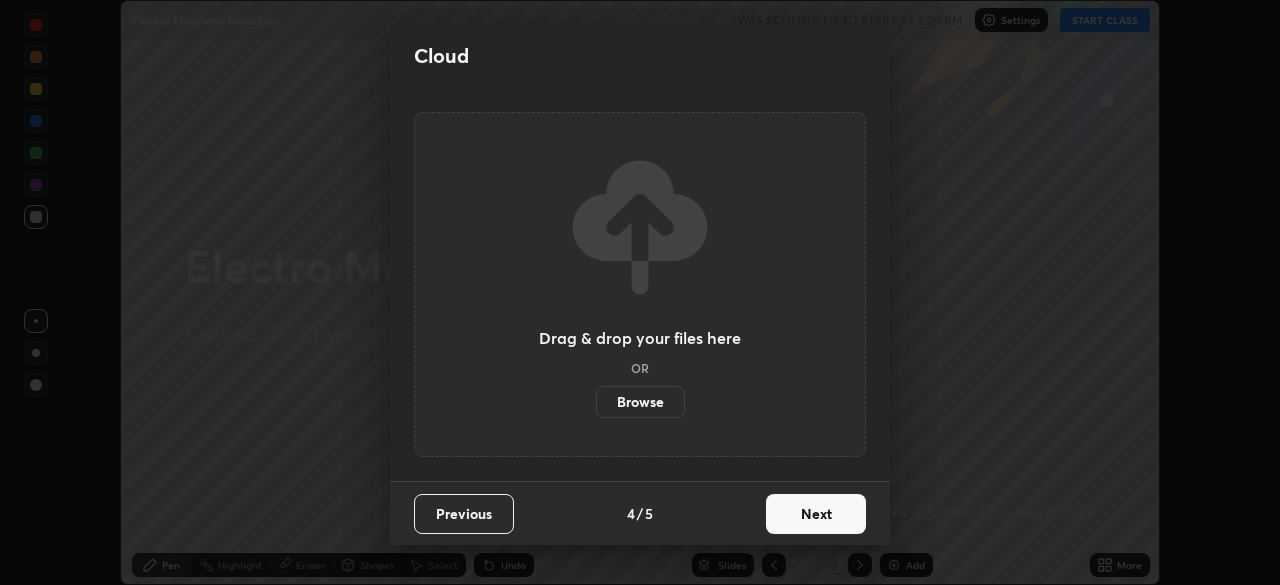 click on "Next" at bounding box center (816, 514) 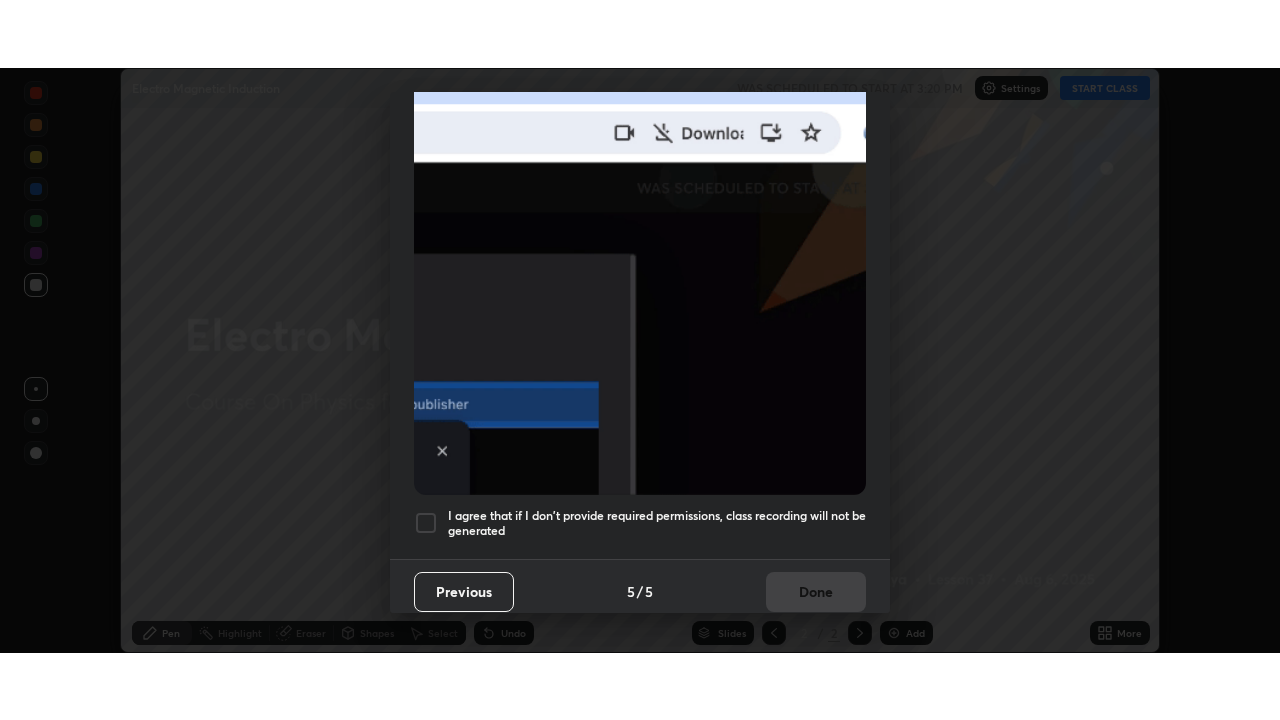 scroll, scrollTop: 478, scrollLeft: 0, axis: vertical 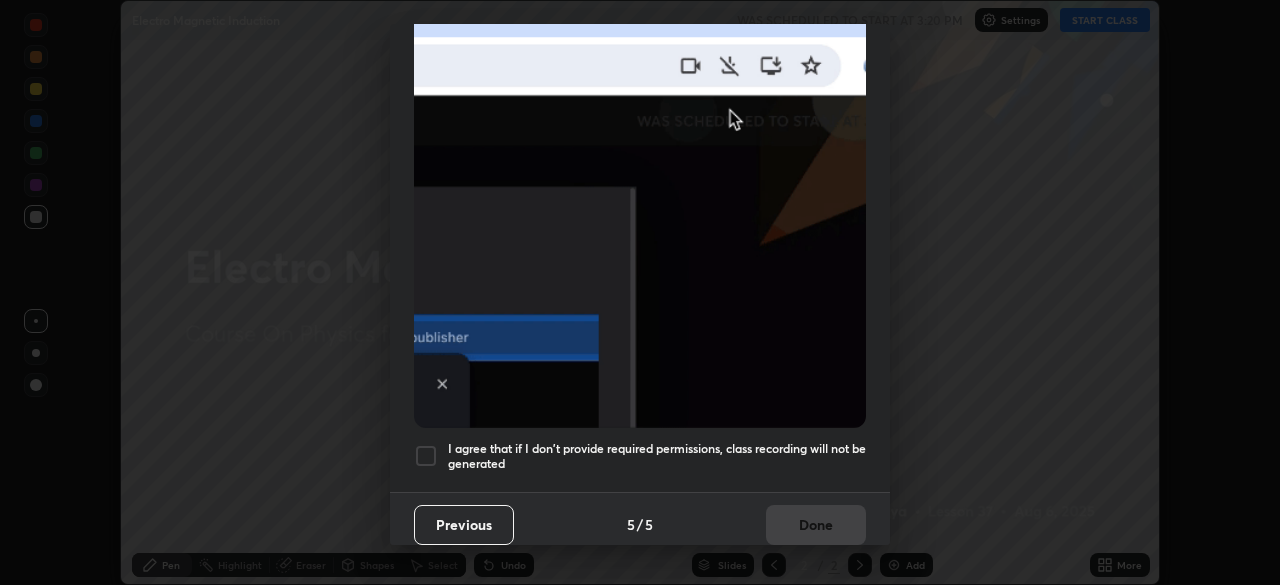 click at bounding box center [426, 456] 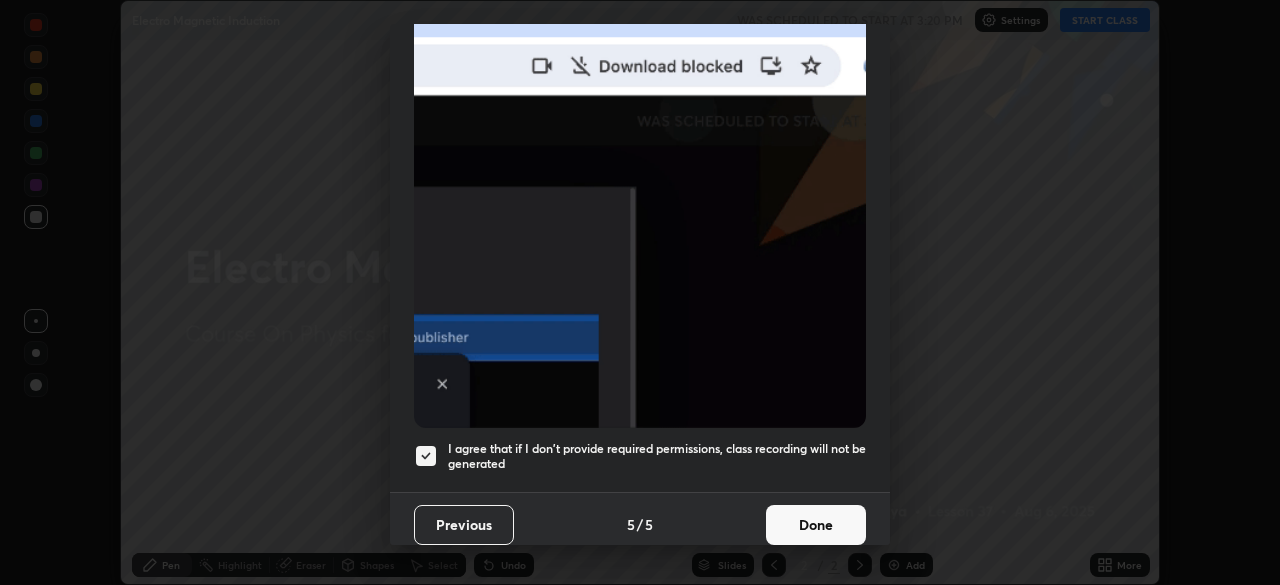 click on "Done" at bounding box center (816, 525) 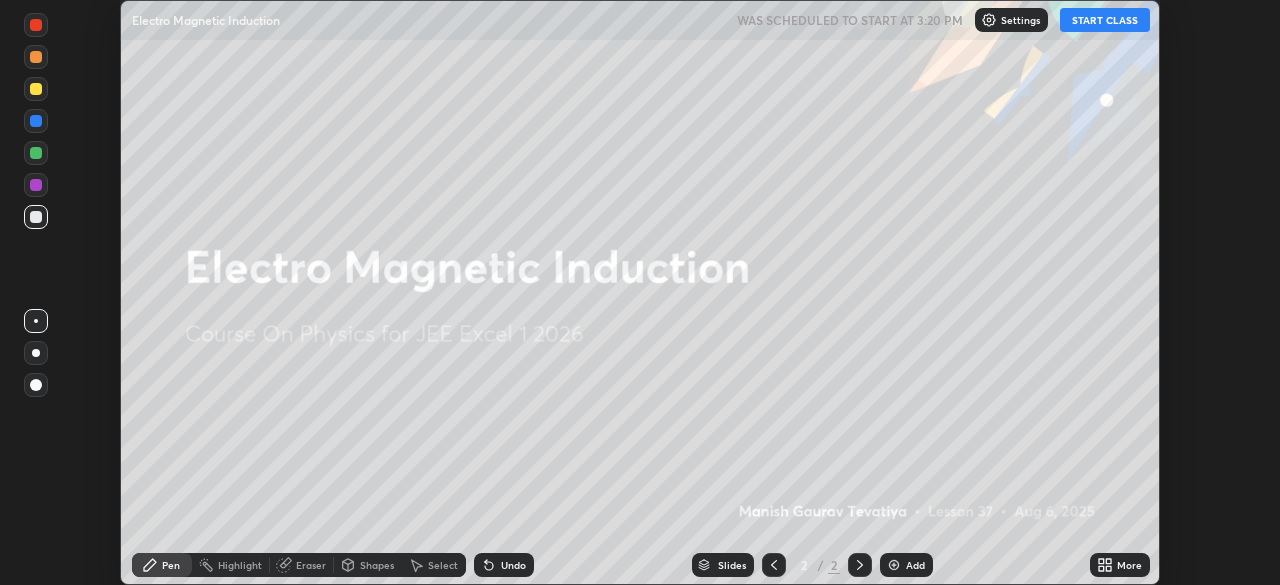 click 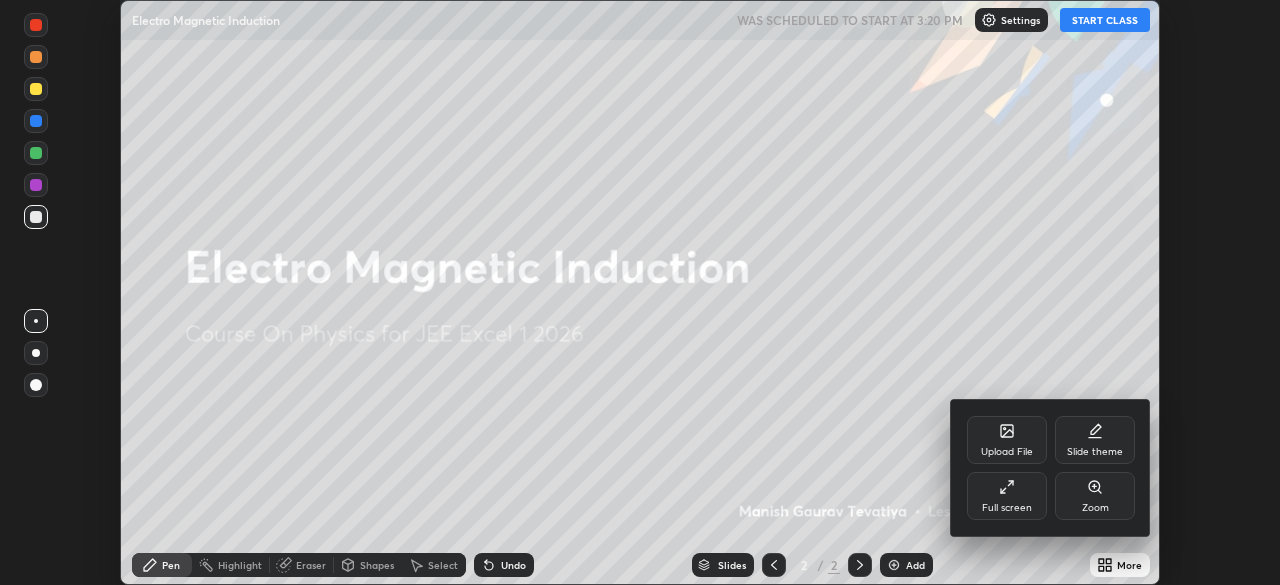 click at bounding box center [640, 292] 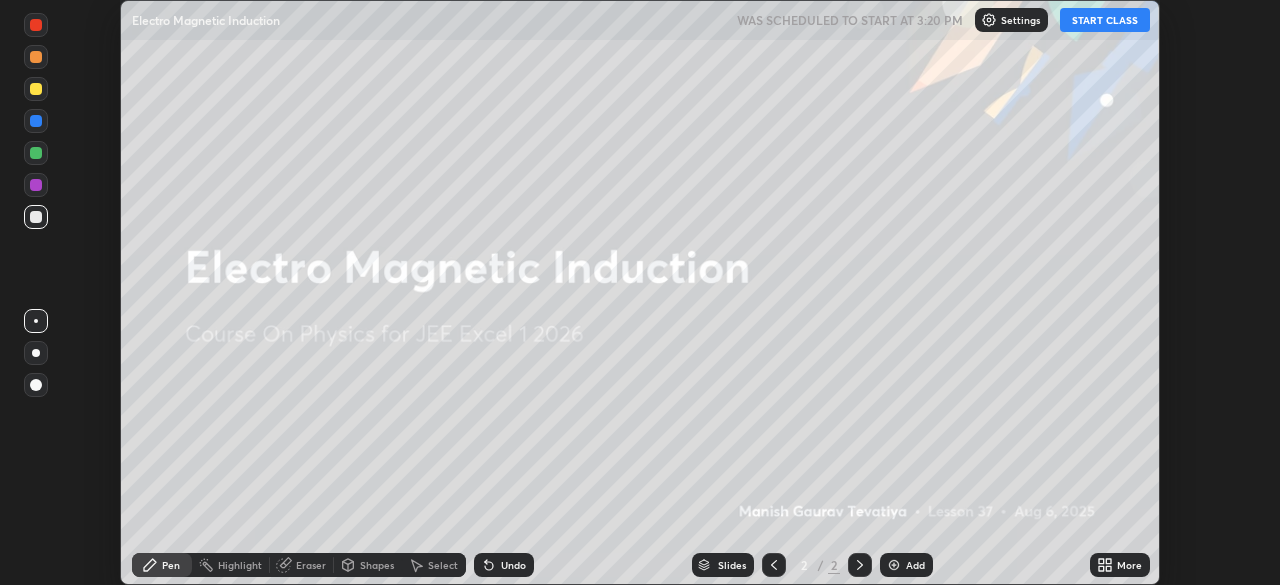 click 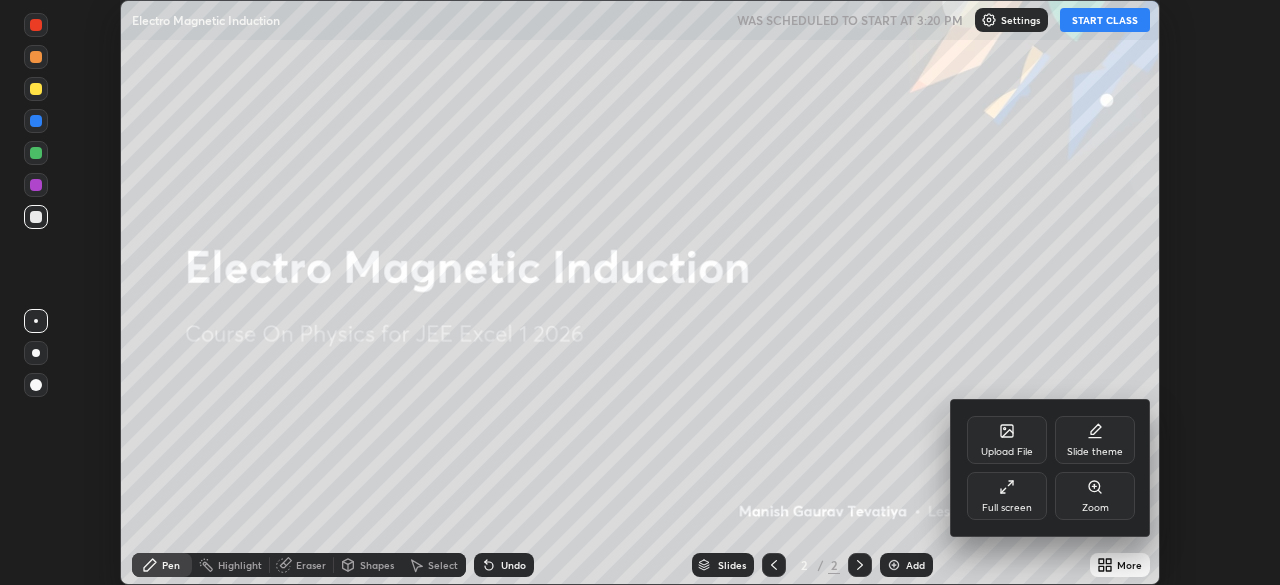 click on "Full screen" at bounding box center (1007, 508) 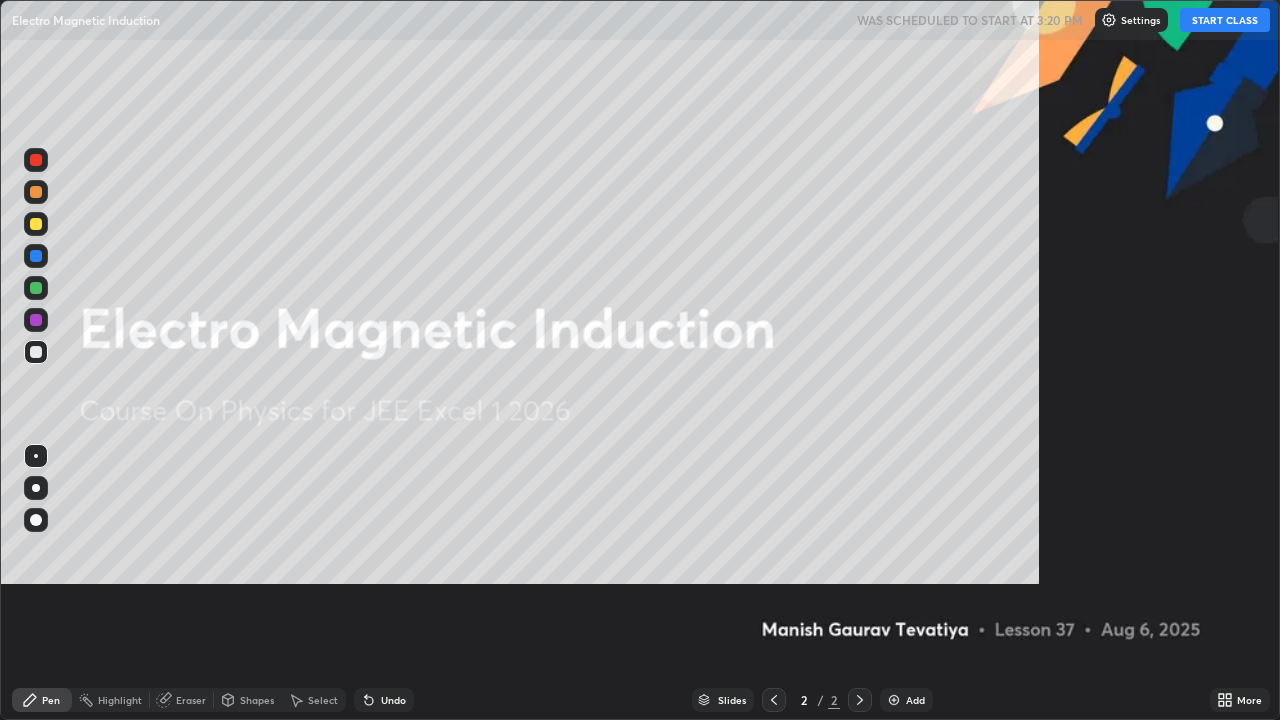scroll, scrollTop: 99280, scrollLeft: 98720, axis: both 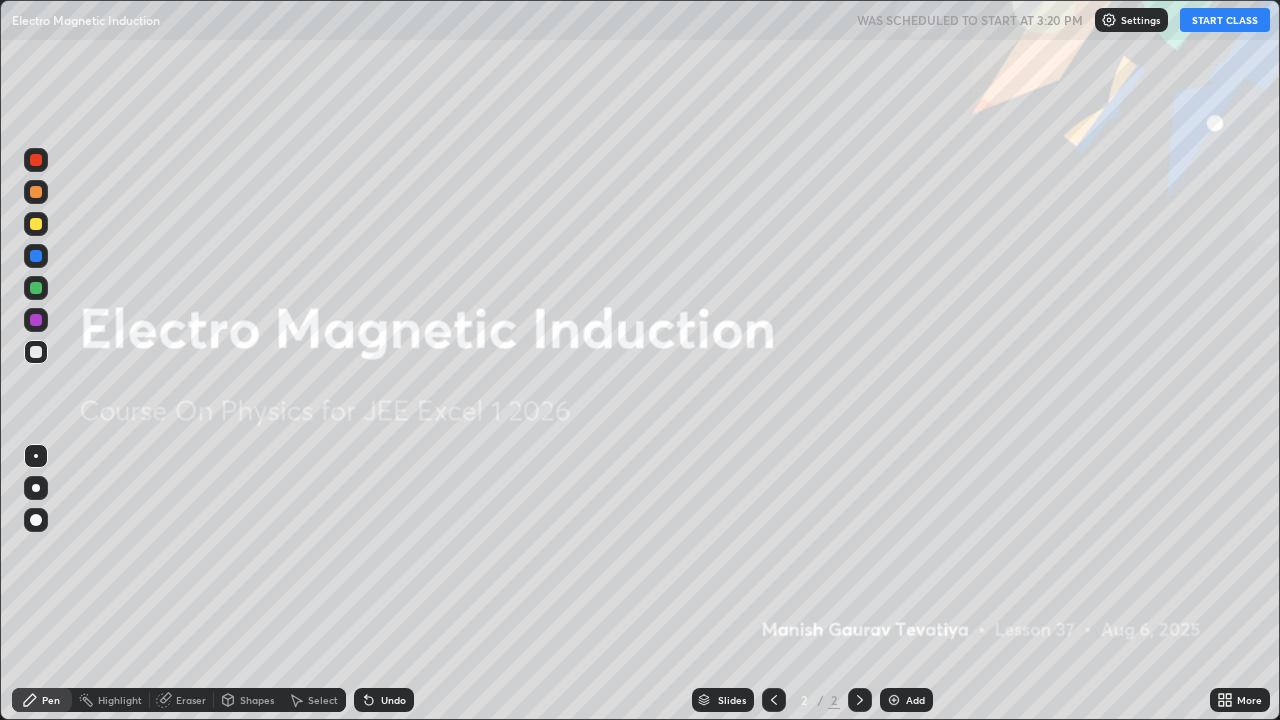 click on "Add" at bounding box center (915, 700) 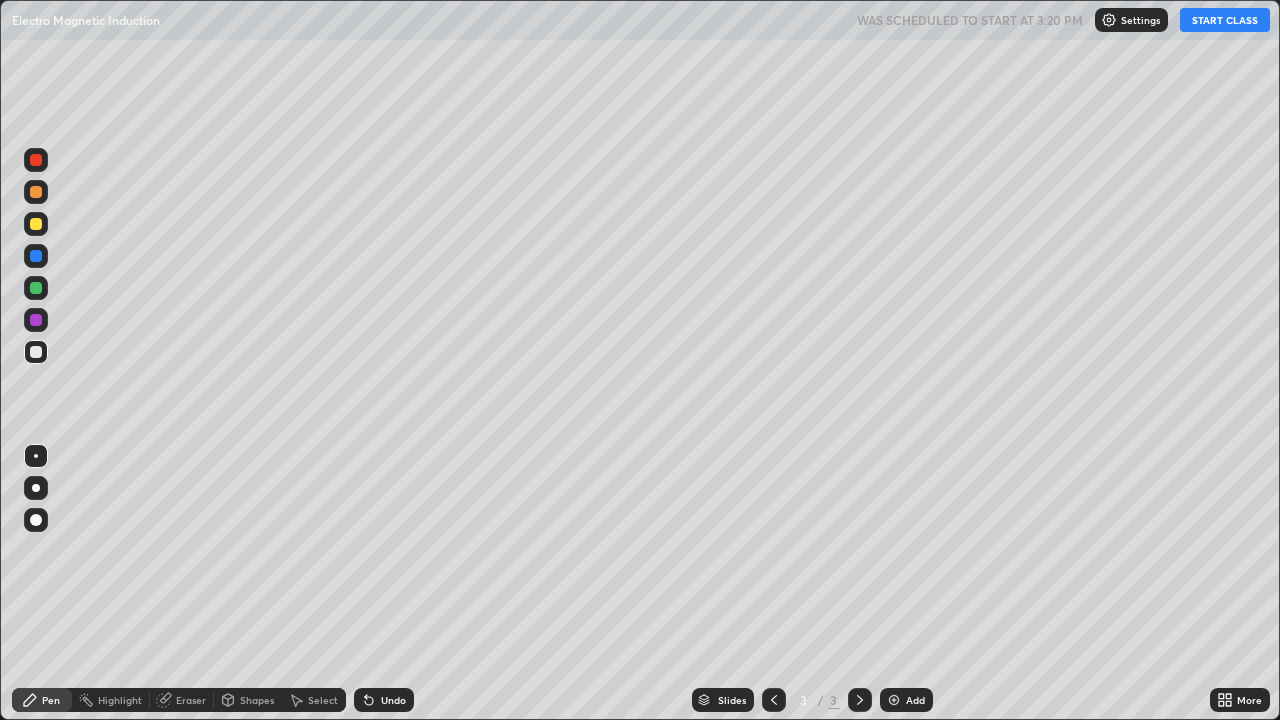 click at bounding box center (36, 224) 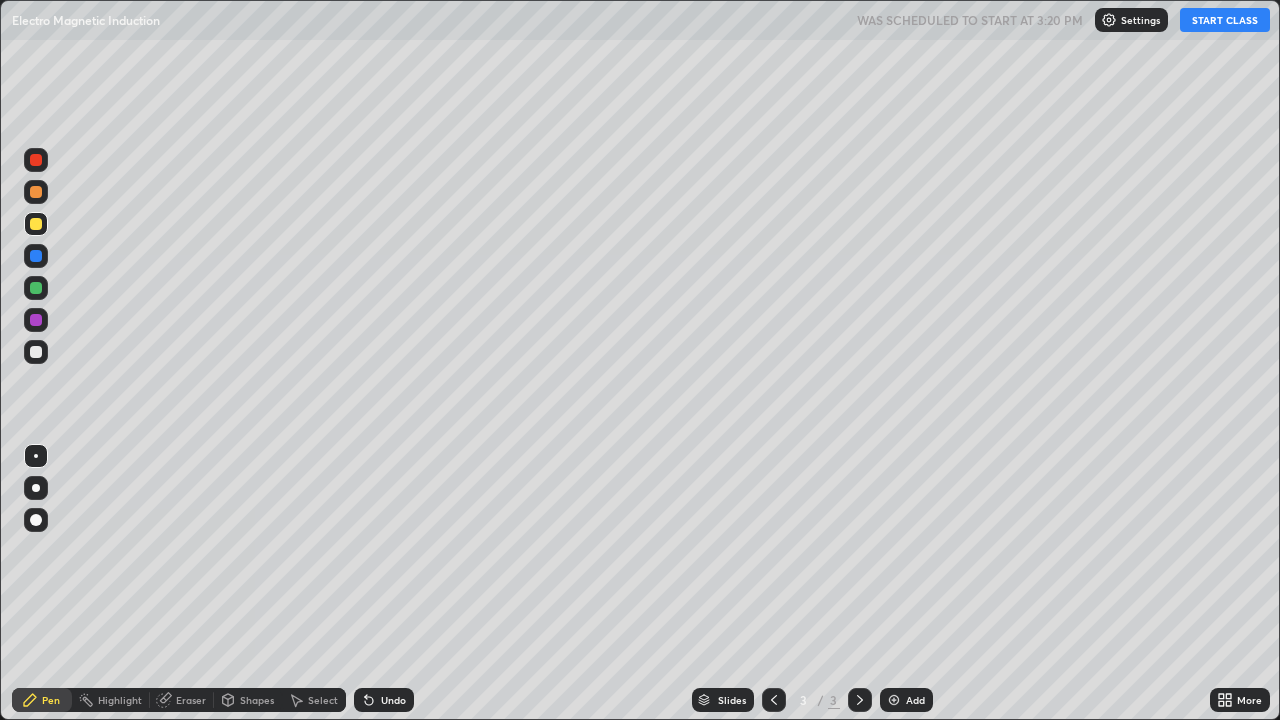 click on "Undo" at bounding box center (384, 700) 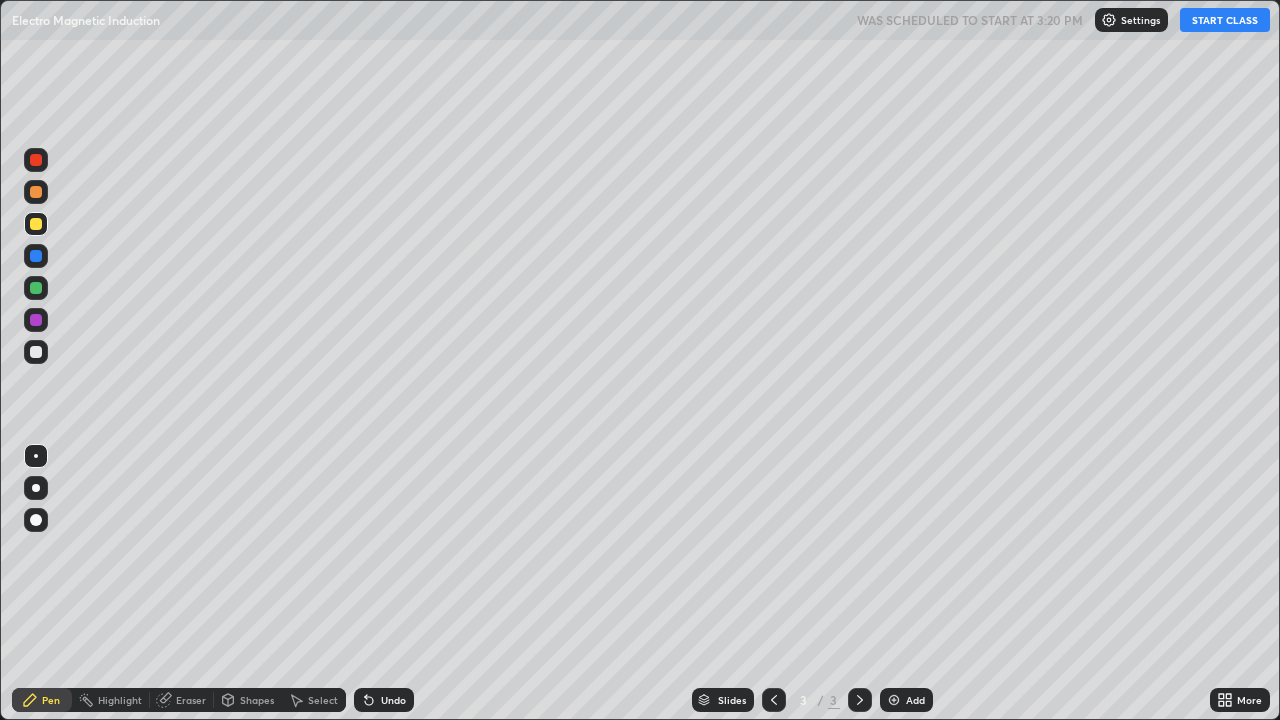click at bounding box center [36, 520] 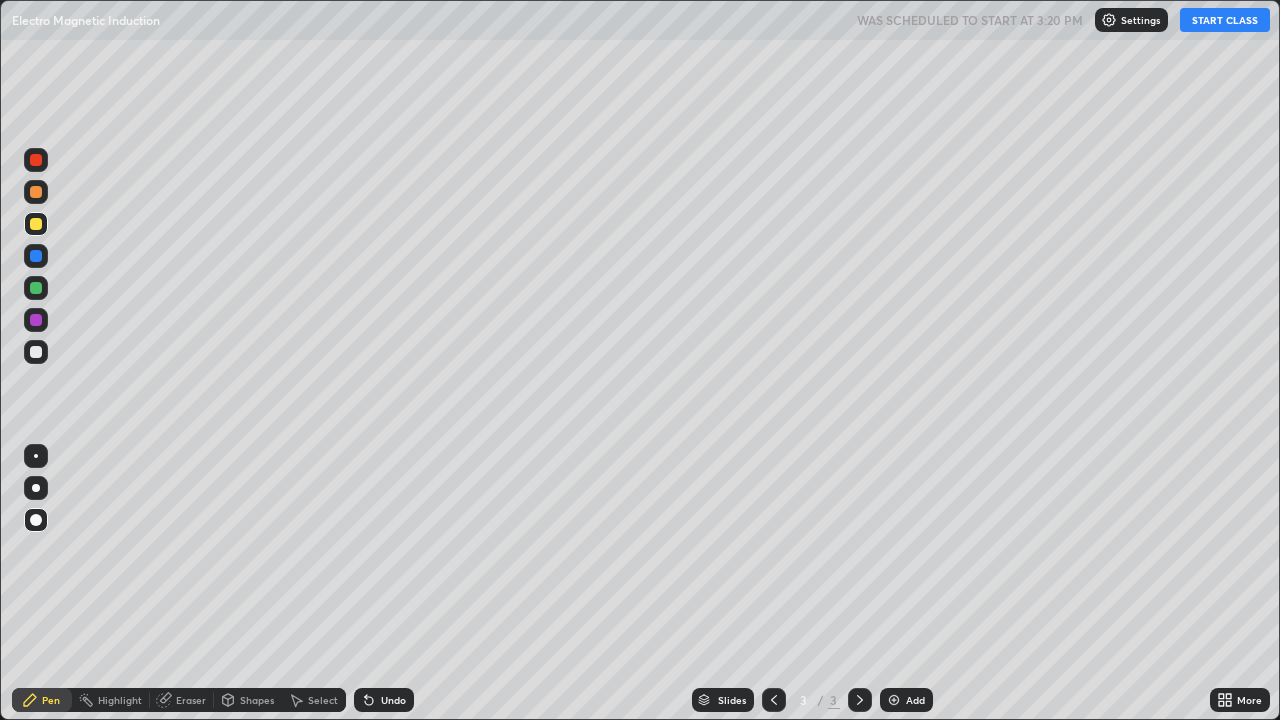 click on "START CLASS" at bounding box center [1225, 20] 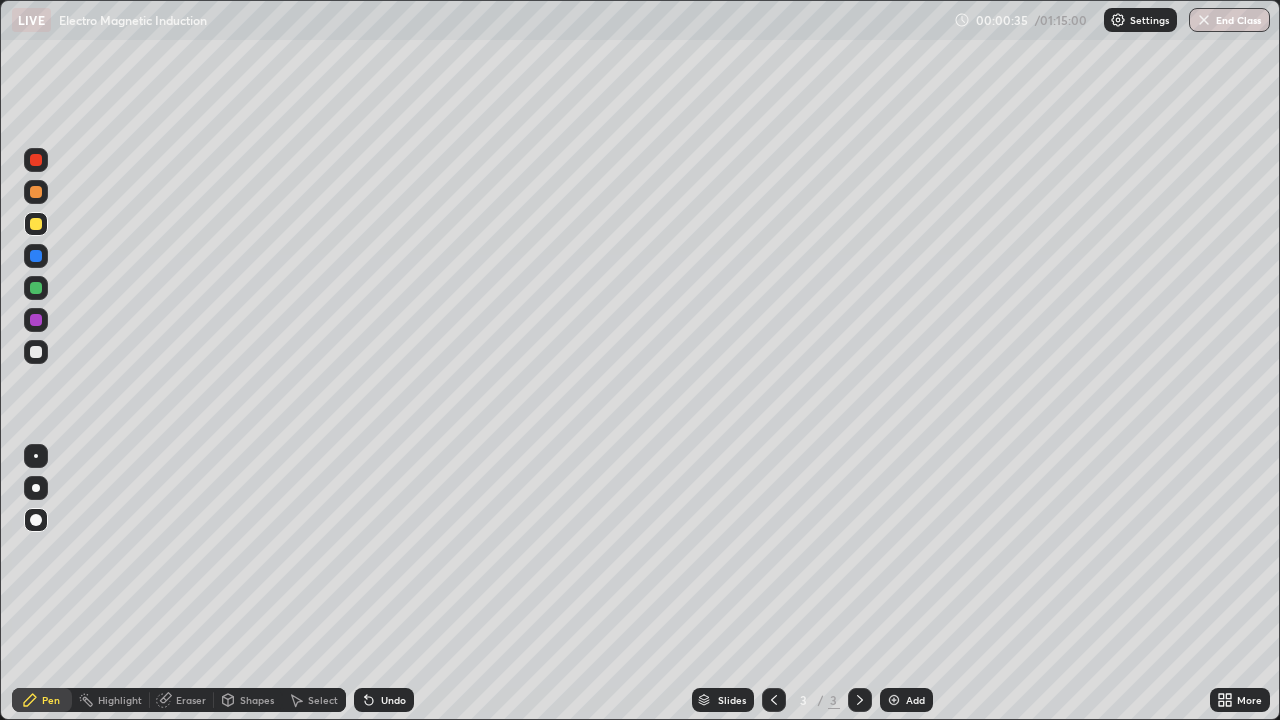 click at bounding box center (36, 256) 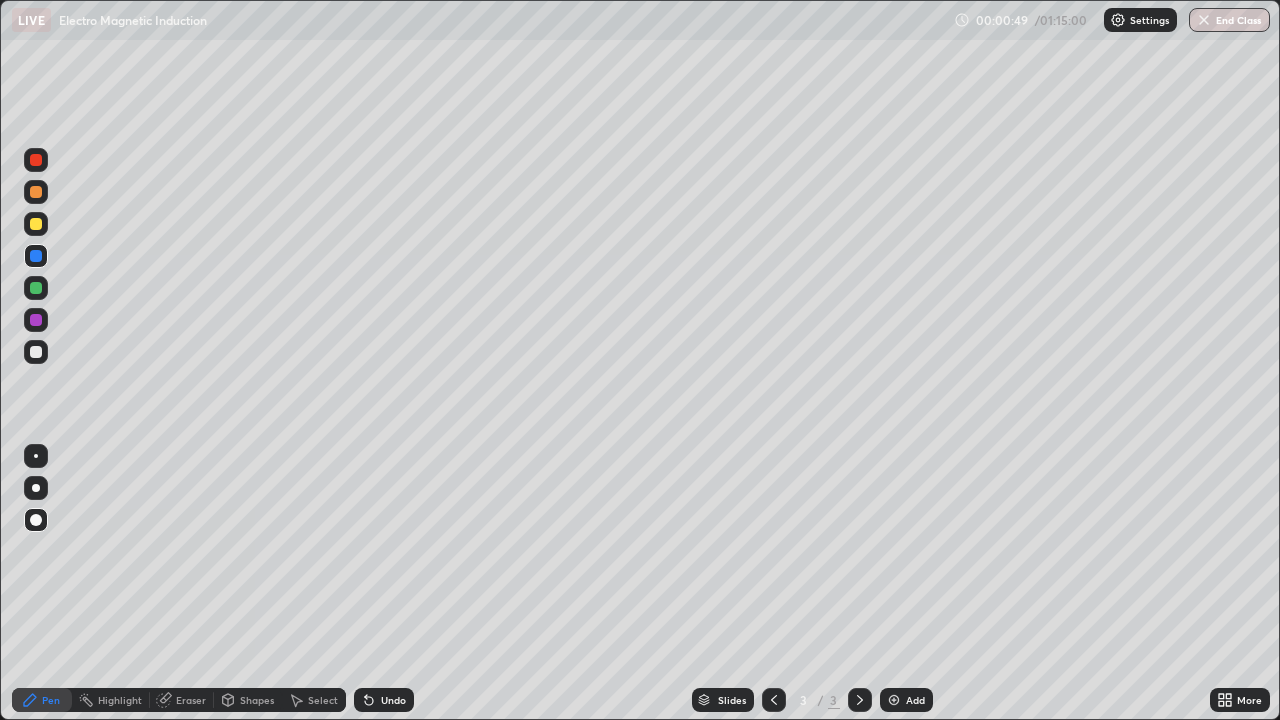 click 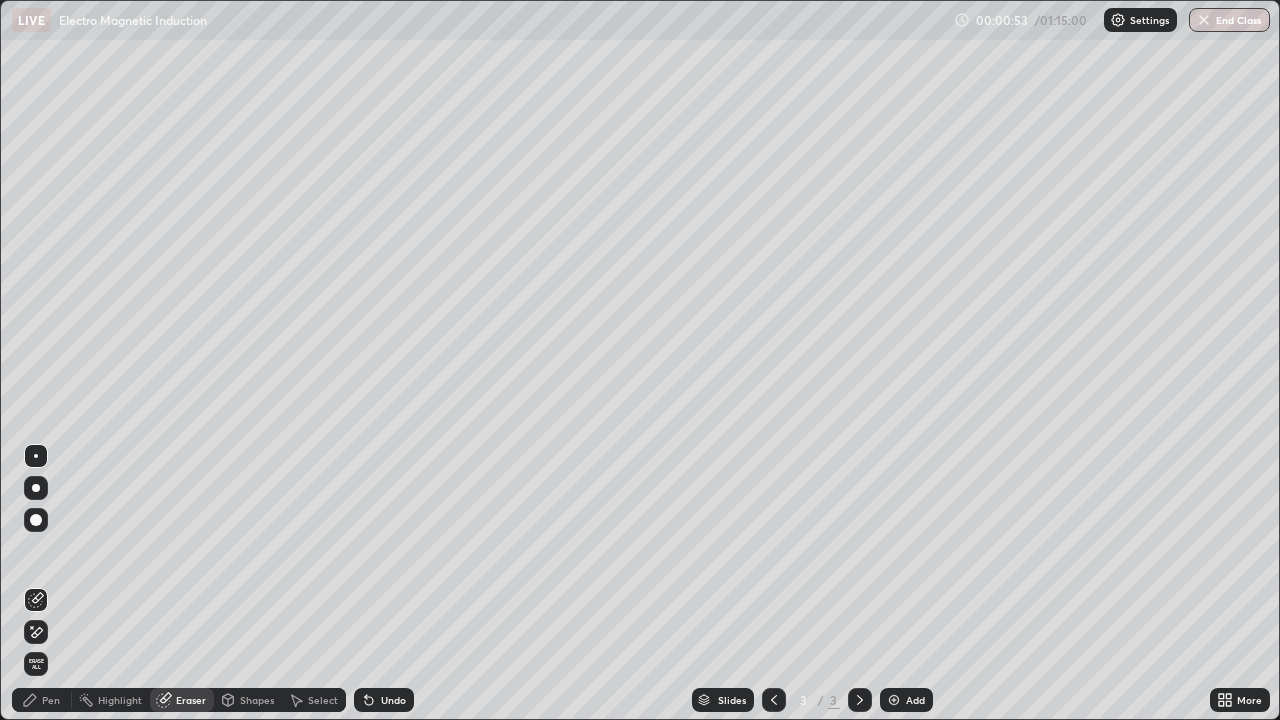click 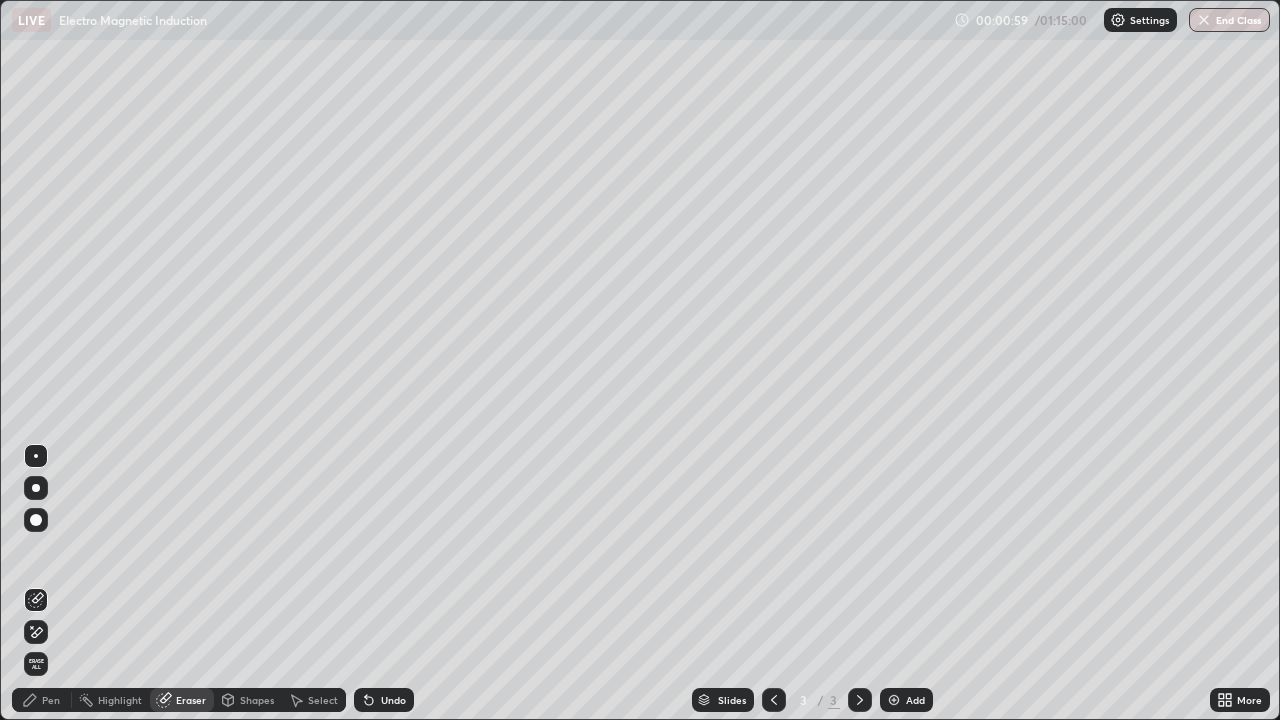 click on "Pen" at bounding box center [42, 700] 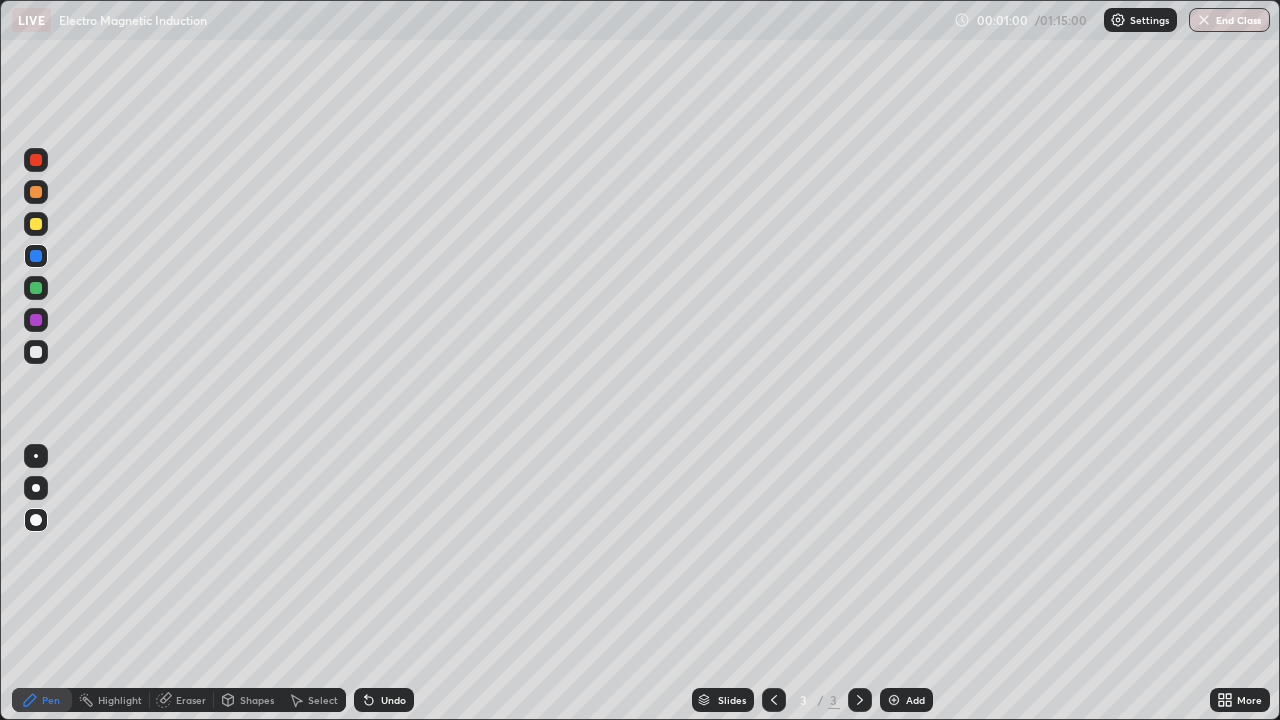 click at bounding box center (36, 160) 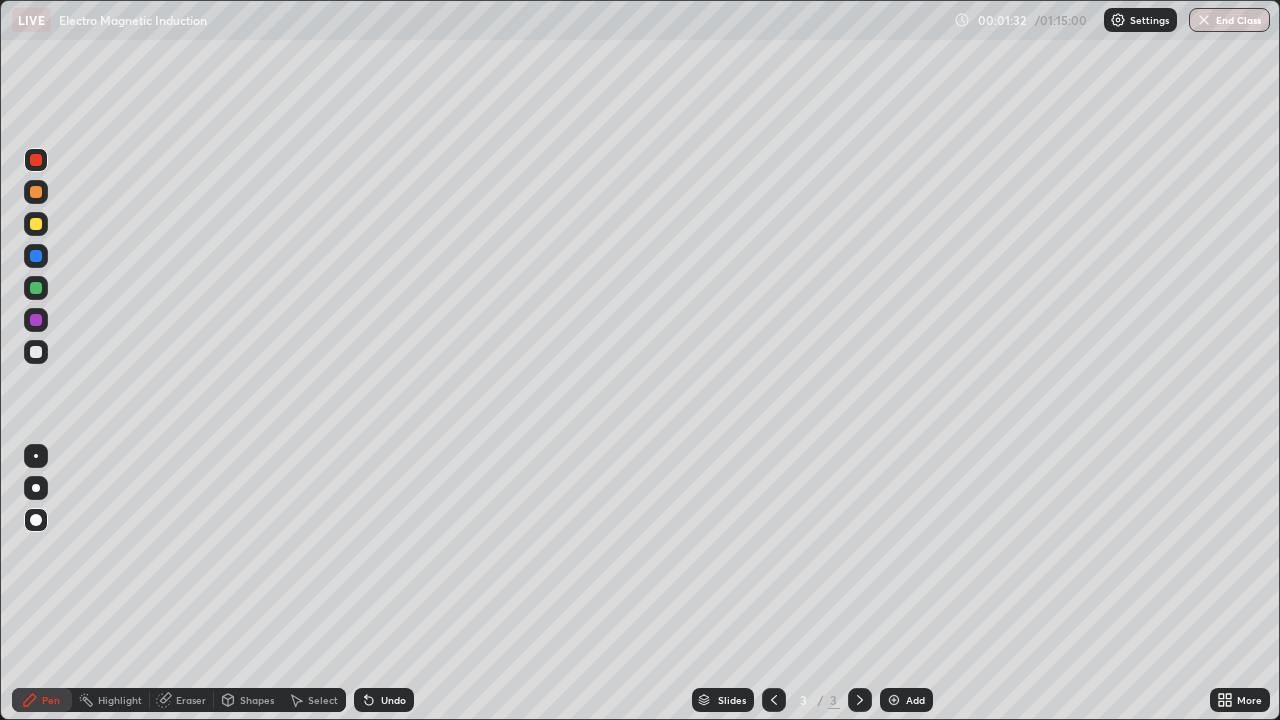 click at bounding box center [36, 256] 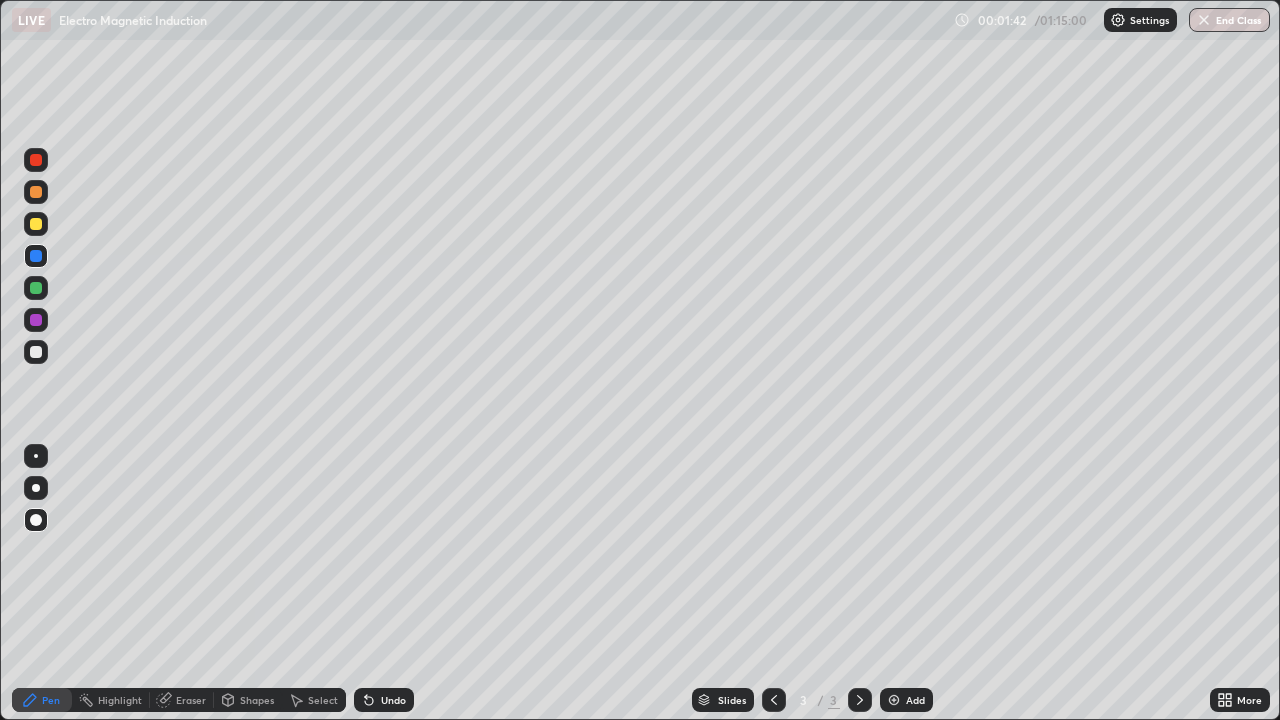 click at bounding box center [36, 160] 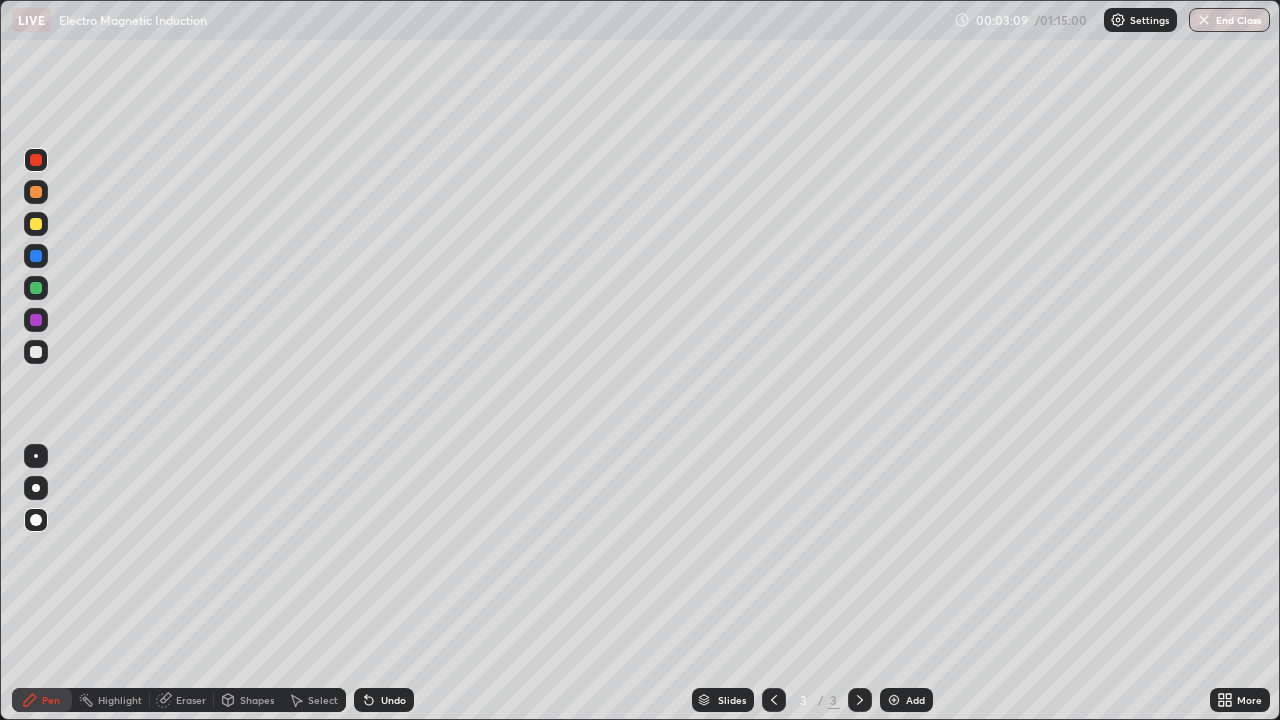 click 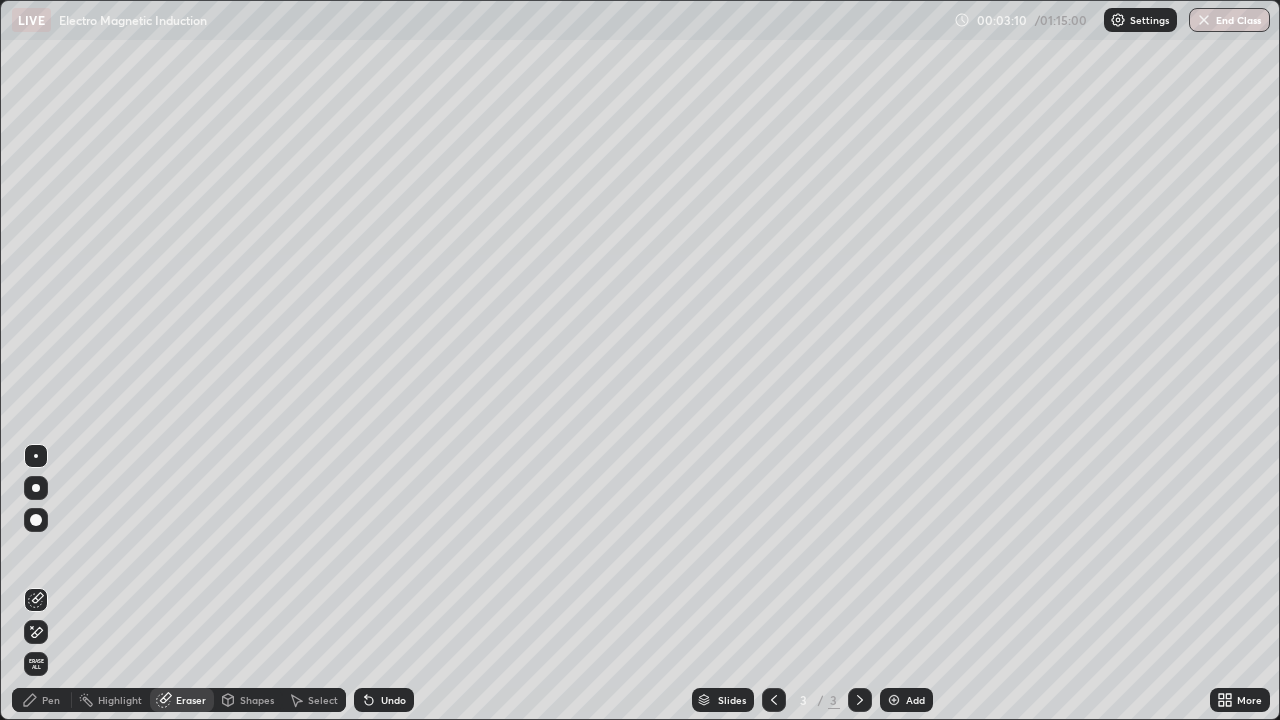 click 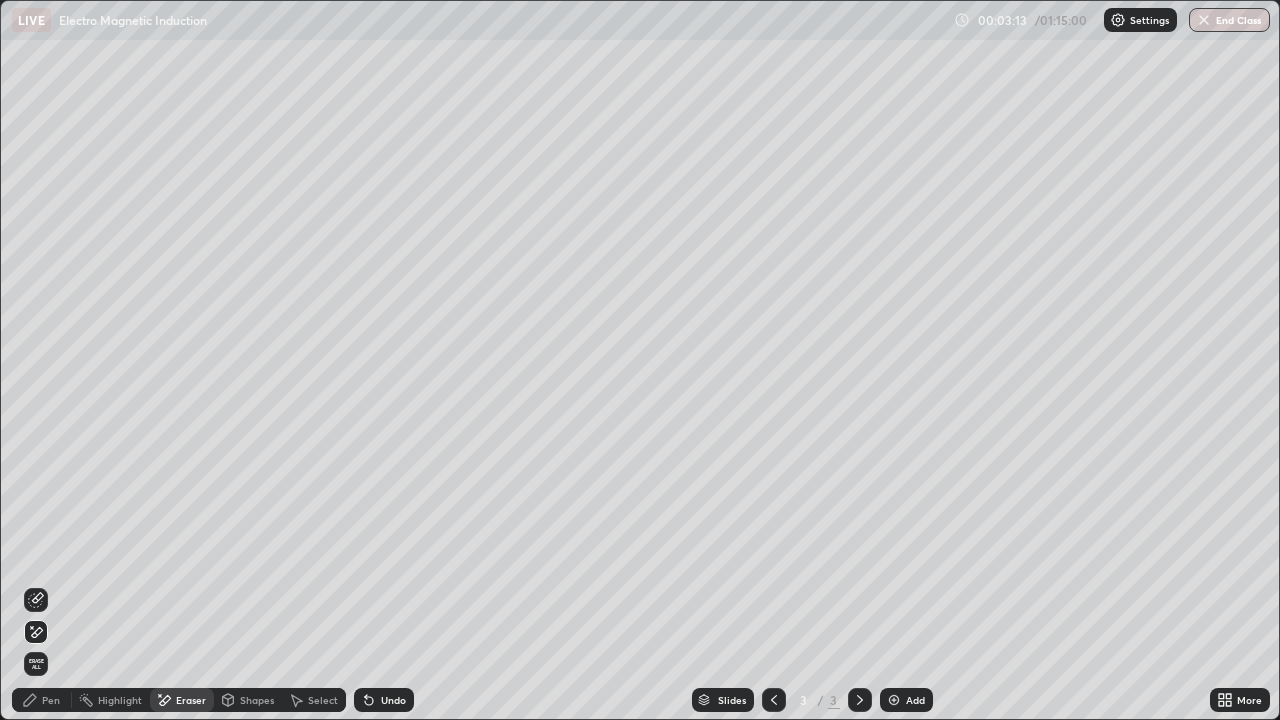 click on "Pen" at bounding box center [51, 700] 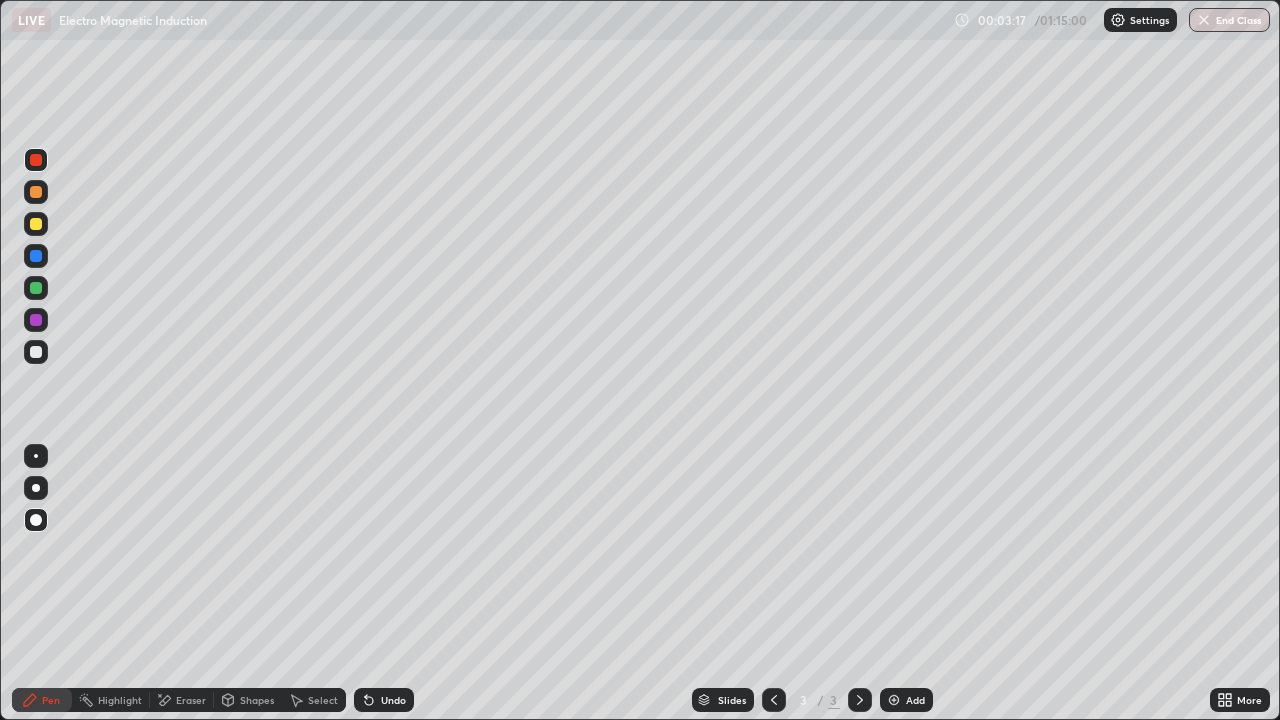 click at bounding box center [36, 256] 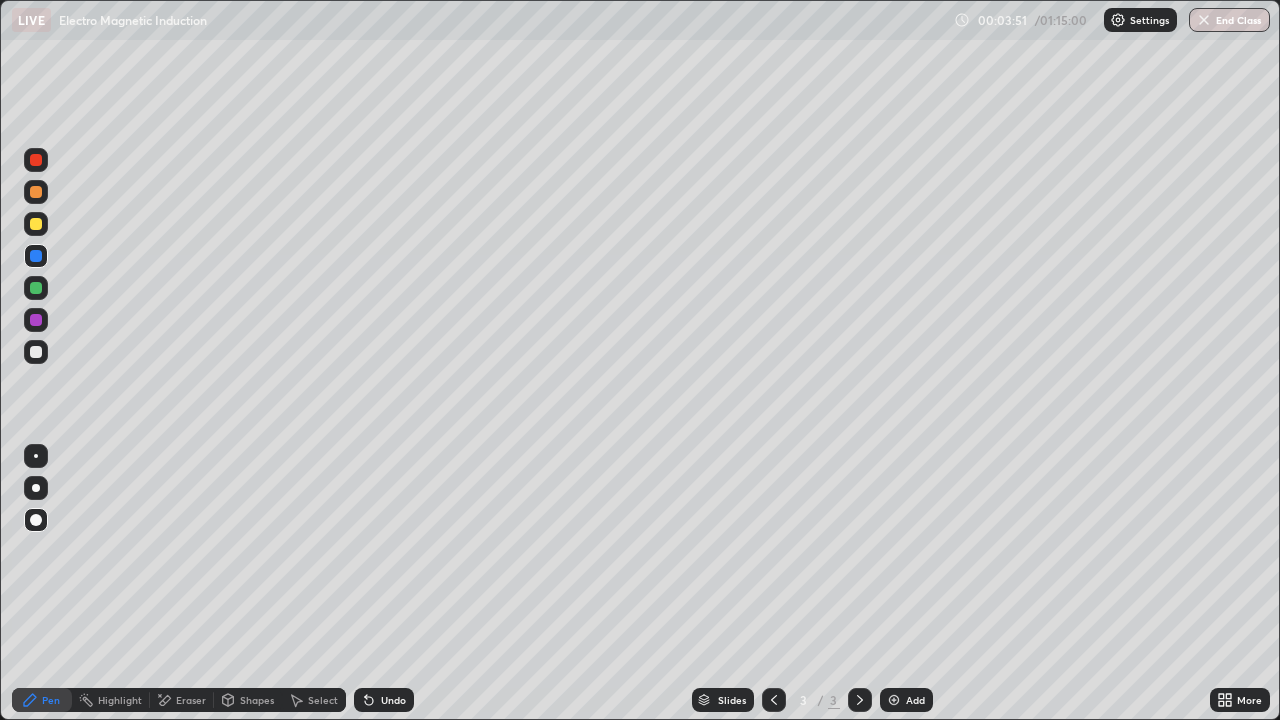 click at bounding box center (36, 352) 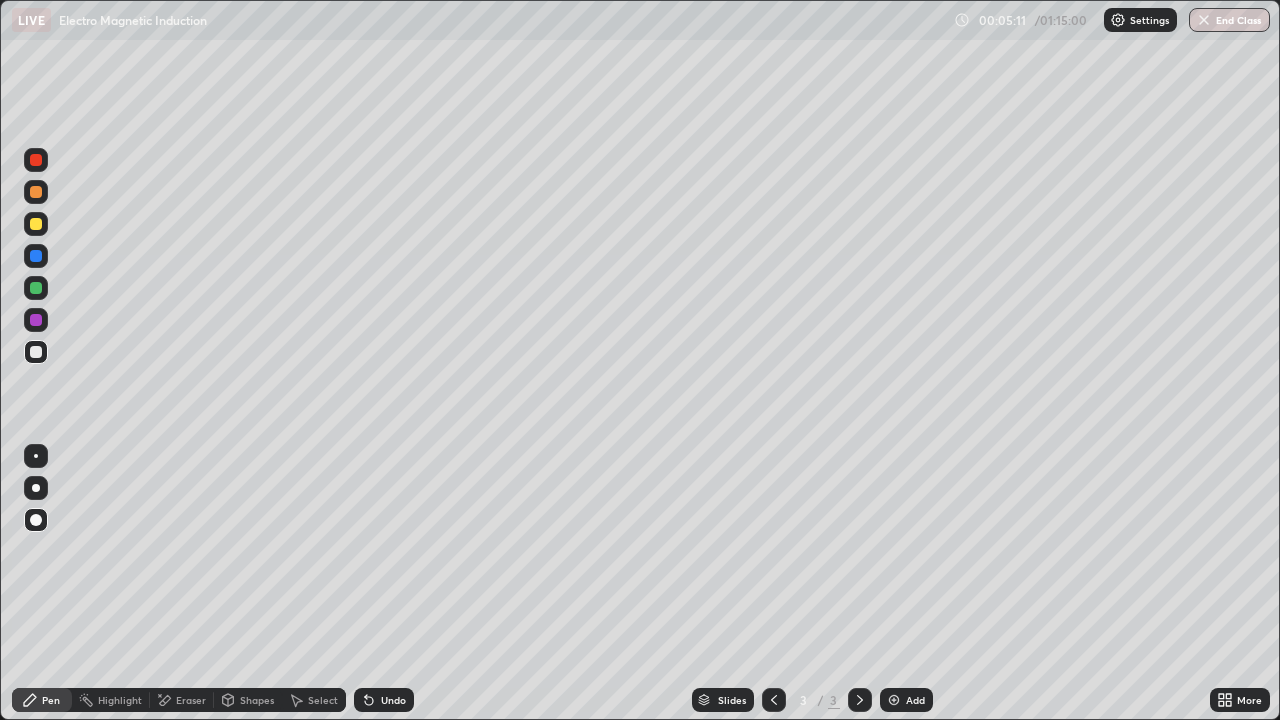 click at bounding box center [36, 192] 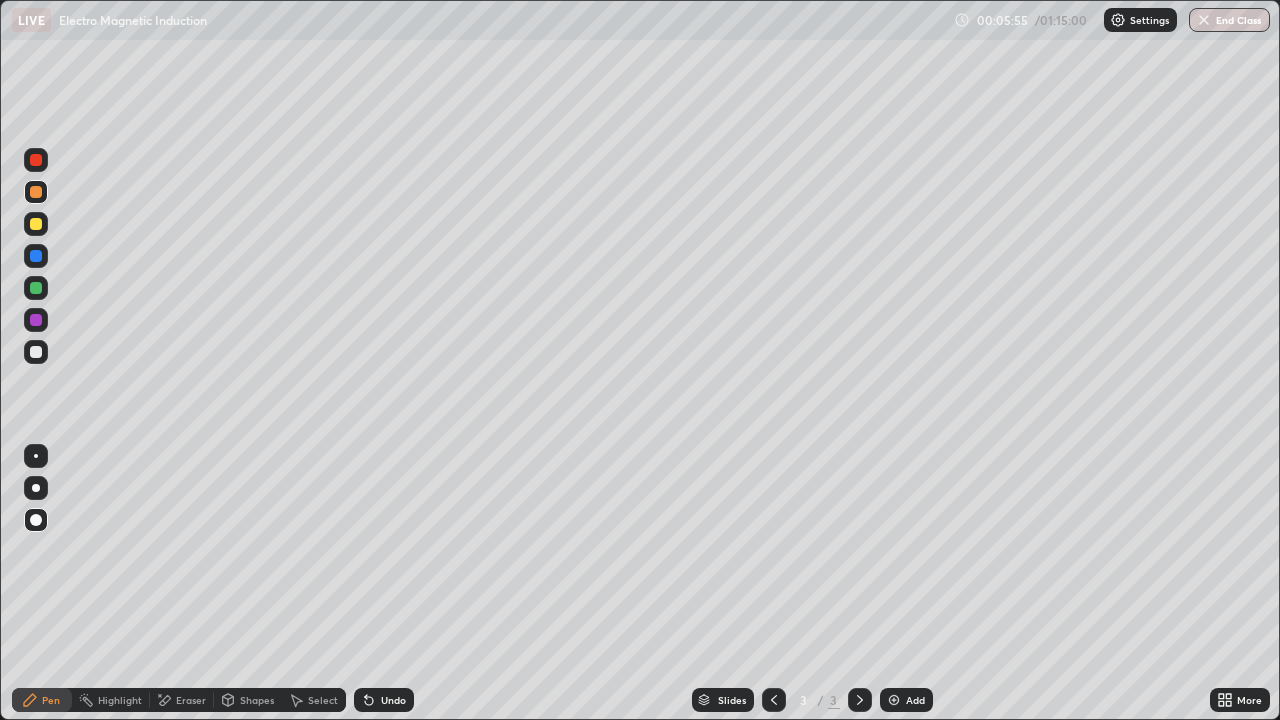 click at bounding box center (36, 160) 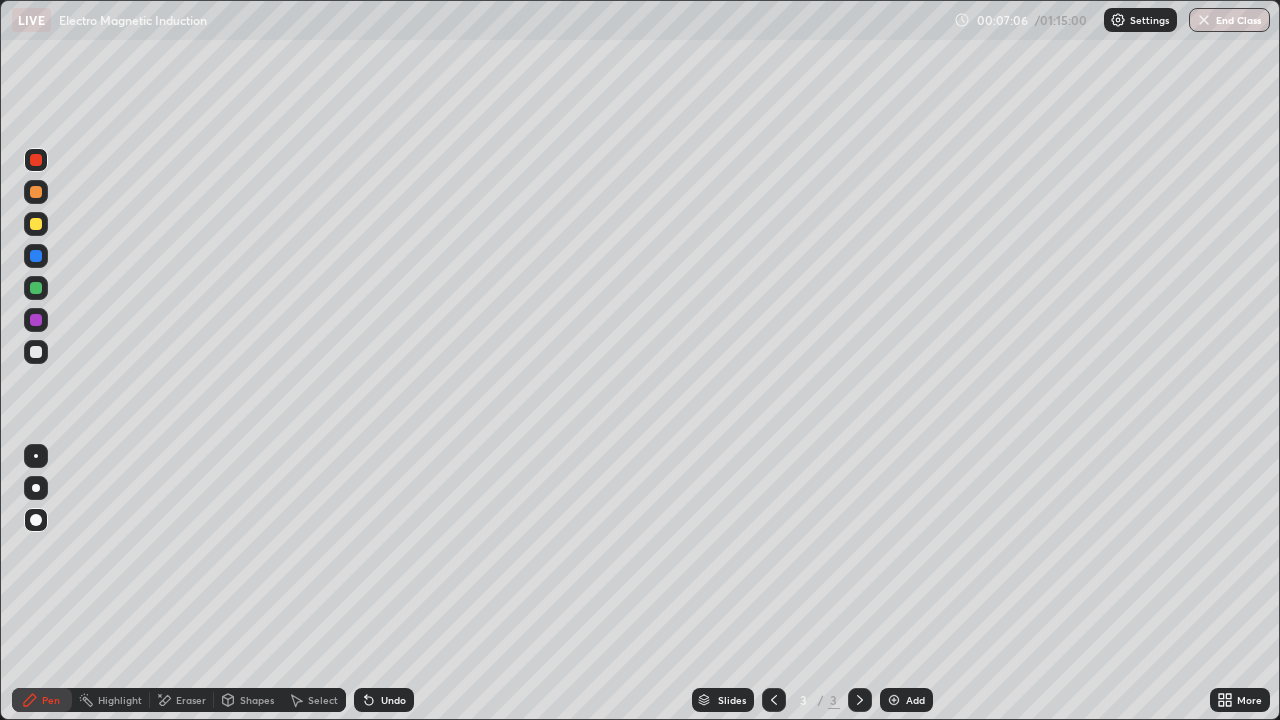 click on "Undo" at bounding box center [393, 700] 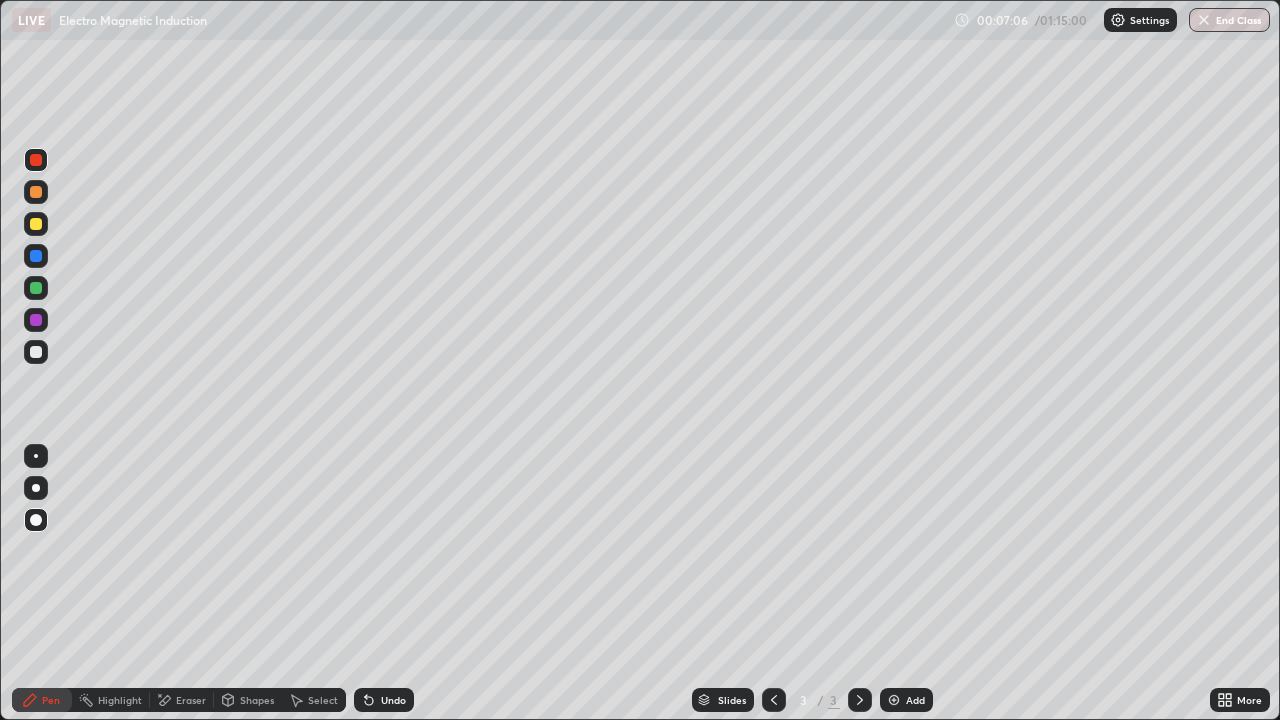 click on "Undo" at bounding box center [393, 700] 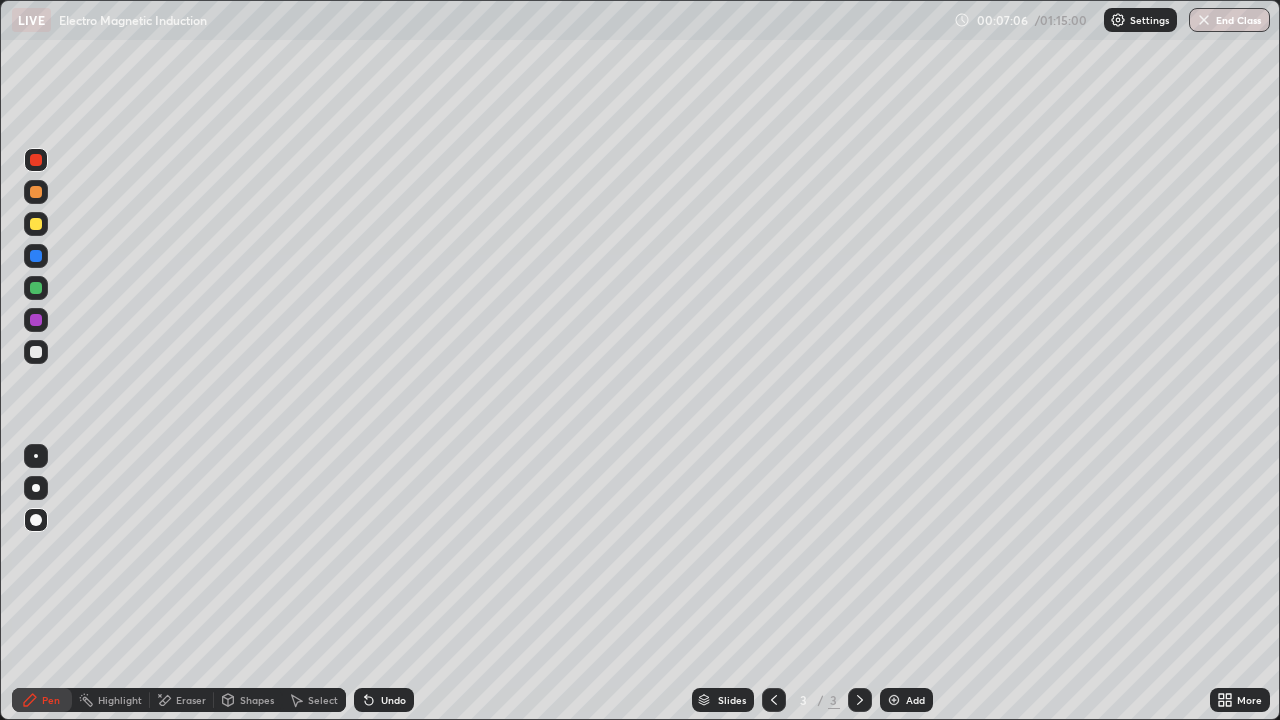 click on "Undo" at bounding box center (393, 700) 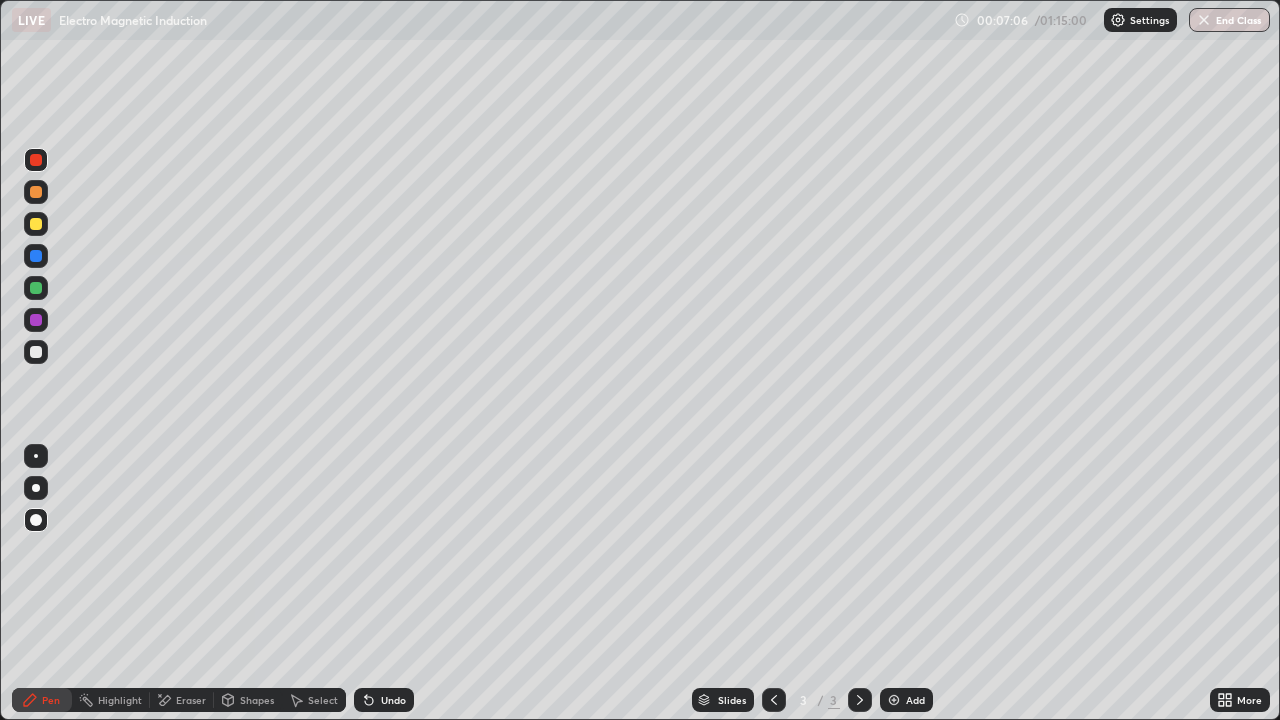 click on "Undo" at bounding box center (393, 700) 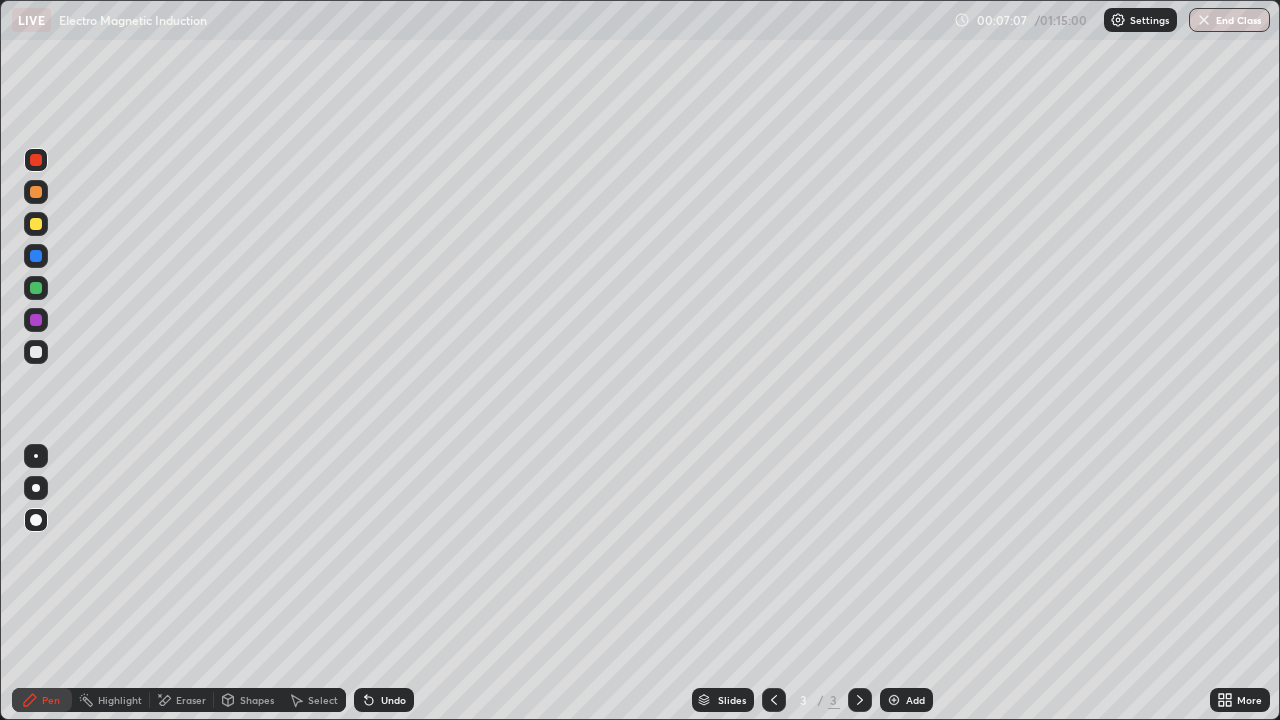 click on "Undo" at bounding box center [393, 700] 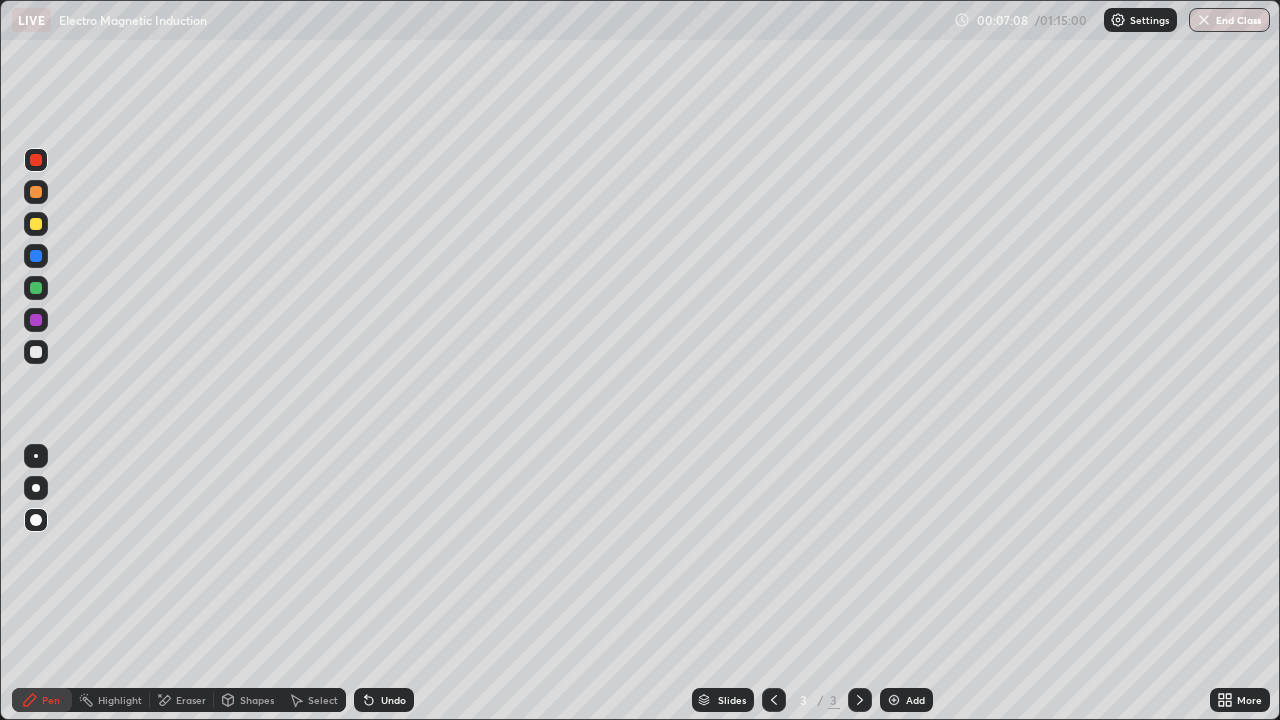 click on "Undo" at bounding box center (384, 700) 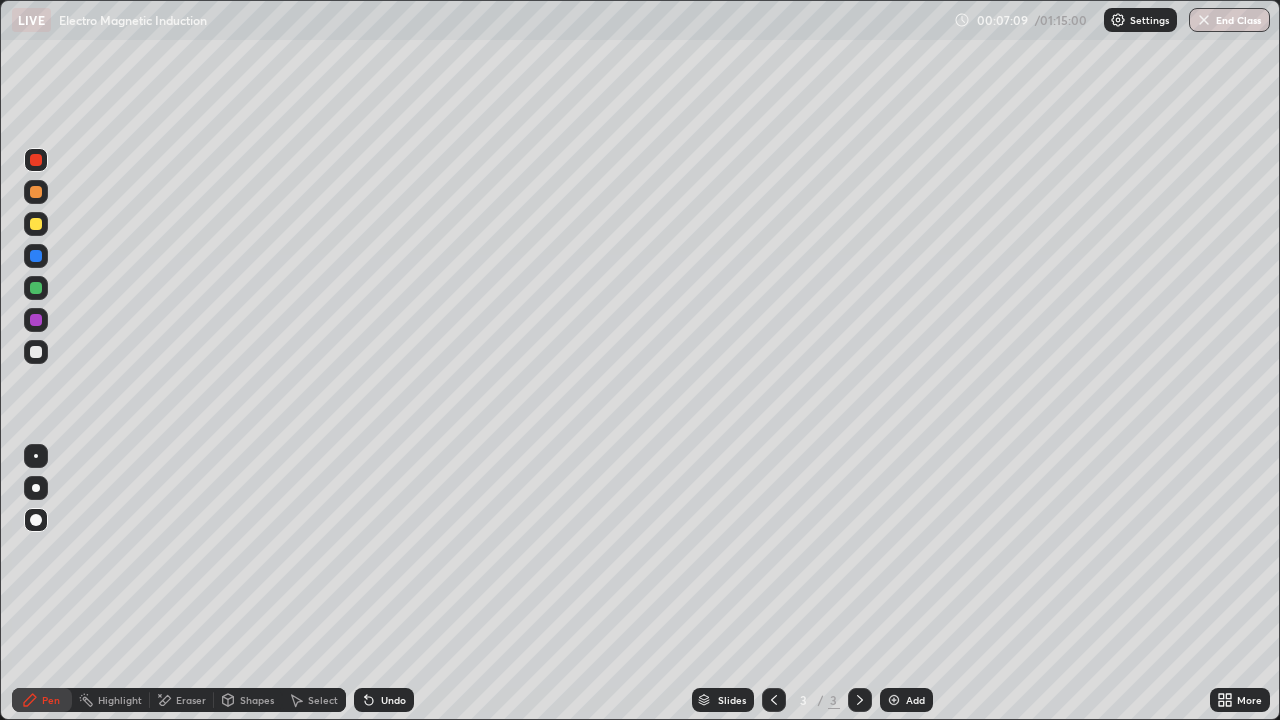 click on "Undo" at bounding box center [393, 700] 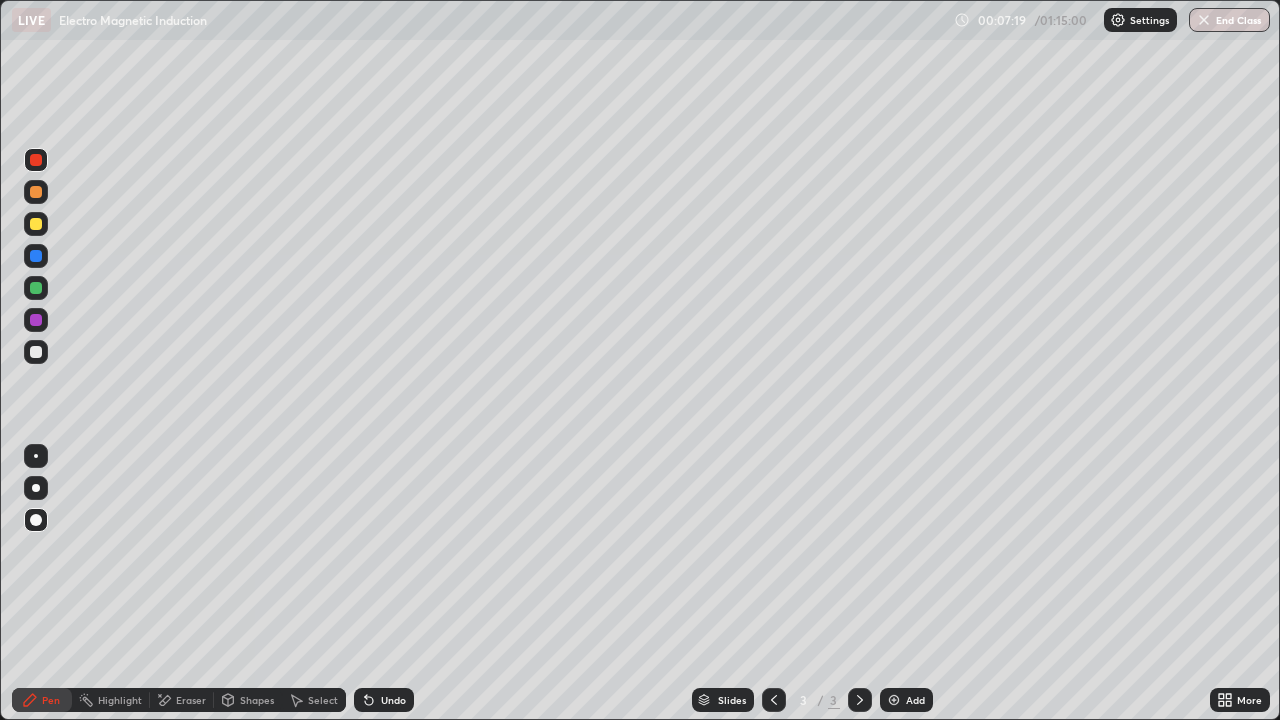 click at bounding box center (36, 256) 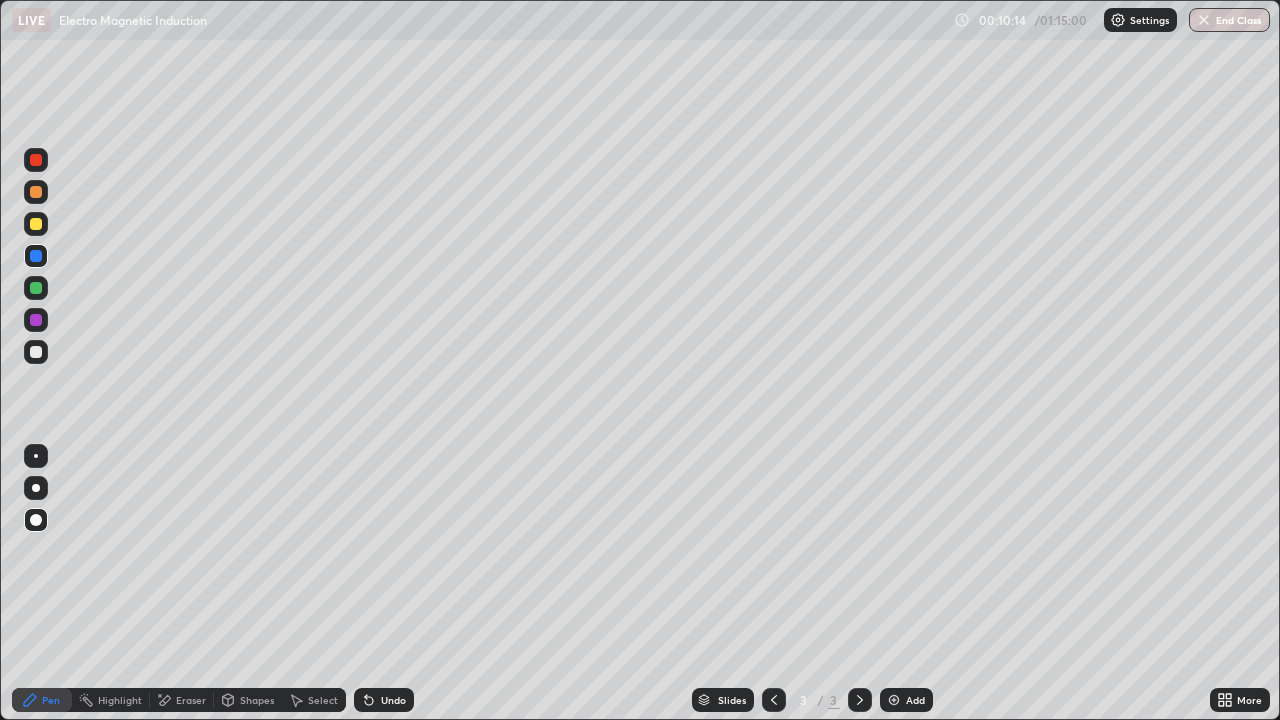 click at bounding box center [894, 700] 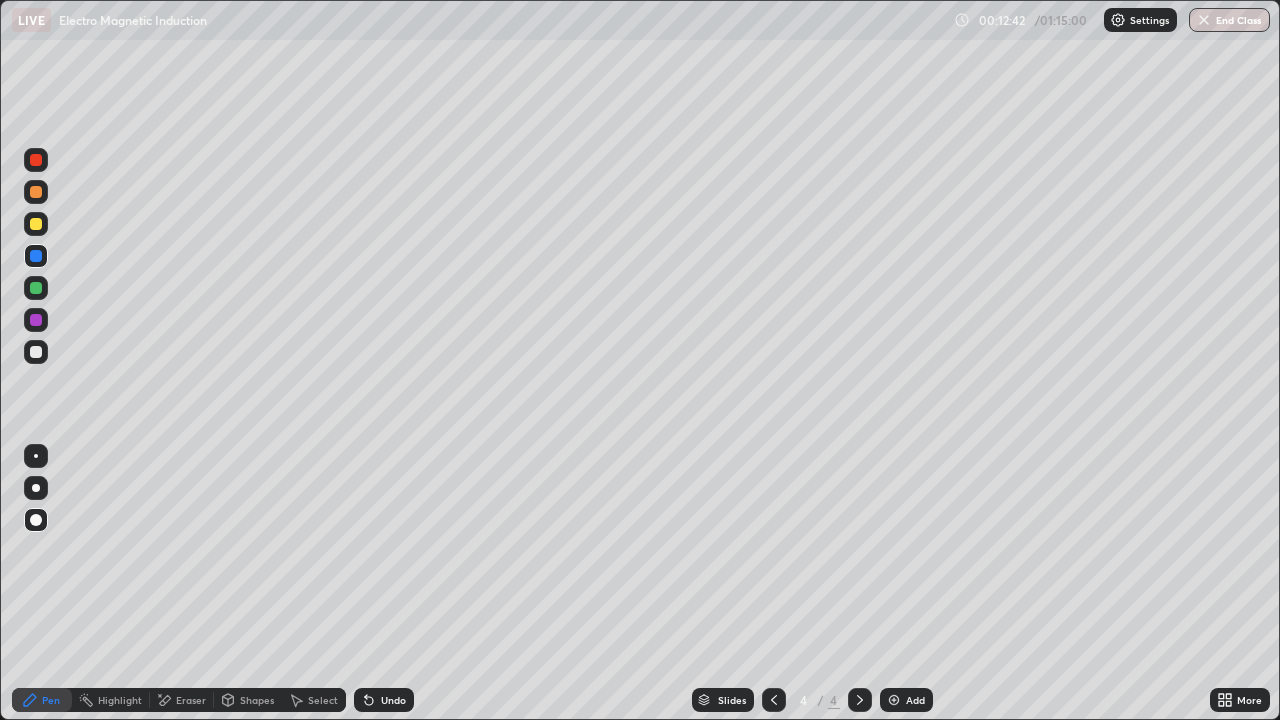 click at bounding box center [36, 352] 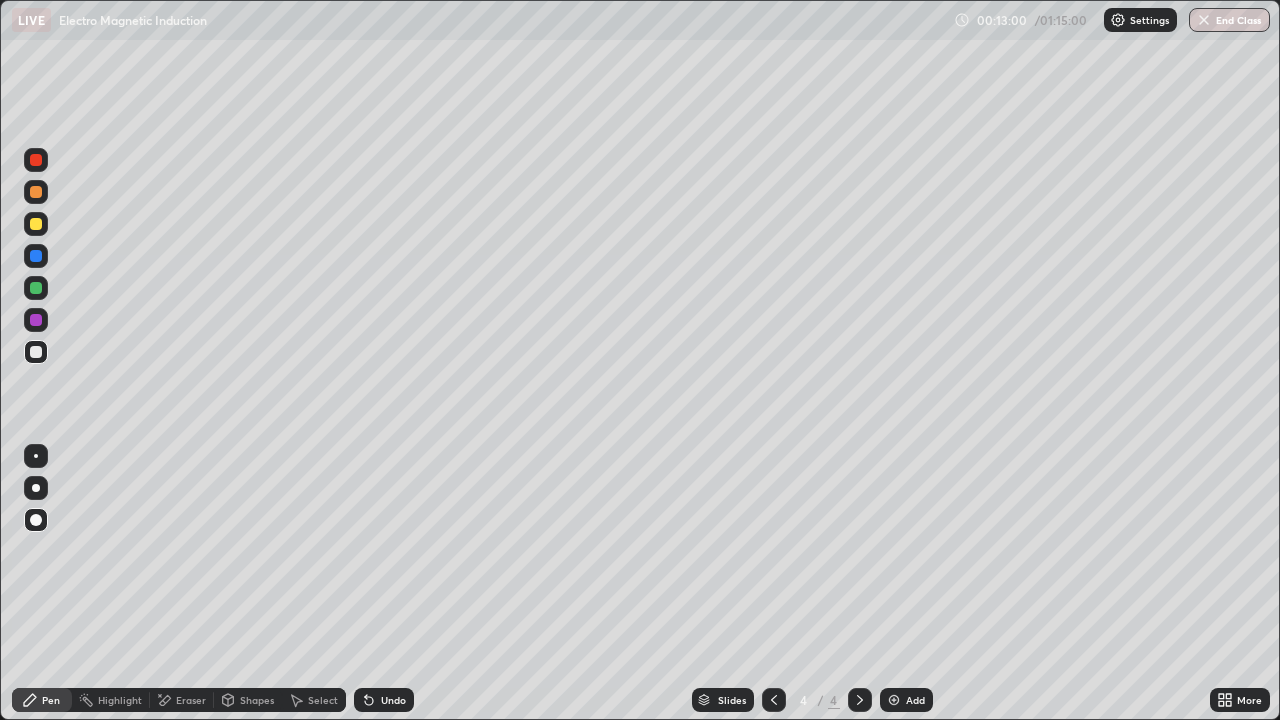 click on "Undo" at bounding box center (393, 700) 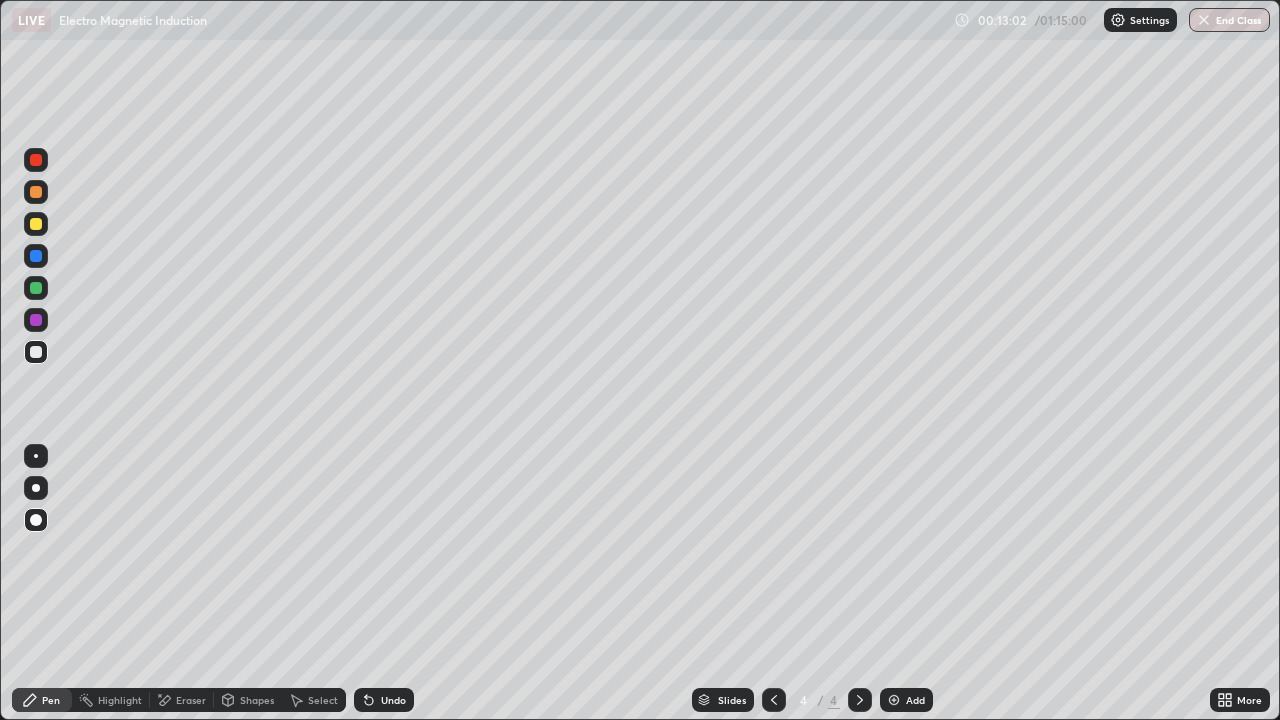click 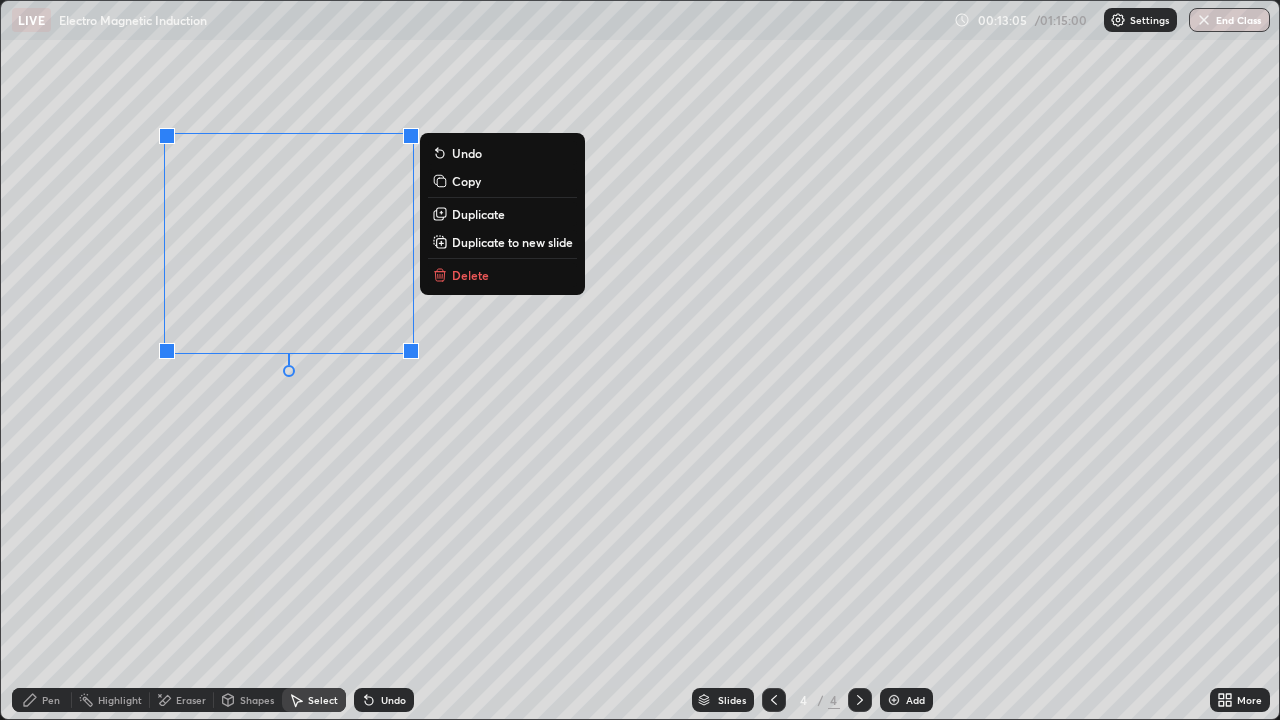 click on "Duplicate" at bounding box center [478, 214] 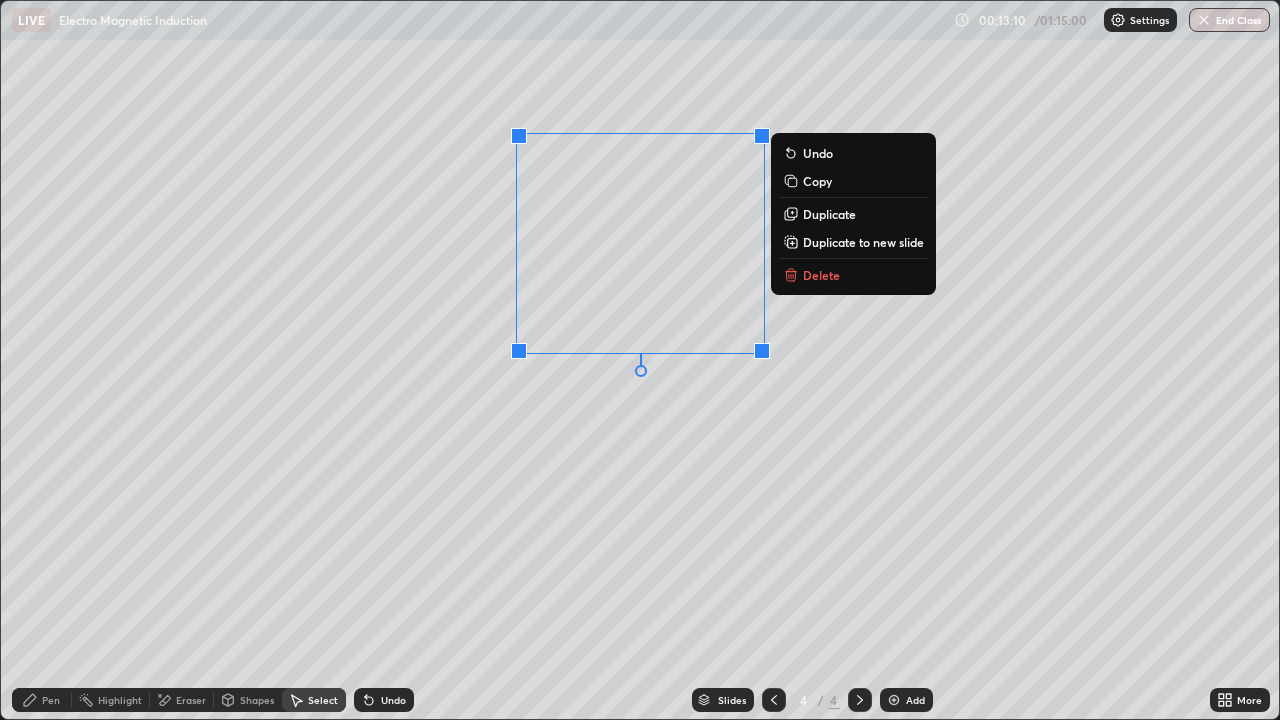 click on "Pen" at bounding box center [51, 700] 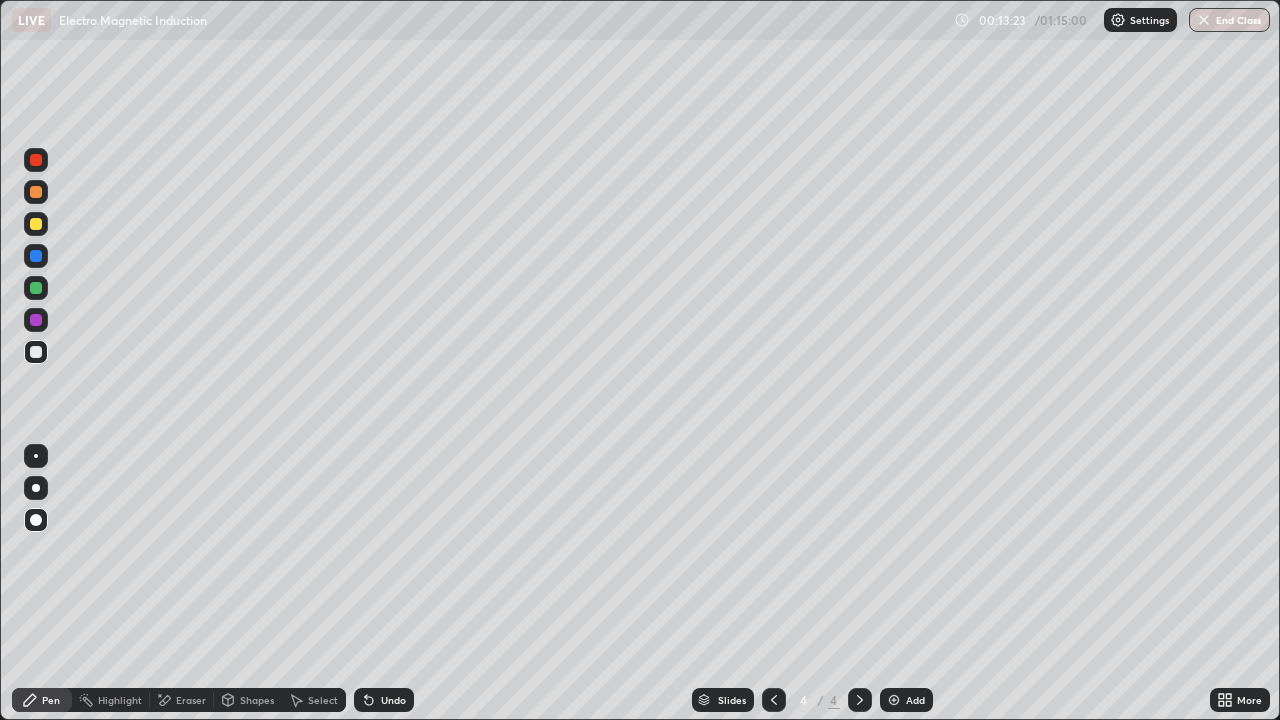 click at bounding box center (36, 224) 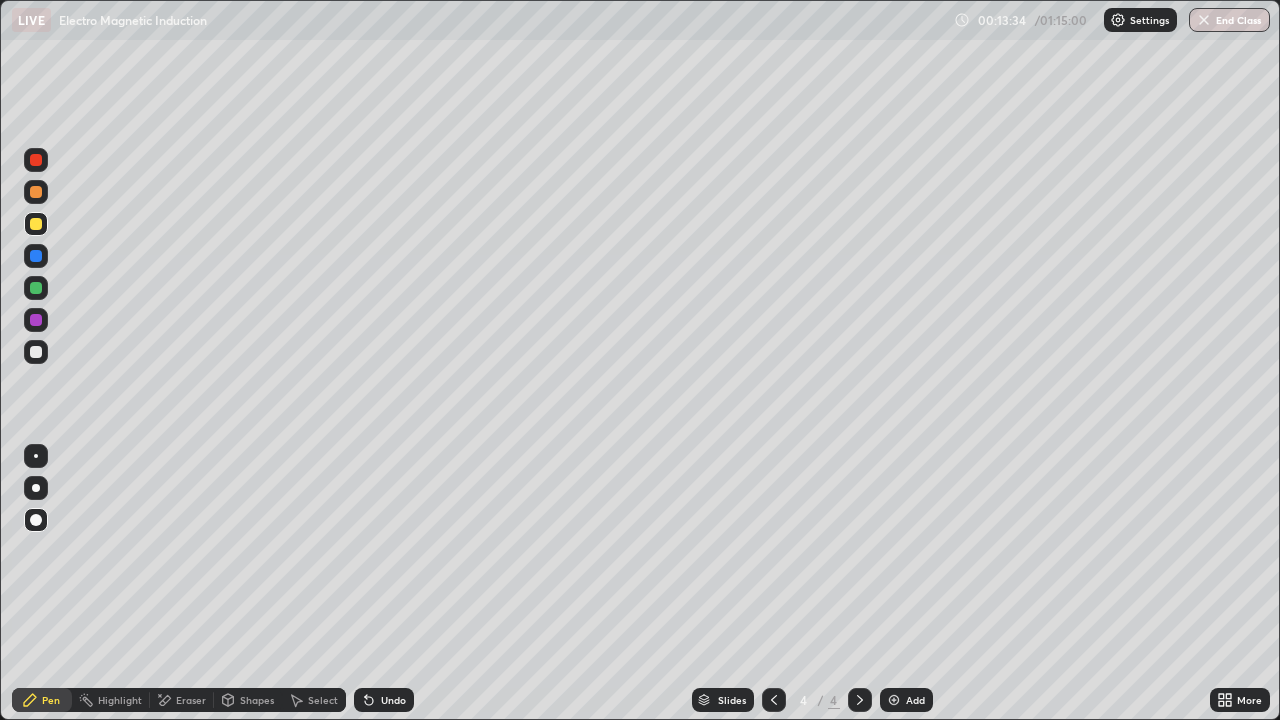 click at bounding box center [36, 256] 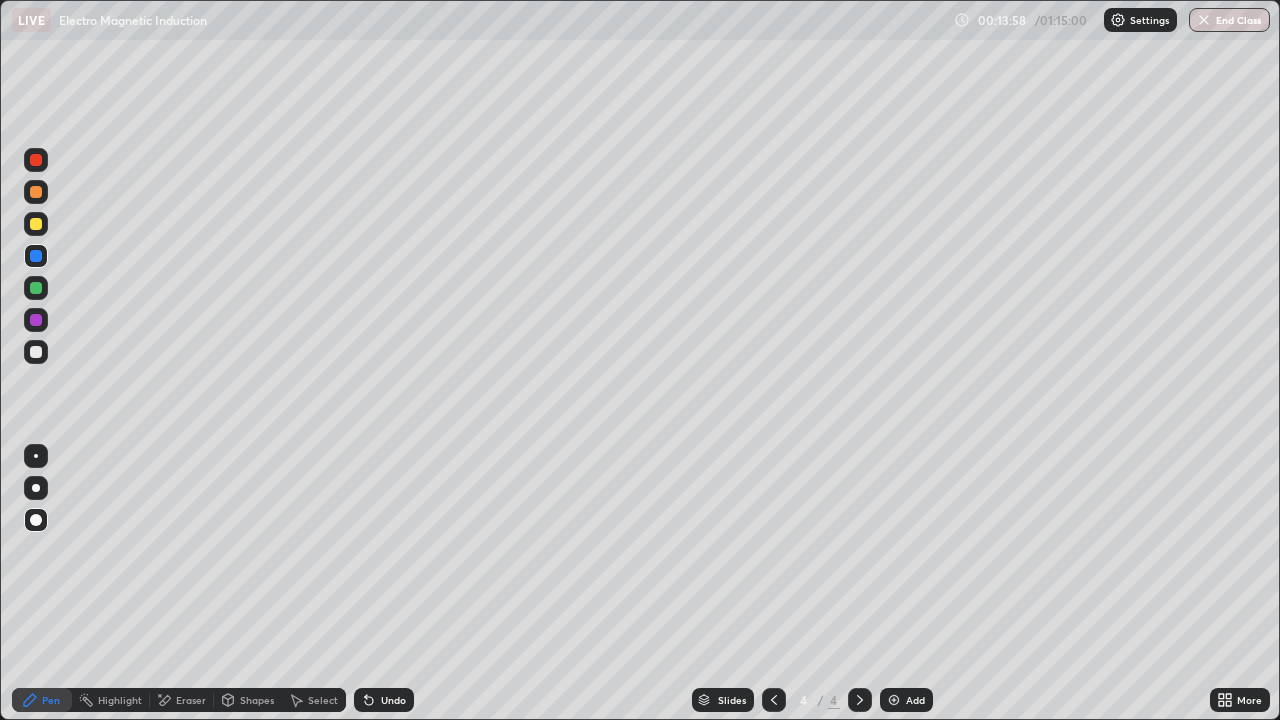 click at bounding box center [36, 160] 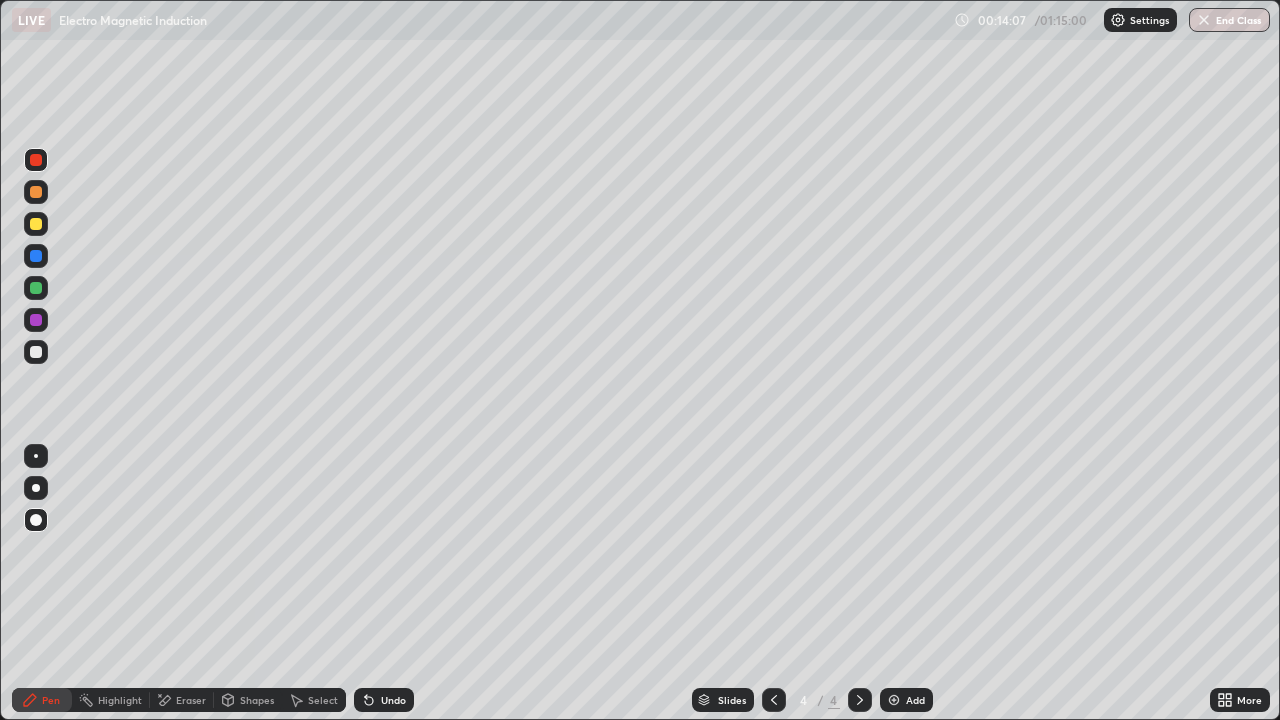 click at bounding box center (36, 224) 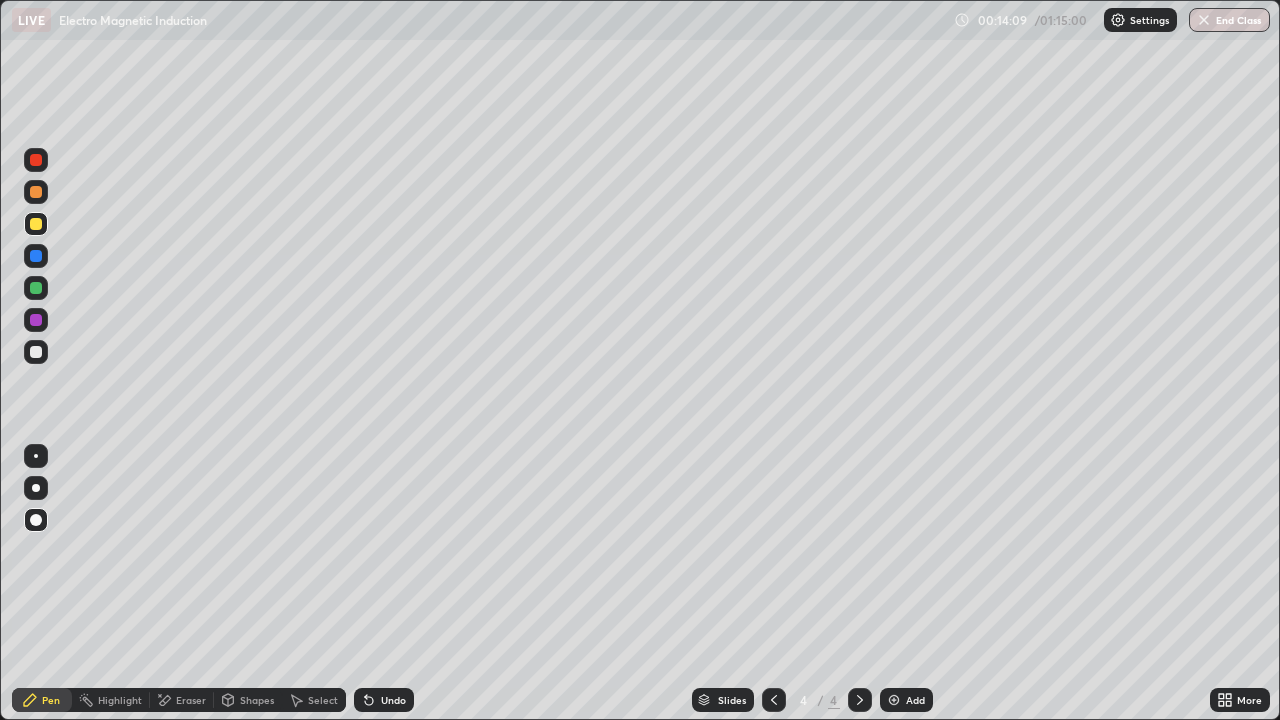click at bounding box center (36, 160) 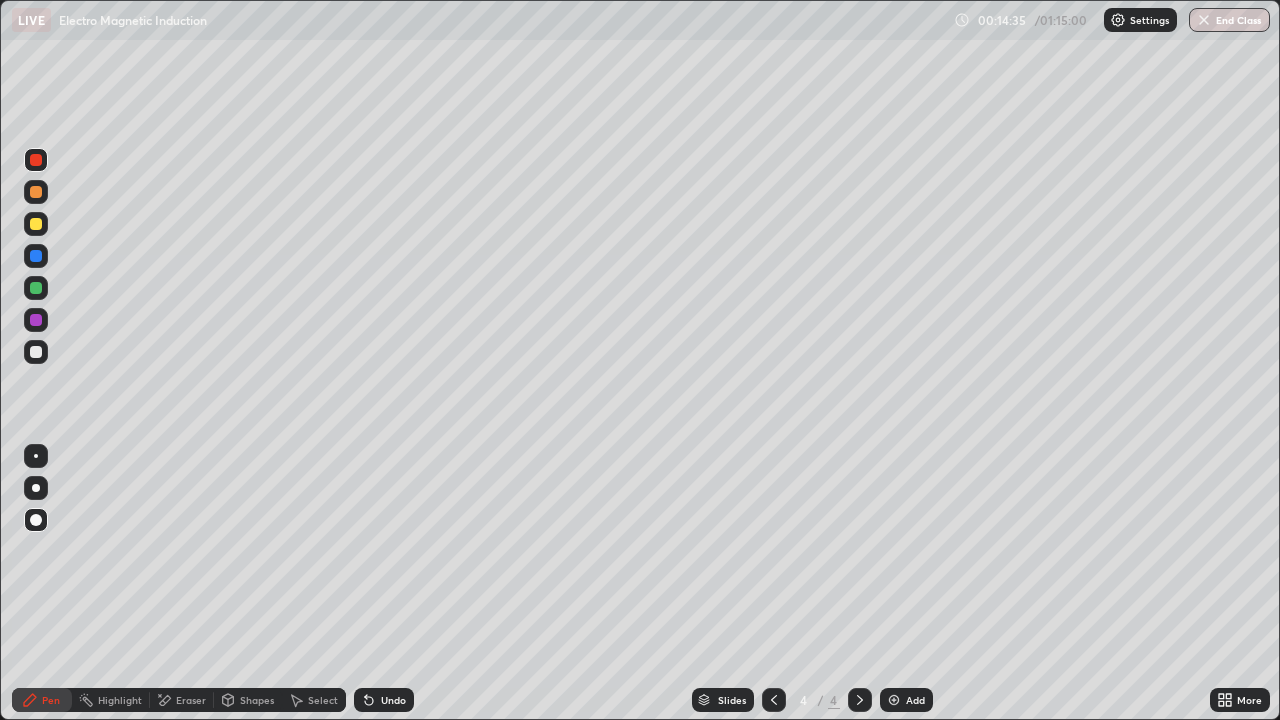 click on "Undo" at bounding box center (393, 700) 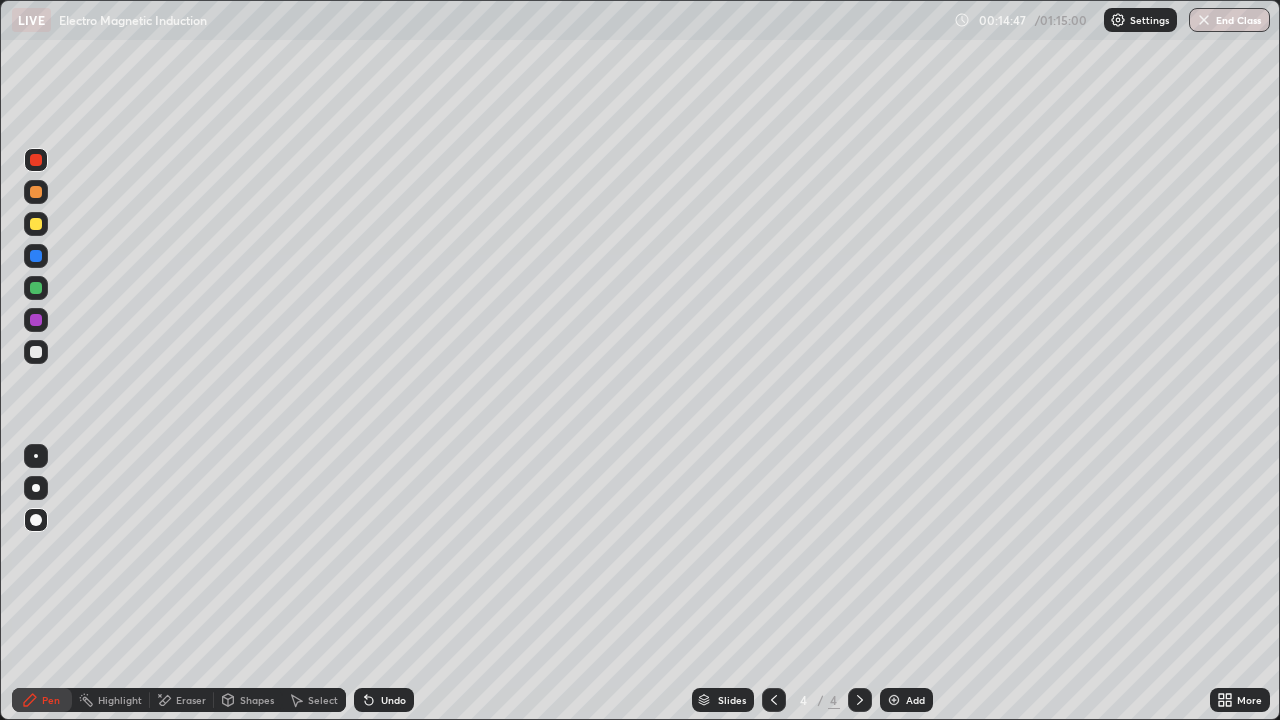 click at bounding box center (36, 320) 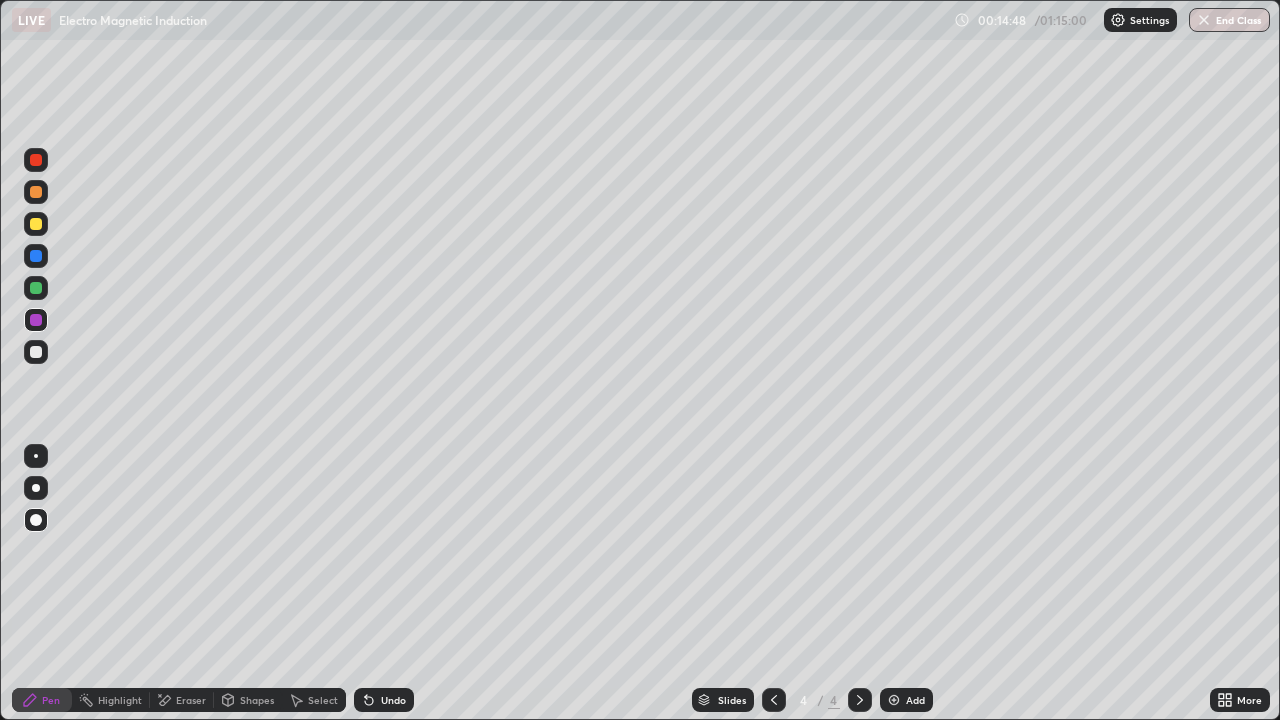 click at bounding box center [36, 192] 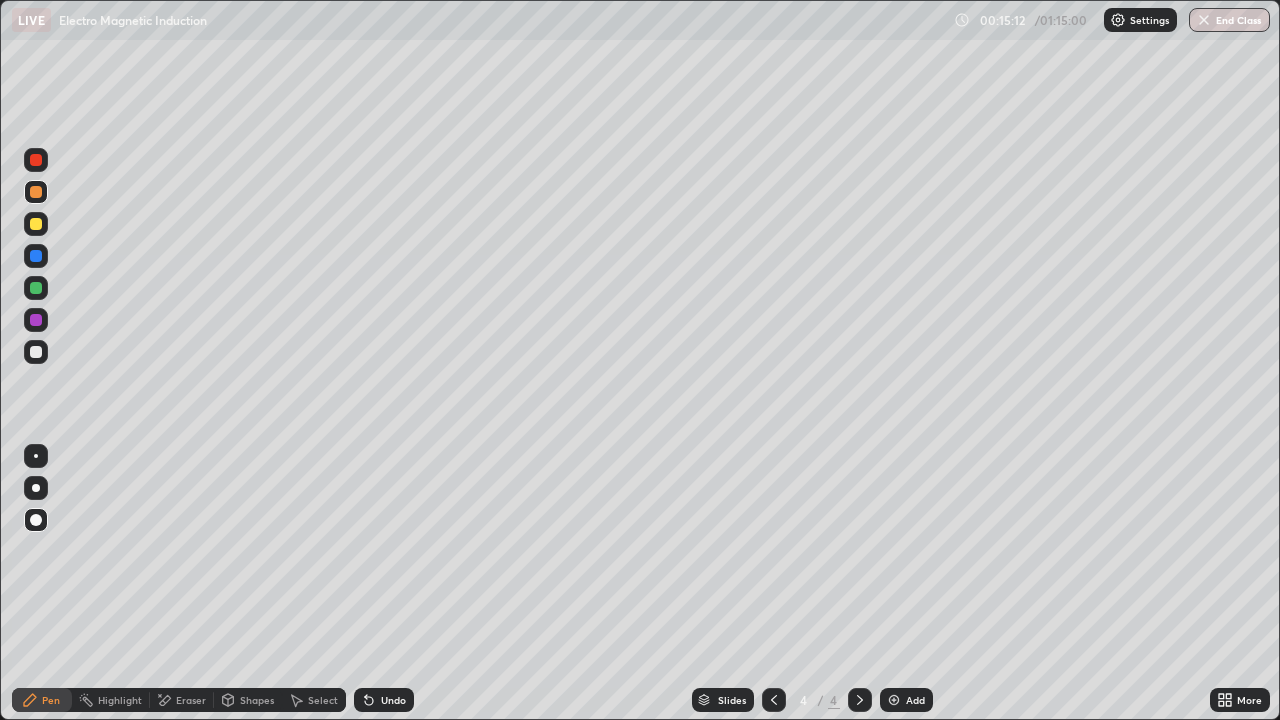 click at bounding box center (36, 320) 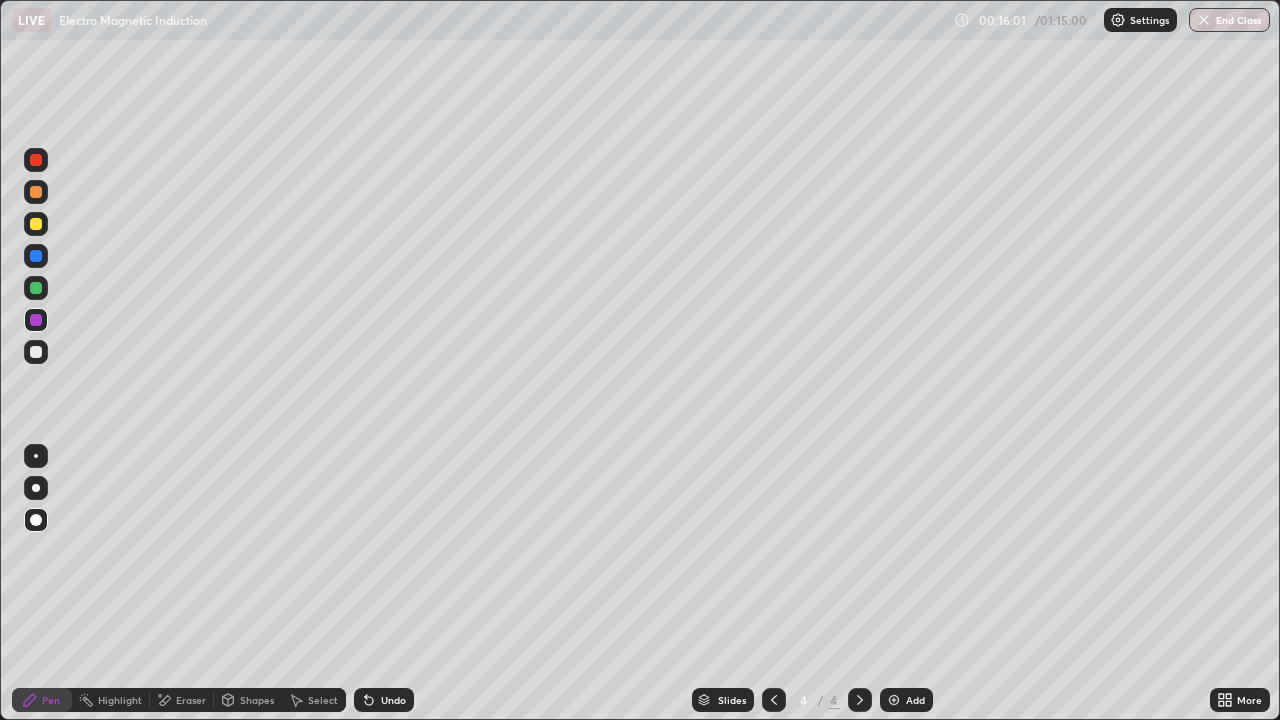 click at bounding box center [36, 224] 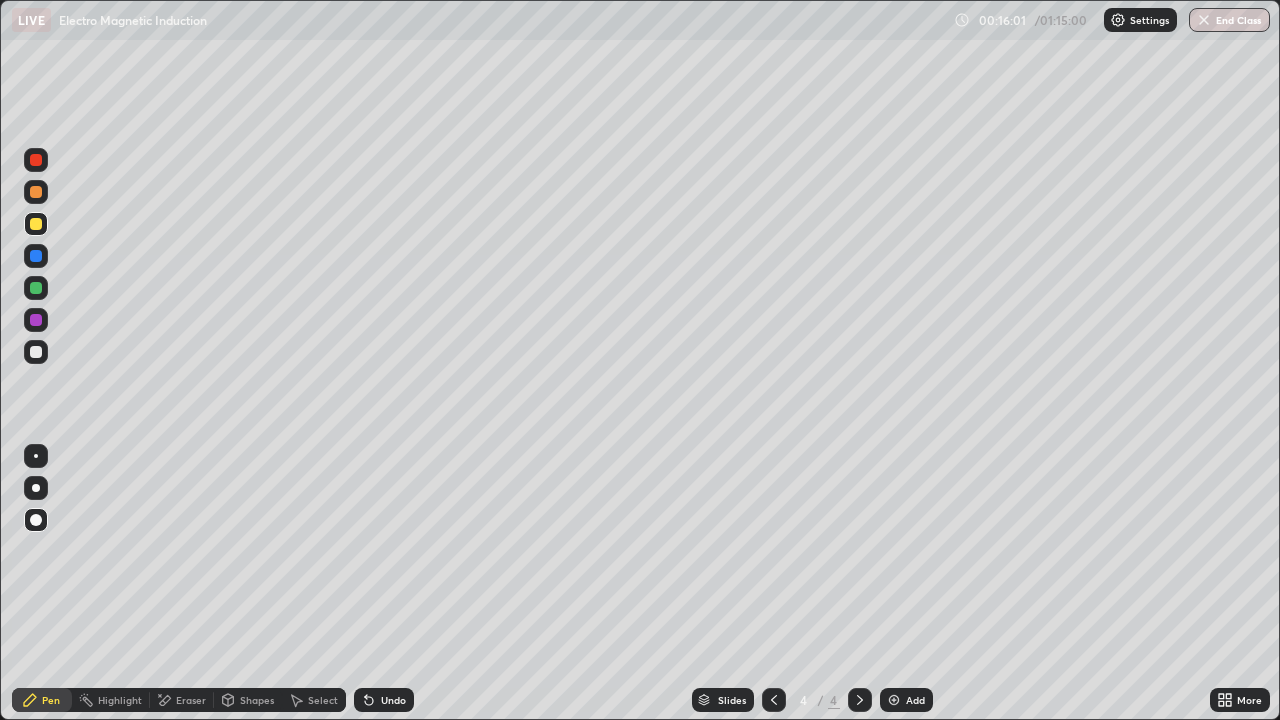 click at bounding box center [36, 192] 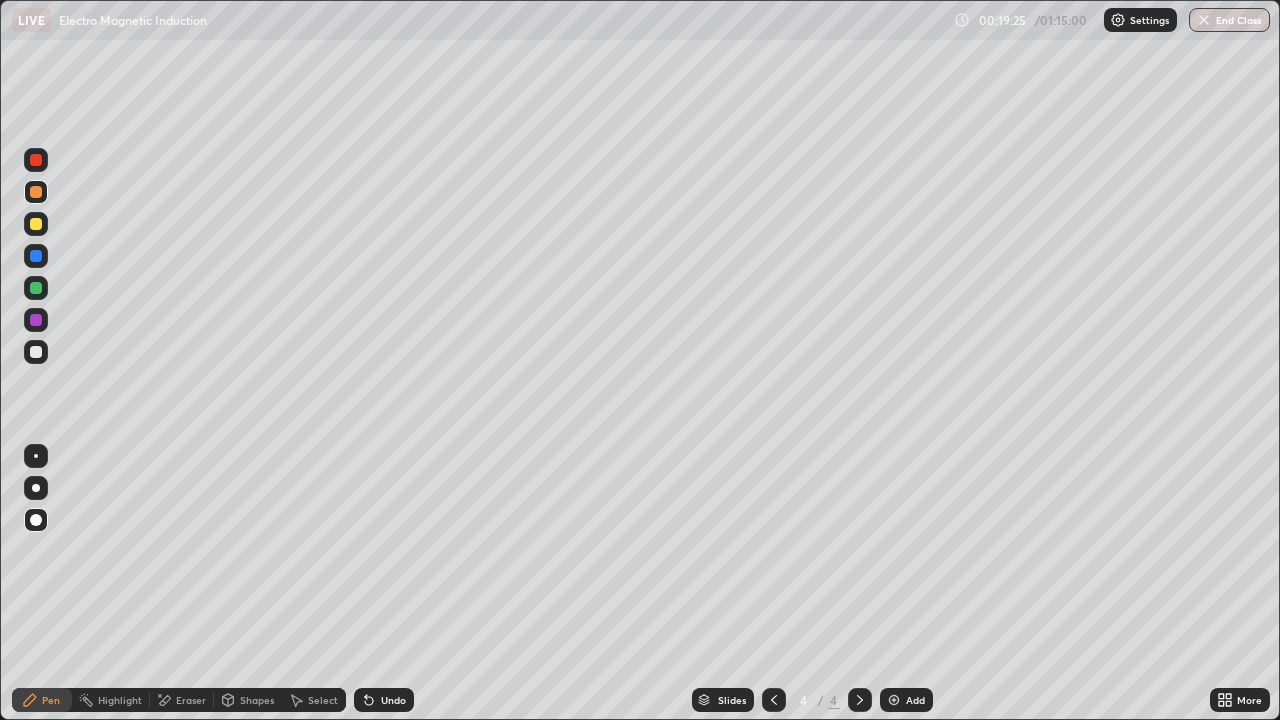 click at bounding box center (36, 352) 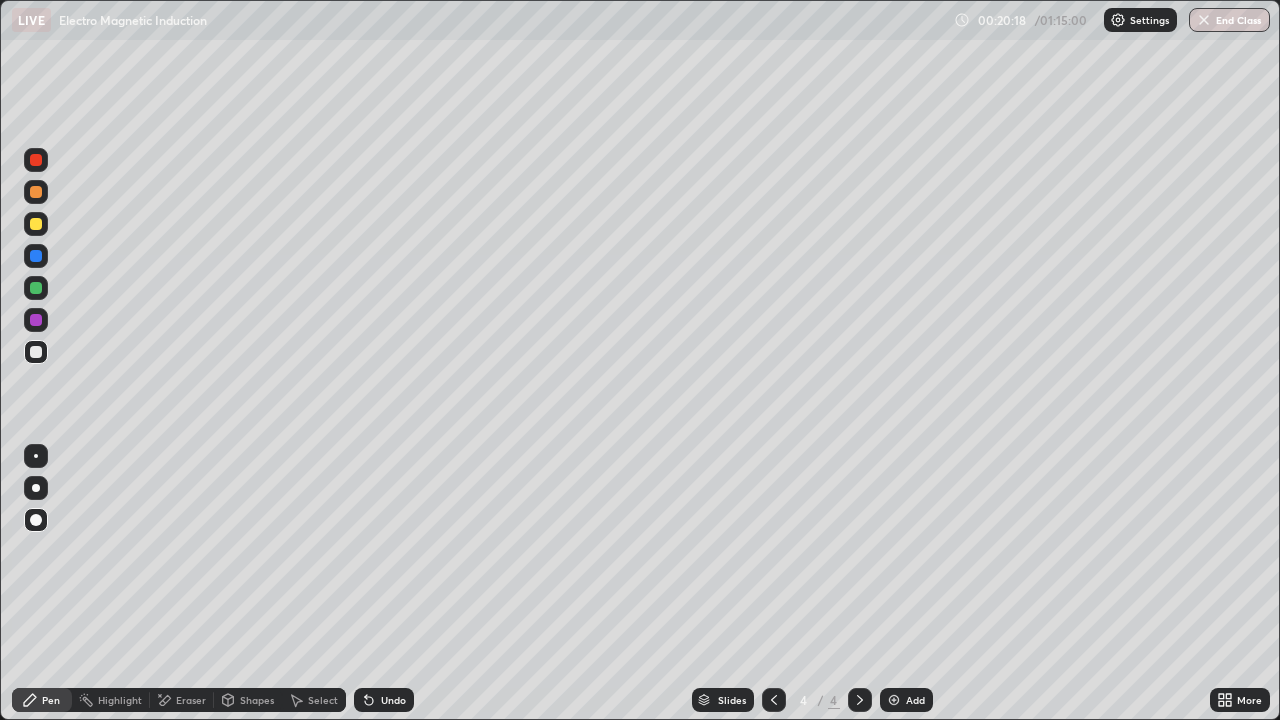 click at bounding box center [36, 192] 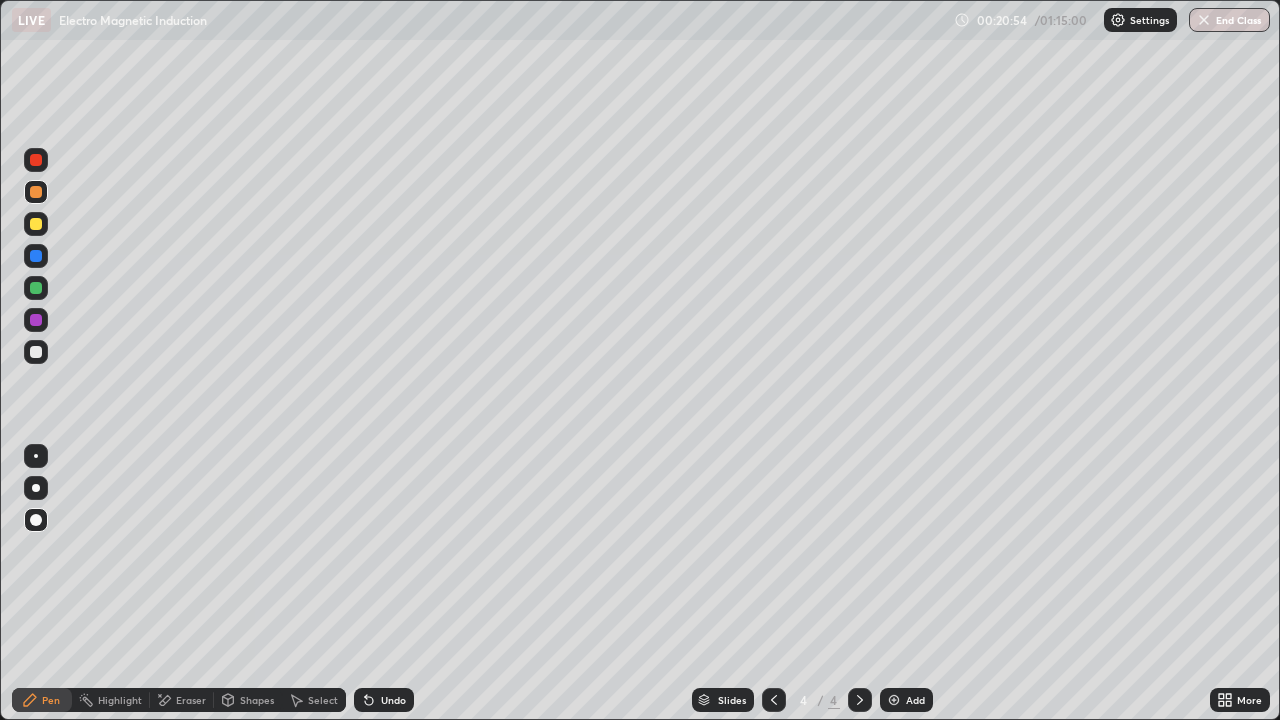 click on "Undo" at bounding box center [393, 700] 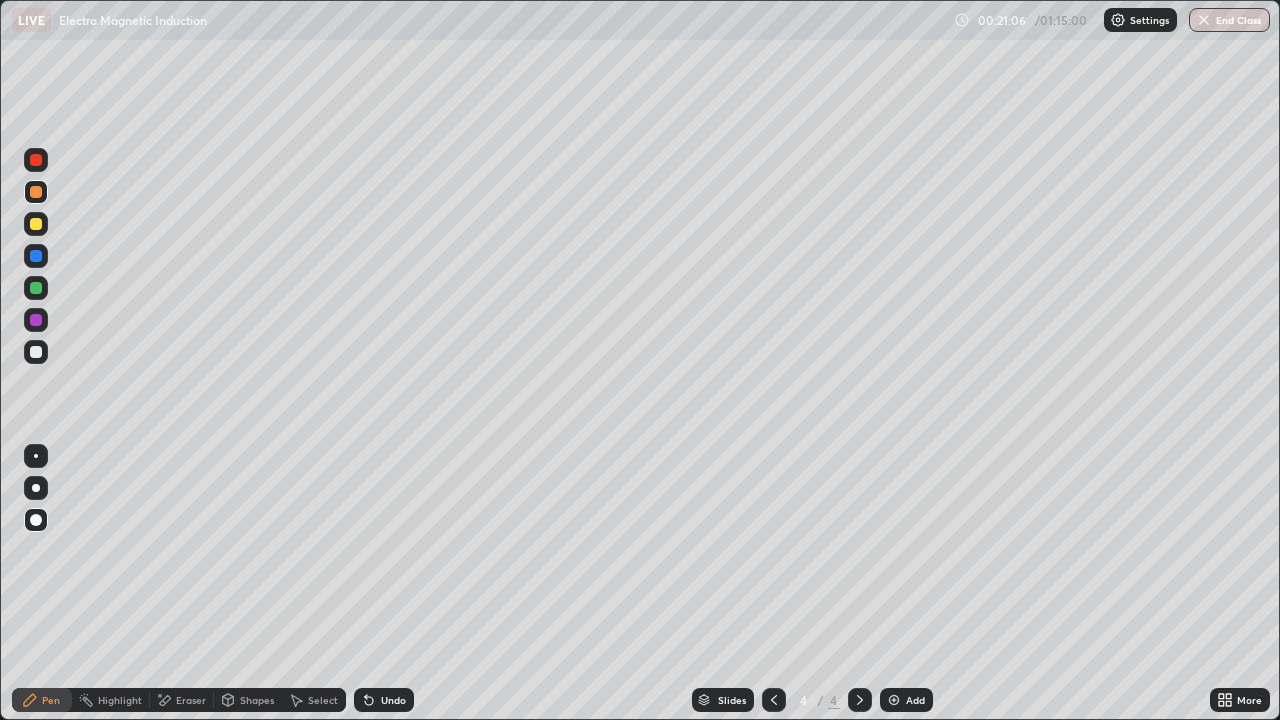 click at bounding box center (36, 224) 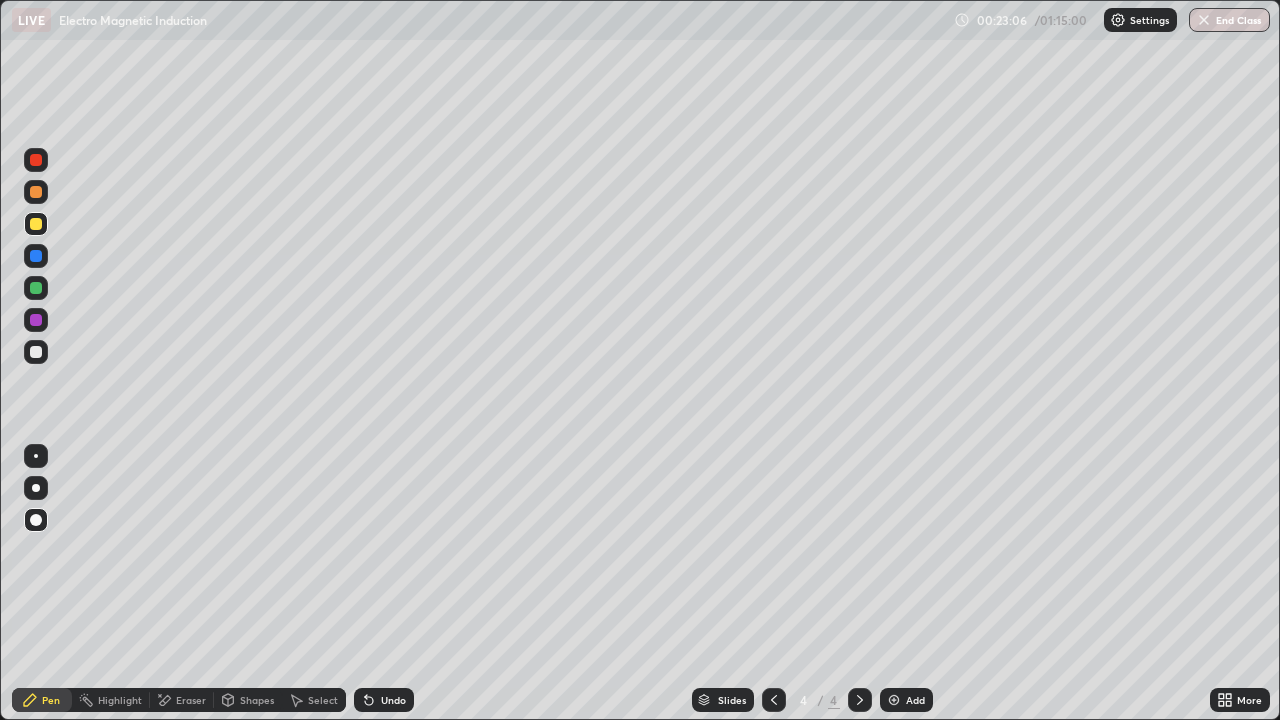 click at bounding box center (36, 256) 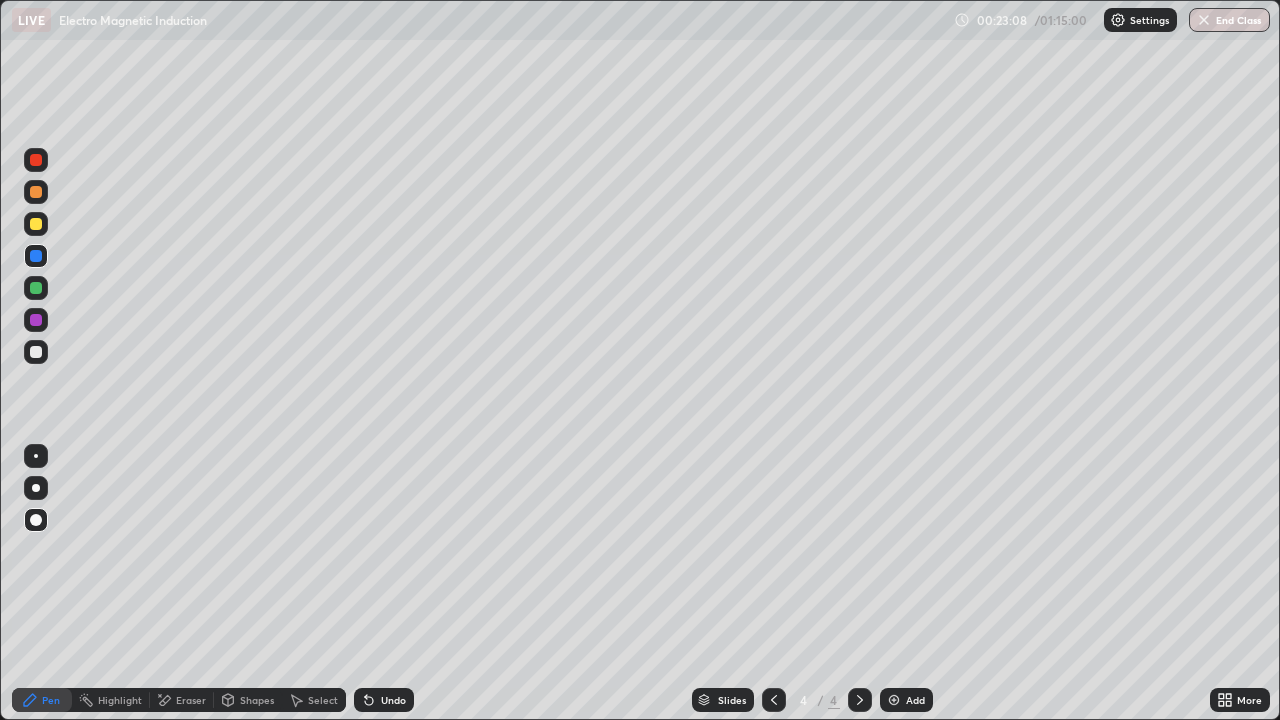 click 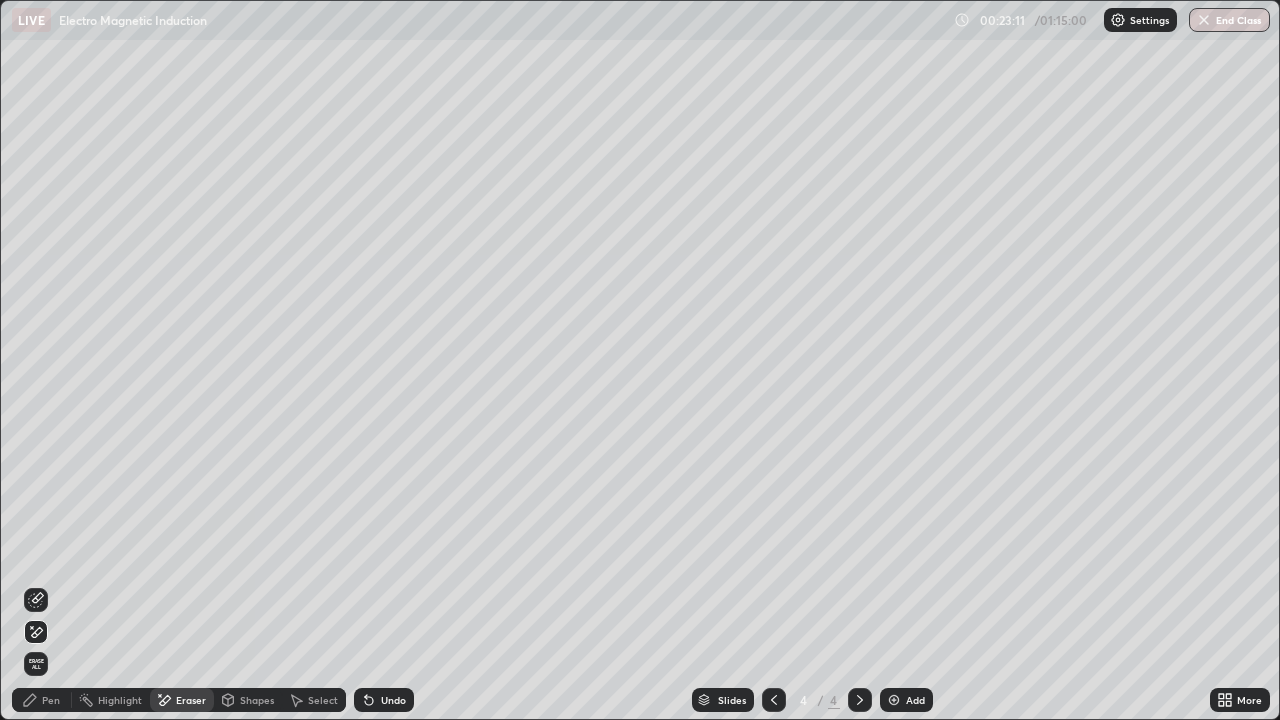 click on "Pen" at bounding box center (51, 700) 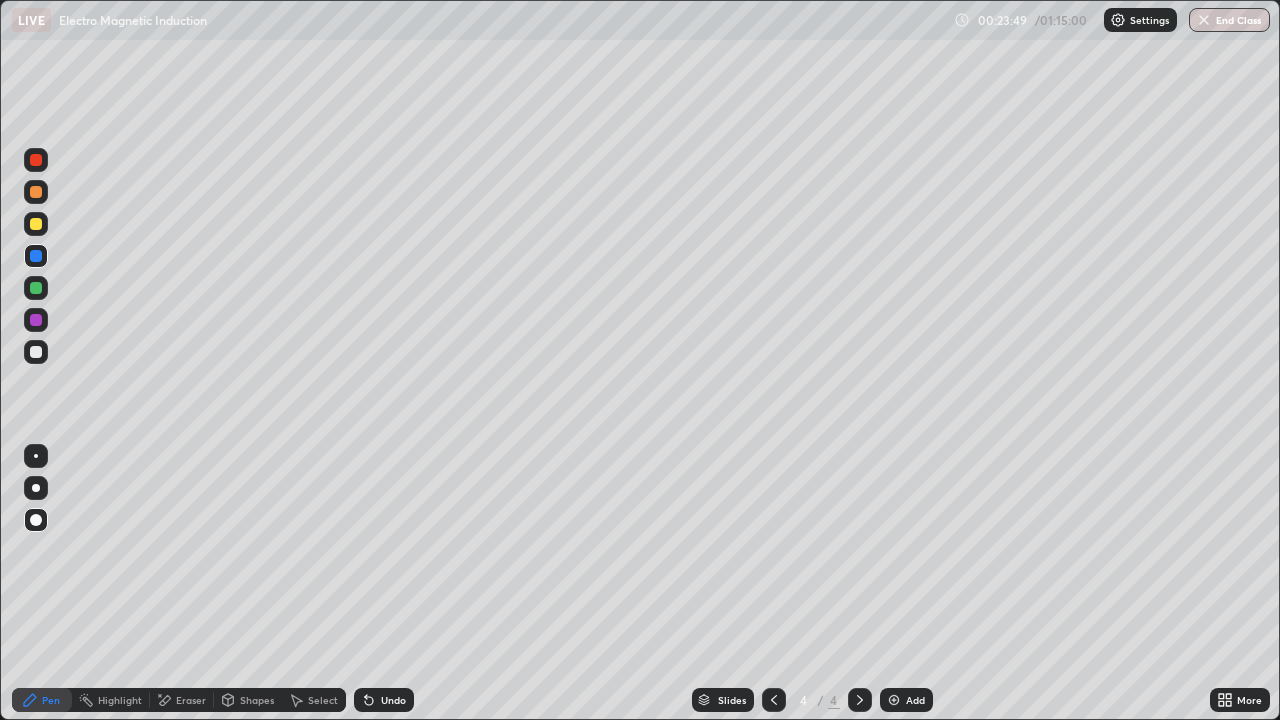 click at bounding box center [36, 352] 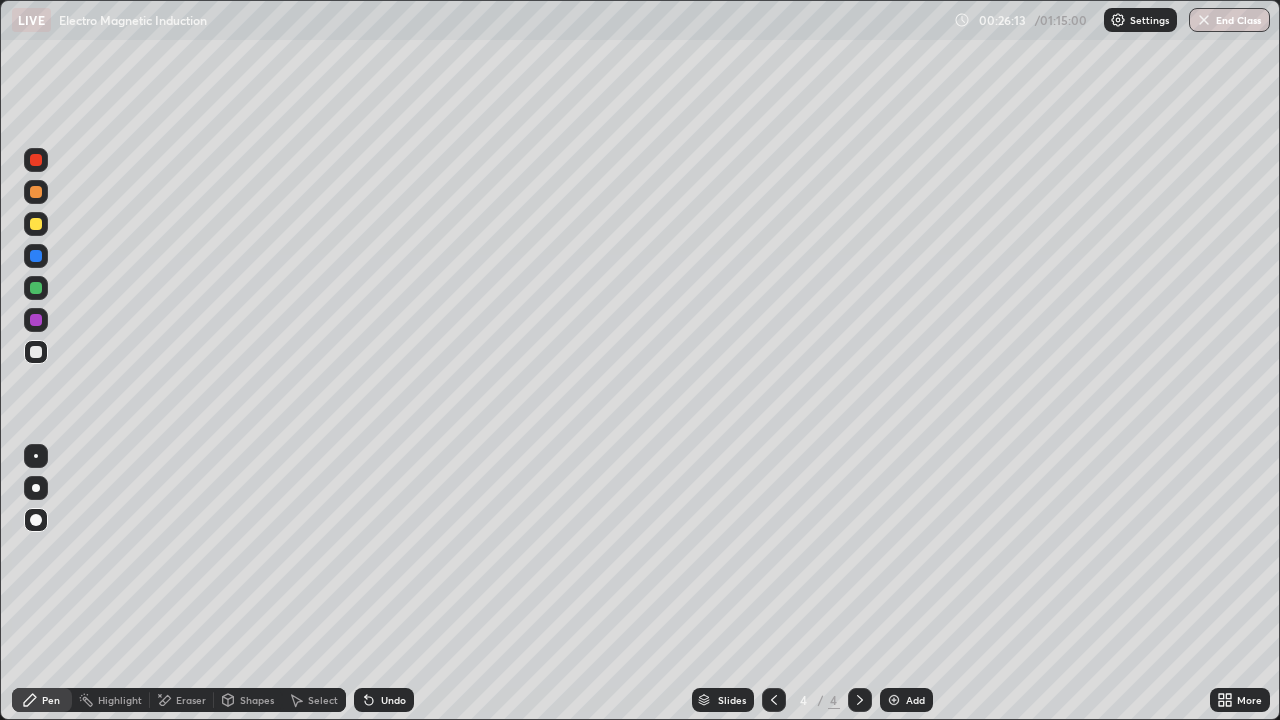 click on "Add" at bounding box center (906, 700) 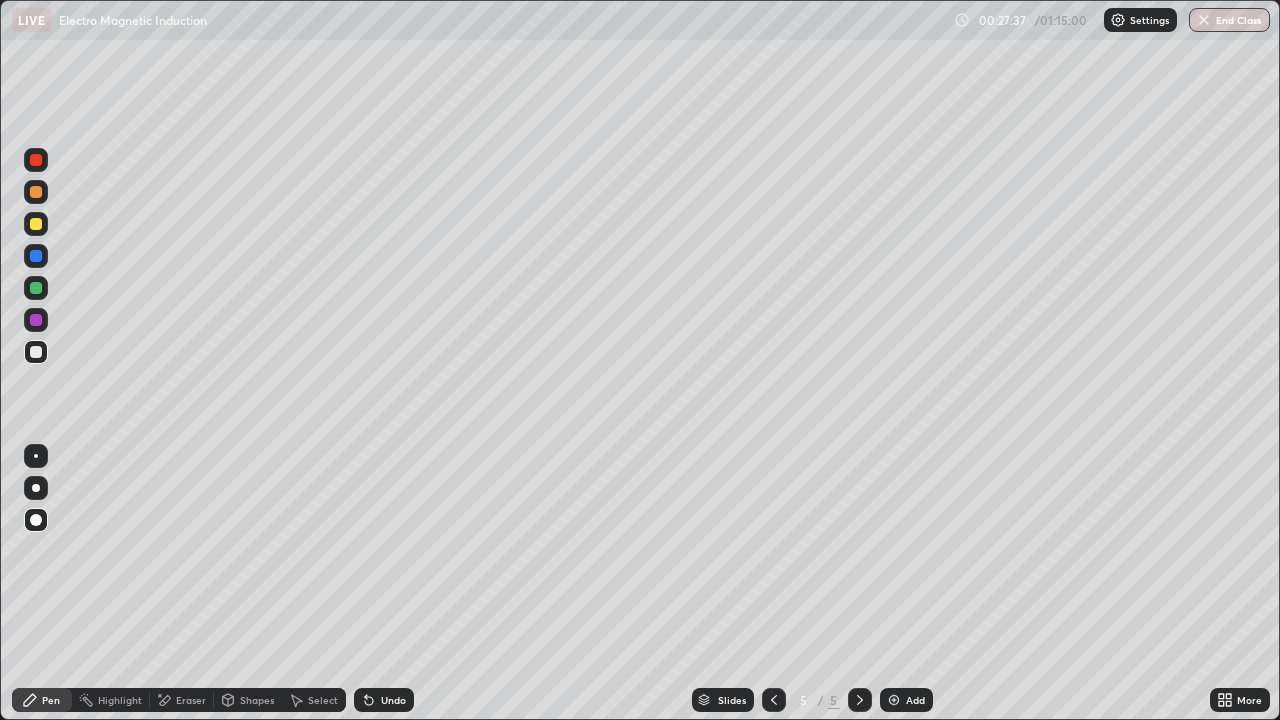 click at bounding box center (774, 700) 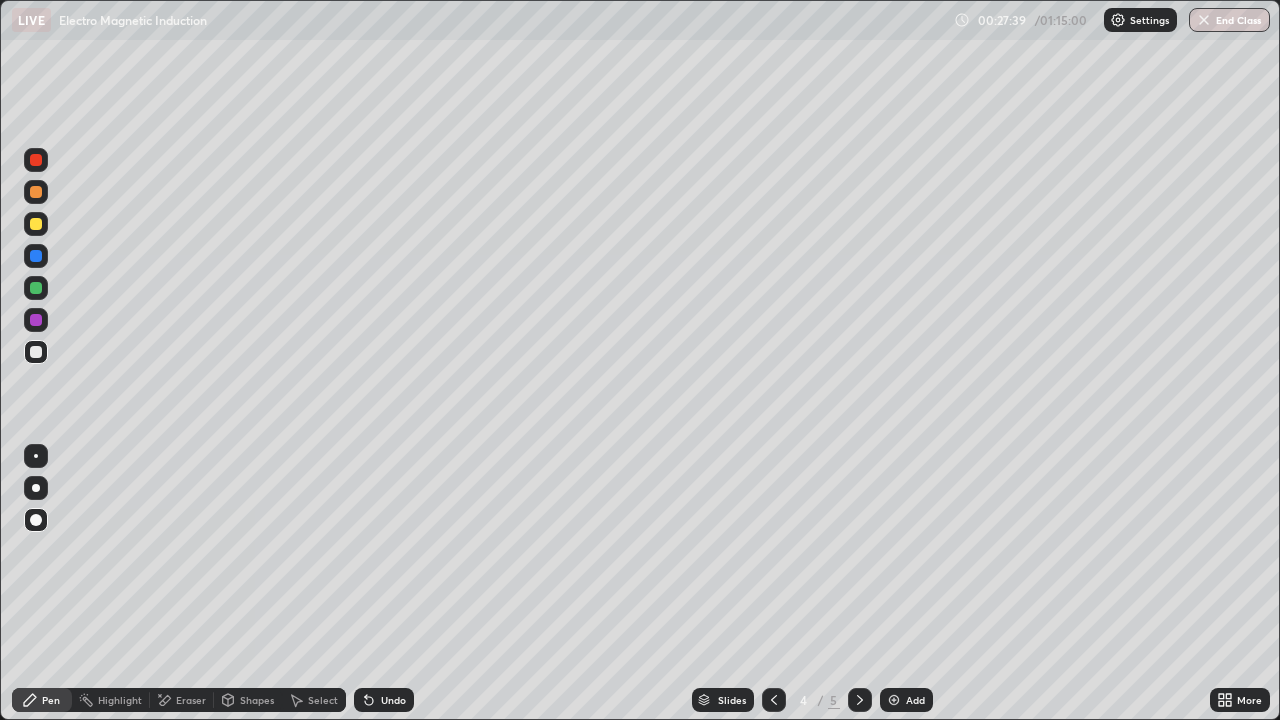 click at bounding box center [860, 700] 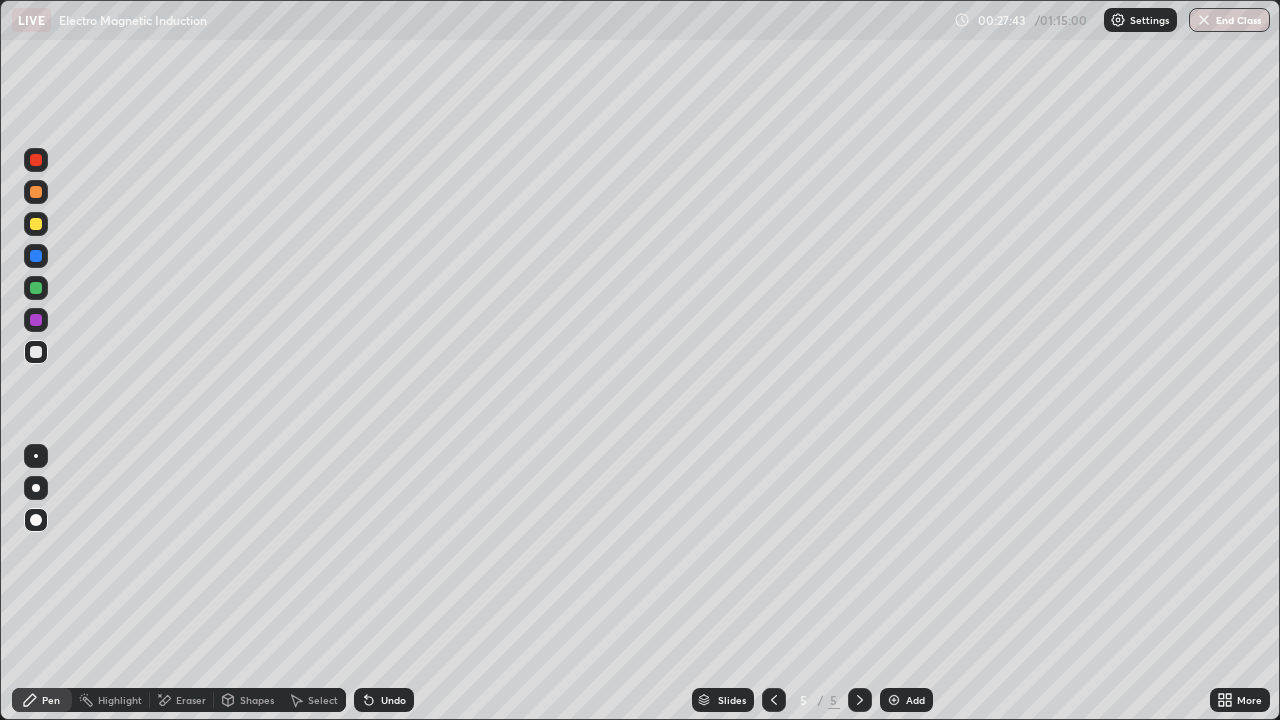 click 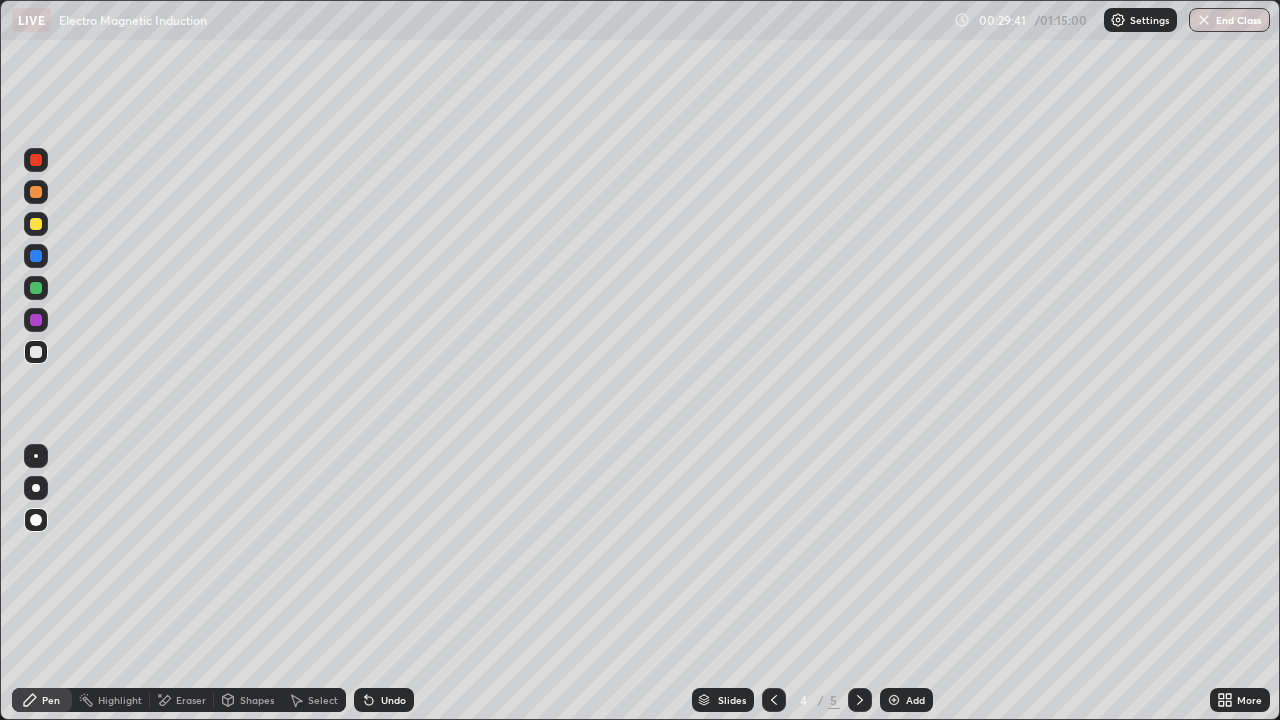click 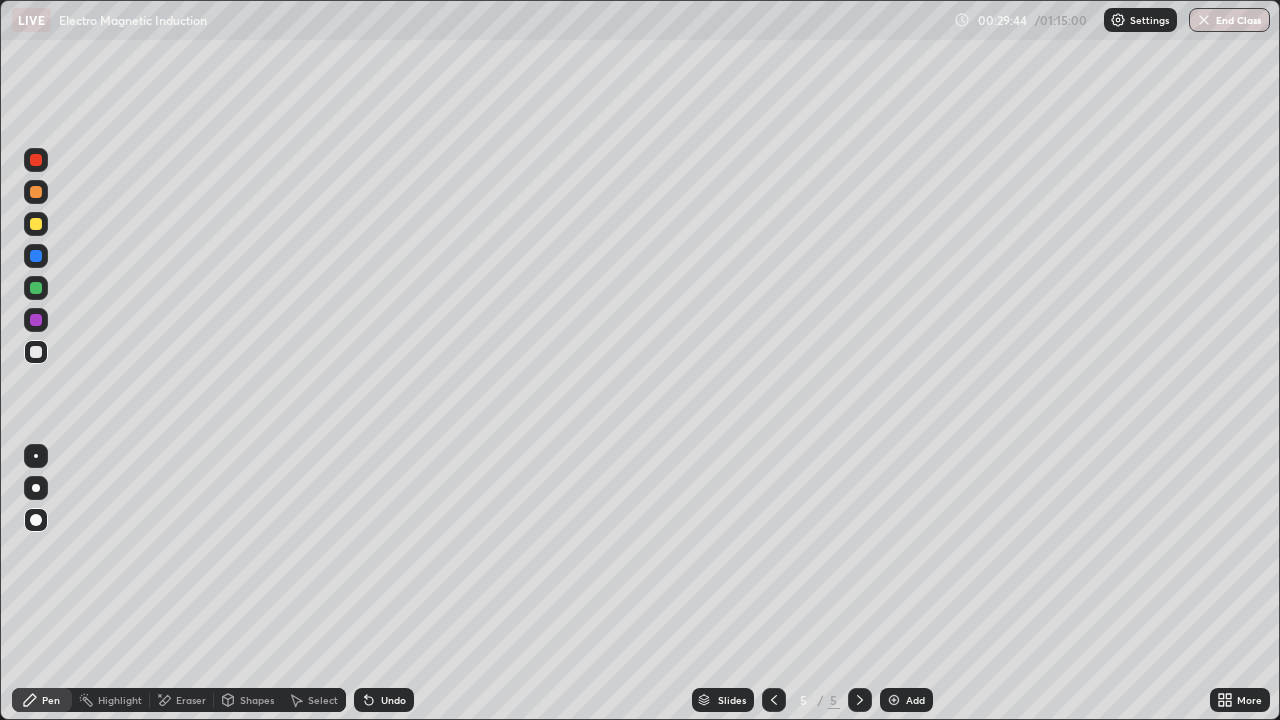click 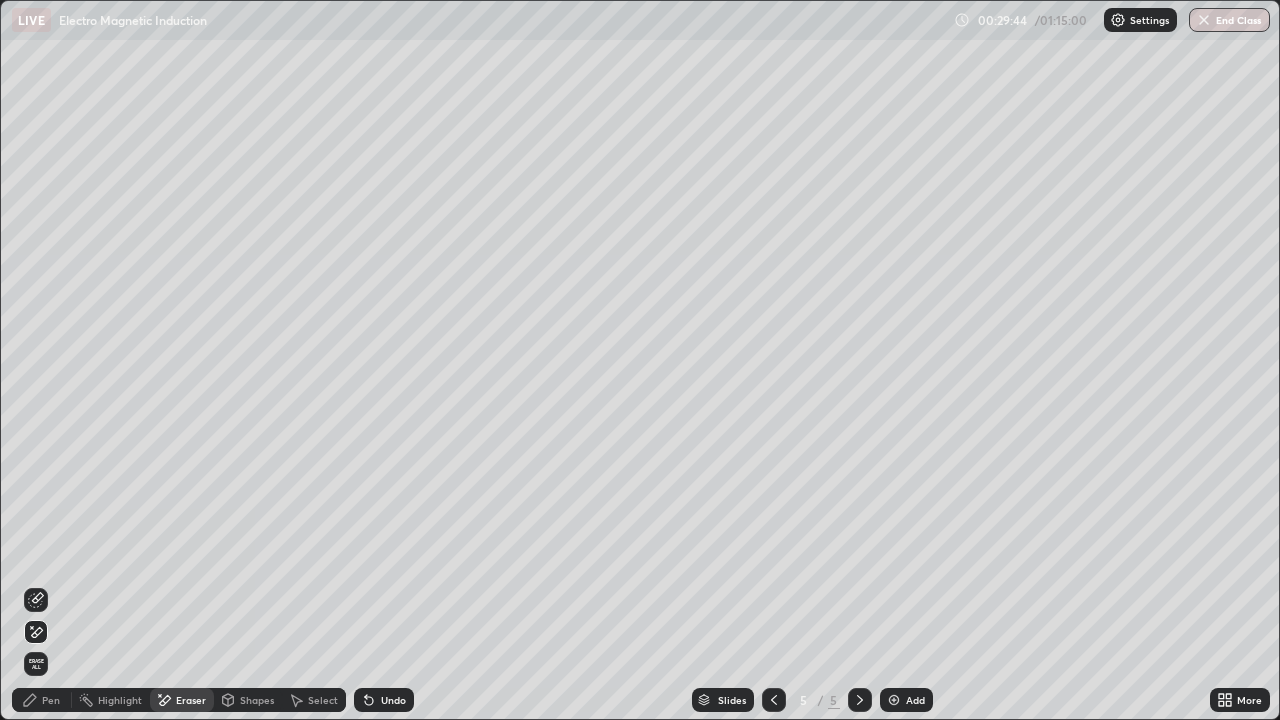 click 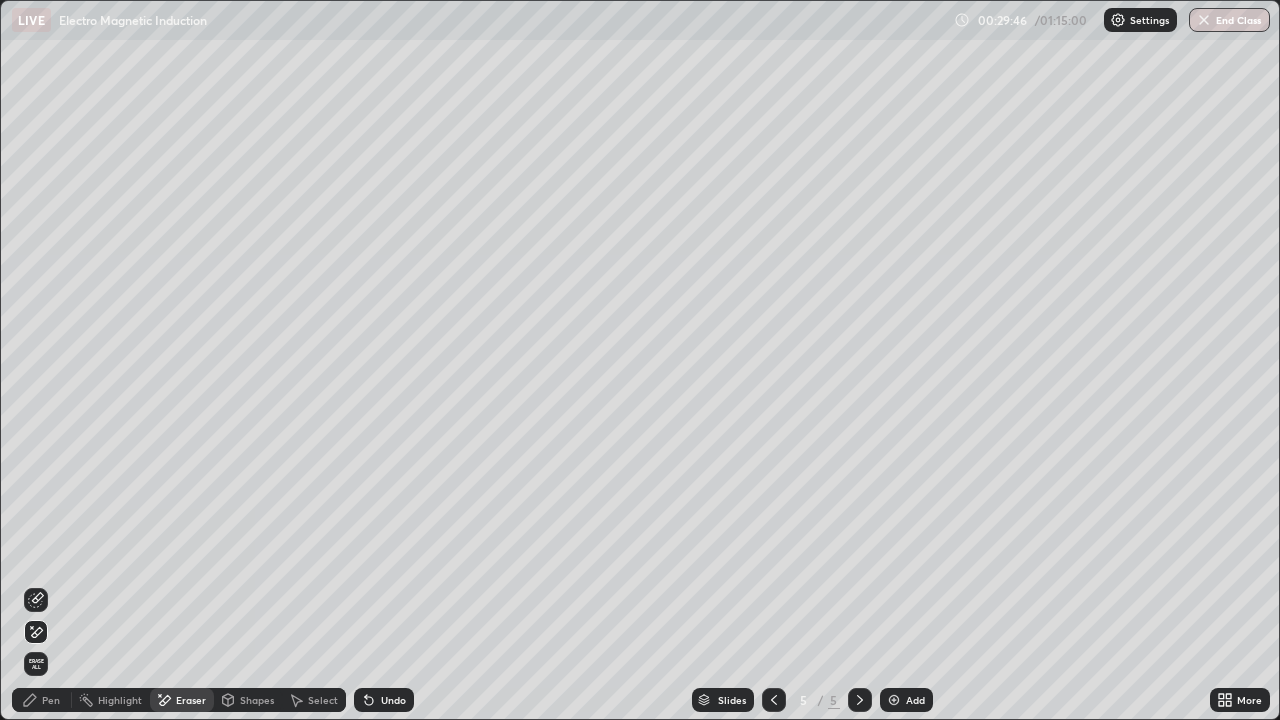 click on "Pen" at bounding box center [51, 700] 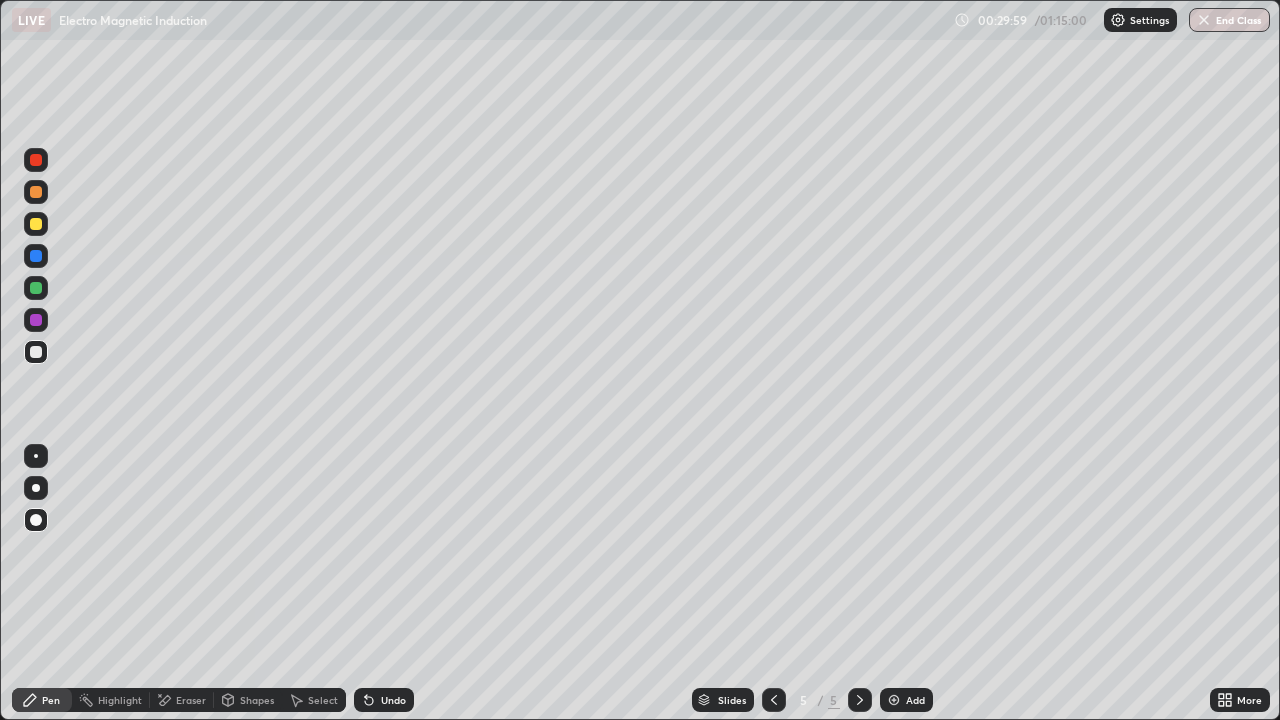 click at bounding box center (36, 160) 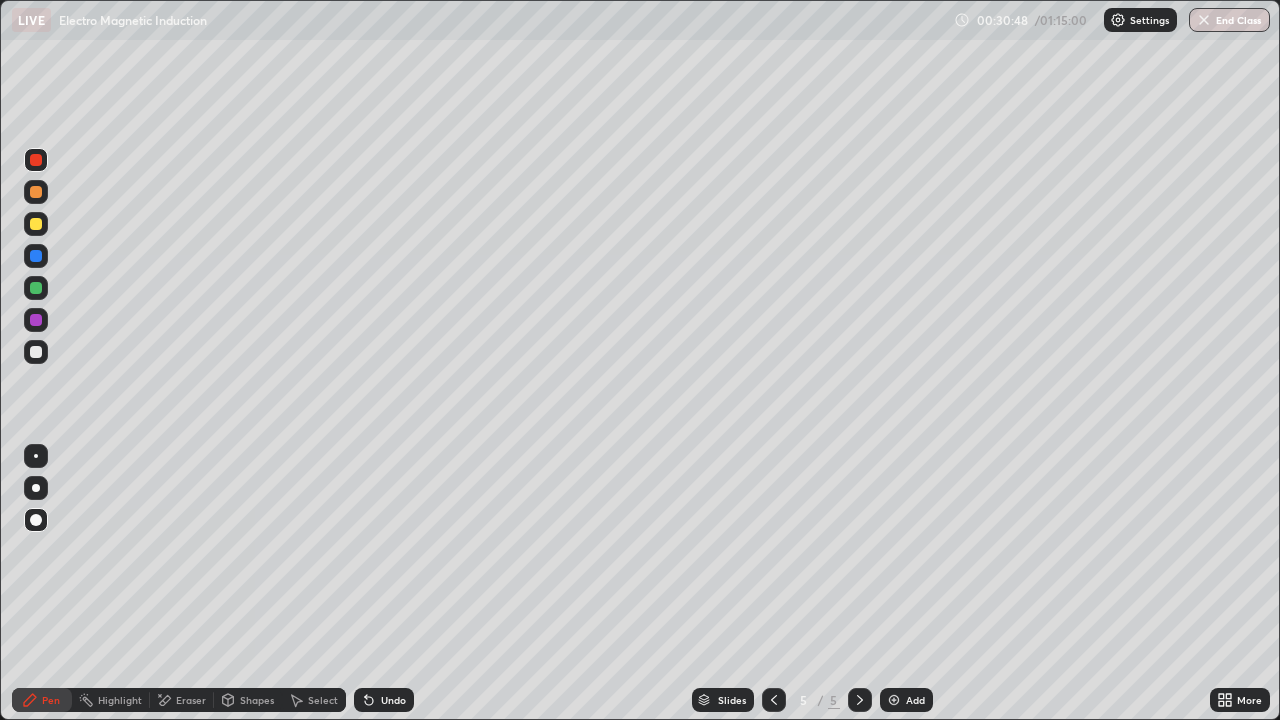 click on "Undo" at bounding box center [393, 700] 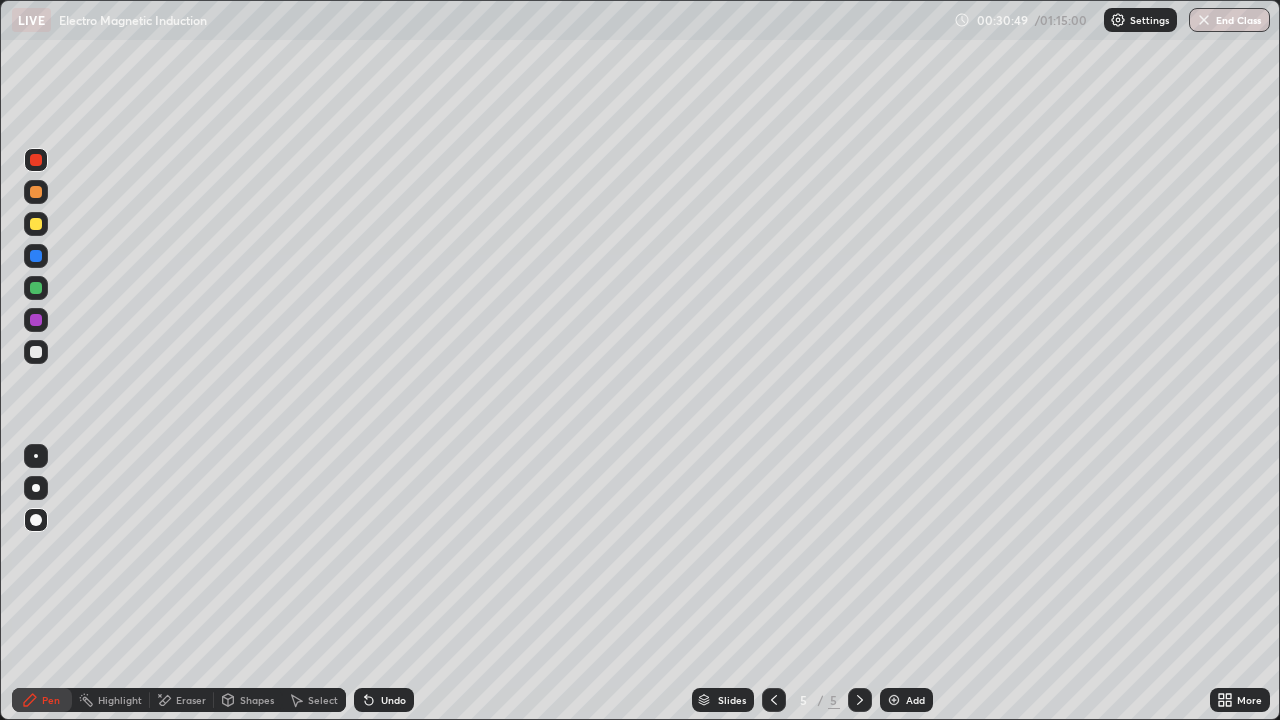 click on "Undo" at bounding box center [384, 700] 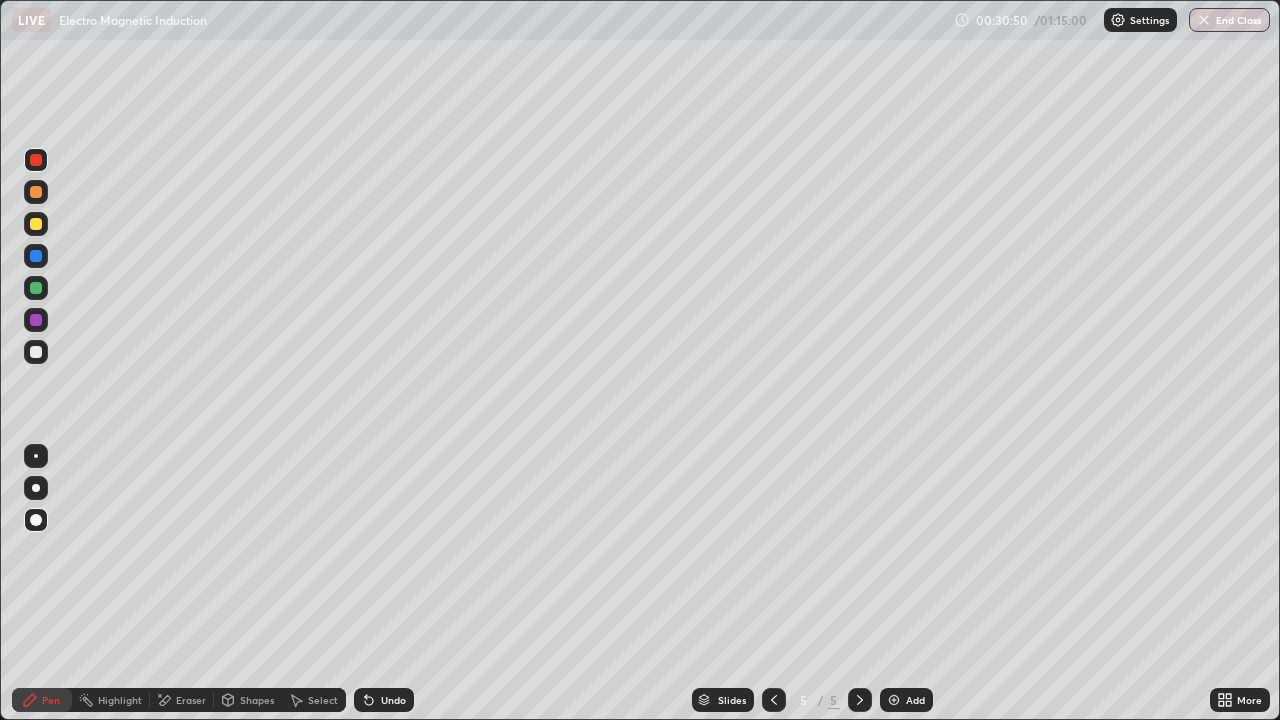 click on "Undo" at bounding box center [384, 700] 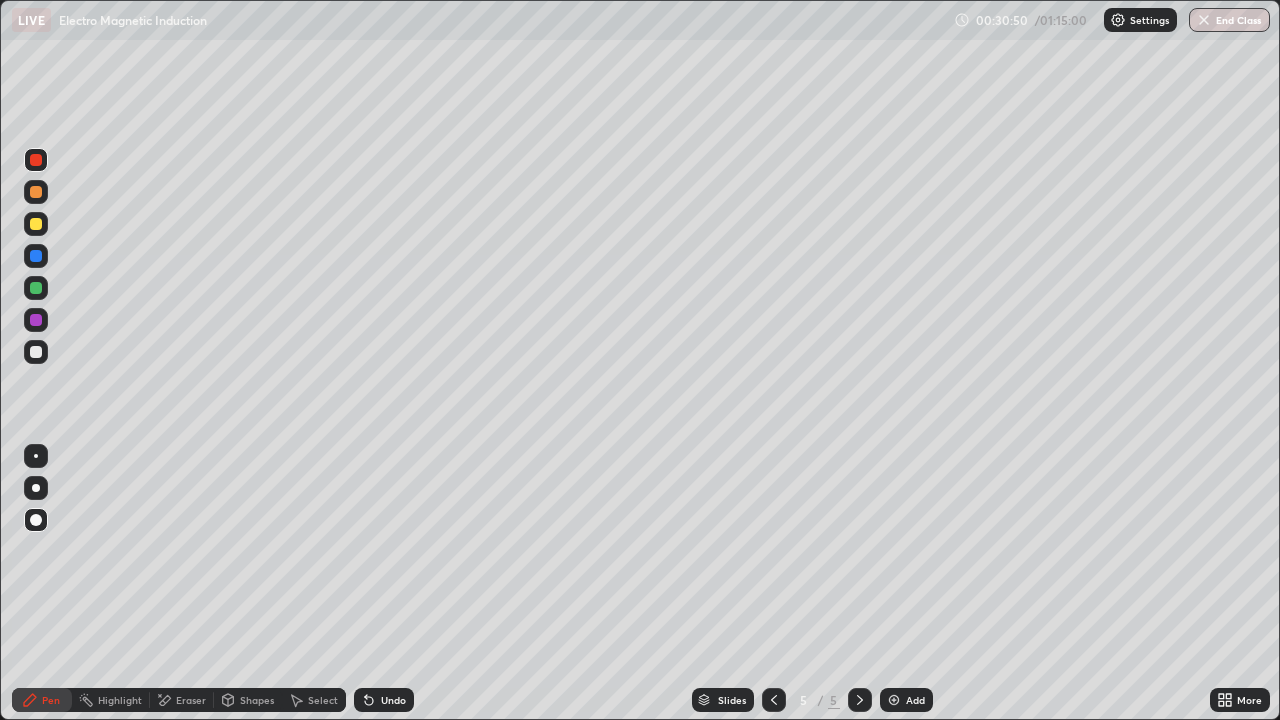 click on "Undo" at bounding box center (384, 700) 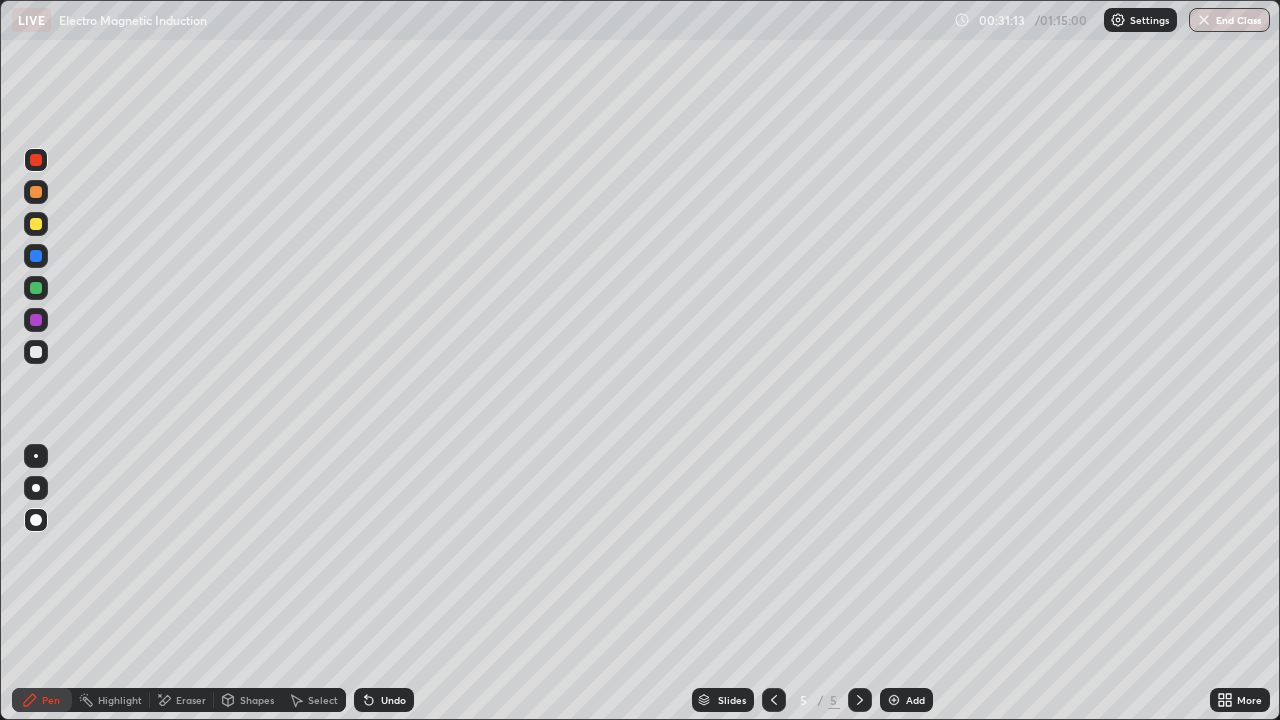 click on "Undo" at bounding box center (393, 700) 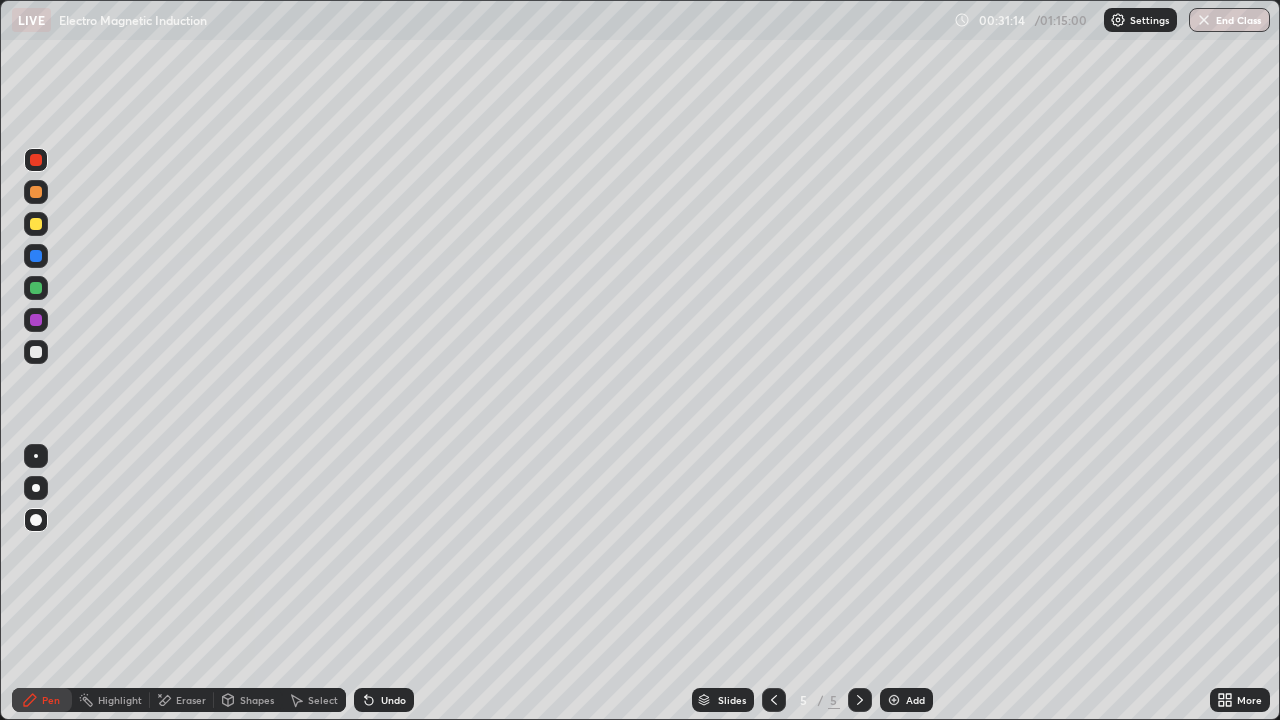 click on "Undo" at bounding box center [393, 700] 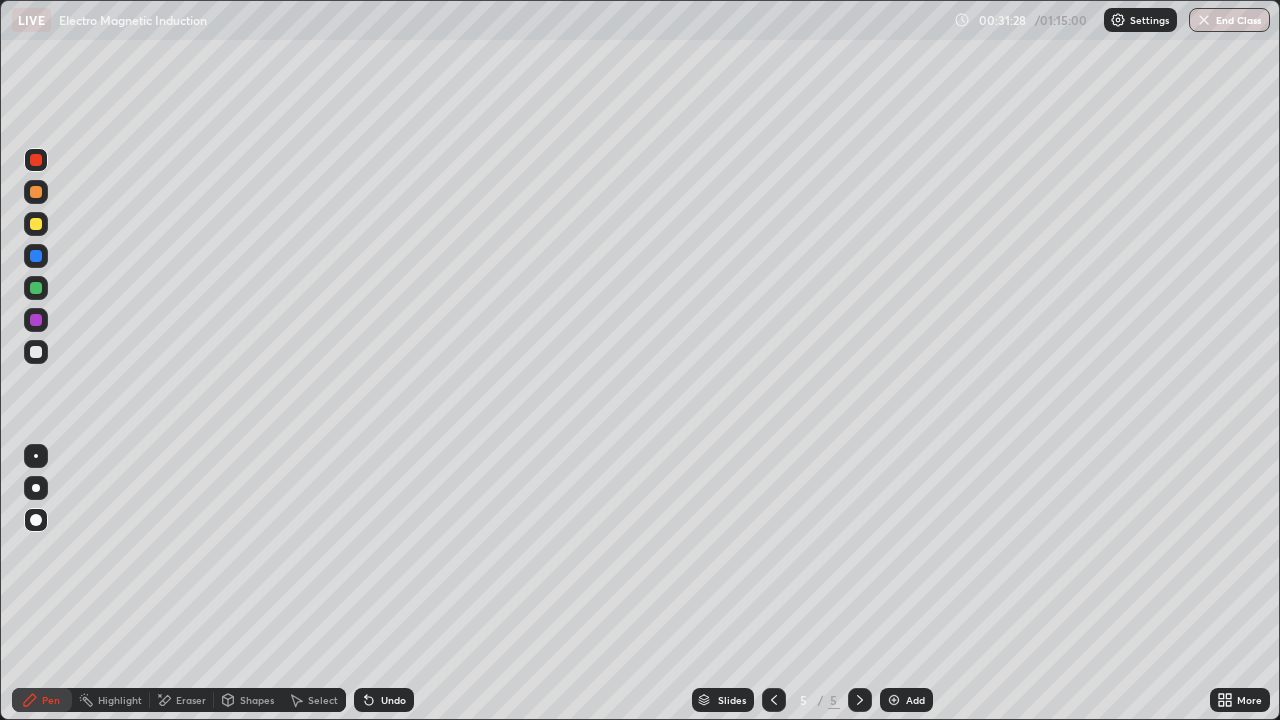 click 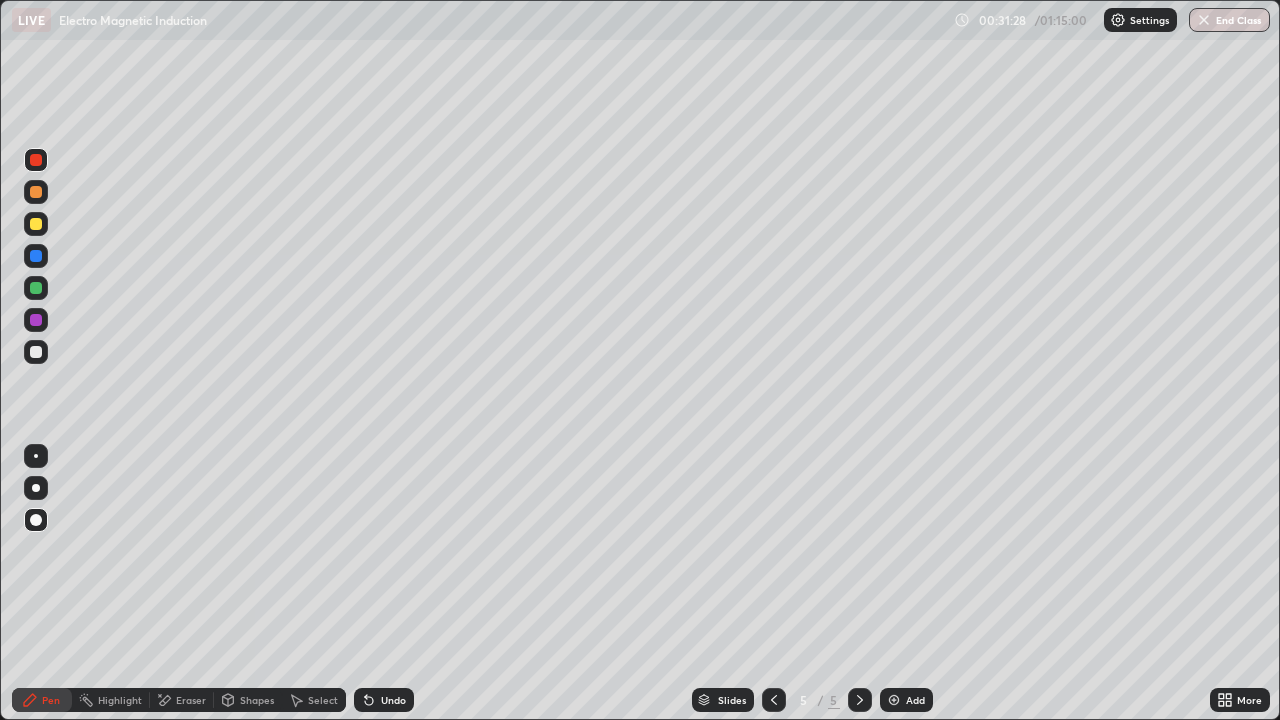 click on "Undo" at bounding box center (393, 700) 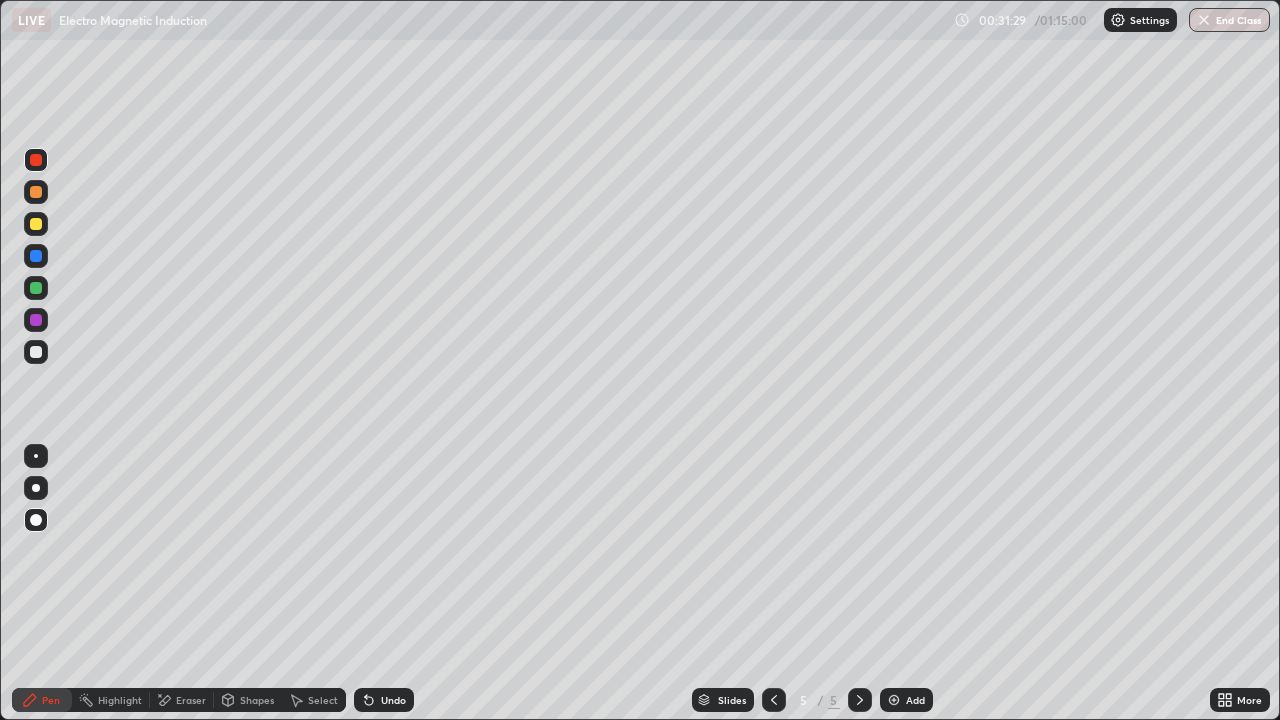 click on "Undo" at bounding box center [393, 700] 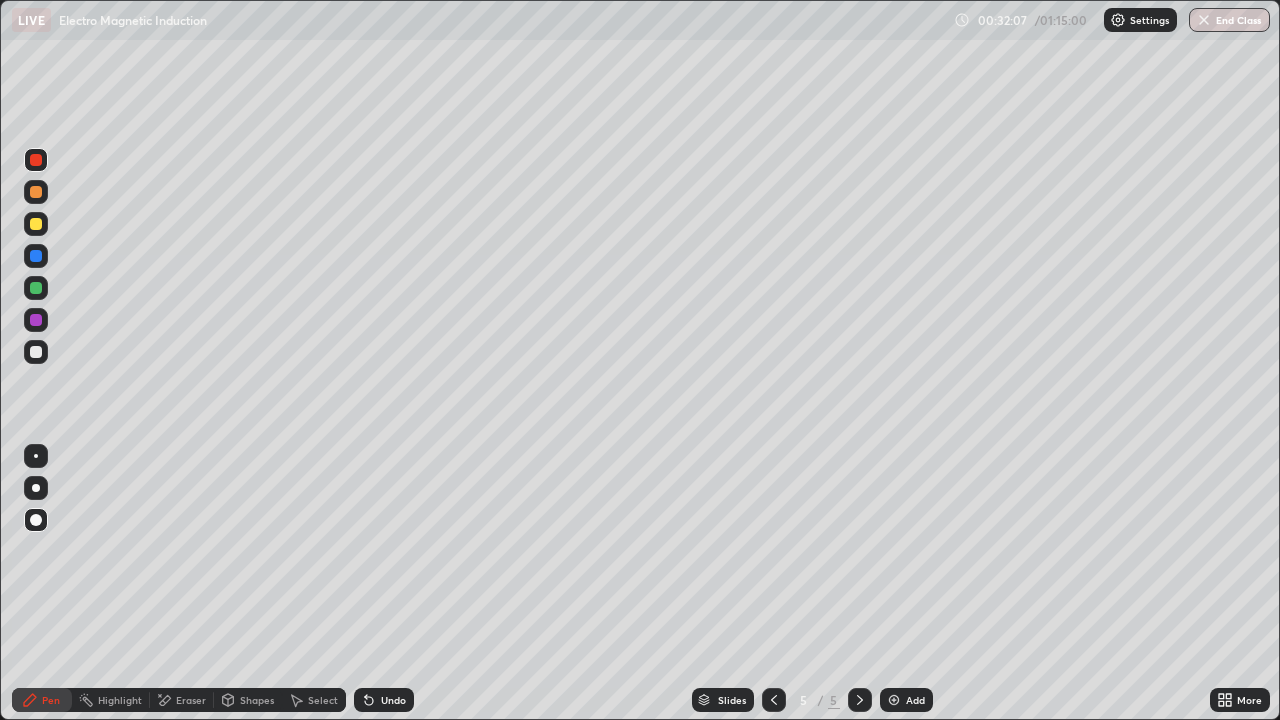 click on "Undo" at bounding box center (384, 700) 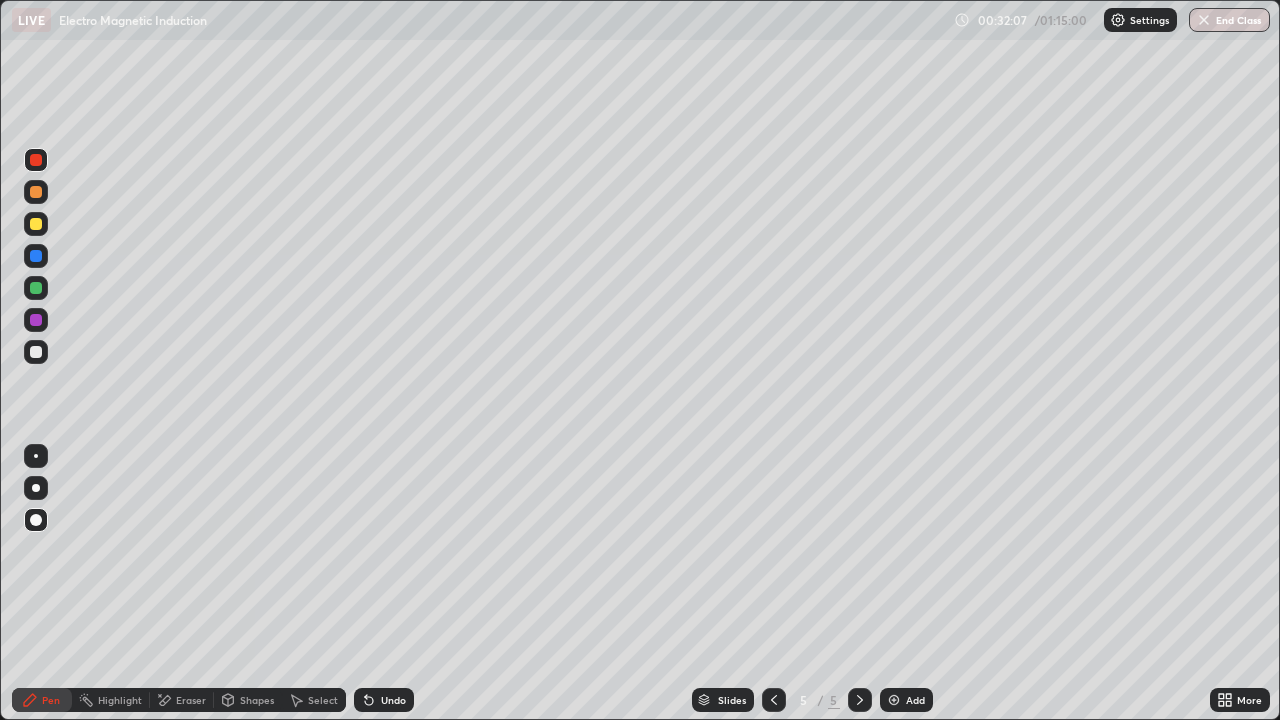 click on "Undo" at bounding box center [384, 700] 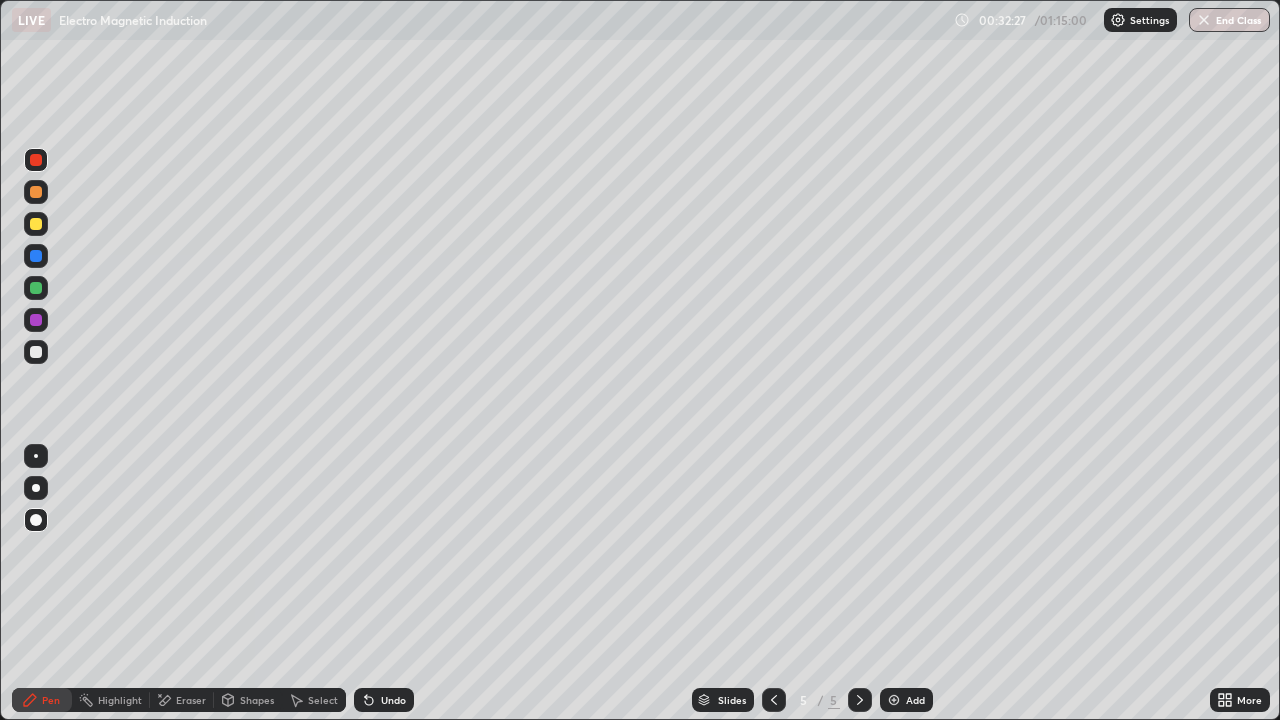 click at bounding box center [36, 224] 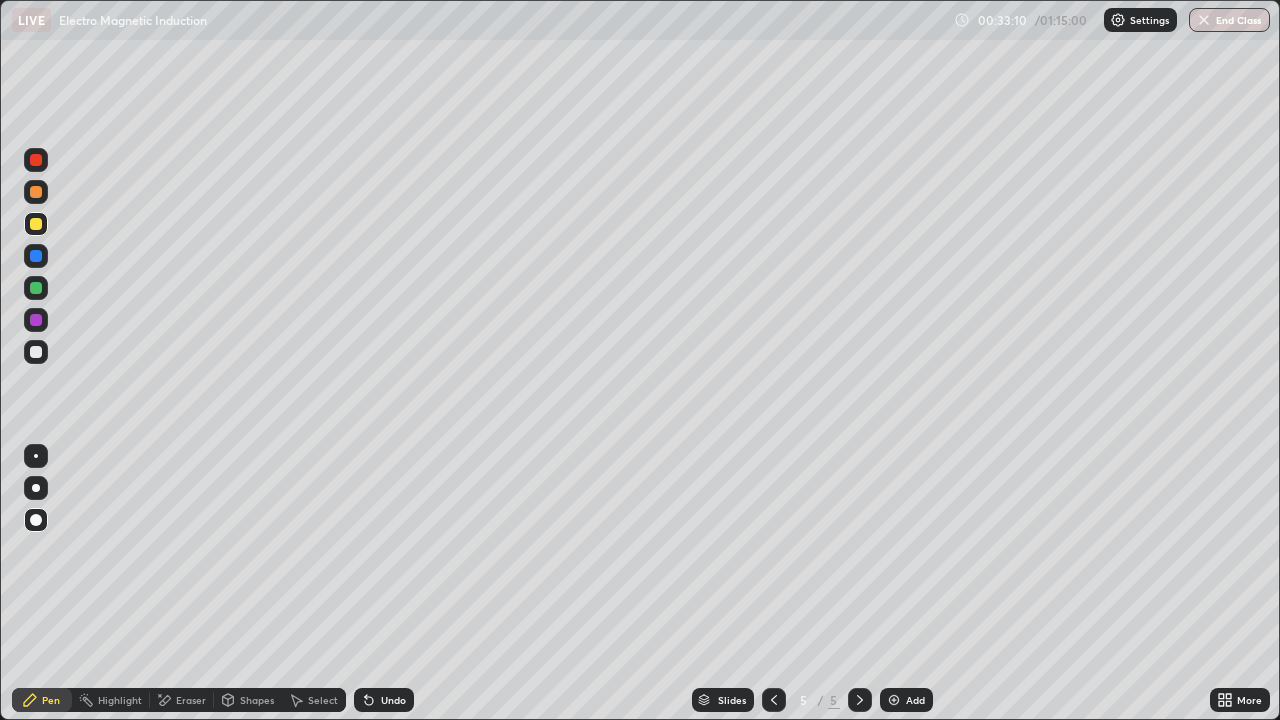 click at bounding box center [36, 160] 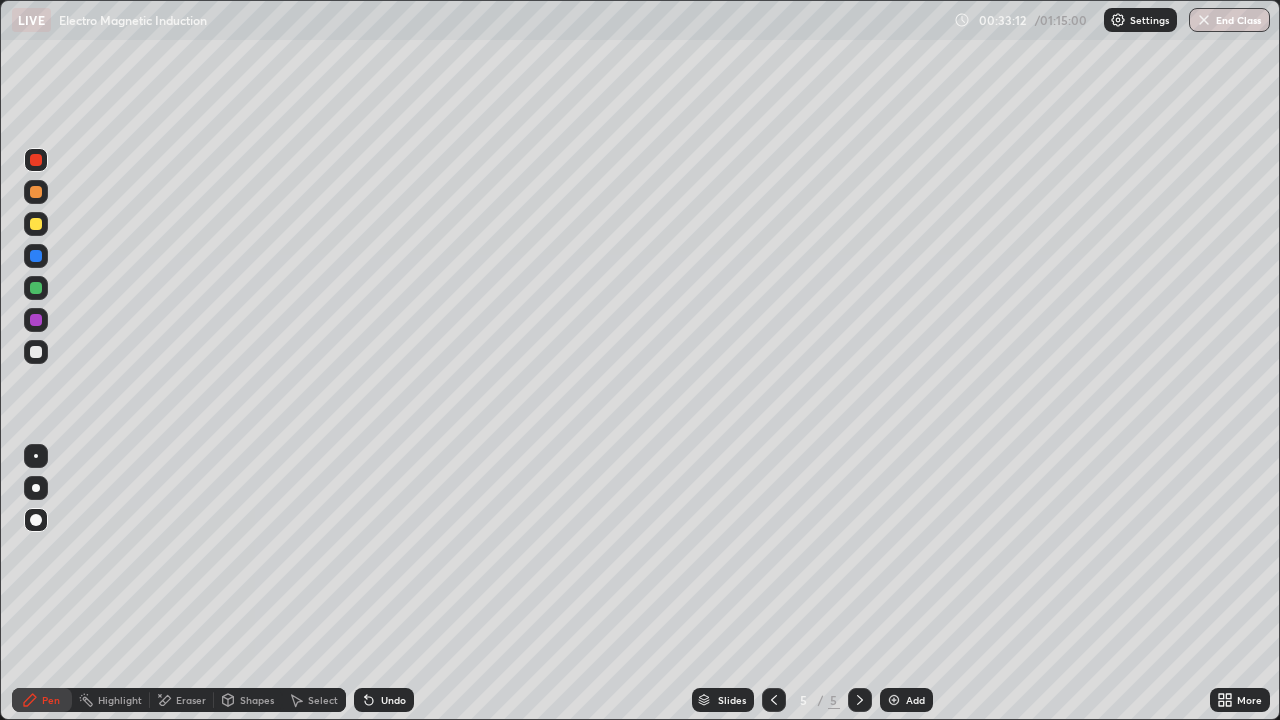 click at bounding box center (36, 256) 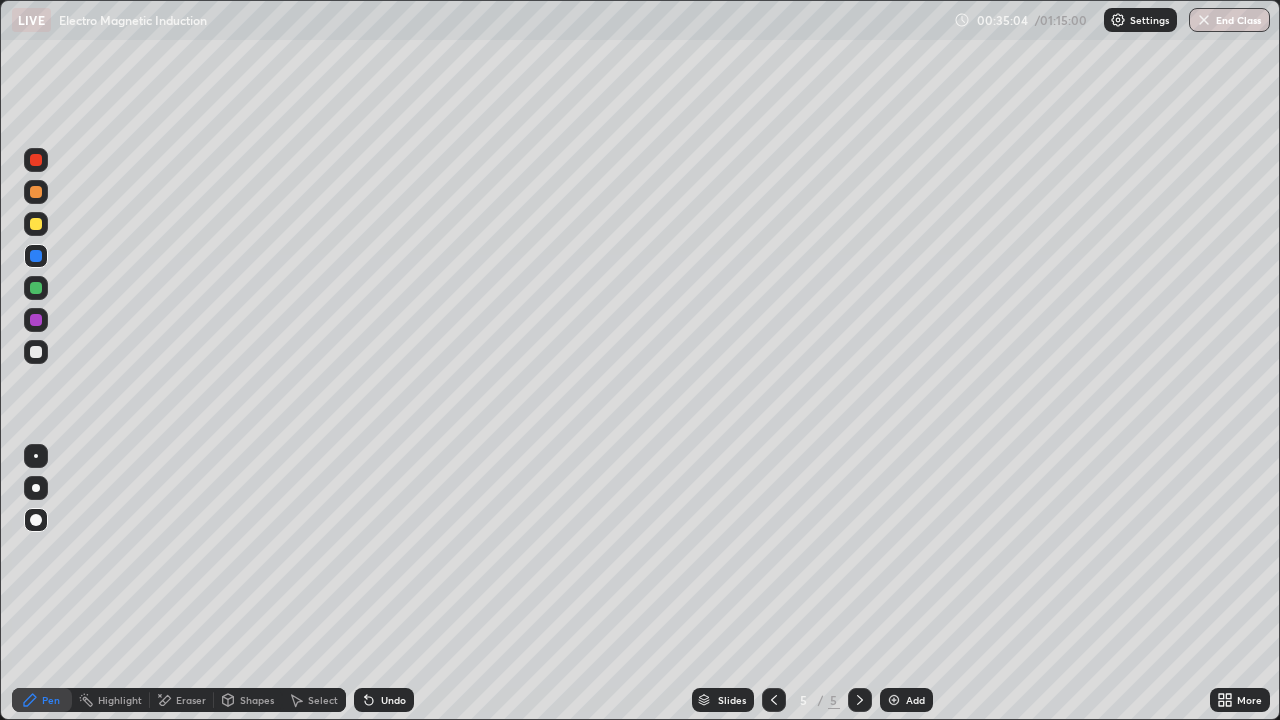 click at bounding box center (894, 700) 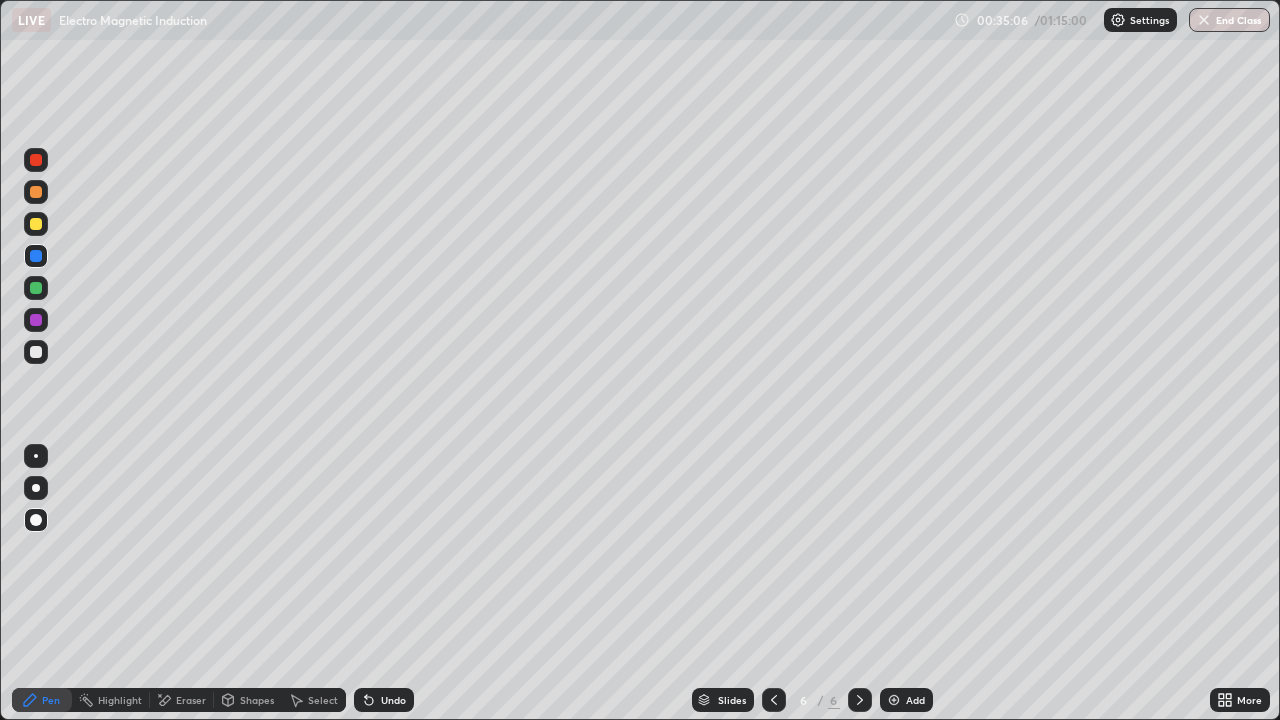click at bounding box center (36, 352) 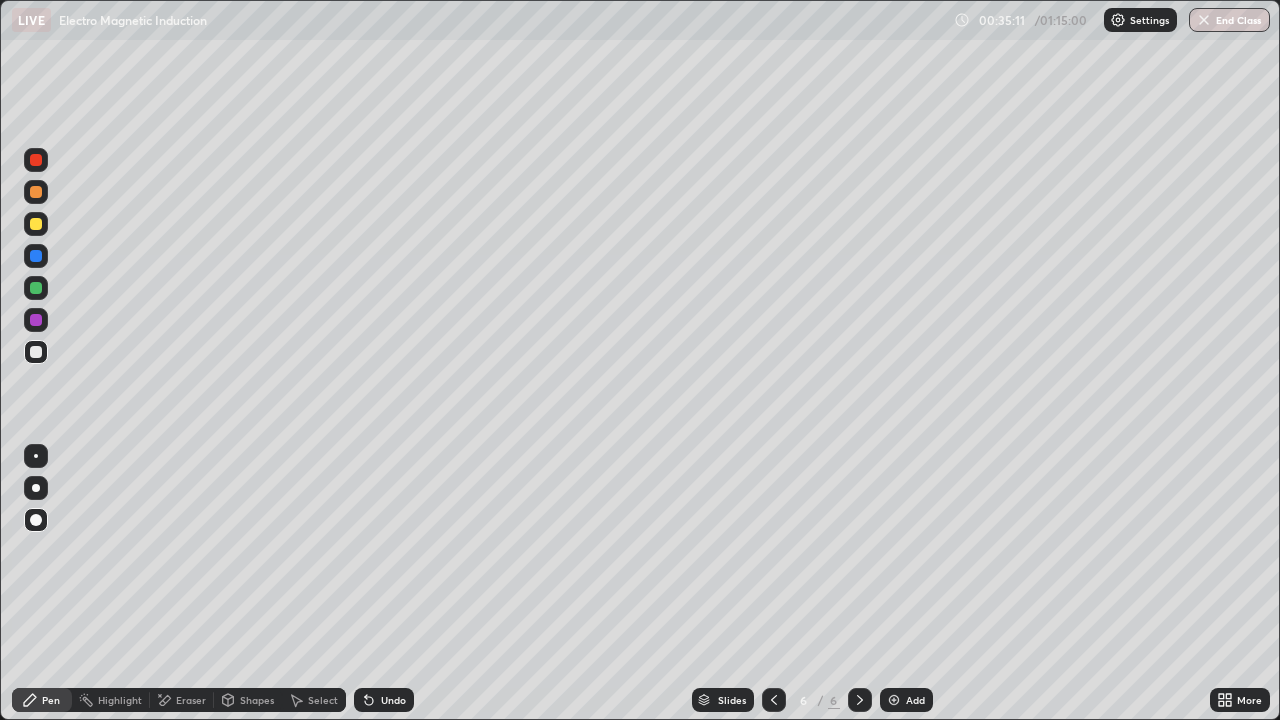 click on "Undo" at bounding box center [393, 700] 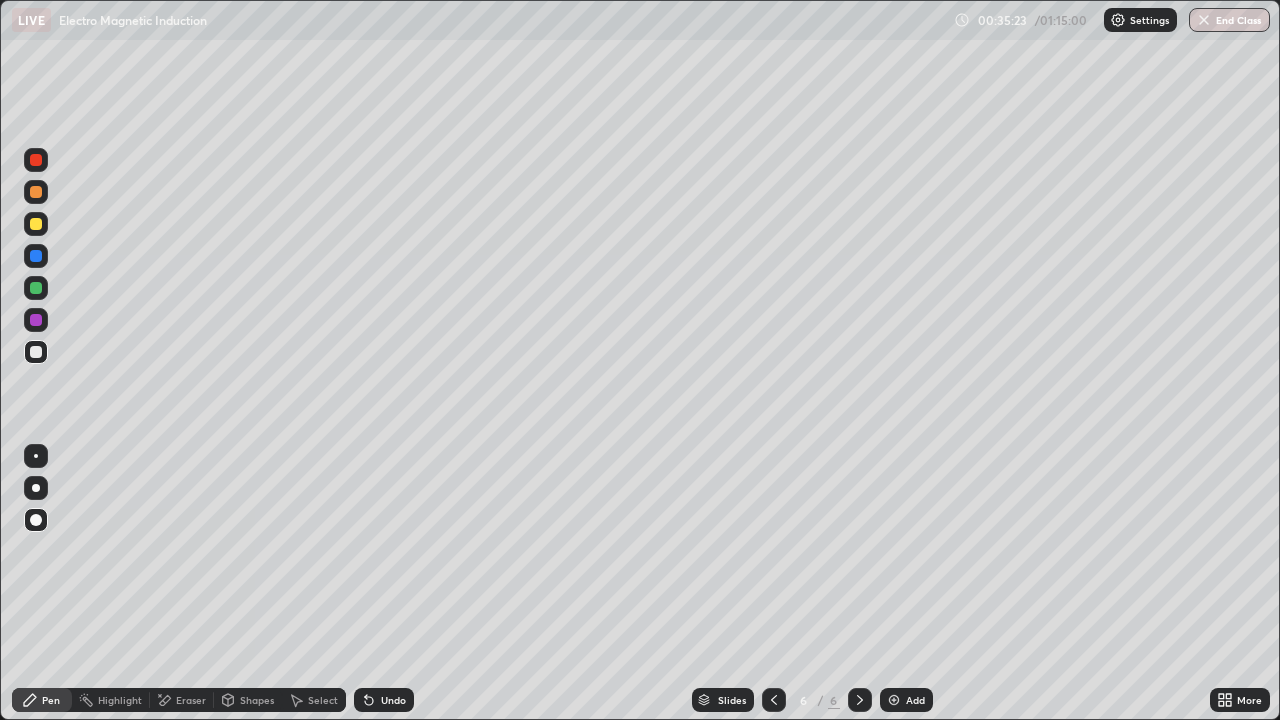 click at bounding box center [36, 224] 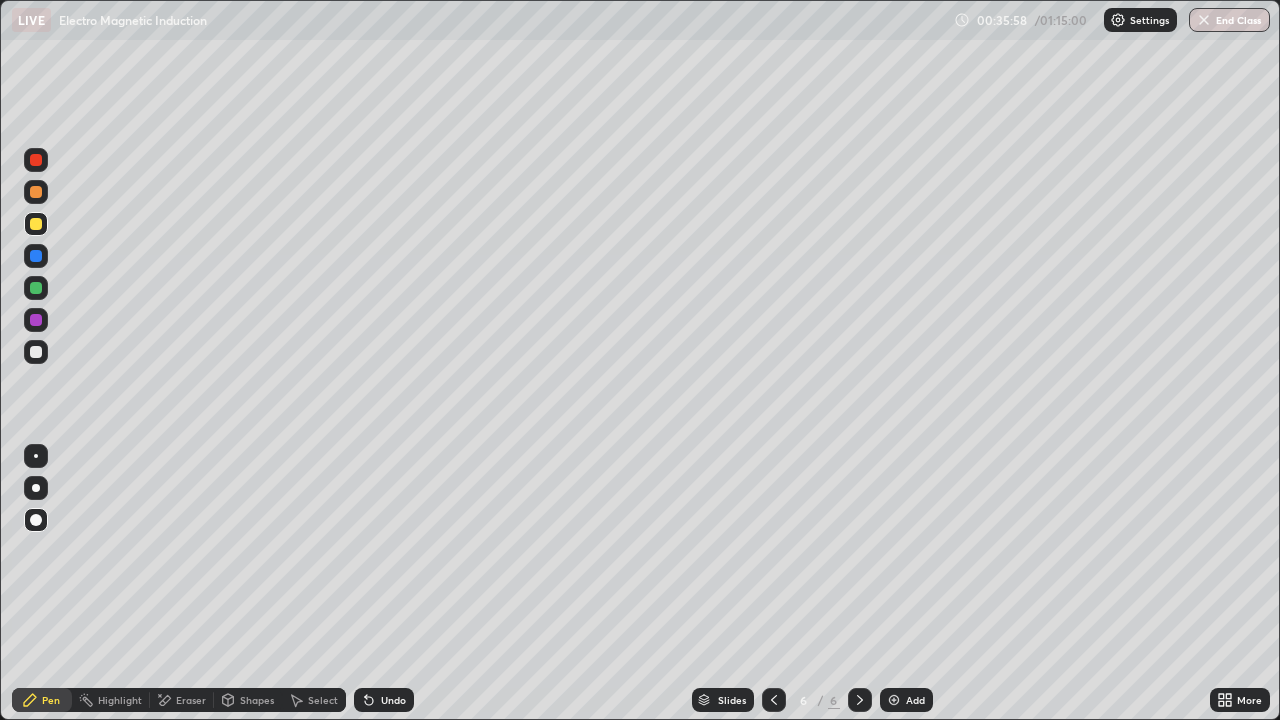 click at bounding box center [36, 160] 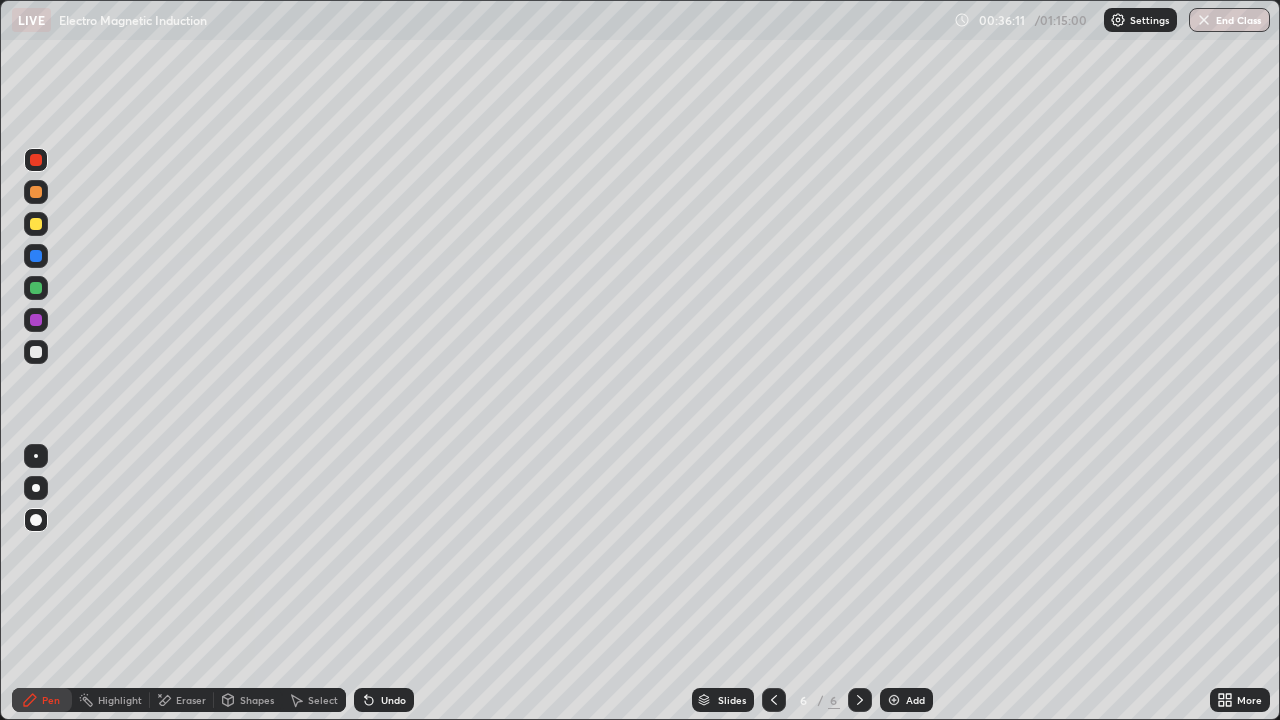 click at bounding box center (36, 224) 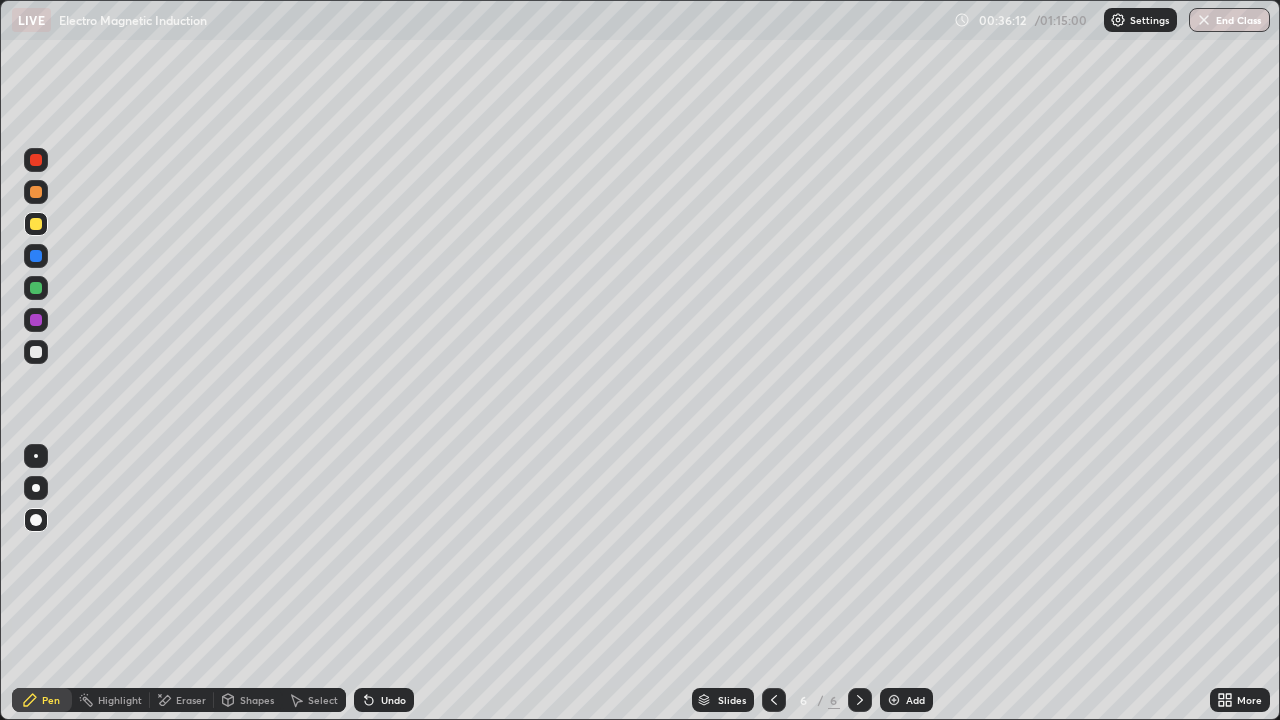 click at bounding box center (36, 192) 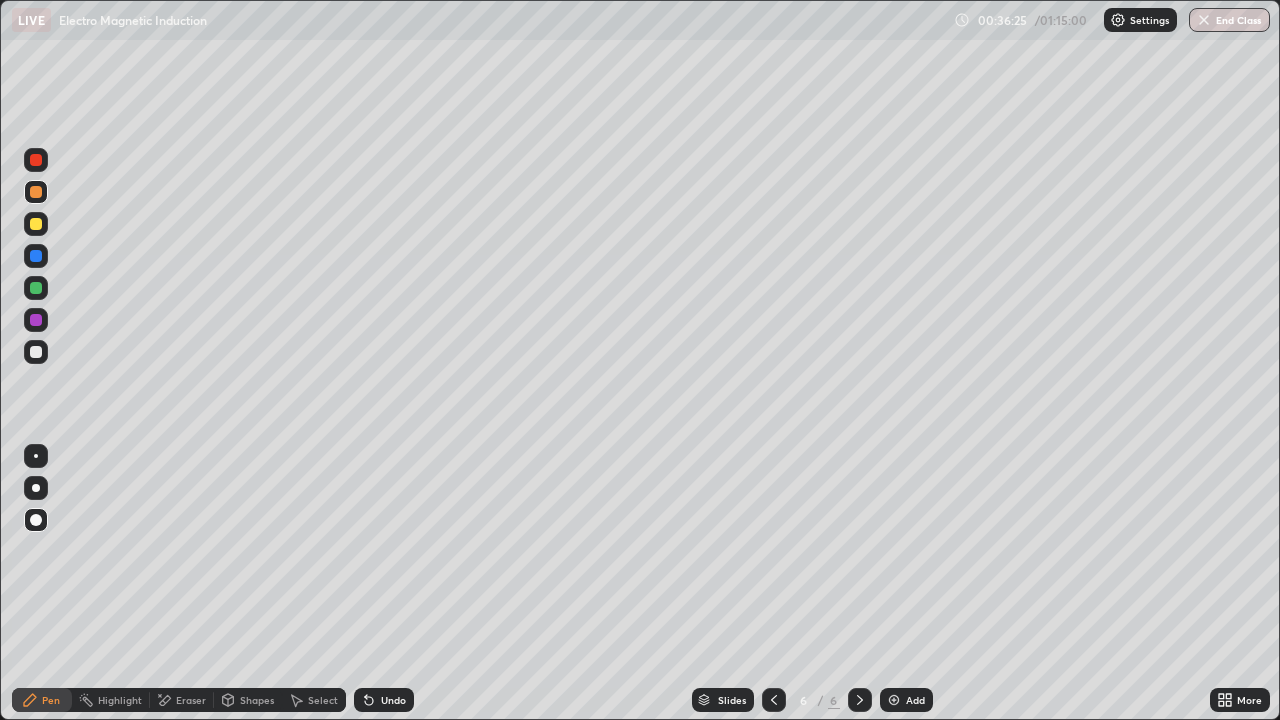 click on "Undo" at bounding box center (393, 700) 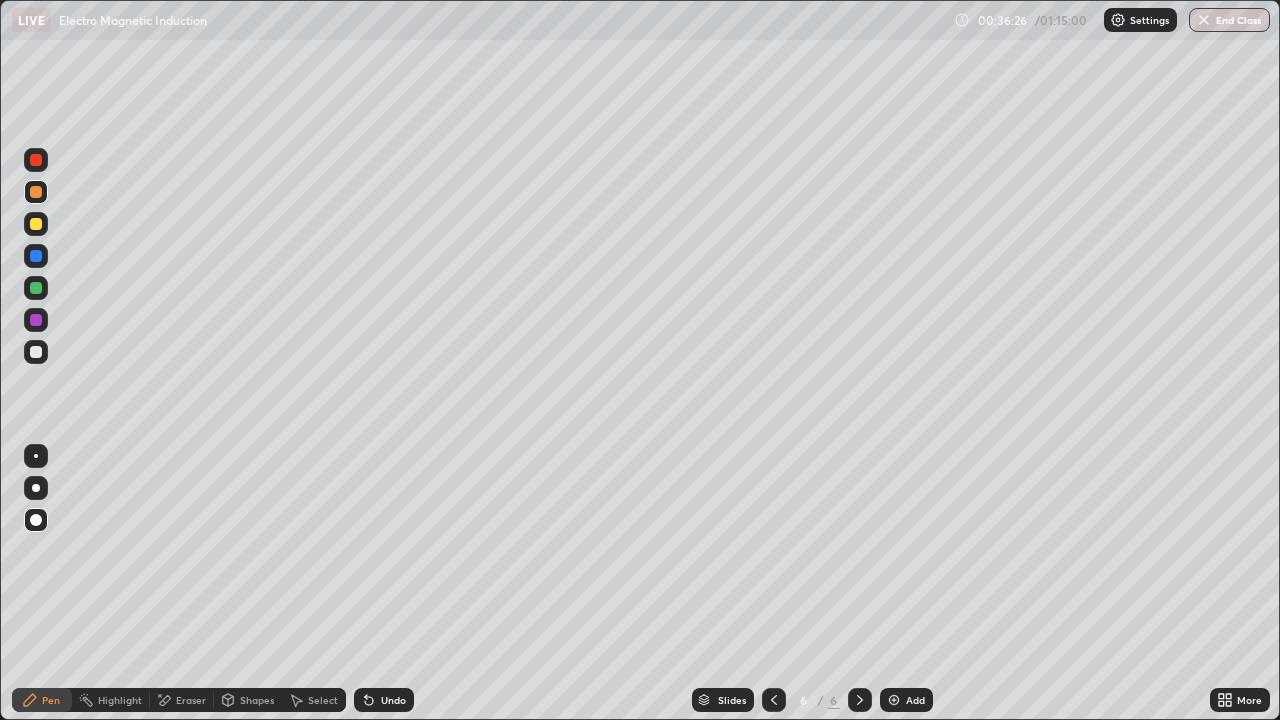 click on "Undo" at bounding box center (384, 700) 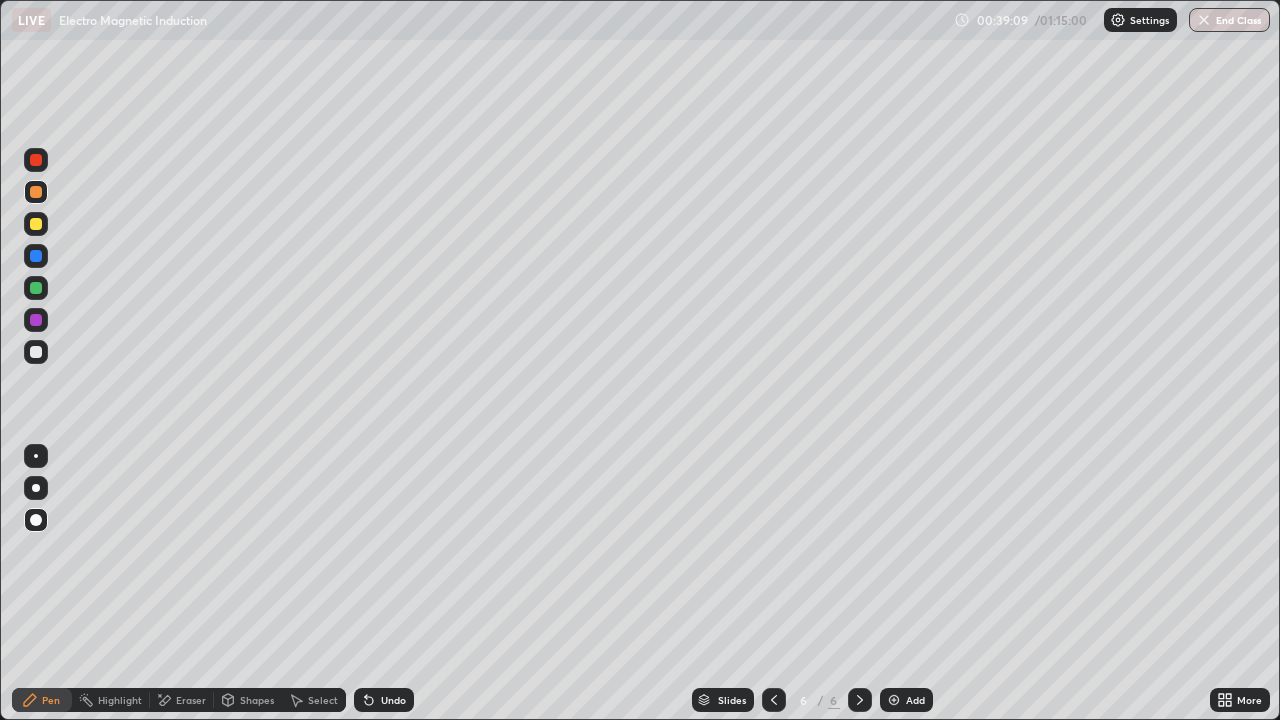 click 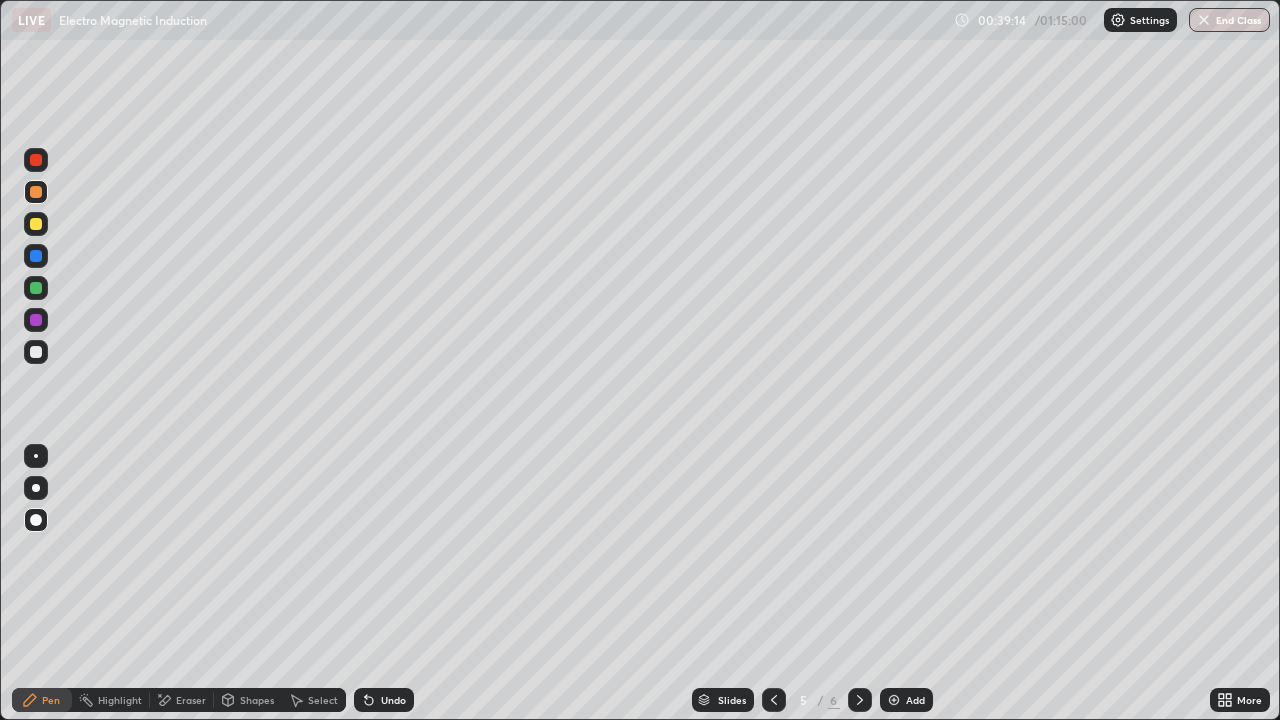 click 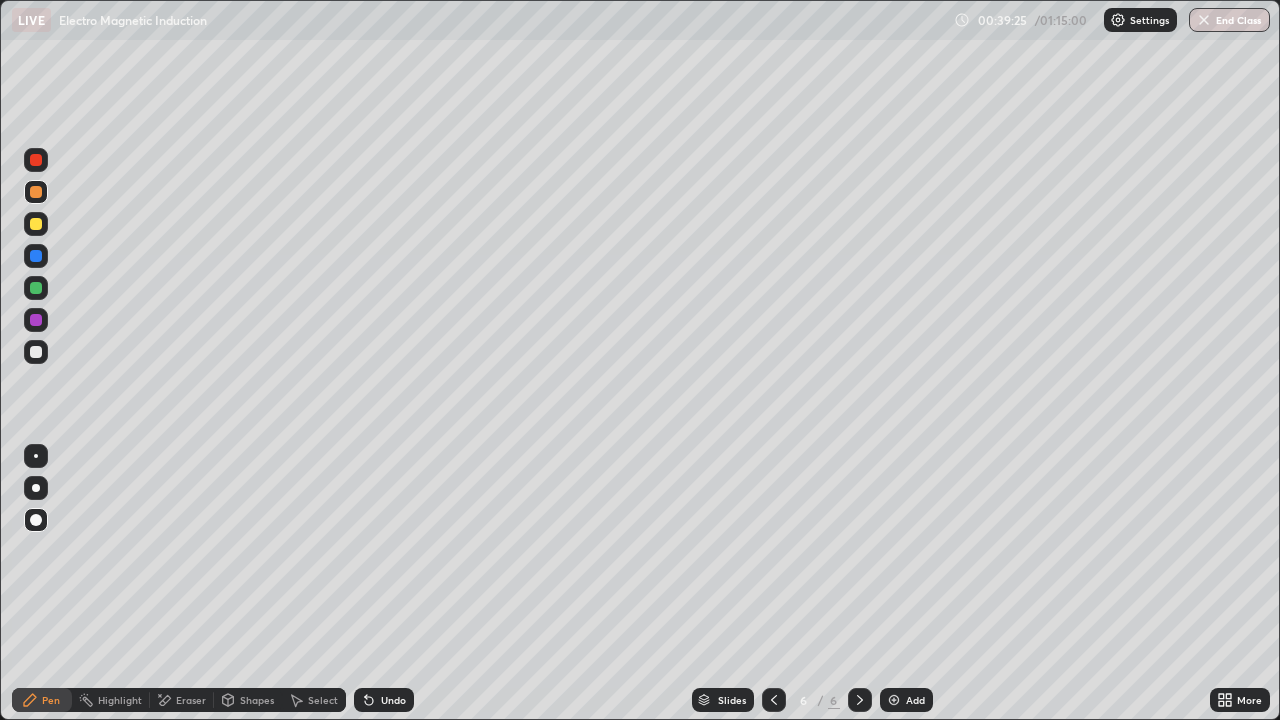 click at bounding box center (36, 256) 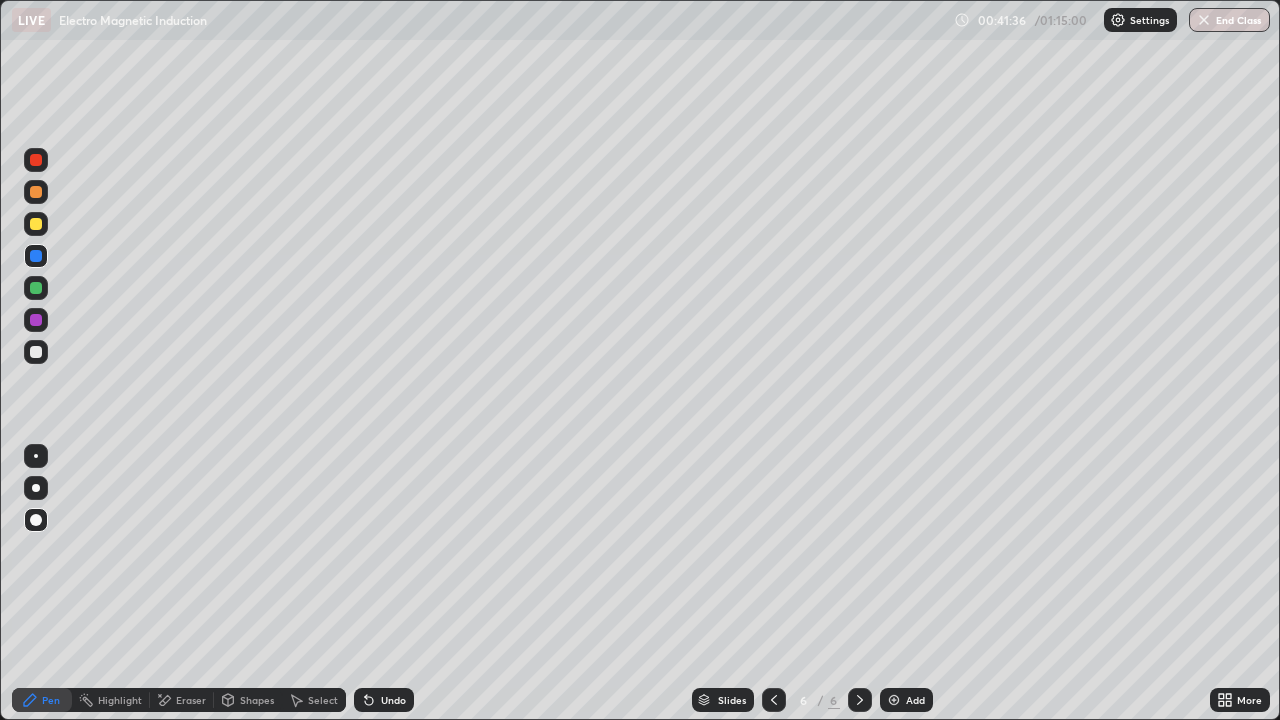 click at bounding box center [894, 700] 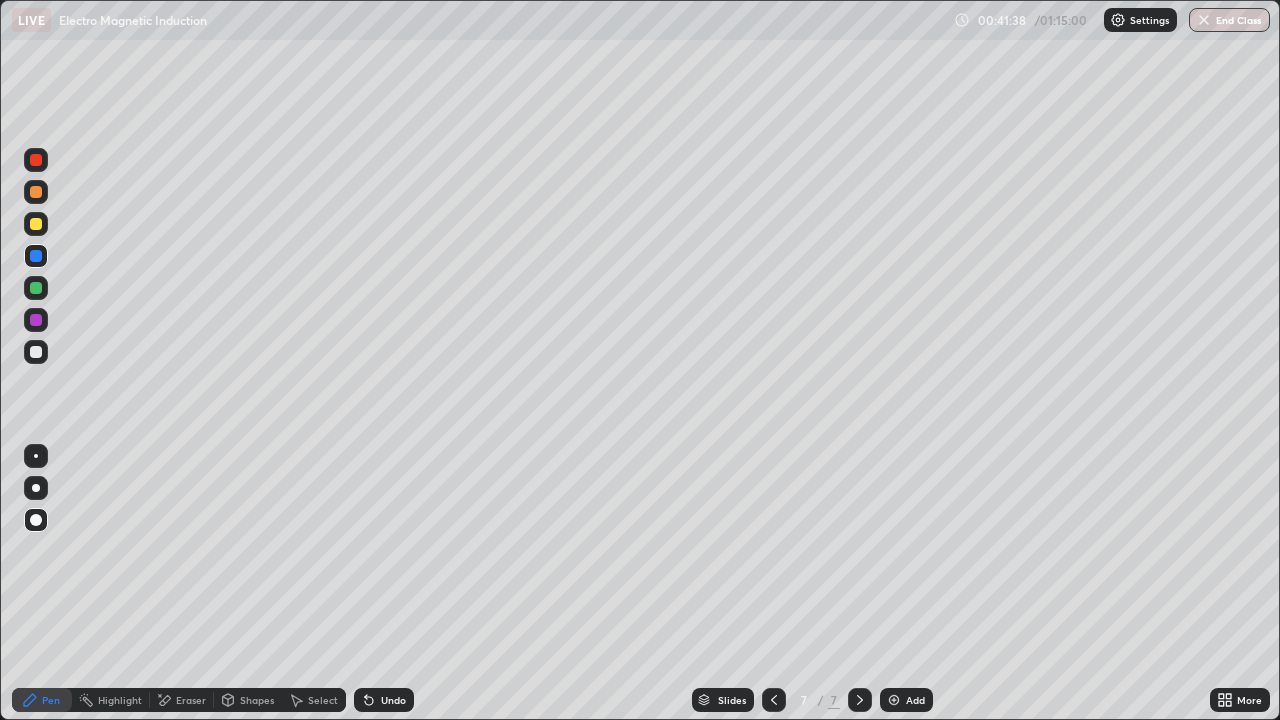 click at bounding box center [36, 352] 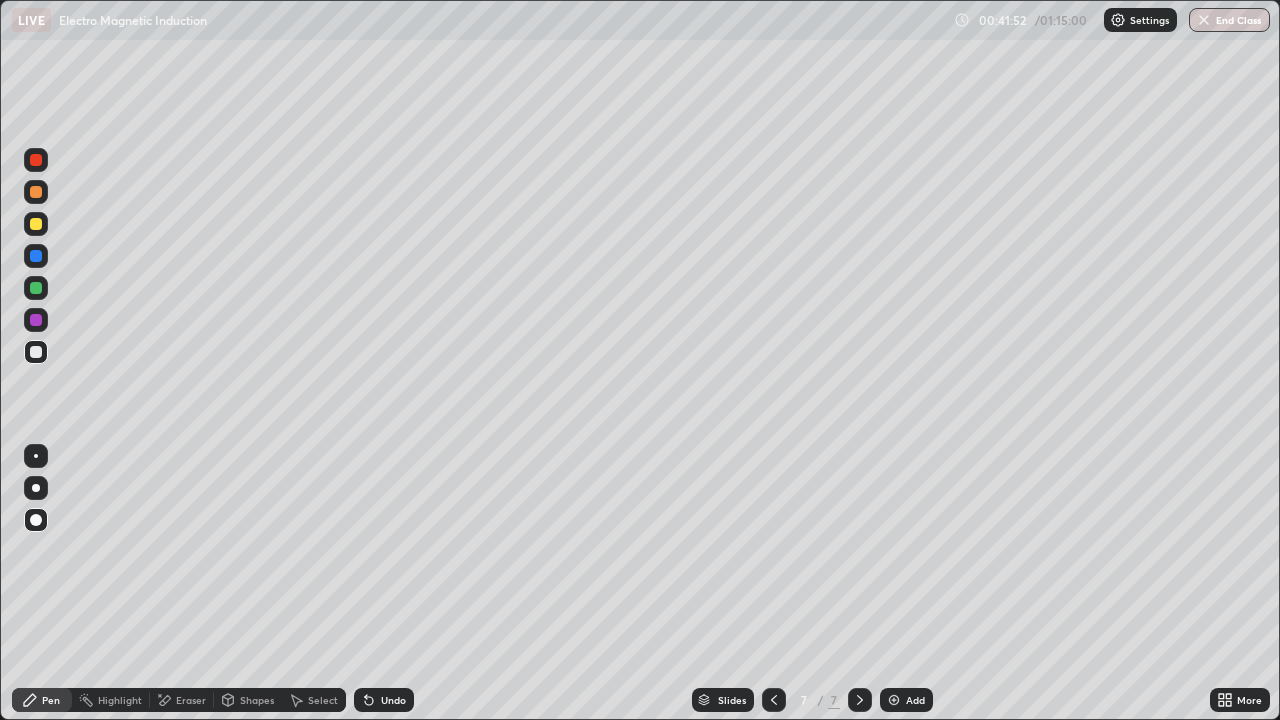 click at bounding box center [36, 160] 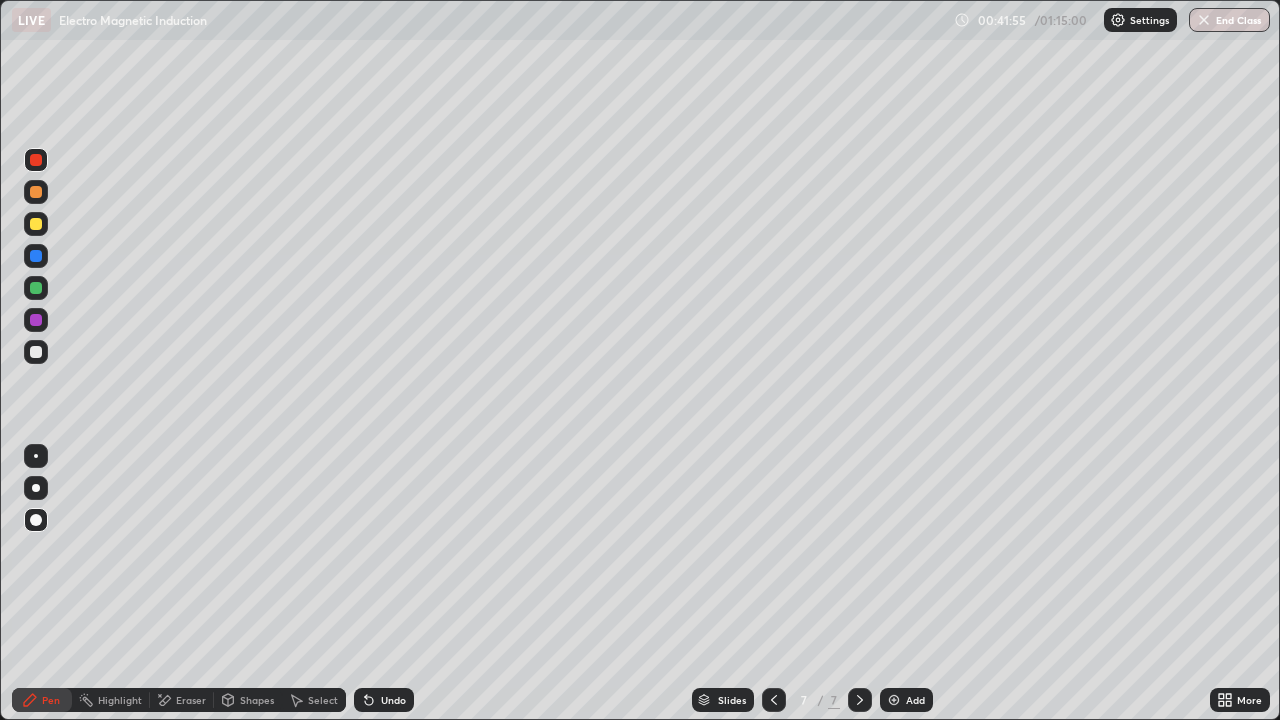 click on "Eraser" at bounding box center [182, 700] 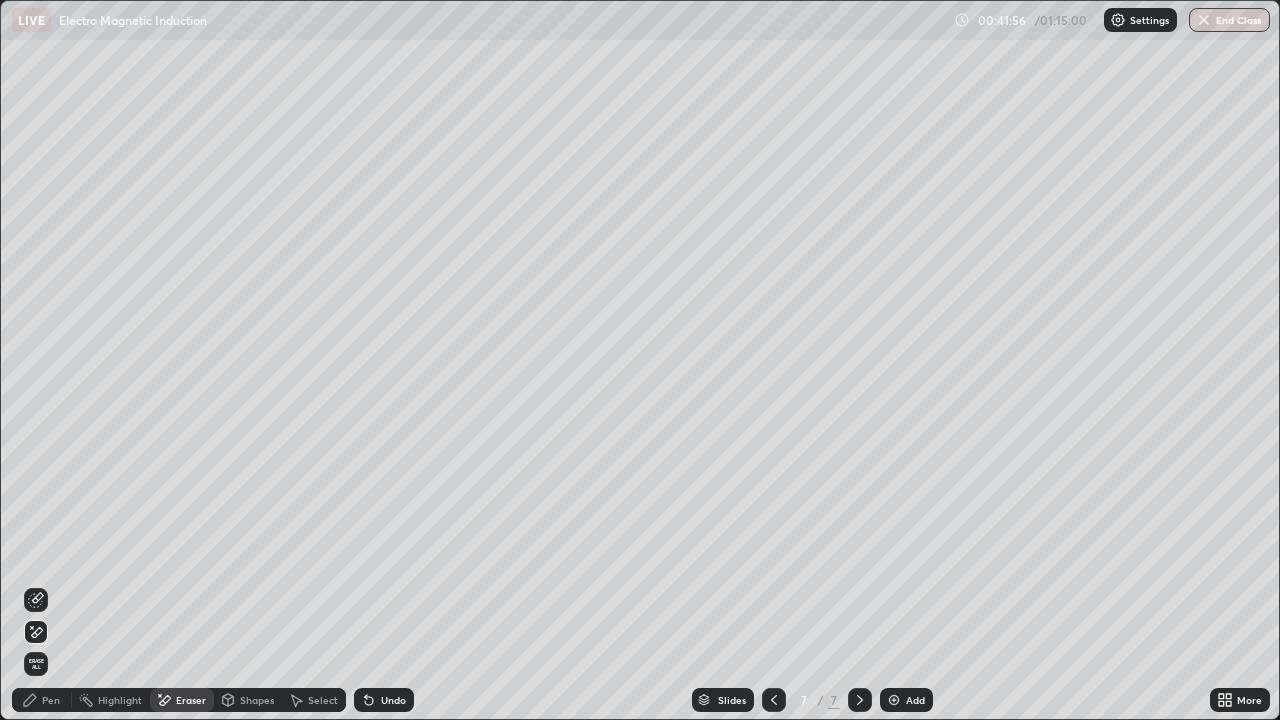 click 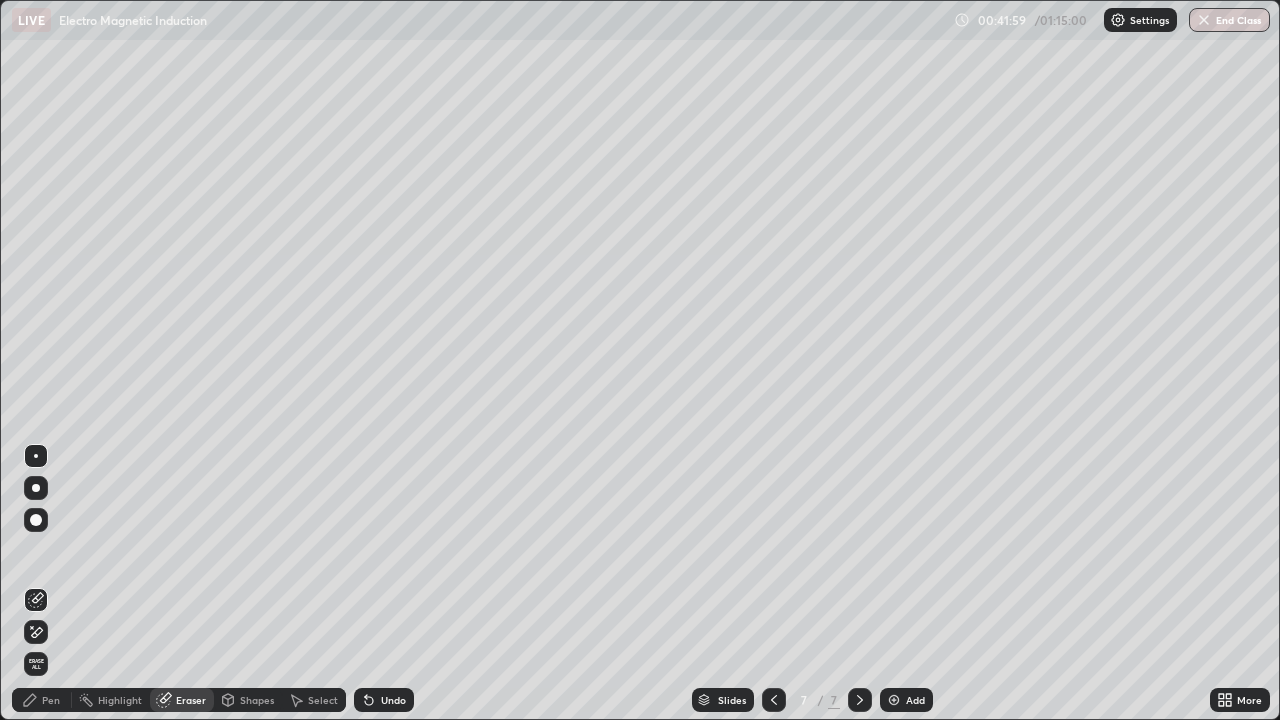 click on "Pen" at bounding box center [51, 700] 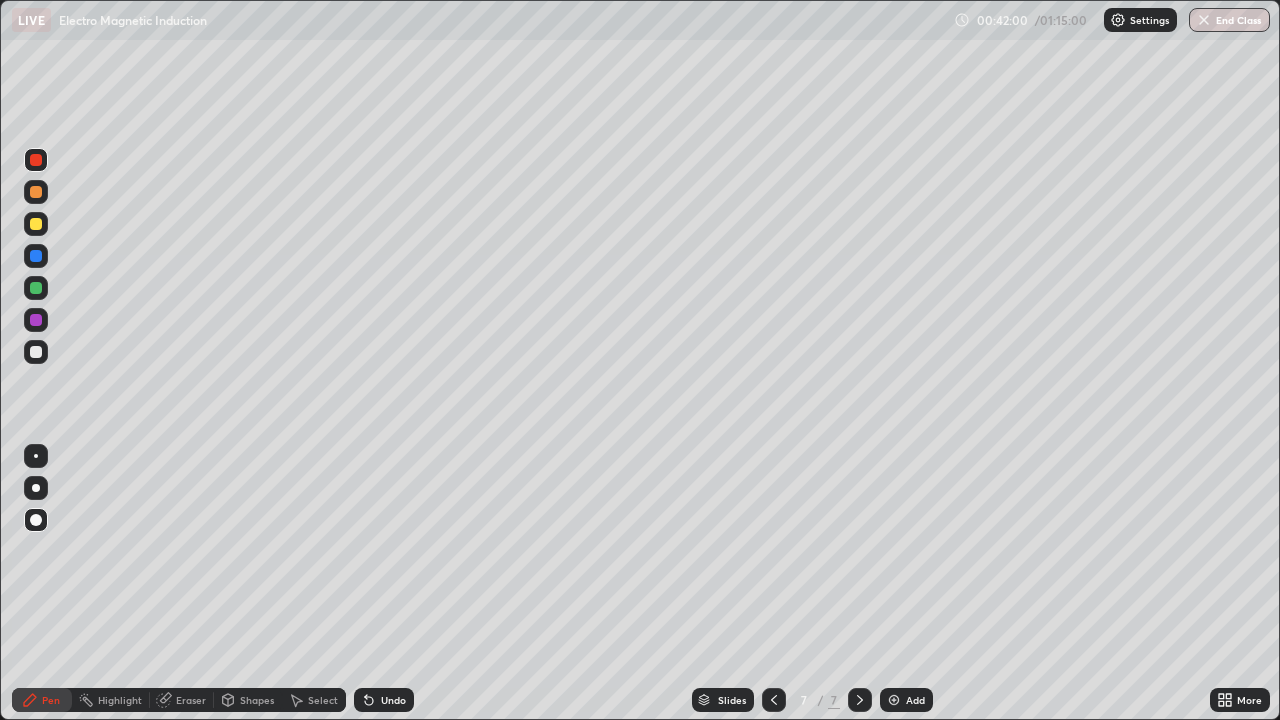 click at bounding box center [36, 352] 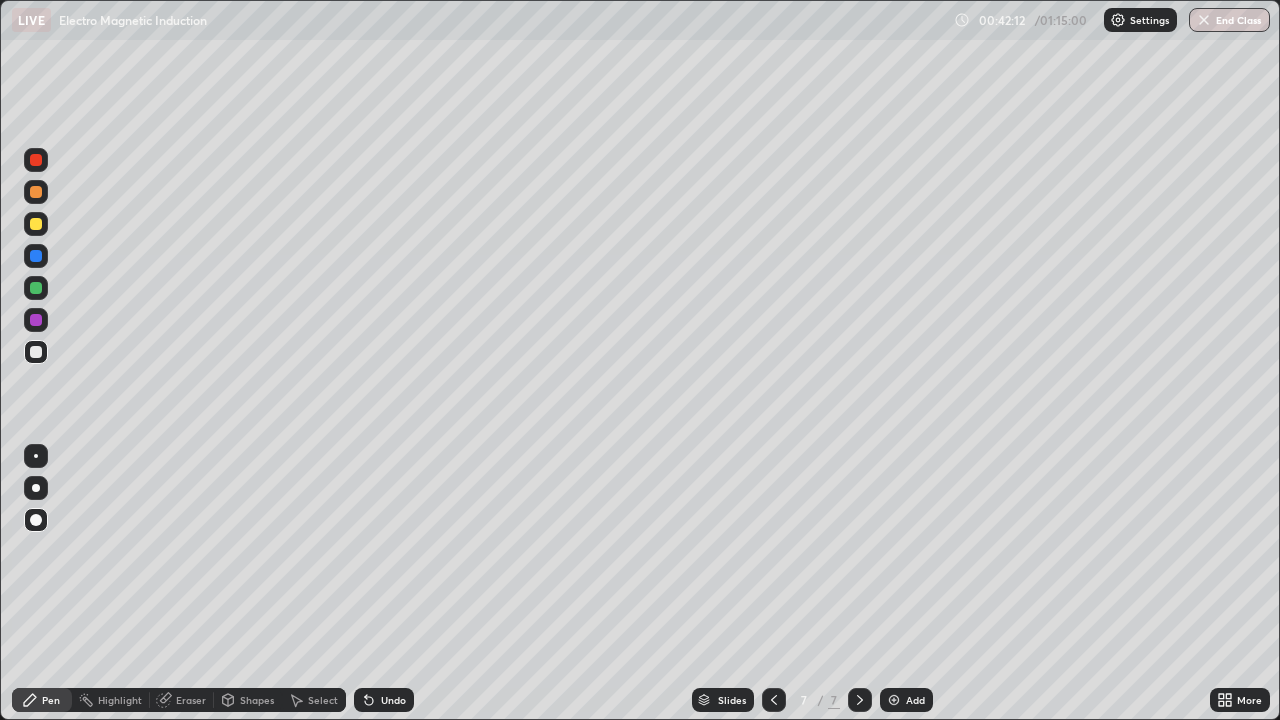 click at bounding box center (36, 224) 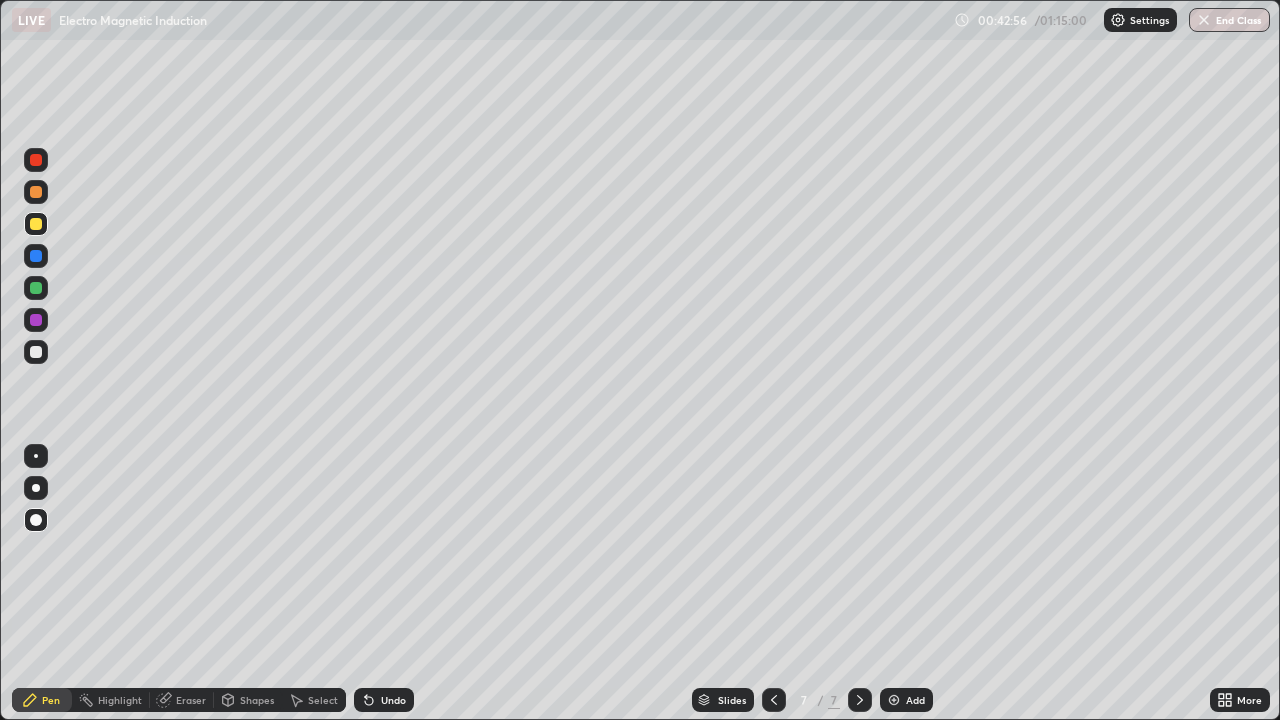 click at bounding box center [36, 160] 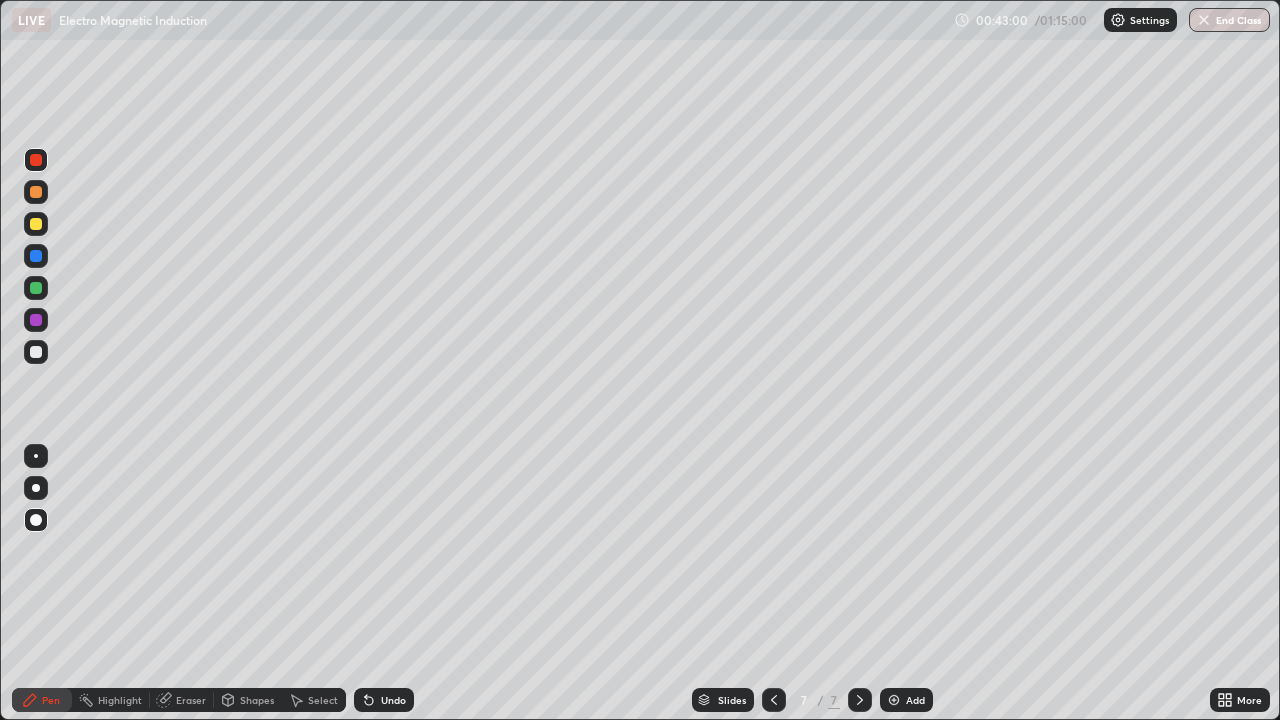 click on "Undo" at bounding box center [393, 700] 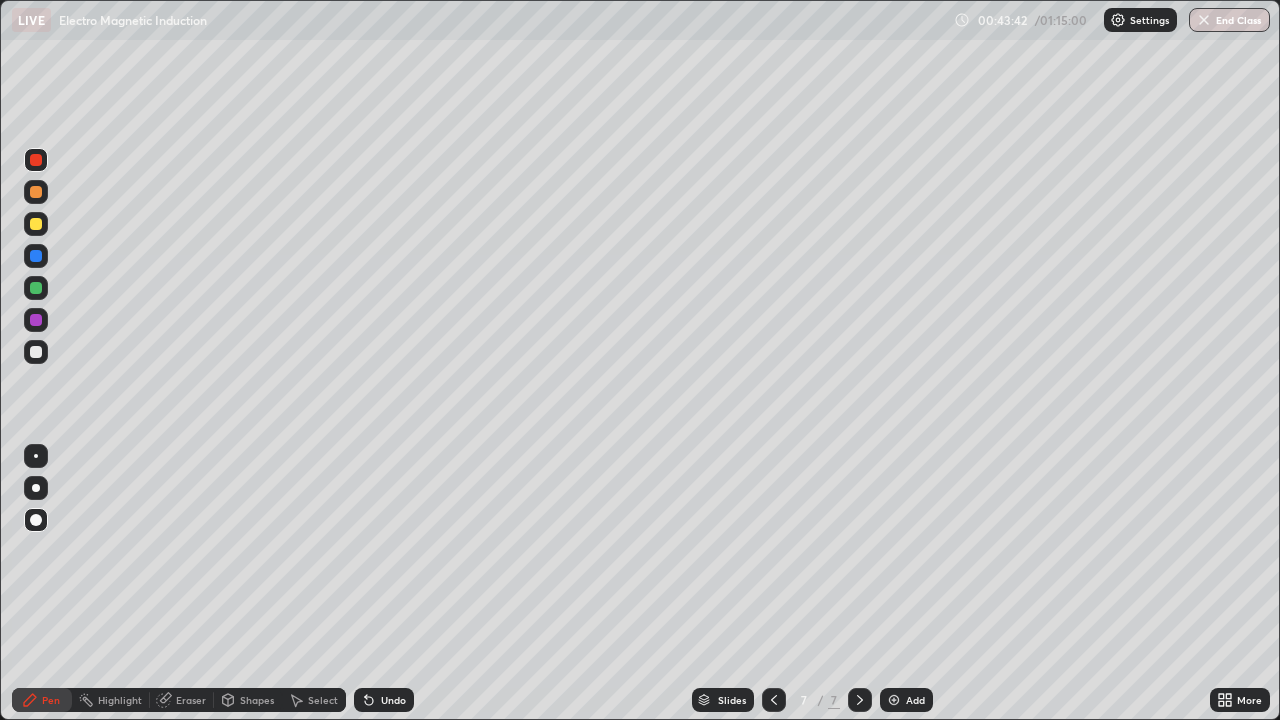 click at bounding box center [36, 352] 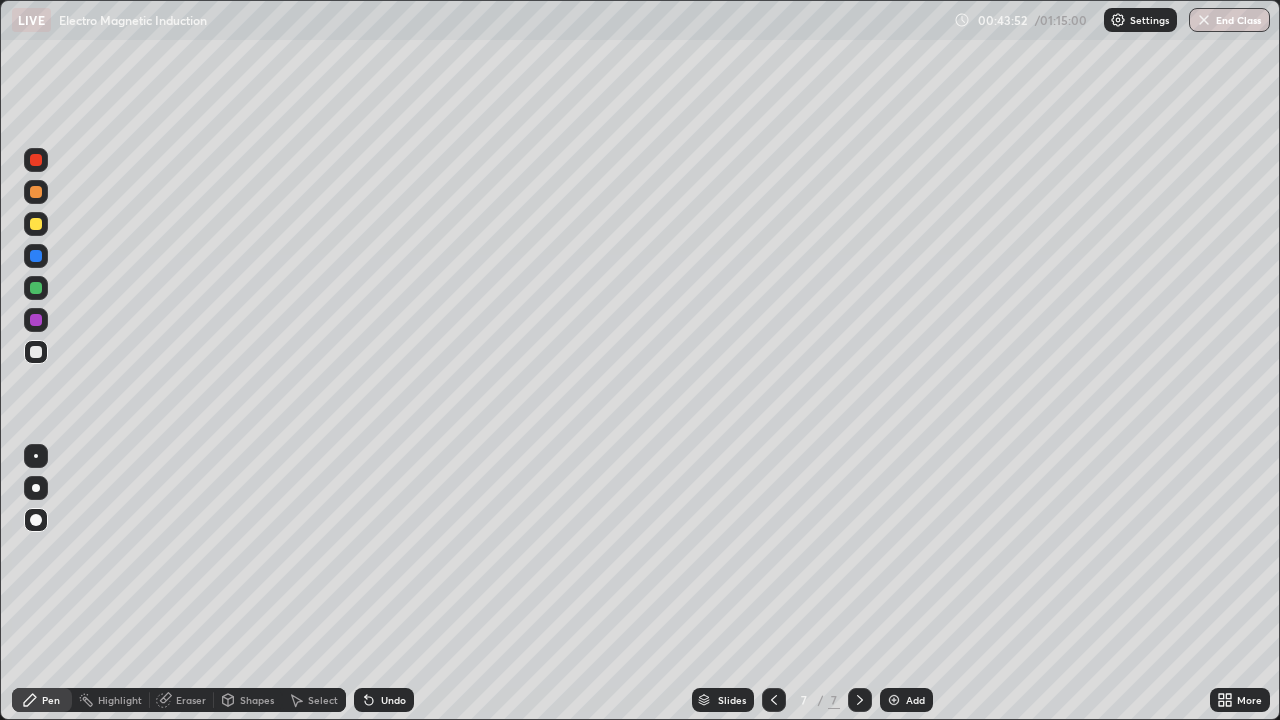 click on "Undo" at bounding box center (393, 700) 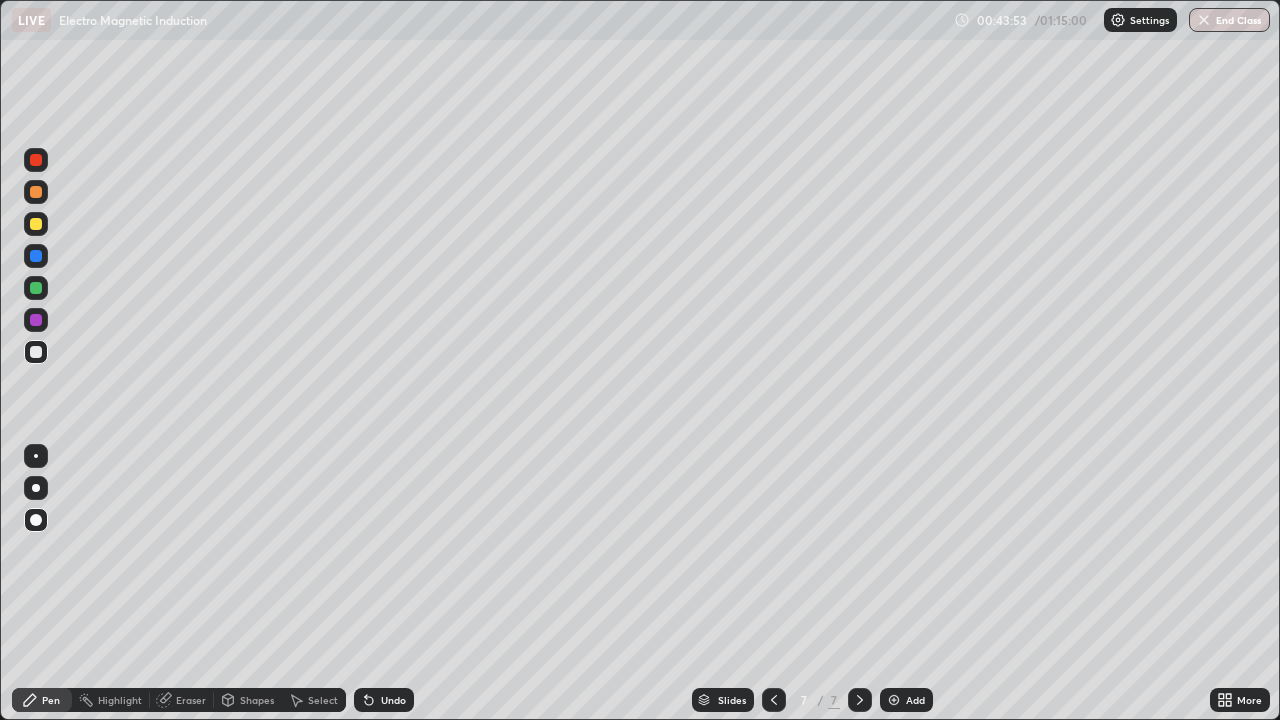 click on "Undo" at bounding box center (393, 700) 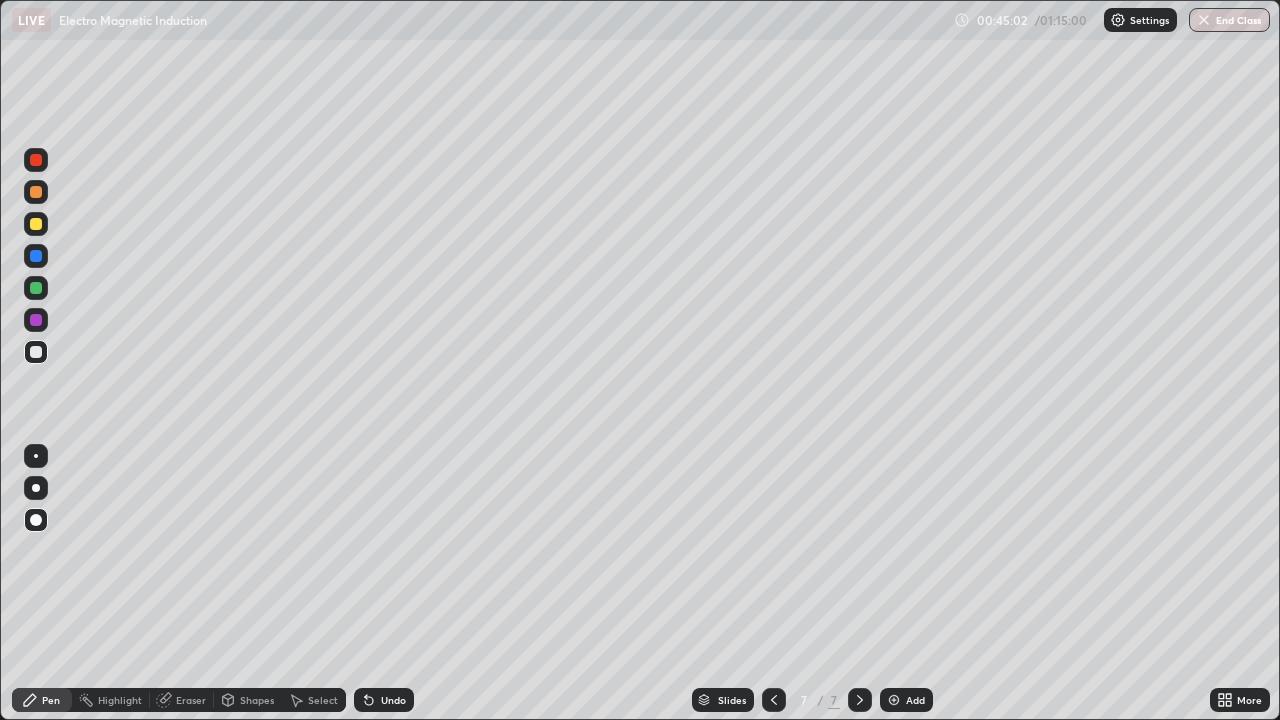 click at bounding box center [36, 192] 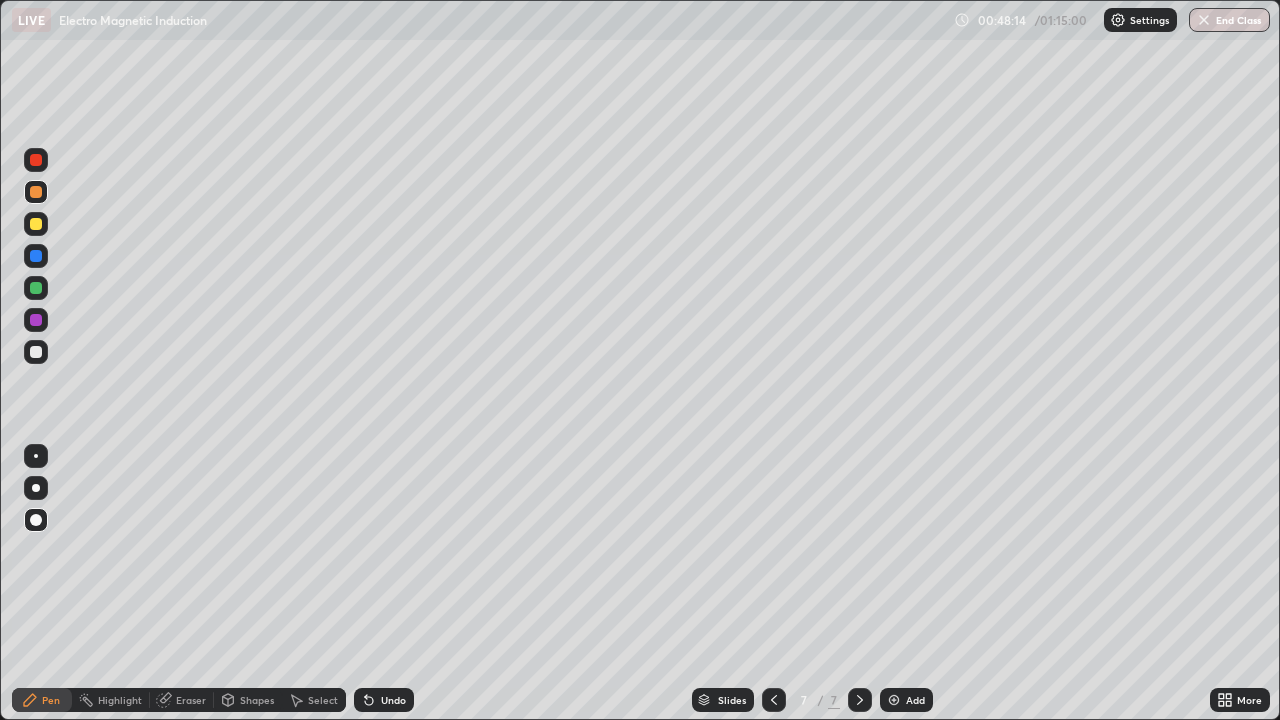 click at bounding box center [36, 256] 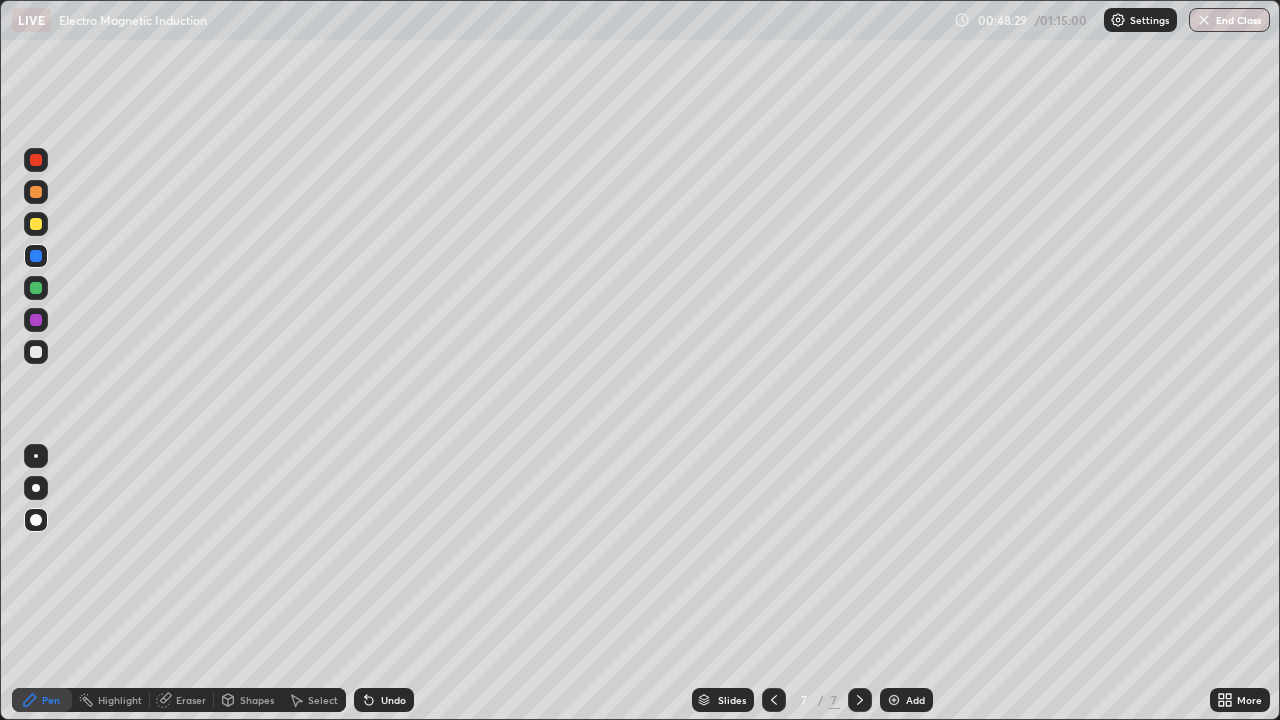 click on "Undo" at bounding box center (384, 700) 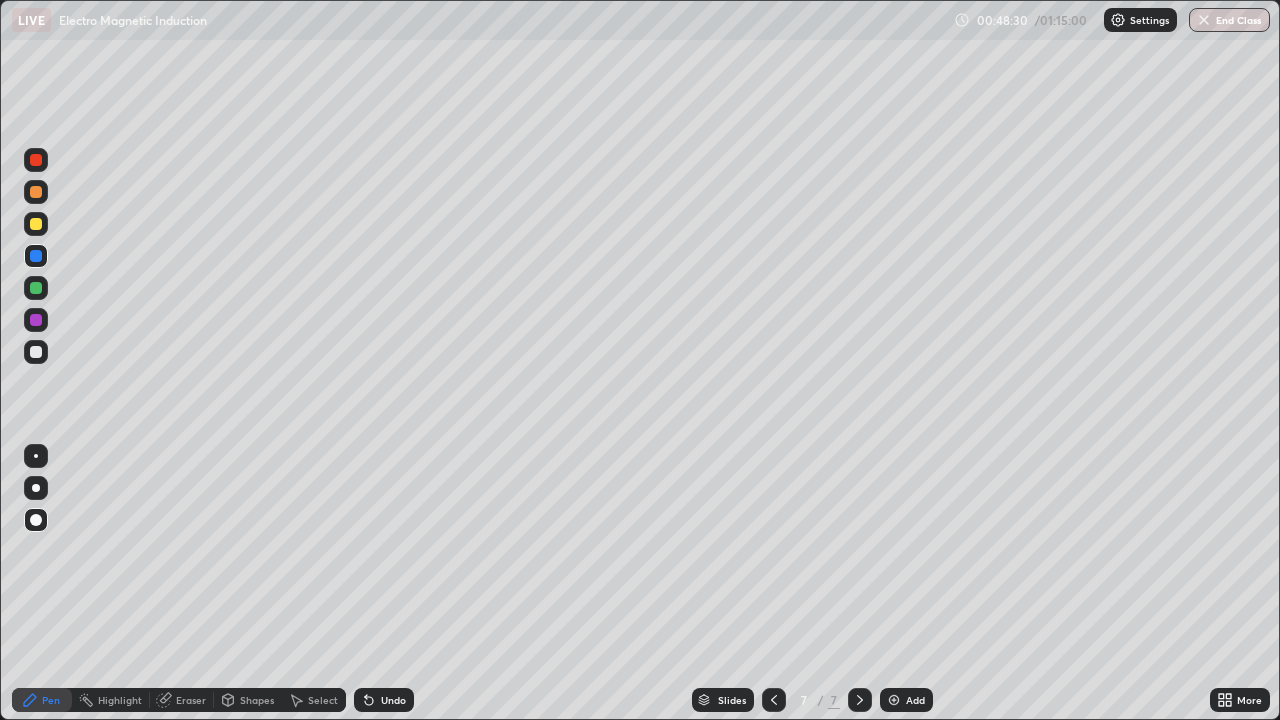 click at bounding box center (36, 352) 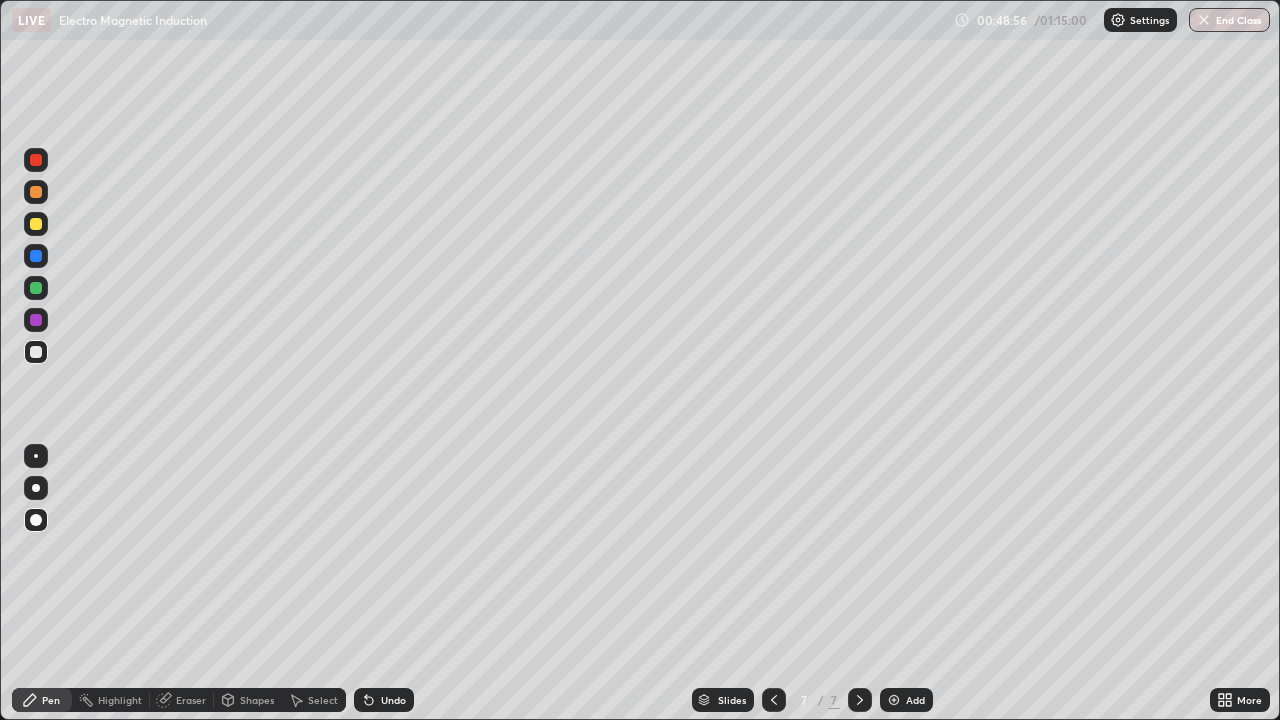 click on "Undo" at bounding box center (393, 700) 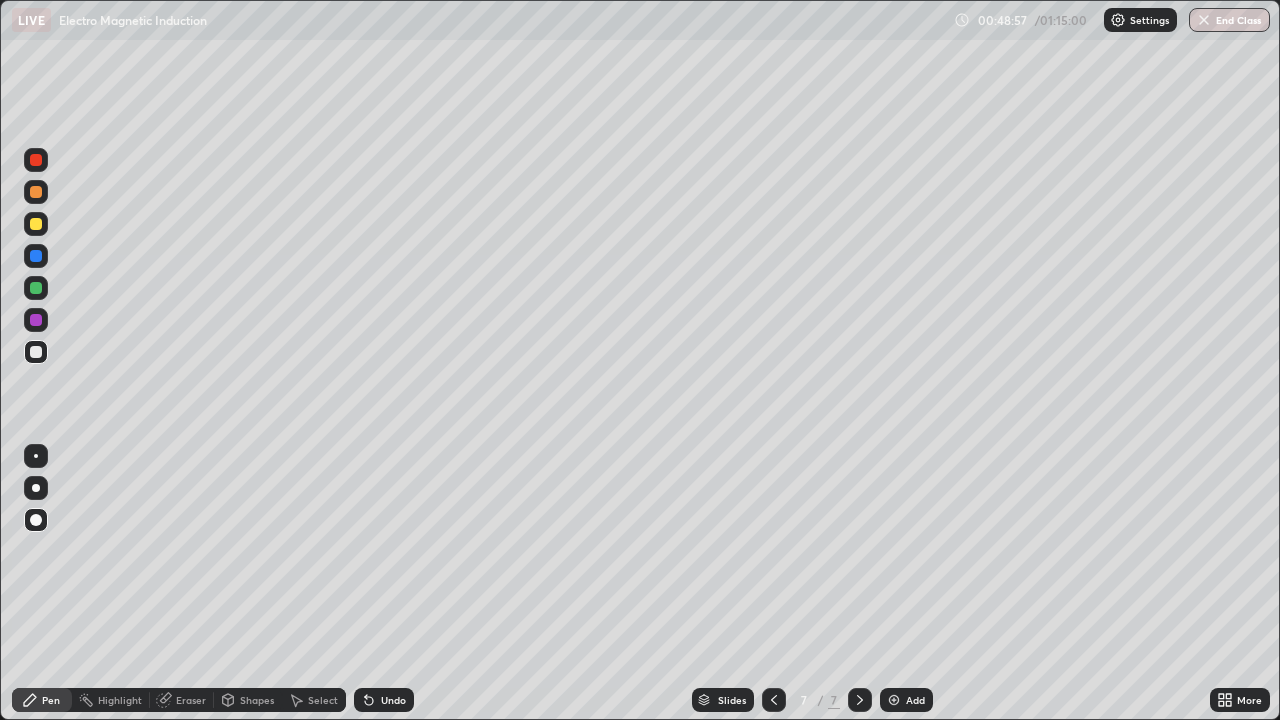 click on "Undo" at bounding box center [384, 700] 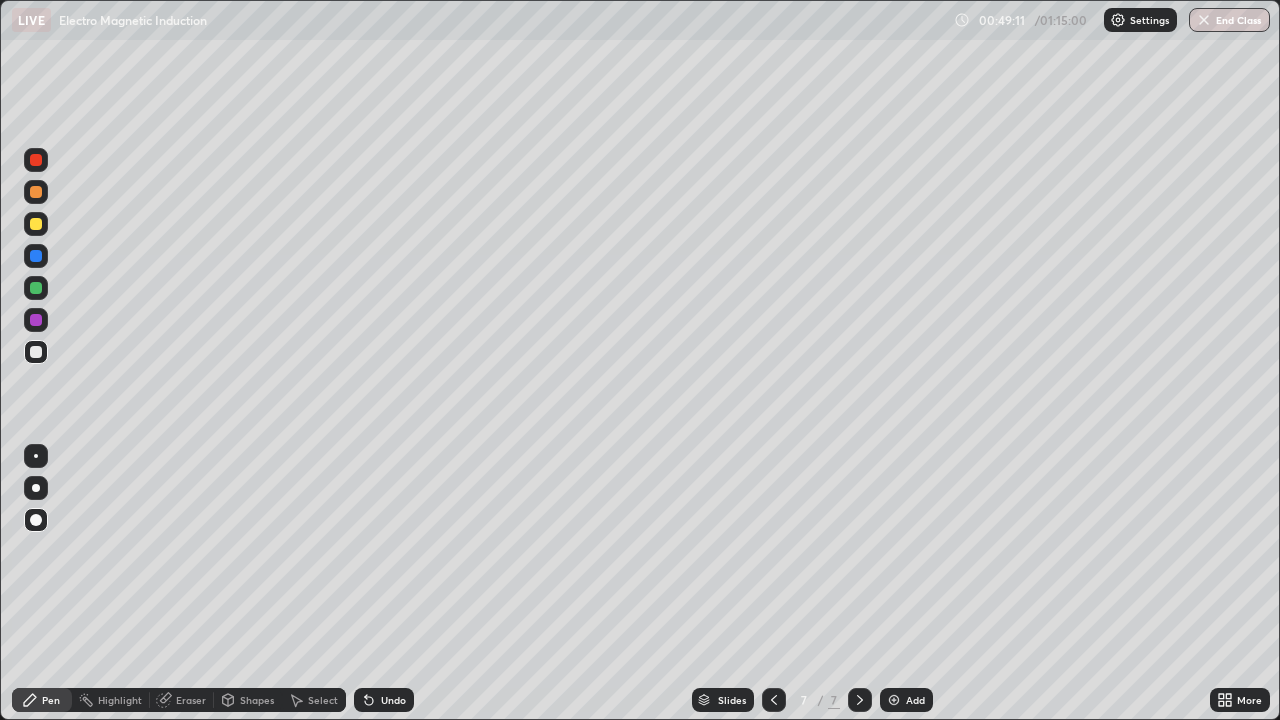 click at bounding box center [36, 224] 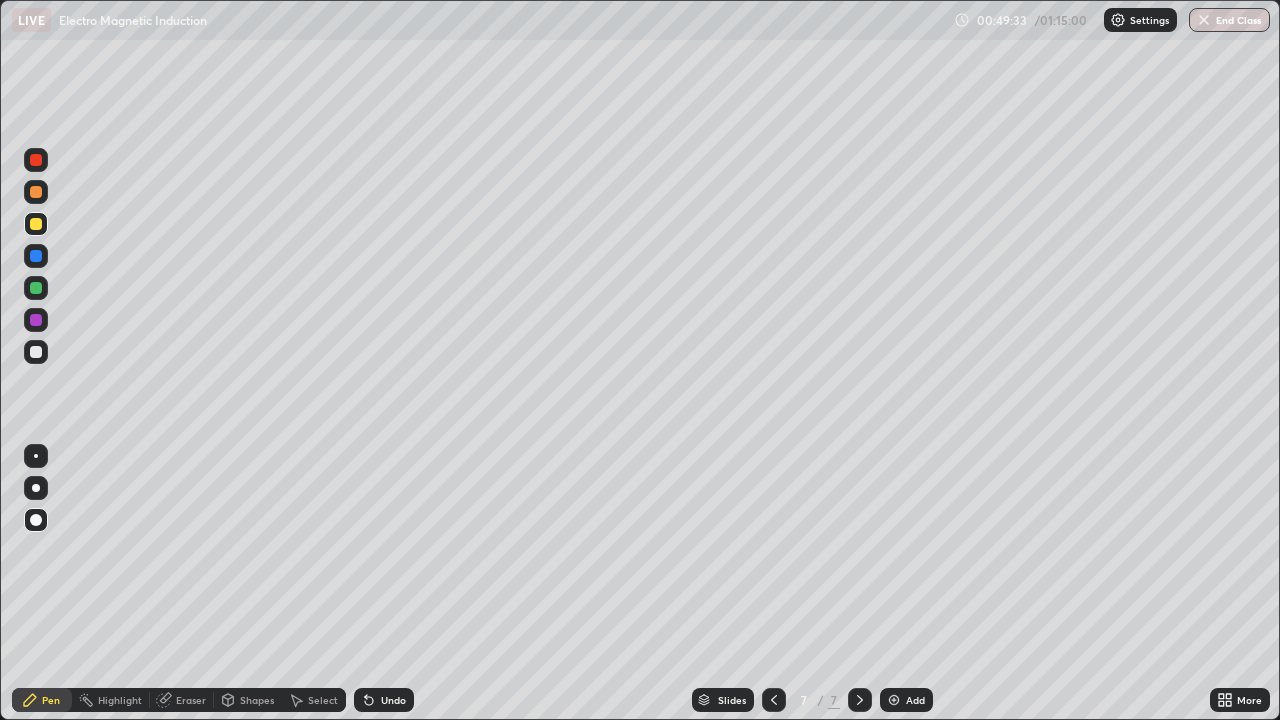 click at bounding box center (36, 256) 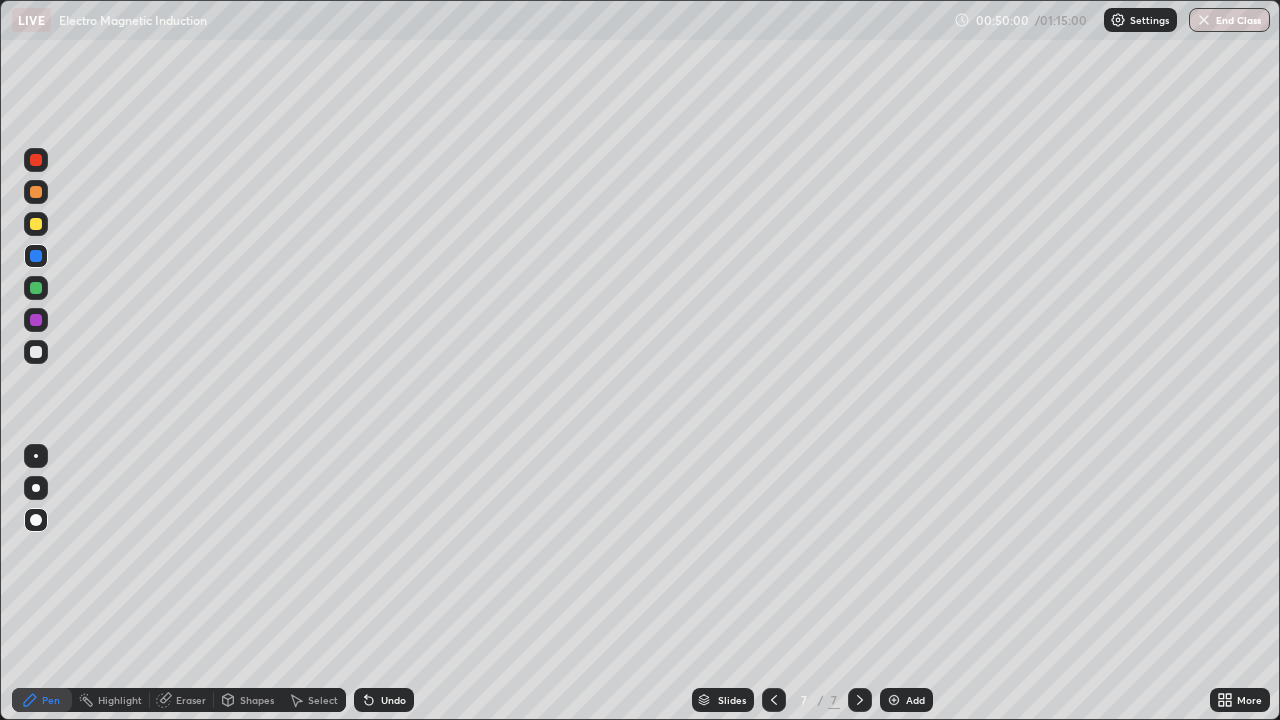 click at bounding box center [36, 352] 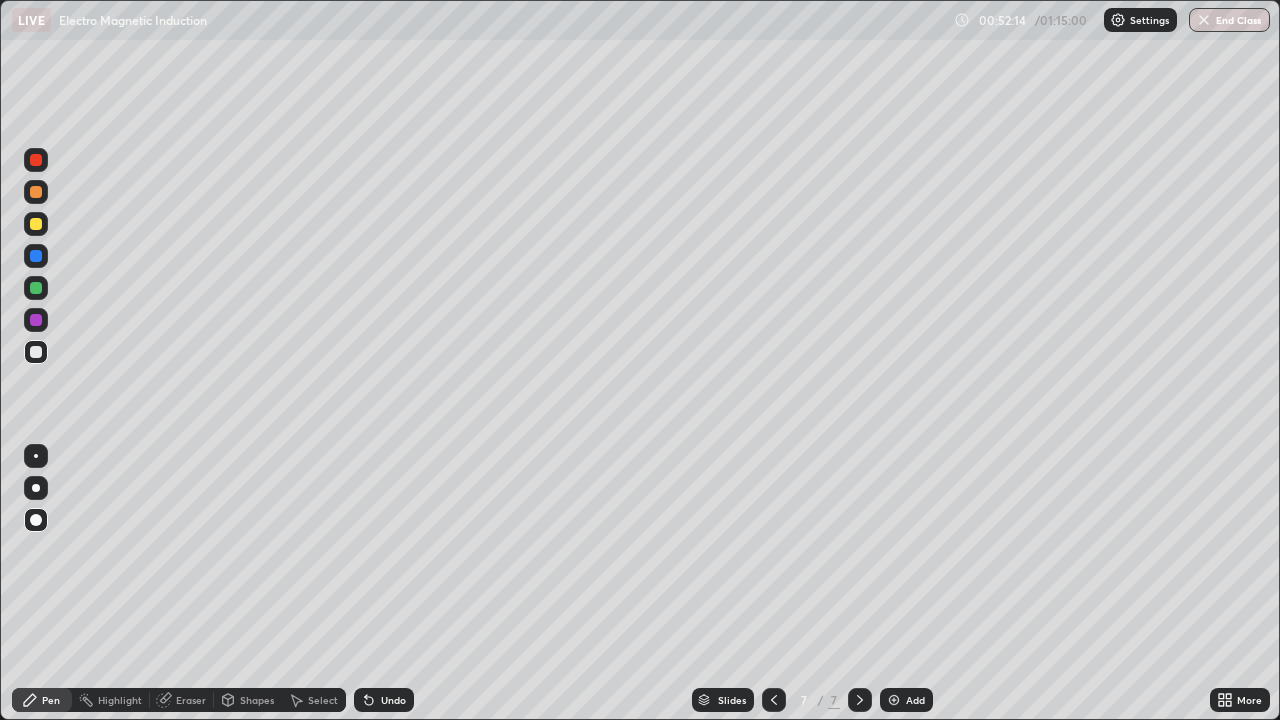 click on "Add" at bounding box center (915, 700) 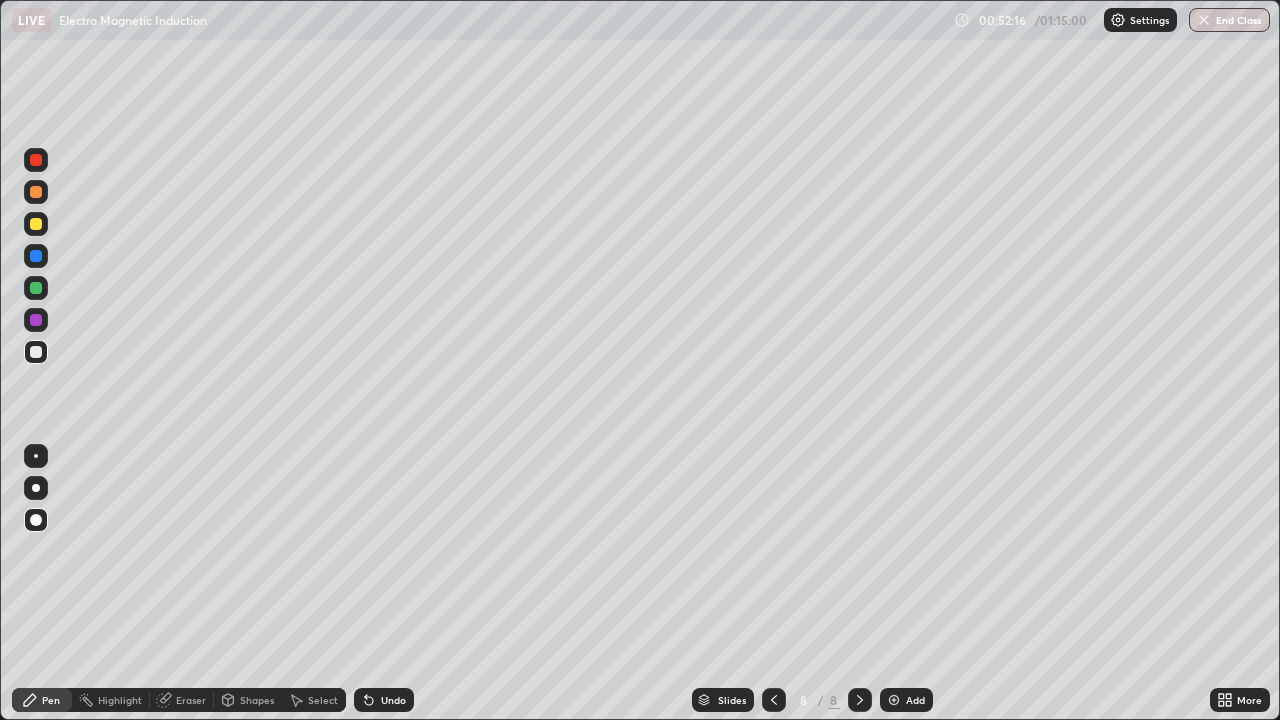 click on "Shapes" at bounding box center (257, 700) 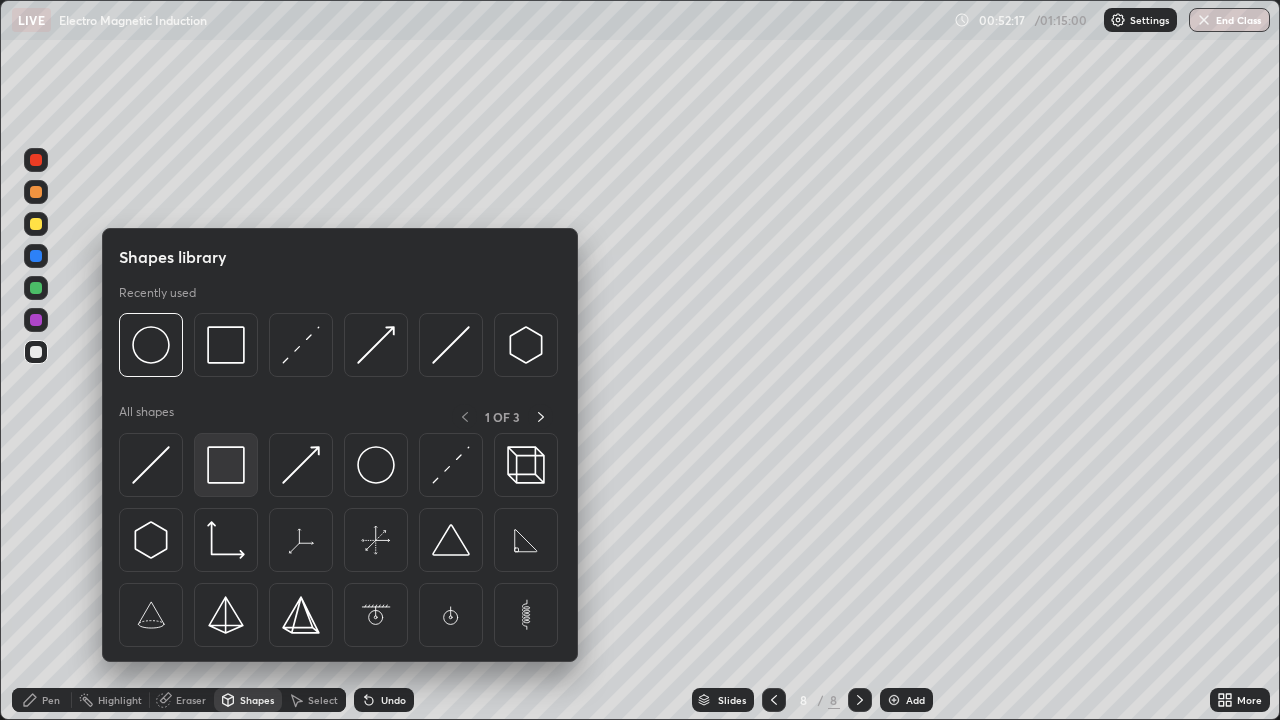 click at bounding box center (226, 465) 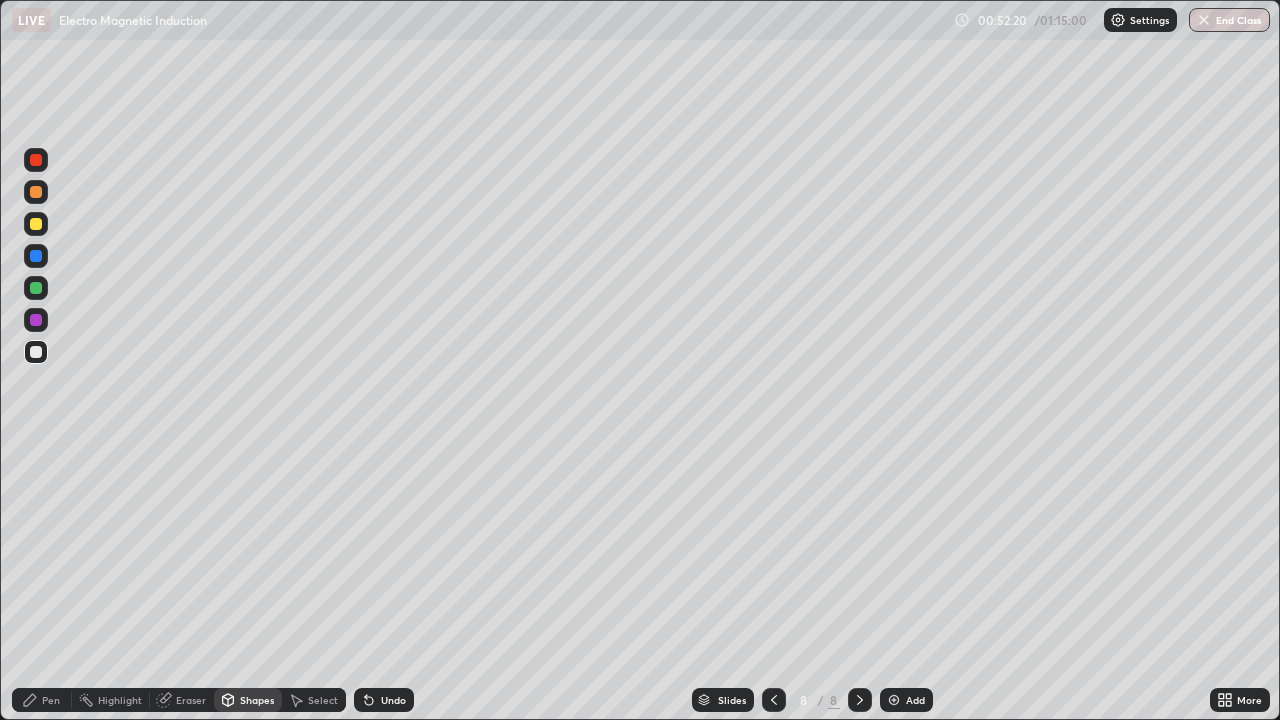 click on "Pen" at bounding box center (51, 700) 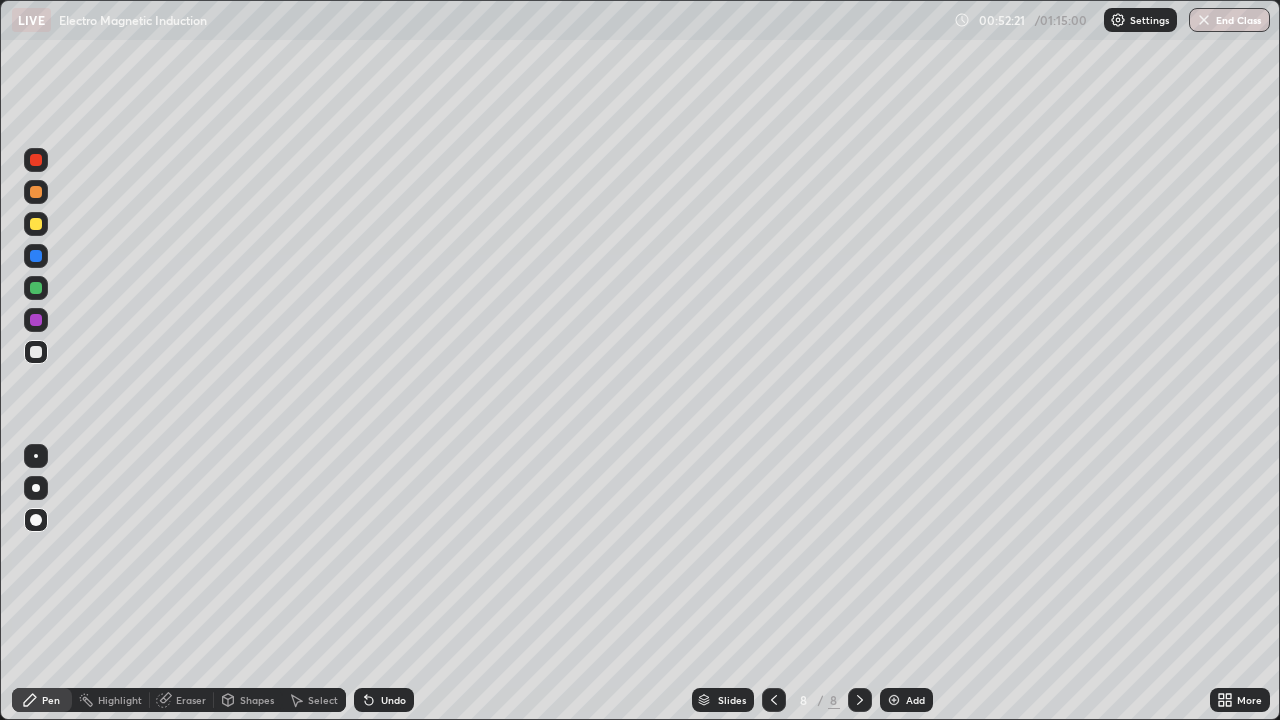 click at bounding box center [36, 224] 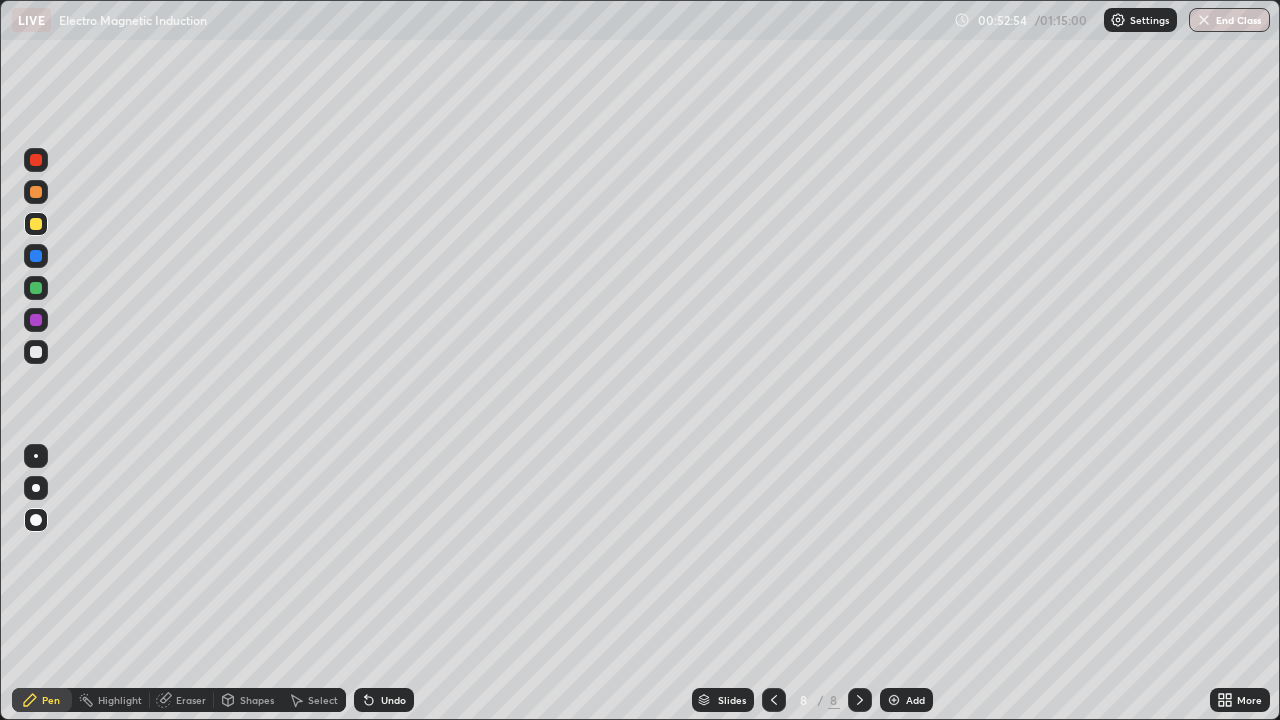 click at bounding box center (36, 160) 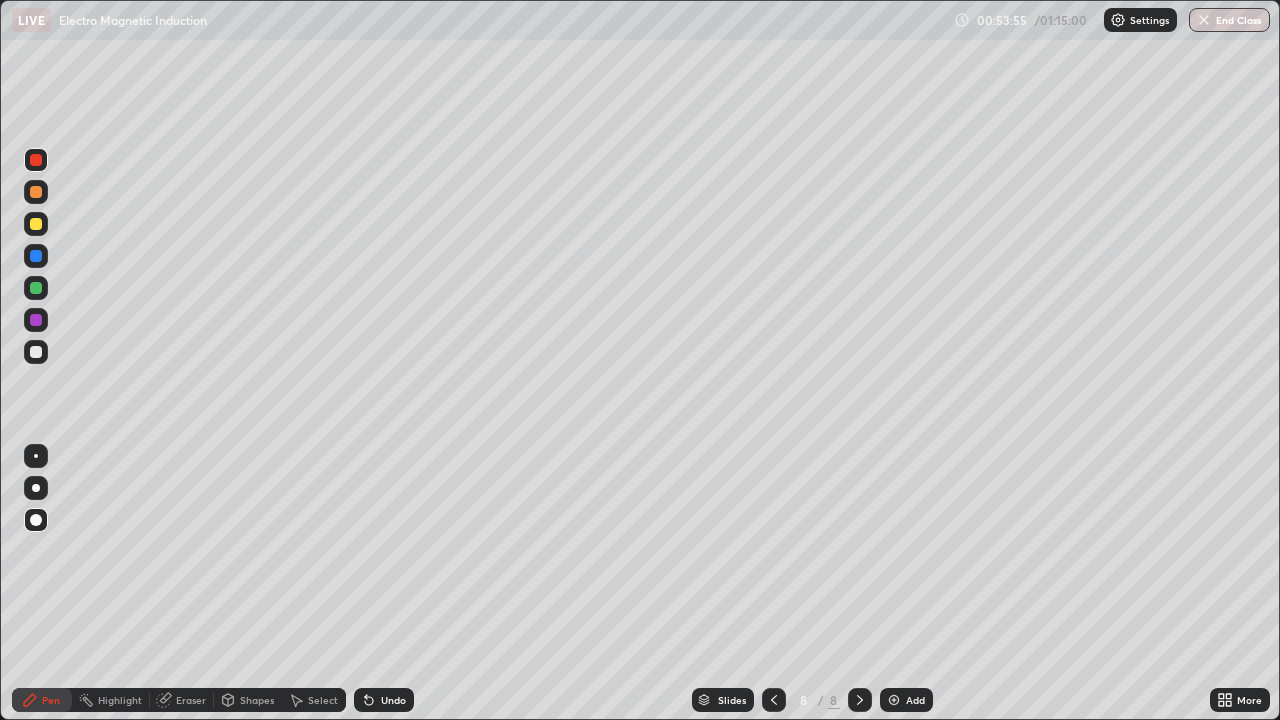 click on "Undo" at bounding box center (384, 700) 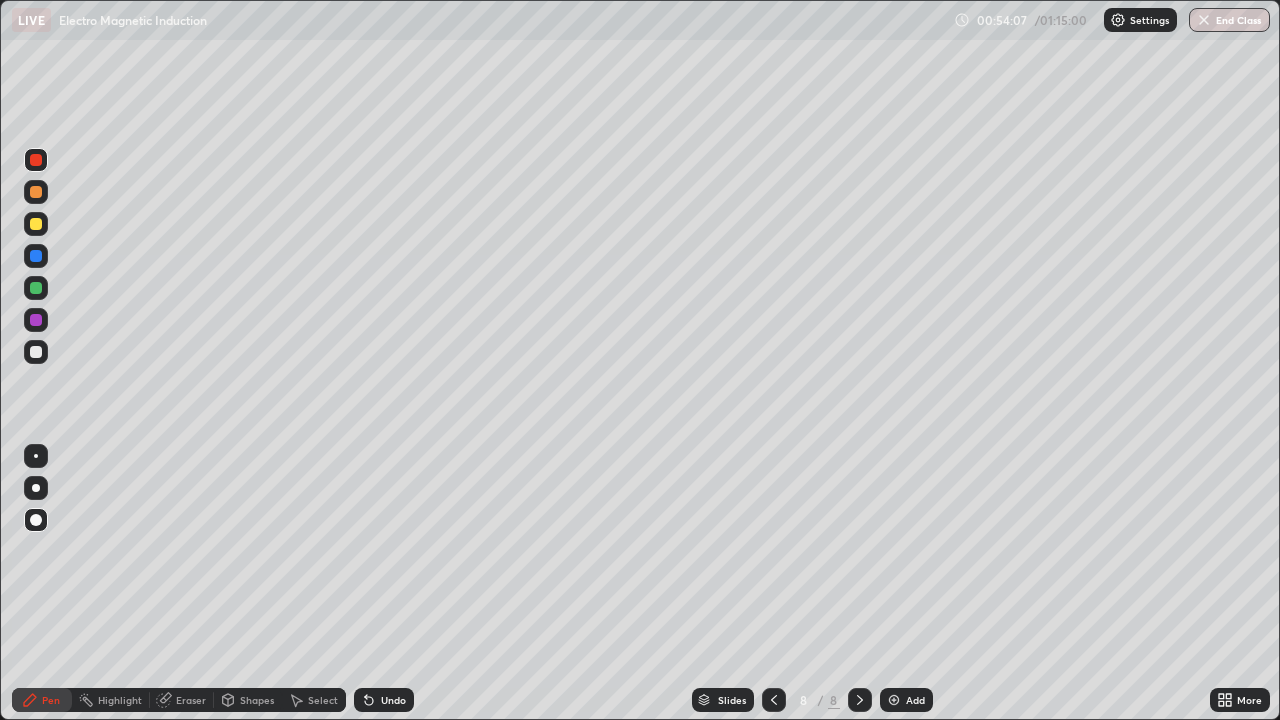 click on "Undo" at bounding box center (393, 700) 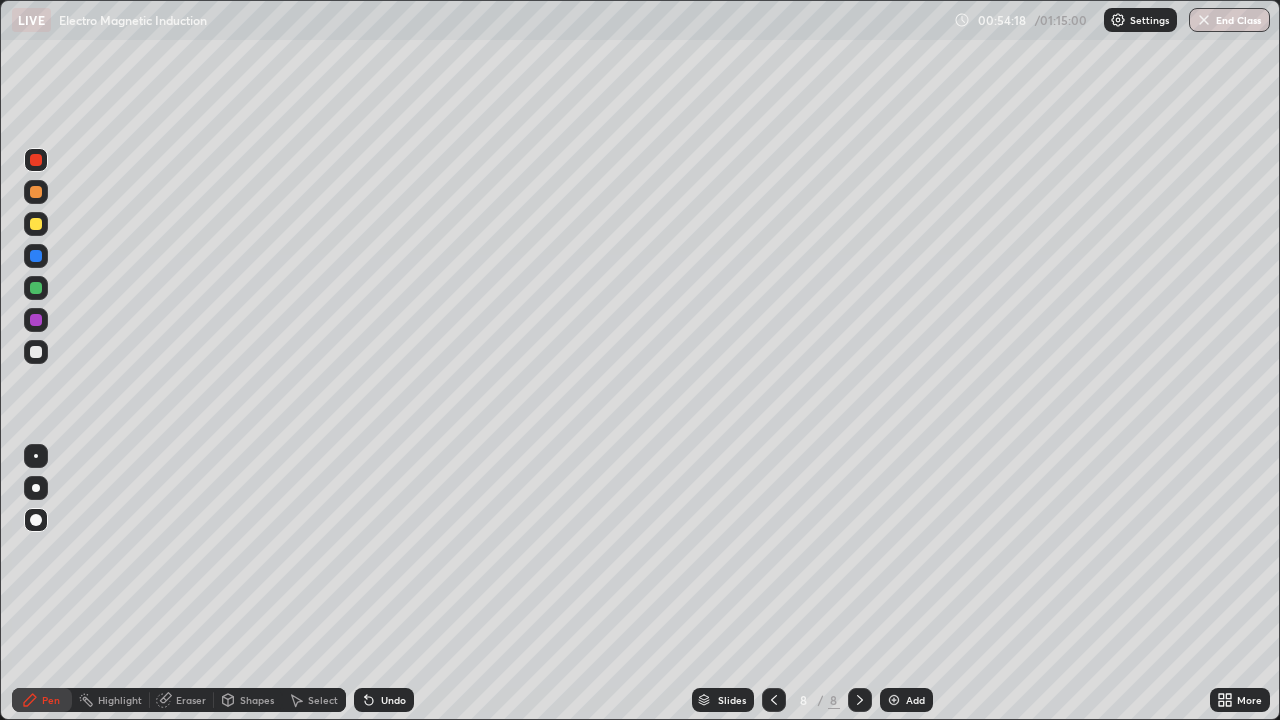 click on "Undo" at bounding box center (393, 700) 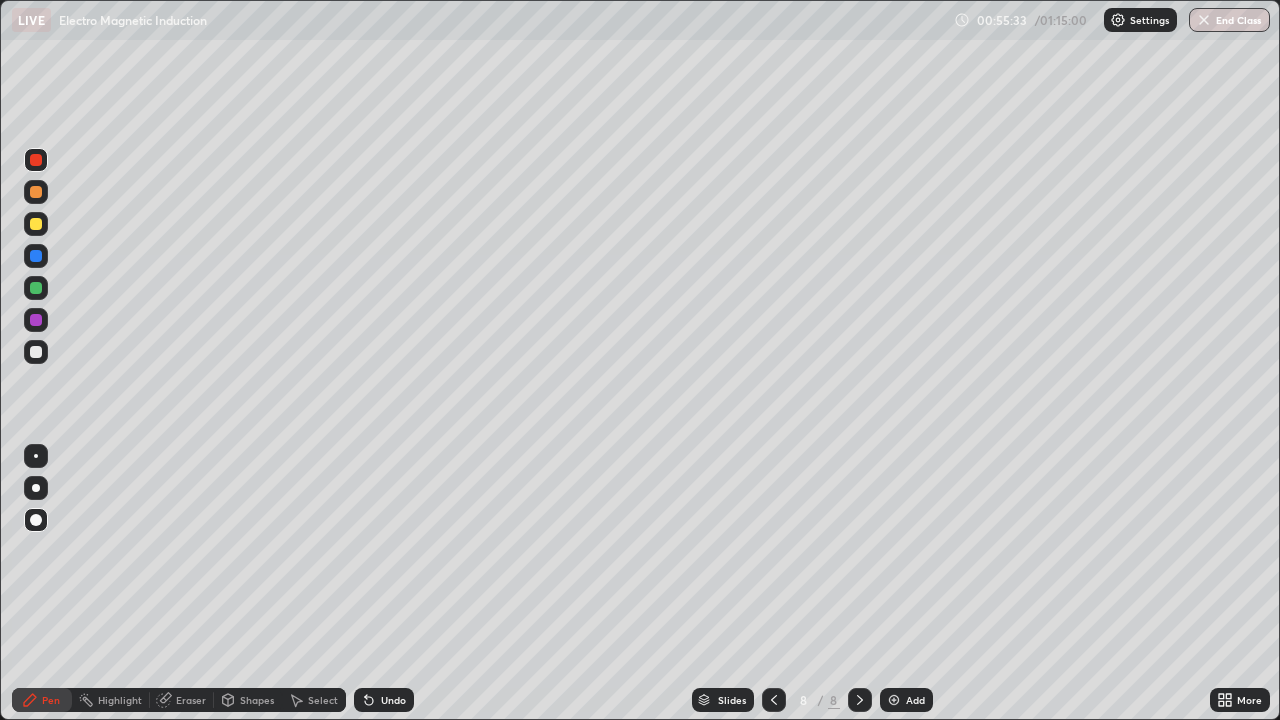 click at bounding box center [36, 288] 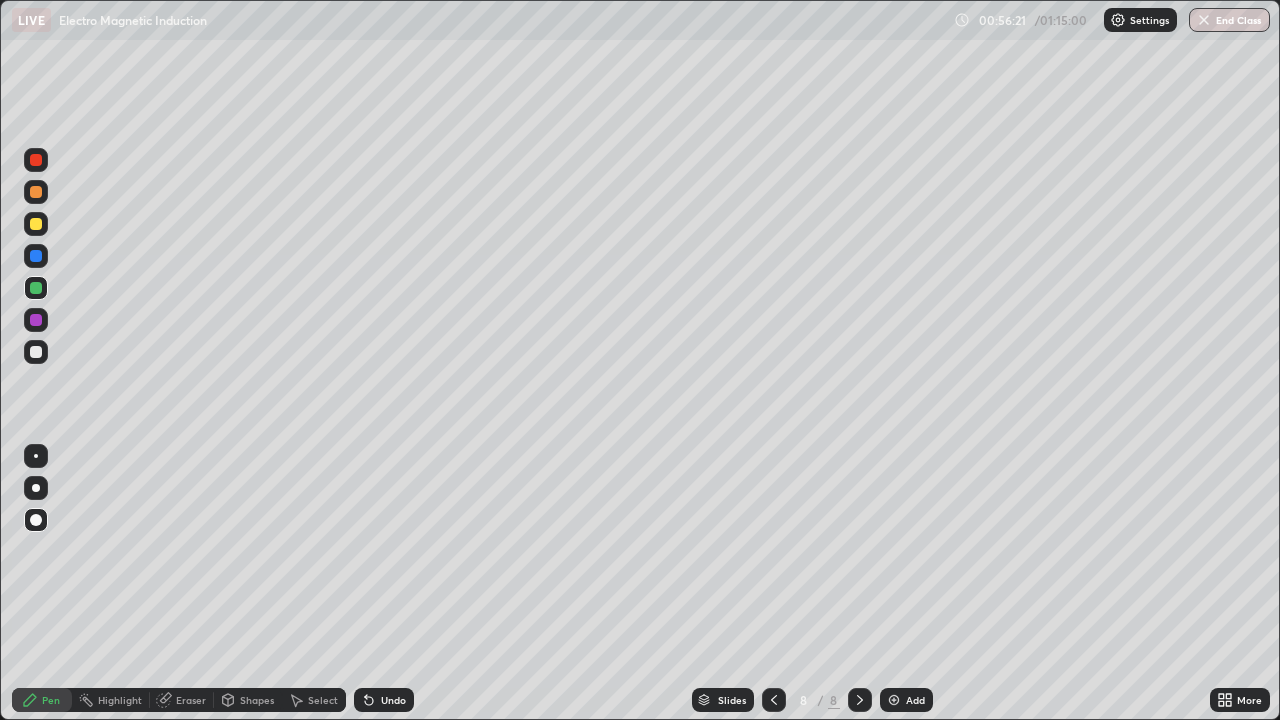 click at bounding box center (36, 224) 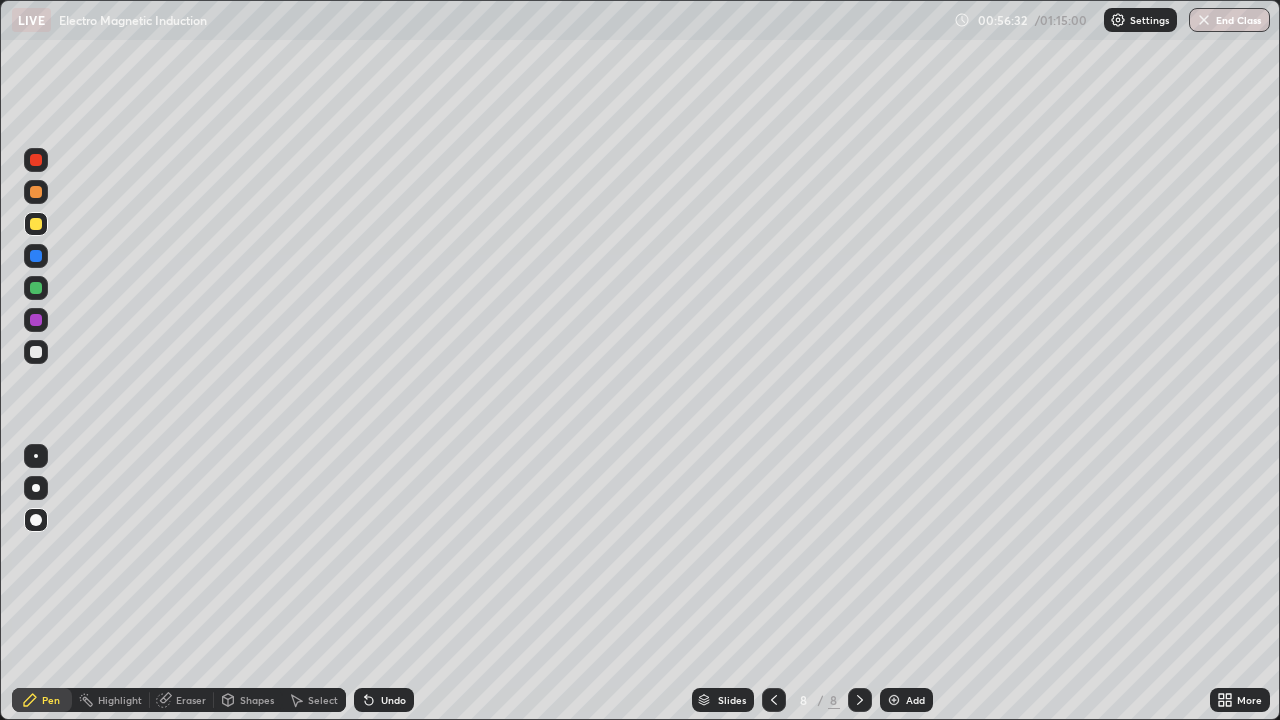 click on "Undo" at bounding box center [393, 700] 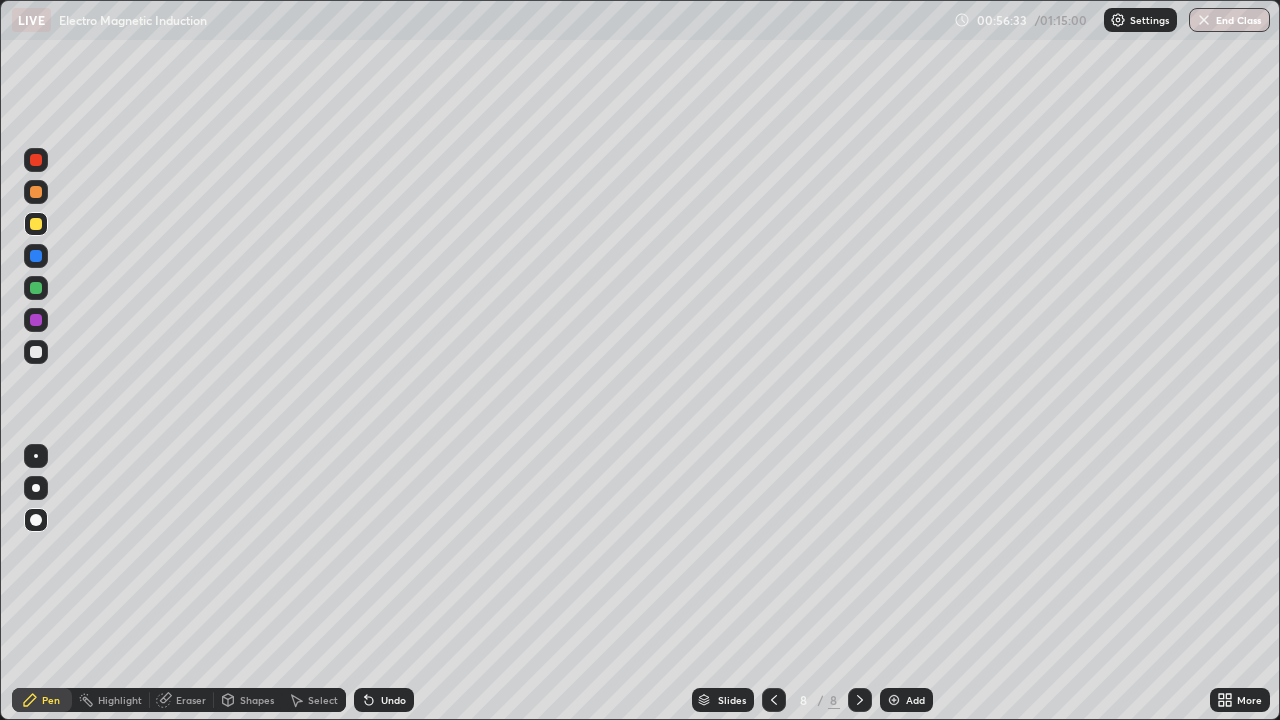 click on "Undo" at bounding box center (393, 700) 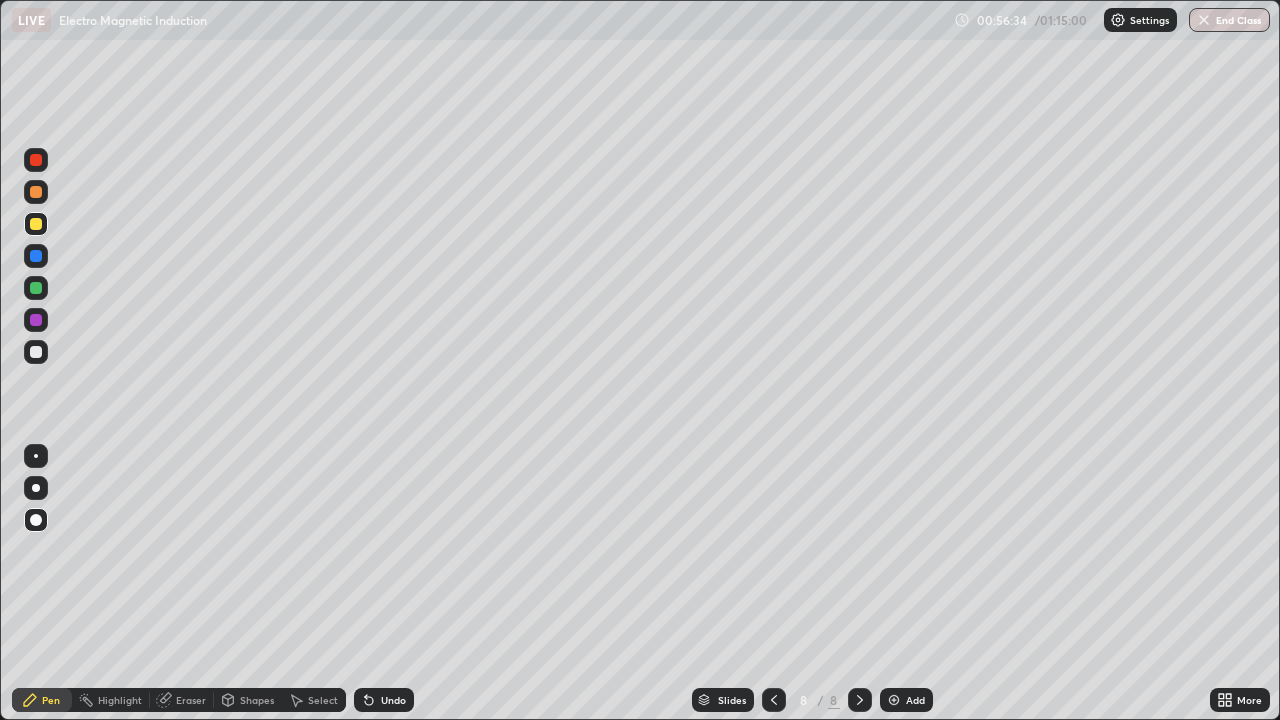 click on "Undo" at bounding box center (393, 700) 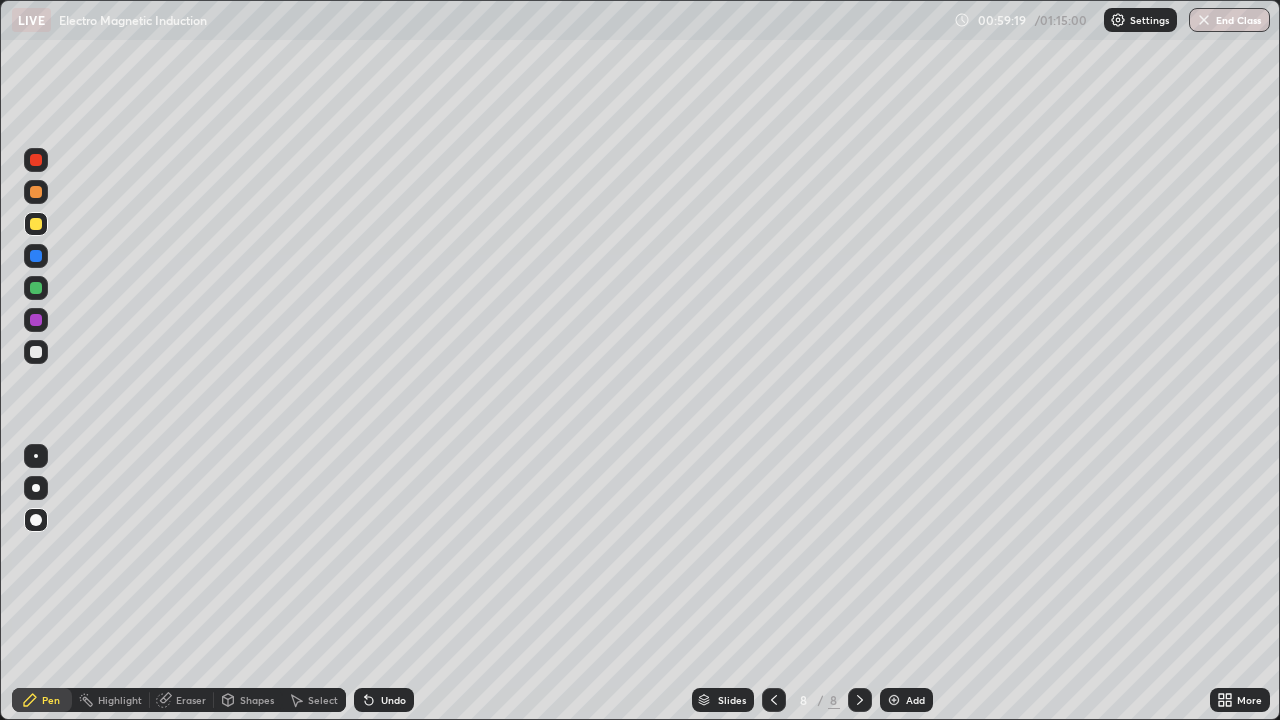 click 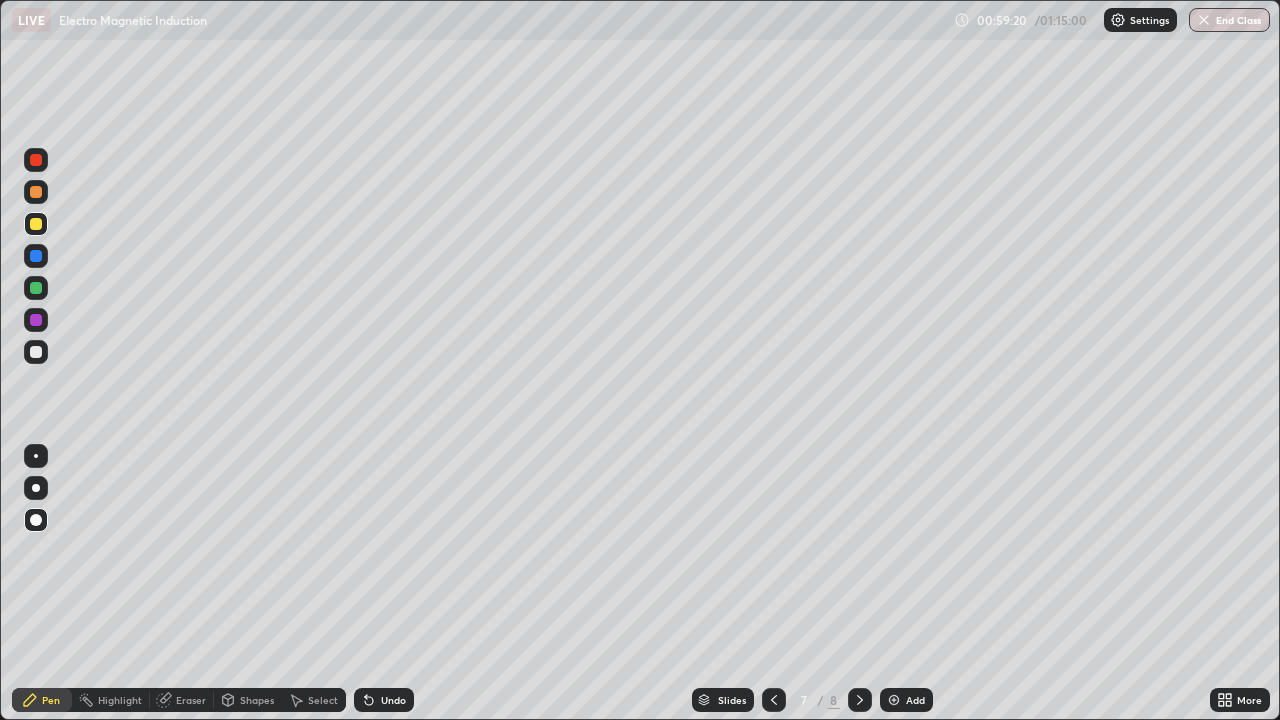 click 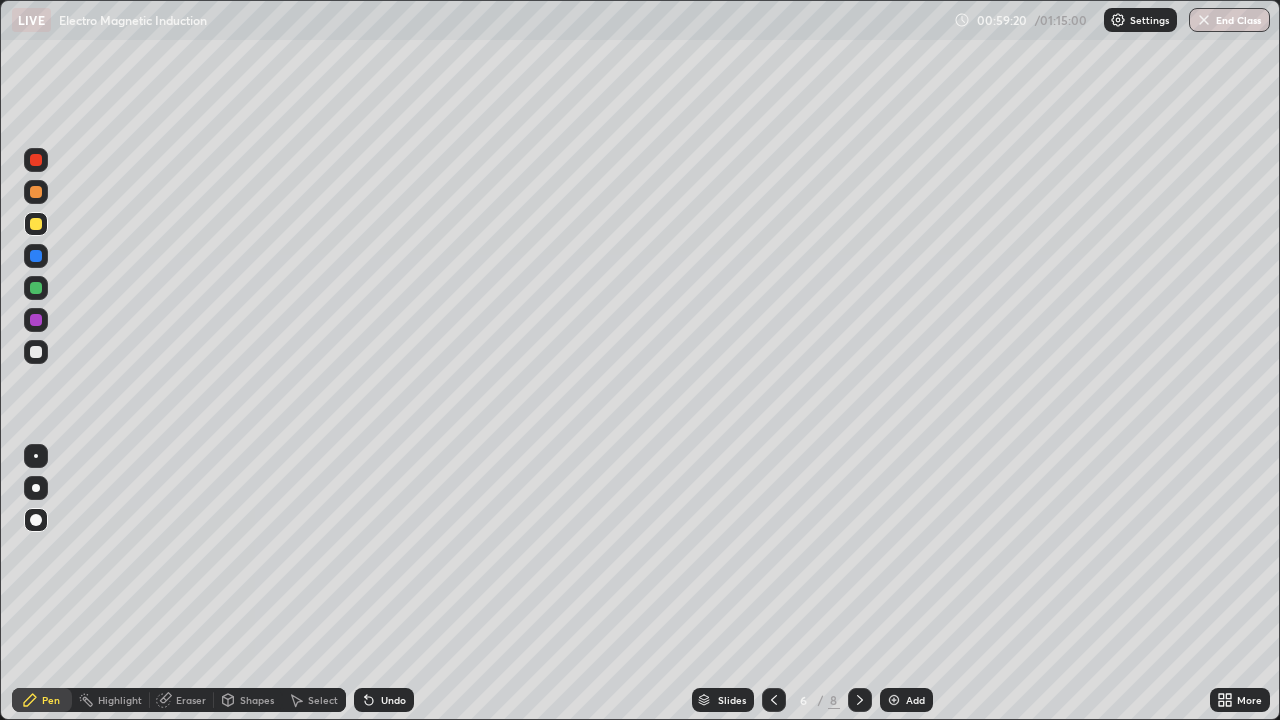 click 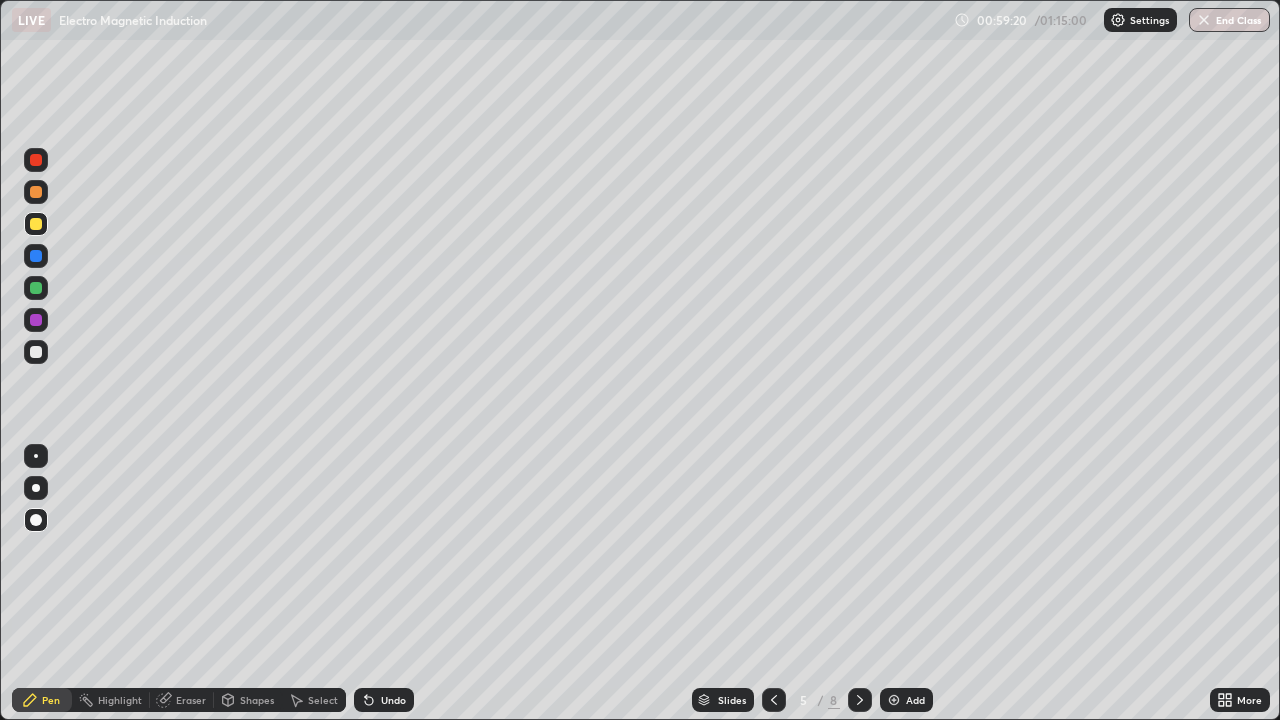 click 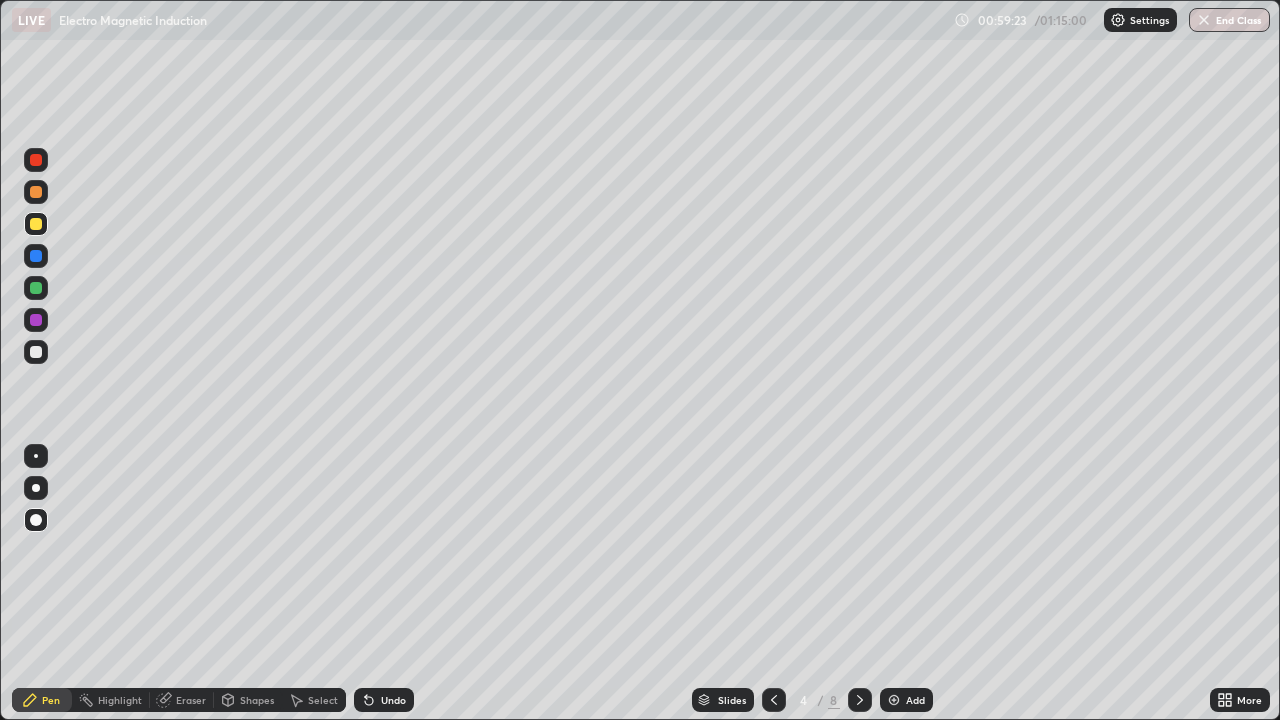 click at bounding box center (860, 700) 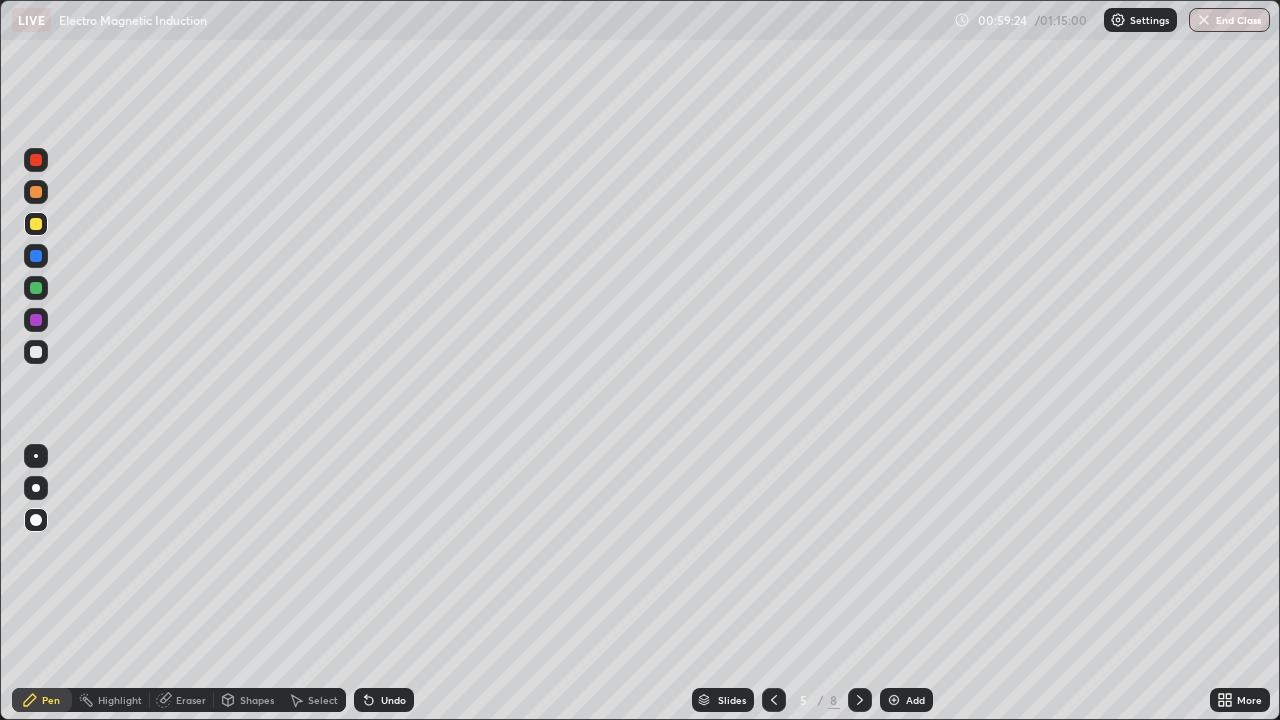 click at bounding box center [860, 700] 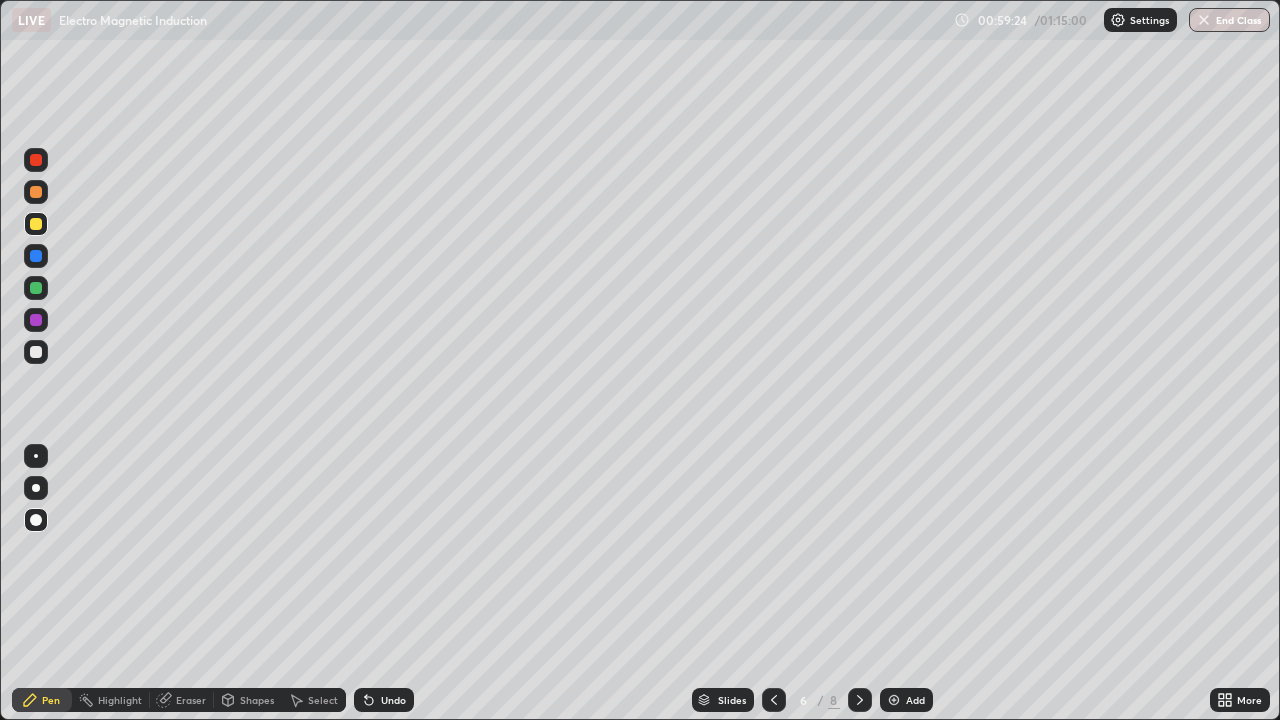 click 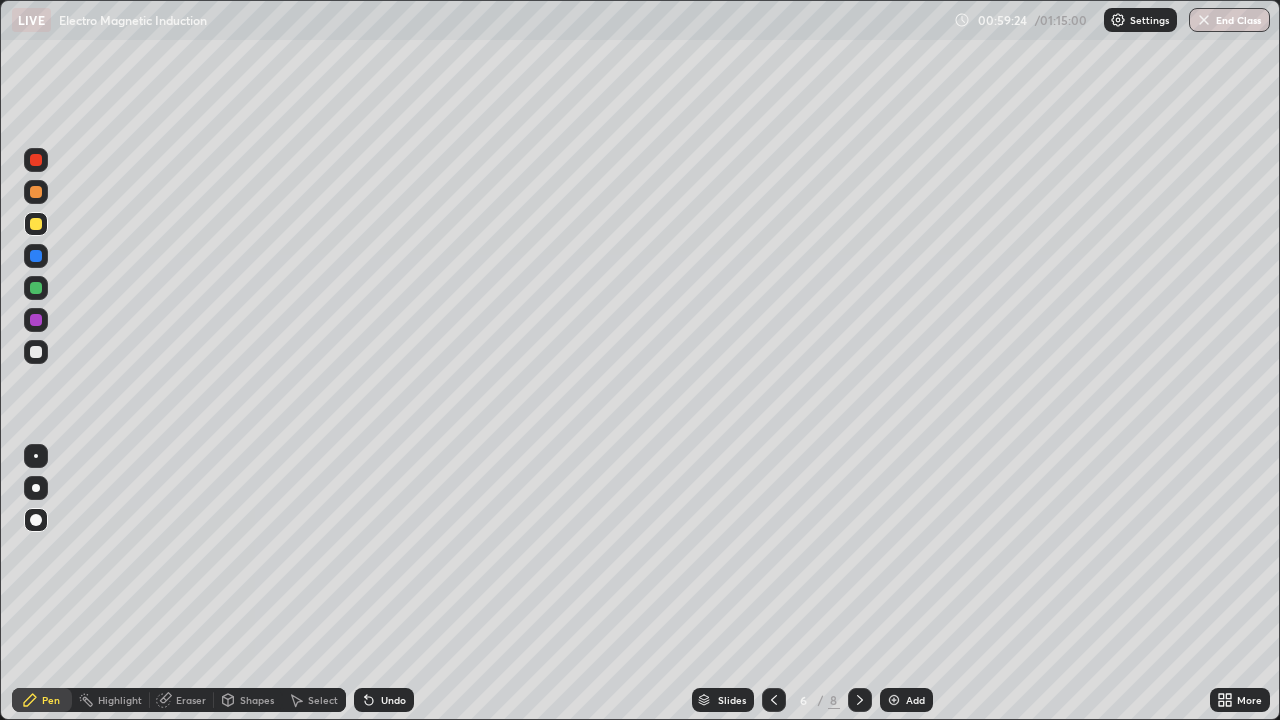 click at bounding box center [860, 700] 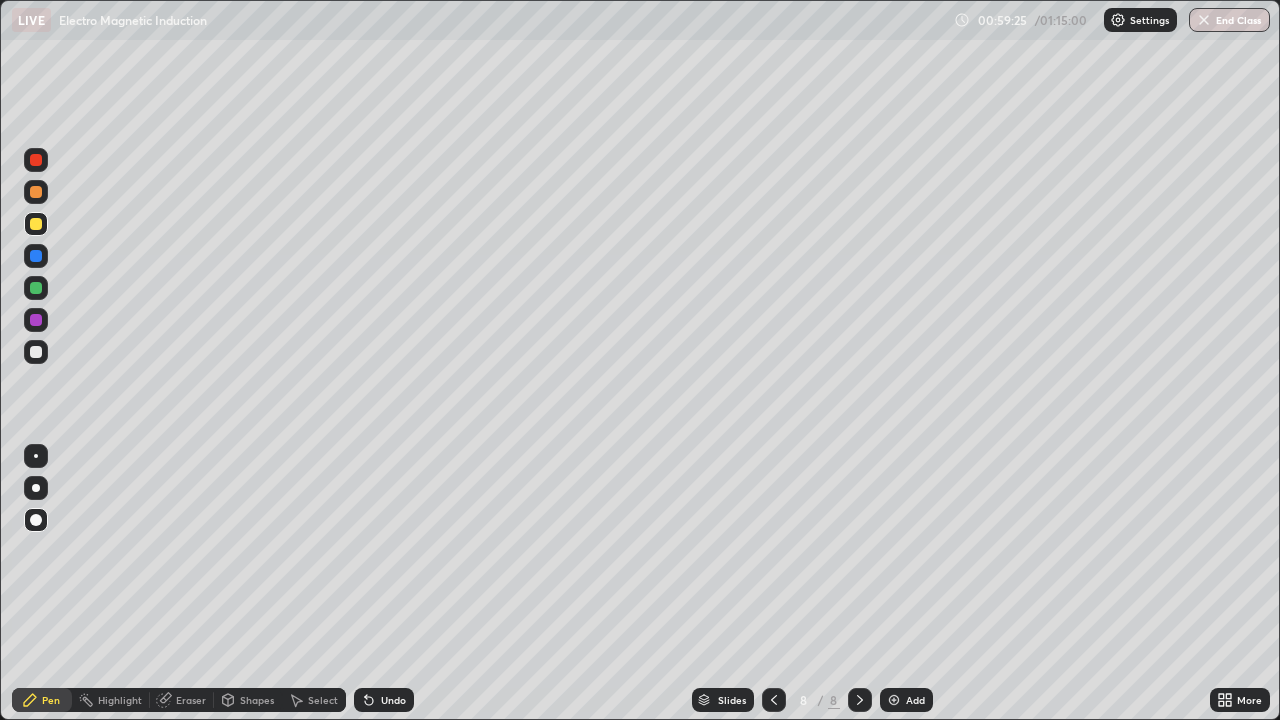 click 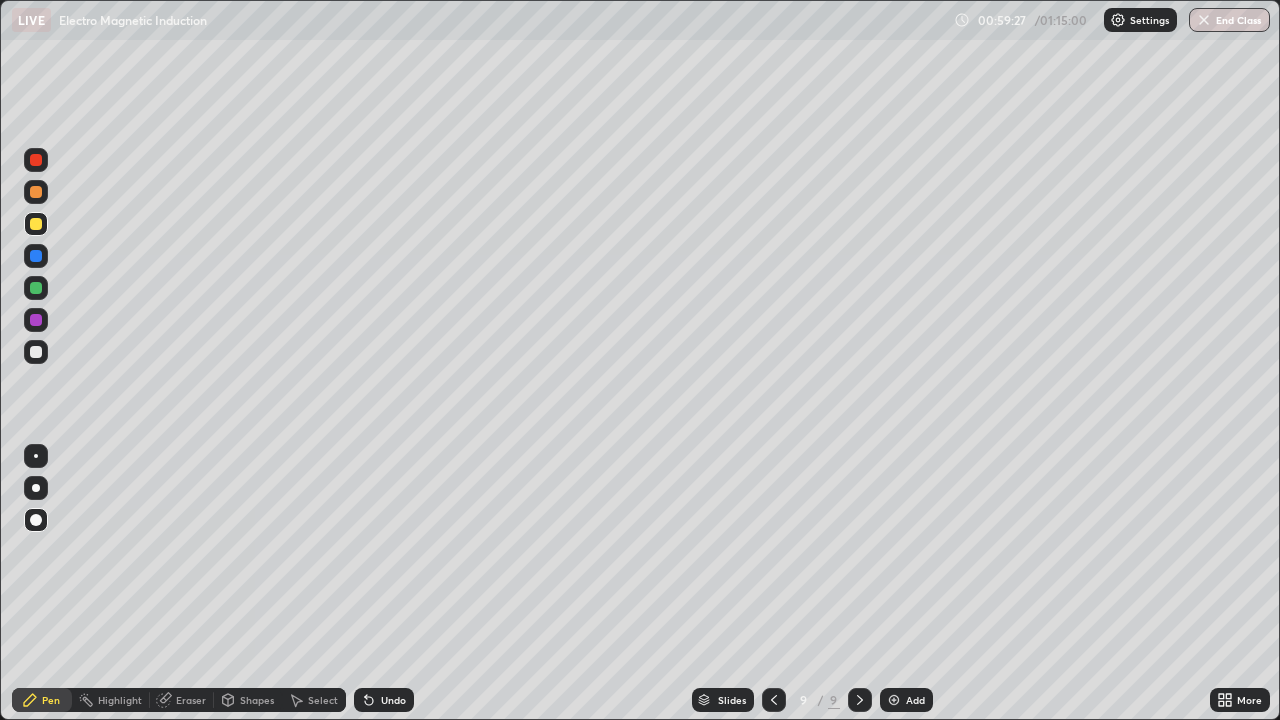 click at bounding box center [36, 352] 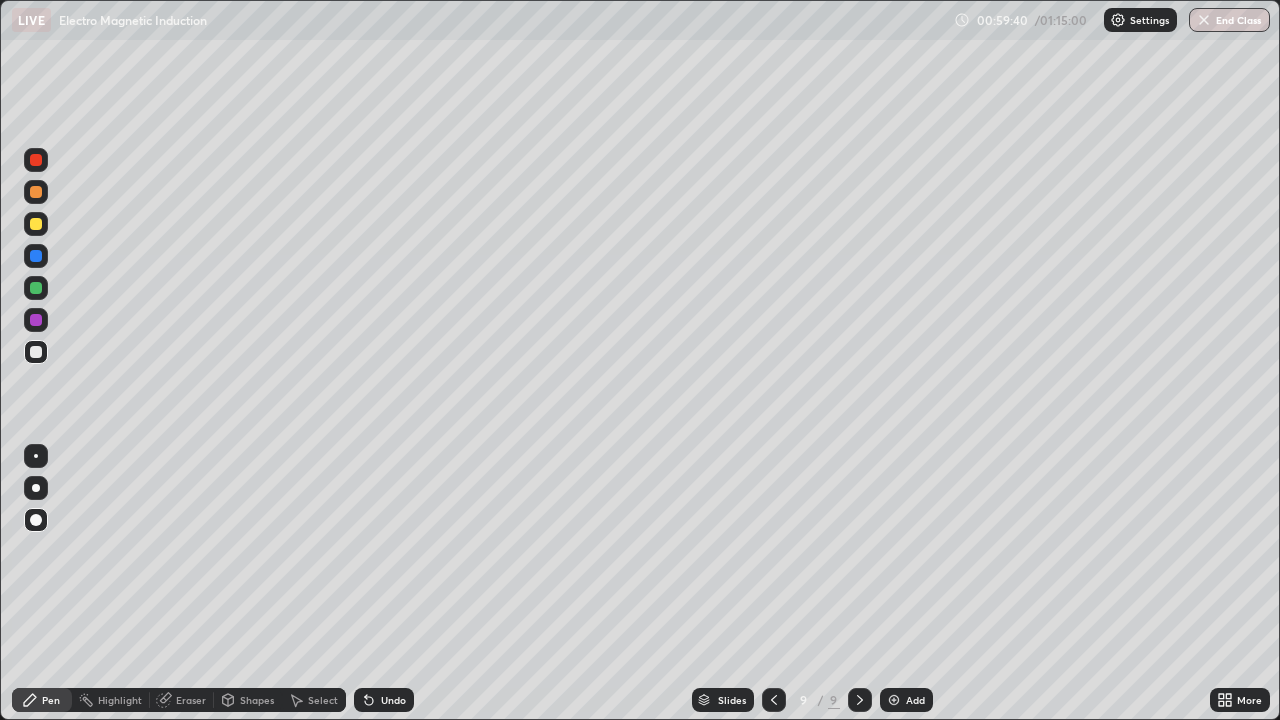 click on "Undo" at bounding box center (393, 700) 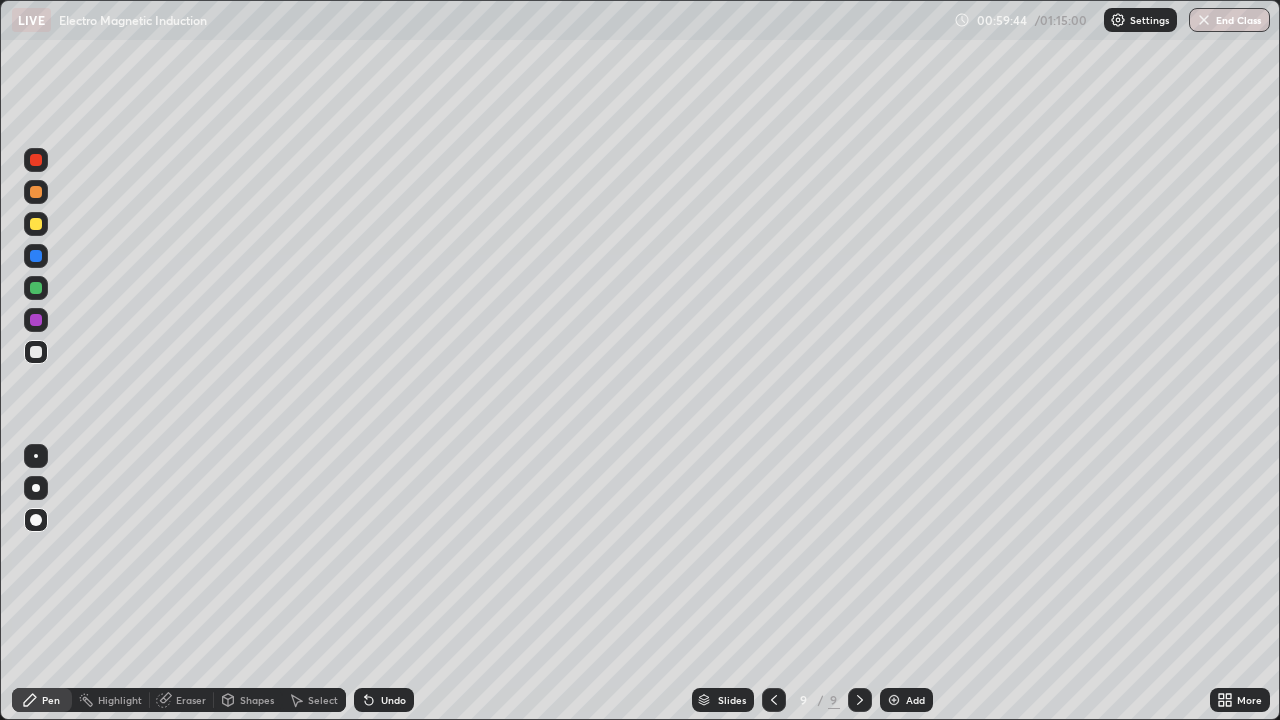 click at bounding box center (36, 288) 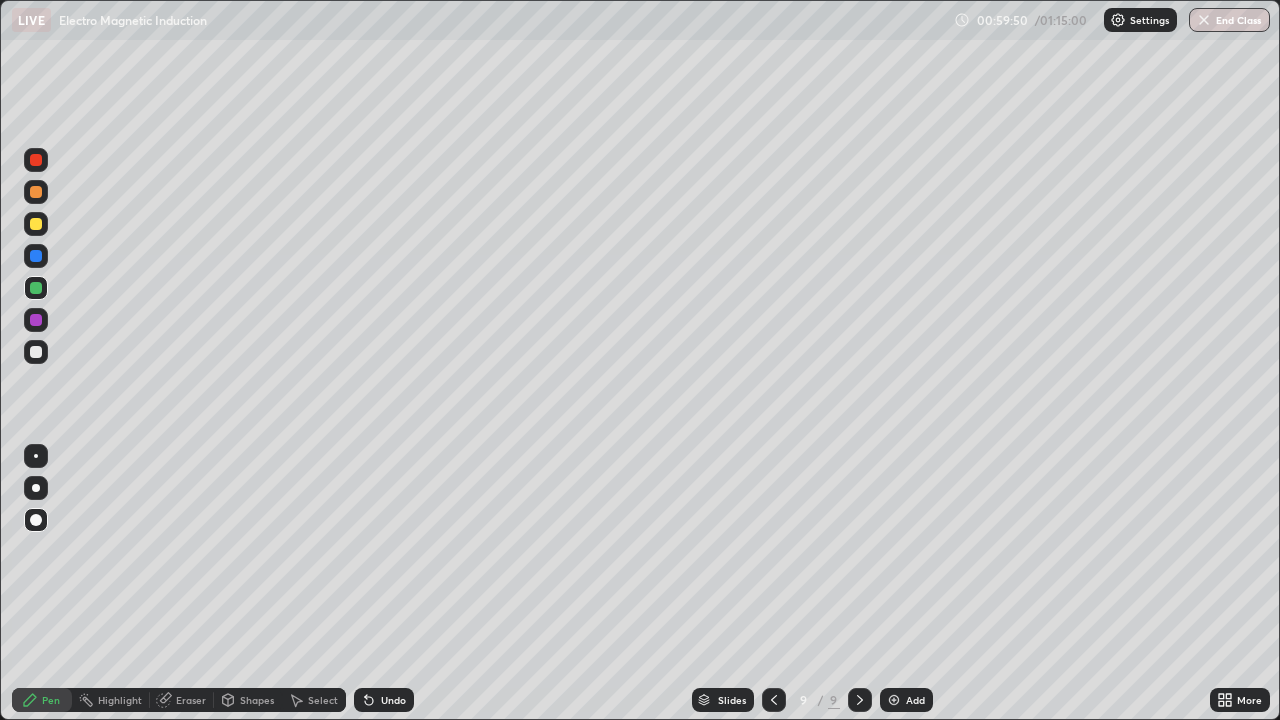 click on "Undo" at bounding box center [393, 700] 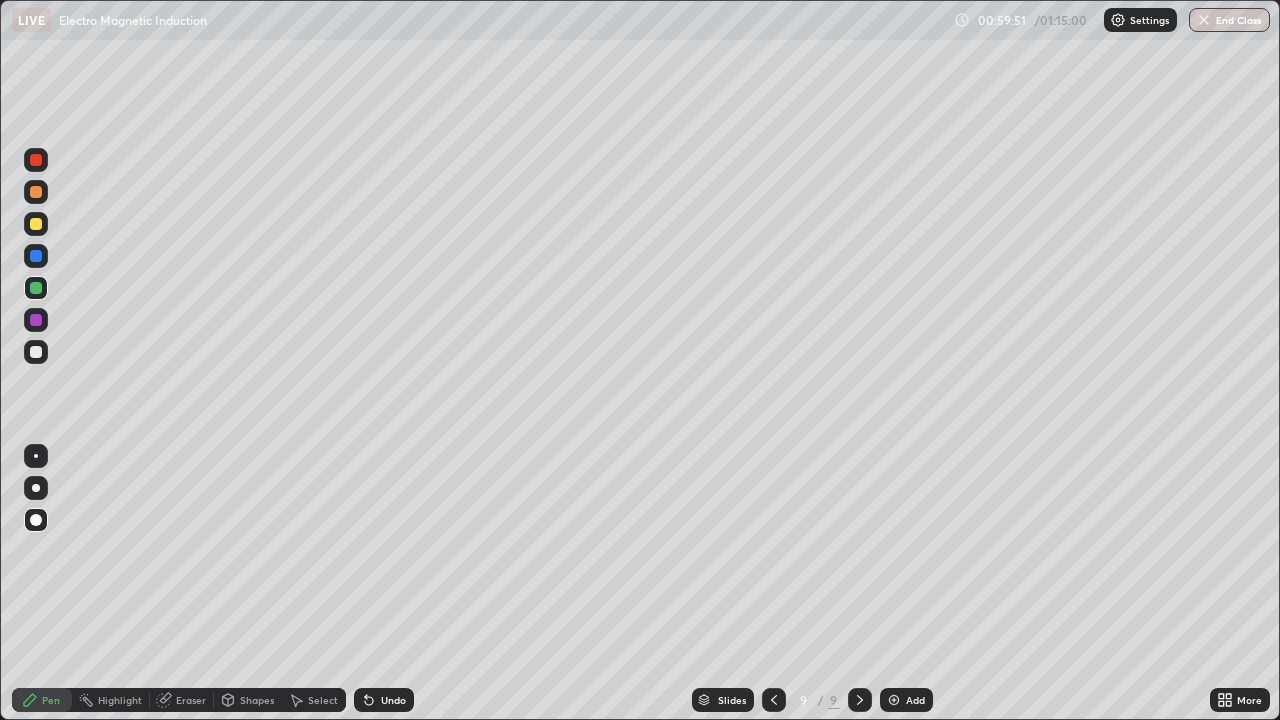 click at bounding box center [36, 352] 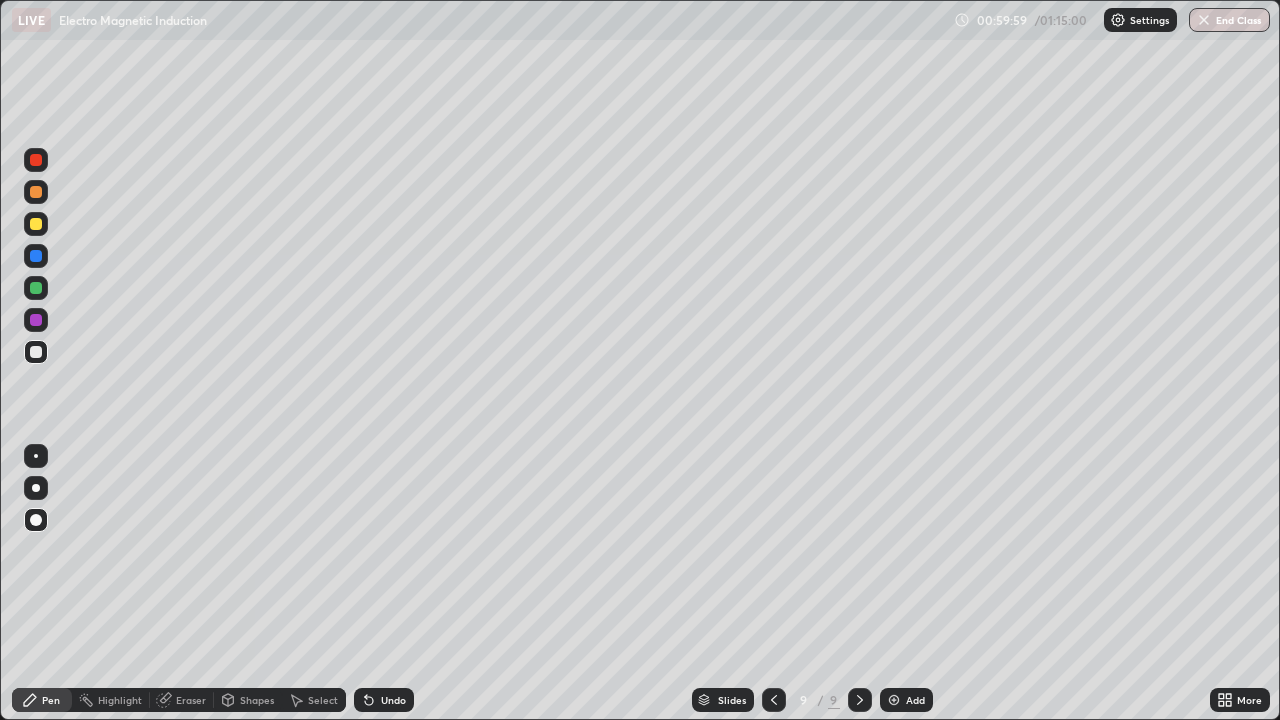 click on "Eraser" at bounding box center [191, 700] 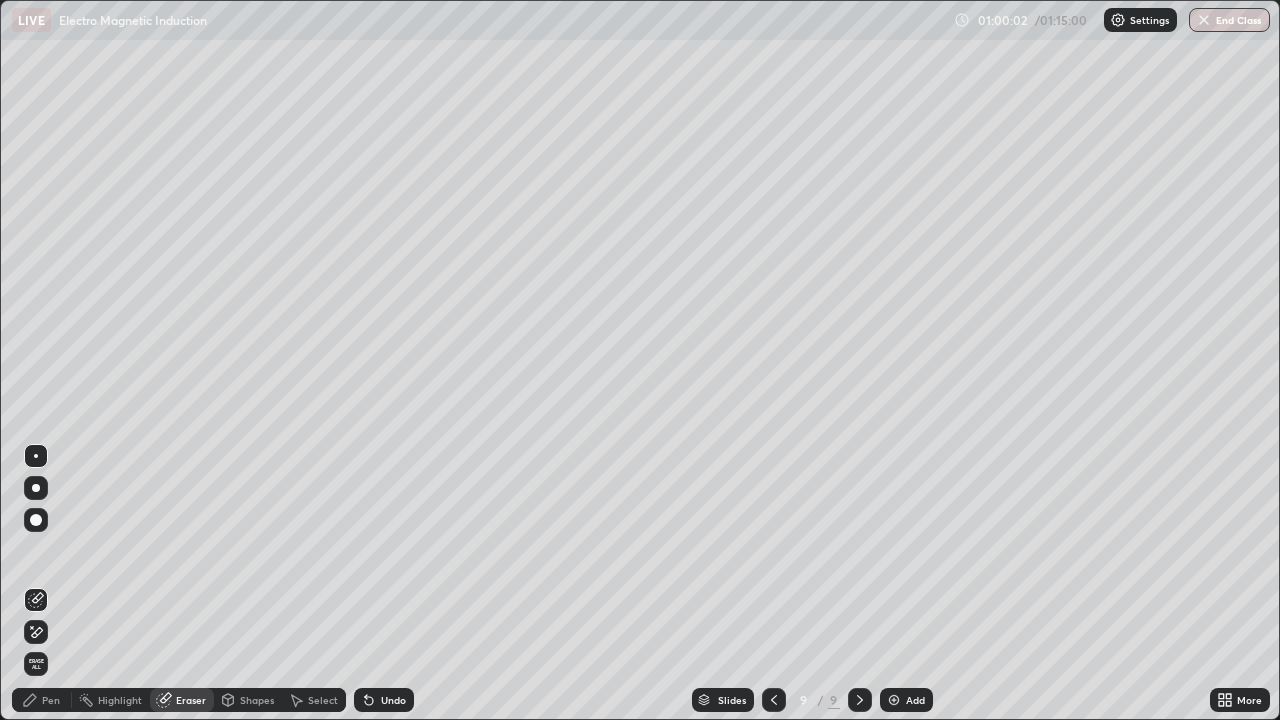 click on "Pen" at bounding box center [51, 700] 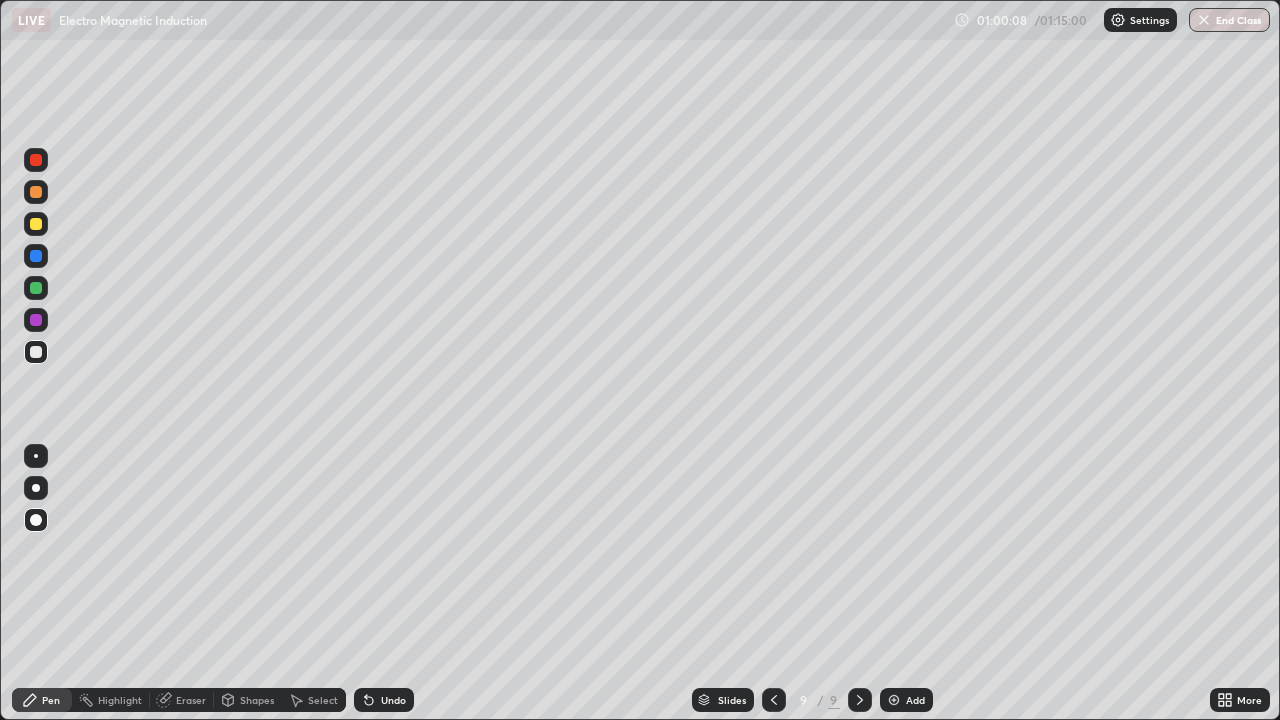 click on "Eraser" at bounding box center [191, 700] 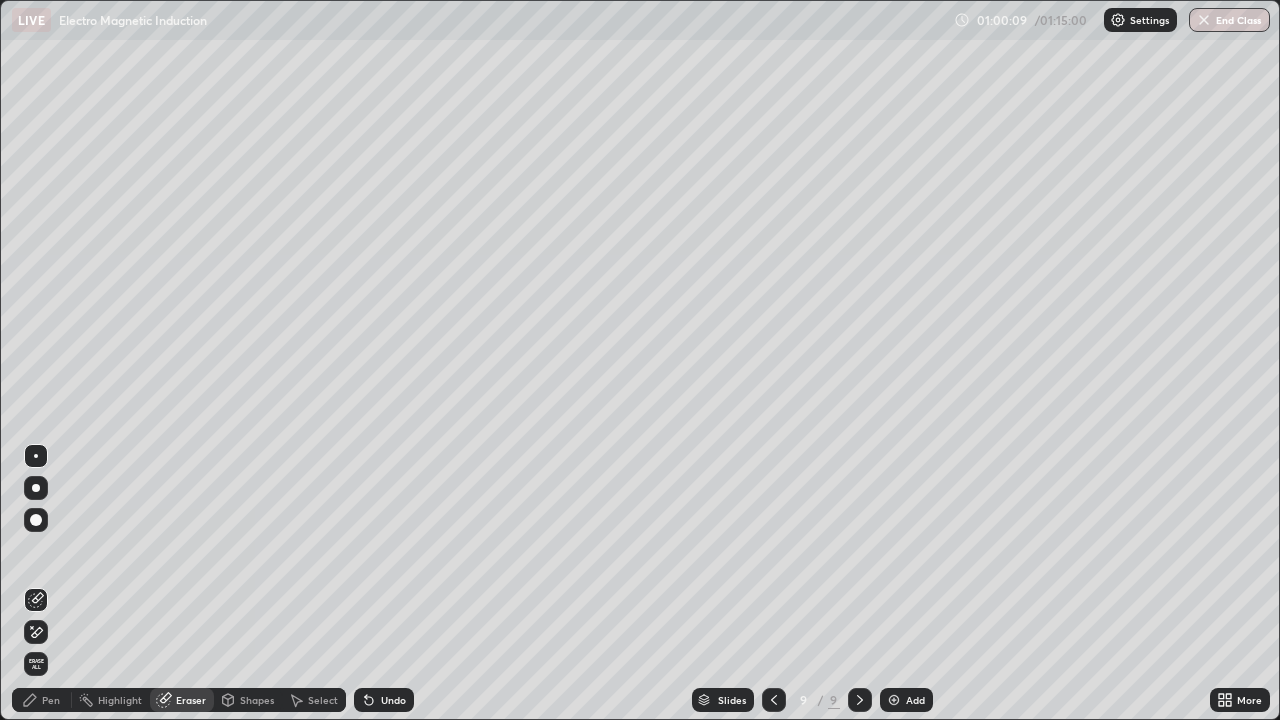 click on "Pen" at bounding box center [51, 700] 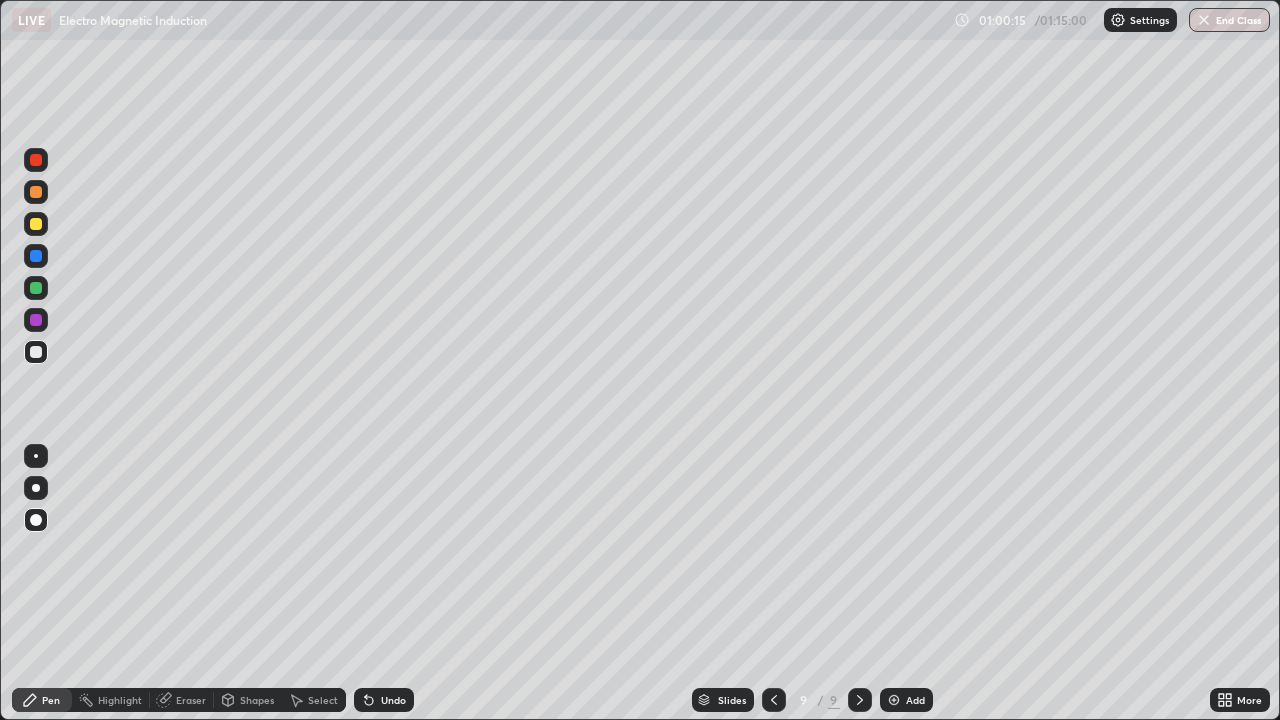 click at bounding box center [36, 192] 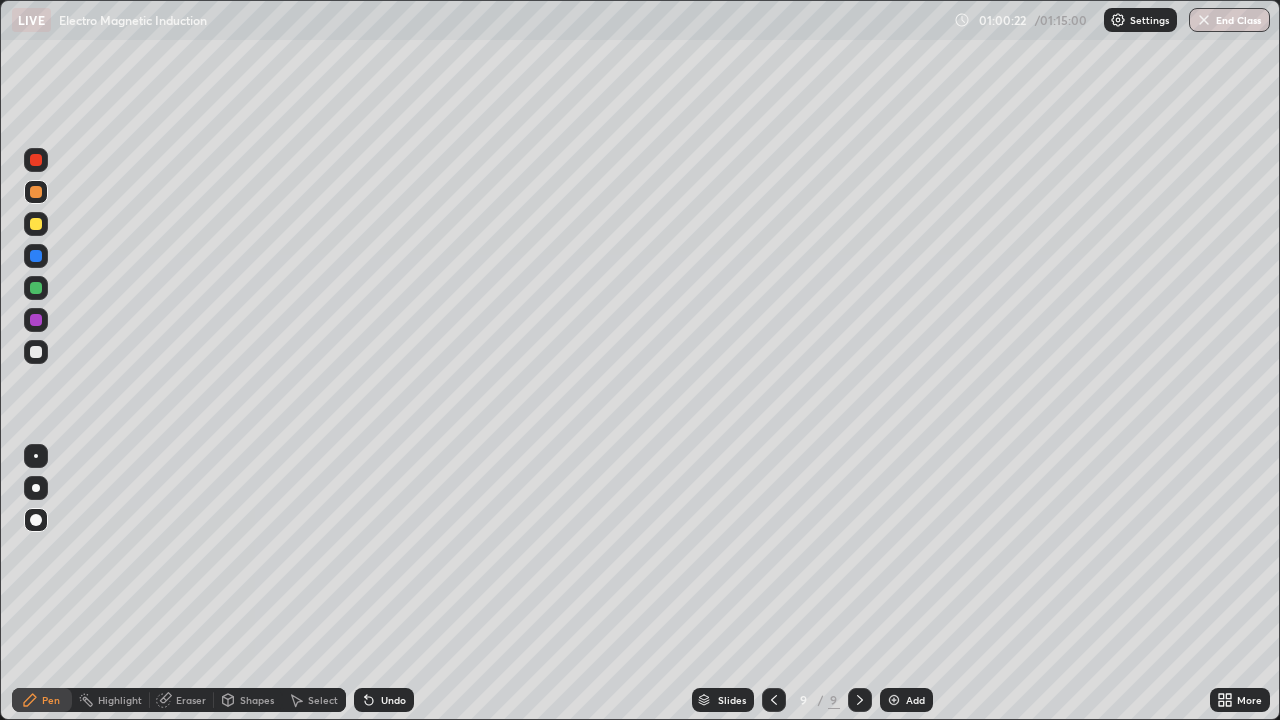 click on "Eraser" at bounding box center (191, 700) 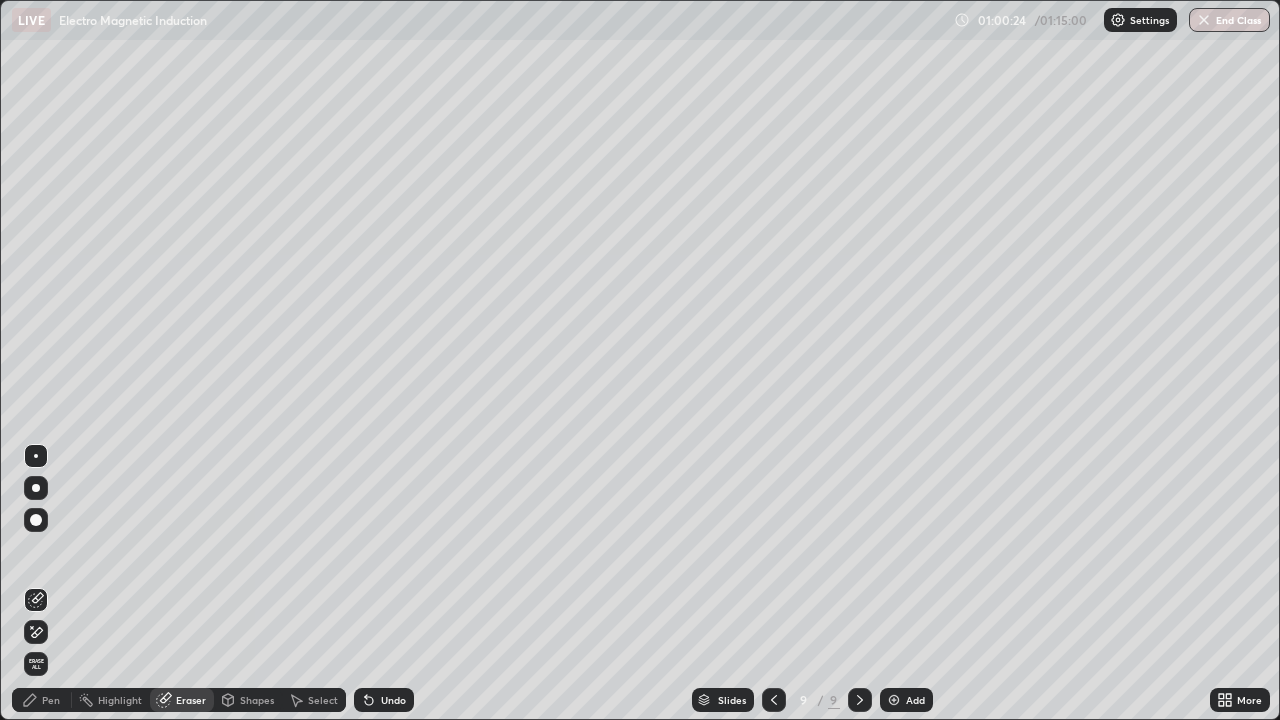 click on "Pen" at bounding box center (42, 700) 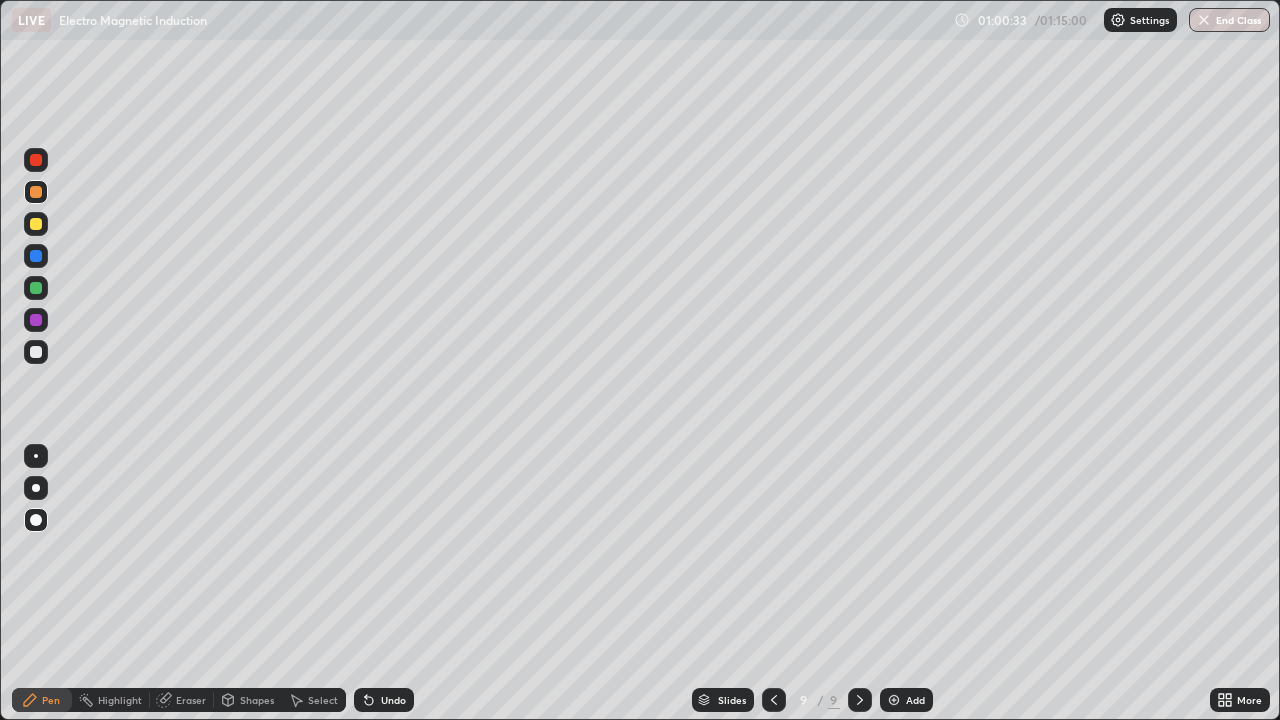 click 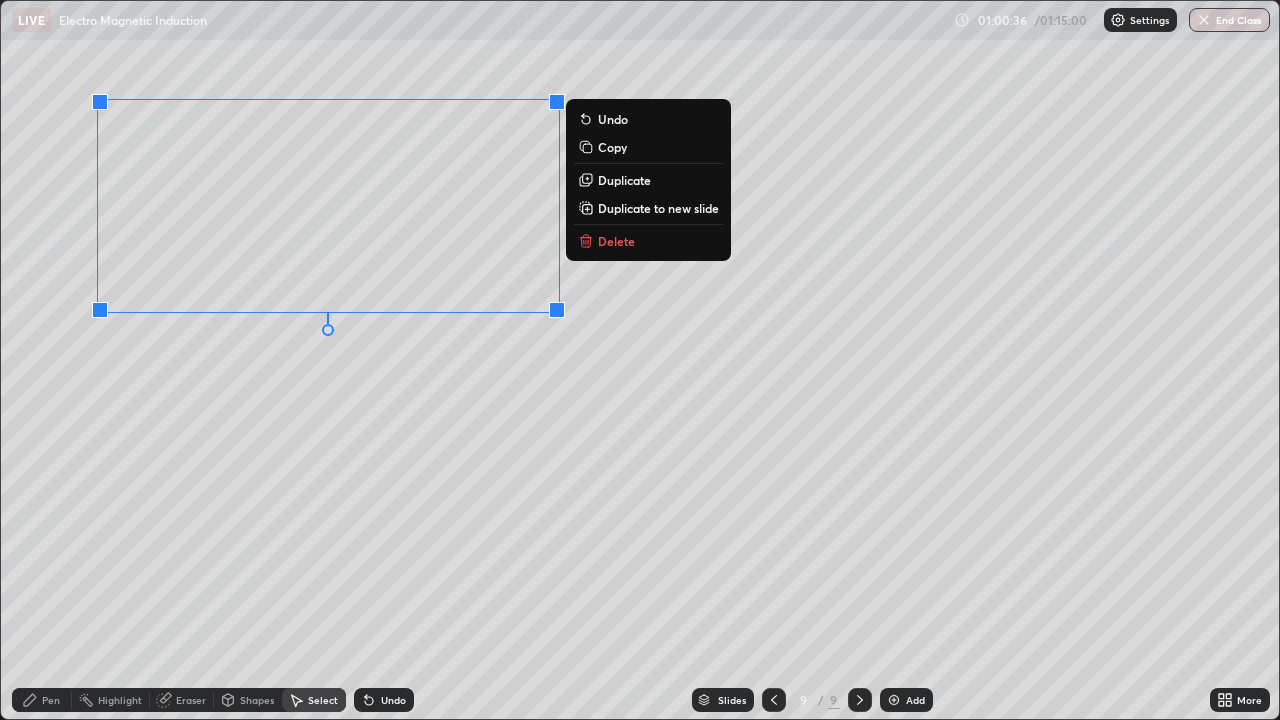 click on "Duplicate" at bounding box center (624, 180) 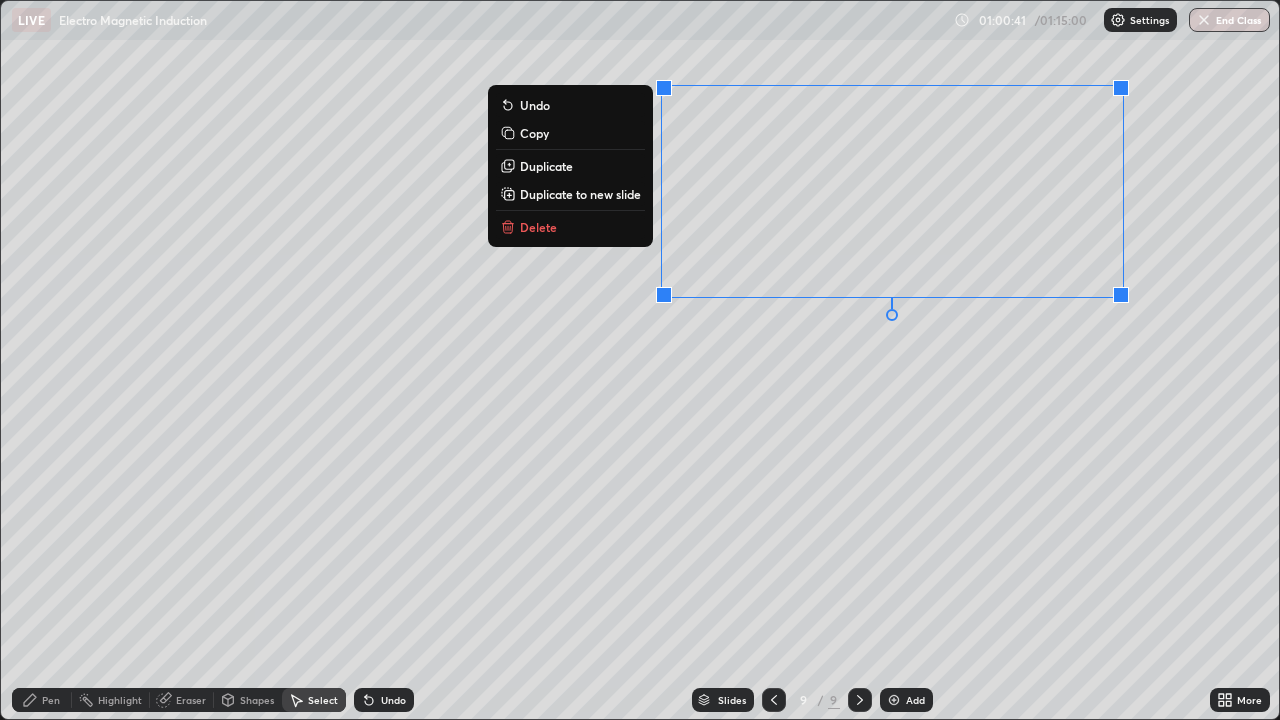 click on "0 ° Undo Copy Duplicate Duplicate to new slide Delete" at bounding box center (640, 360) 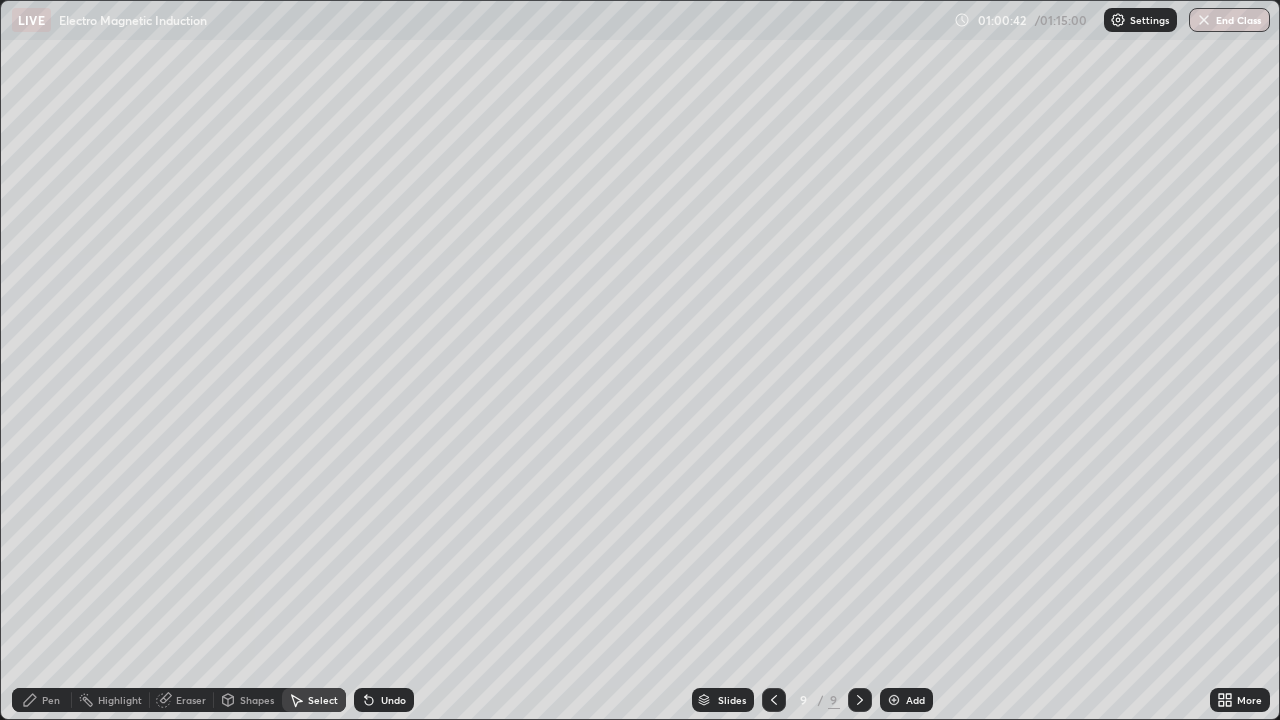 click on "Eraser" at bounding box center (191, 700) 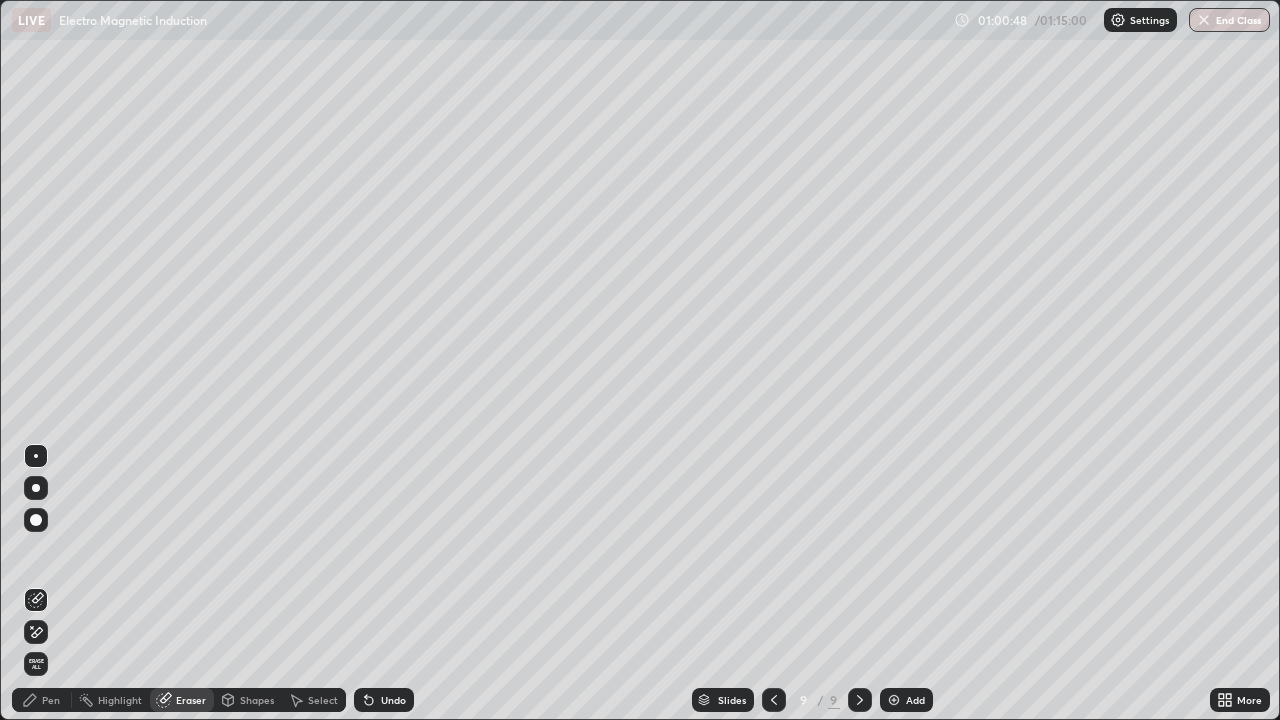 click on "Pen" at bounding box center [51, 700] 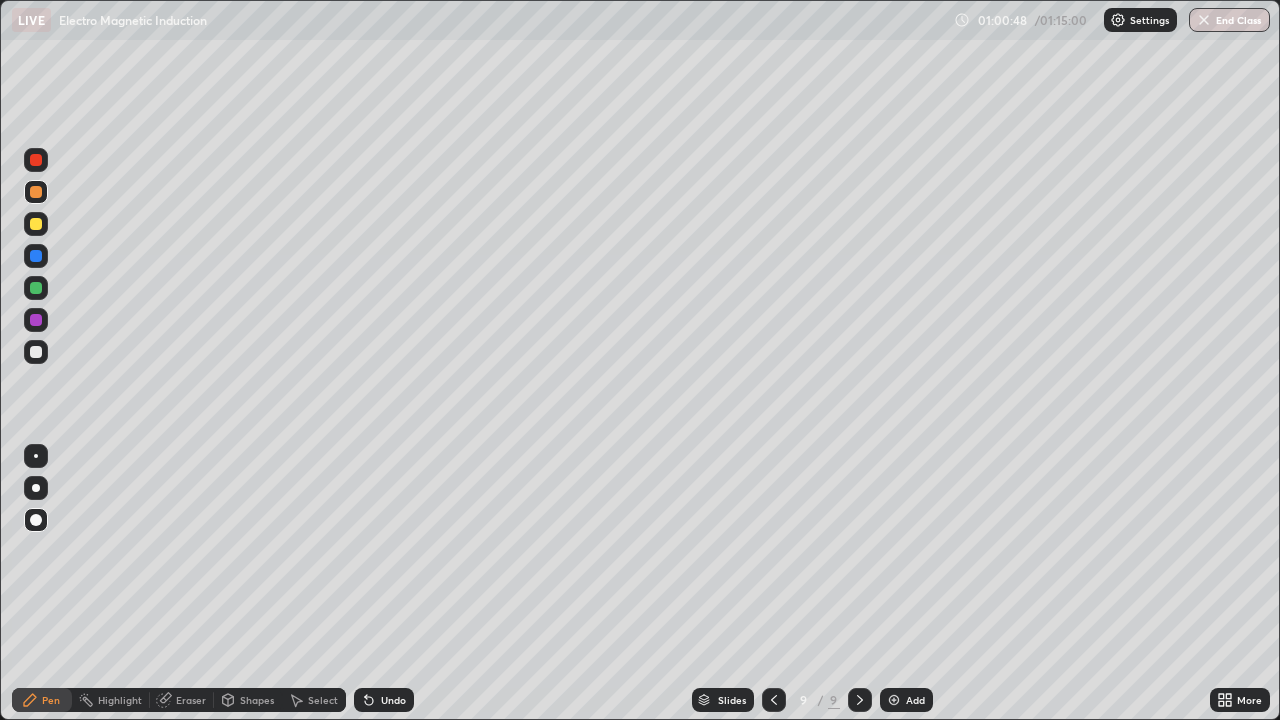 click at bounding box center [36, 352] 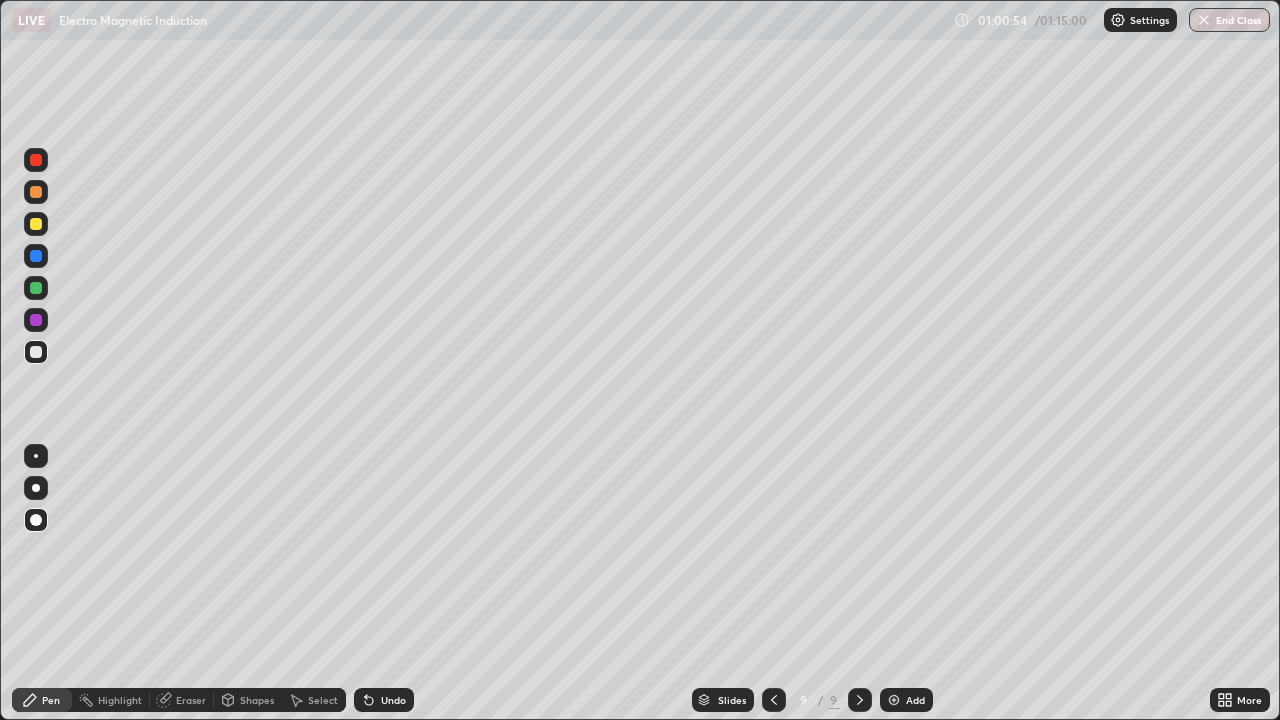 click at bounding box center (36, 224) 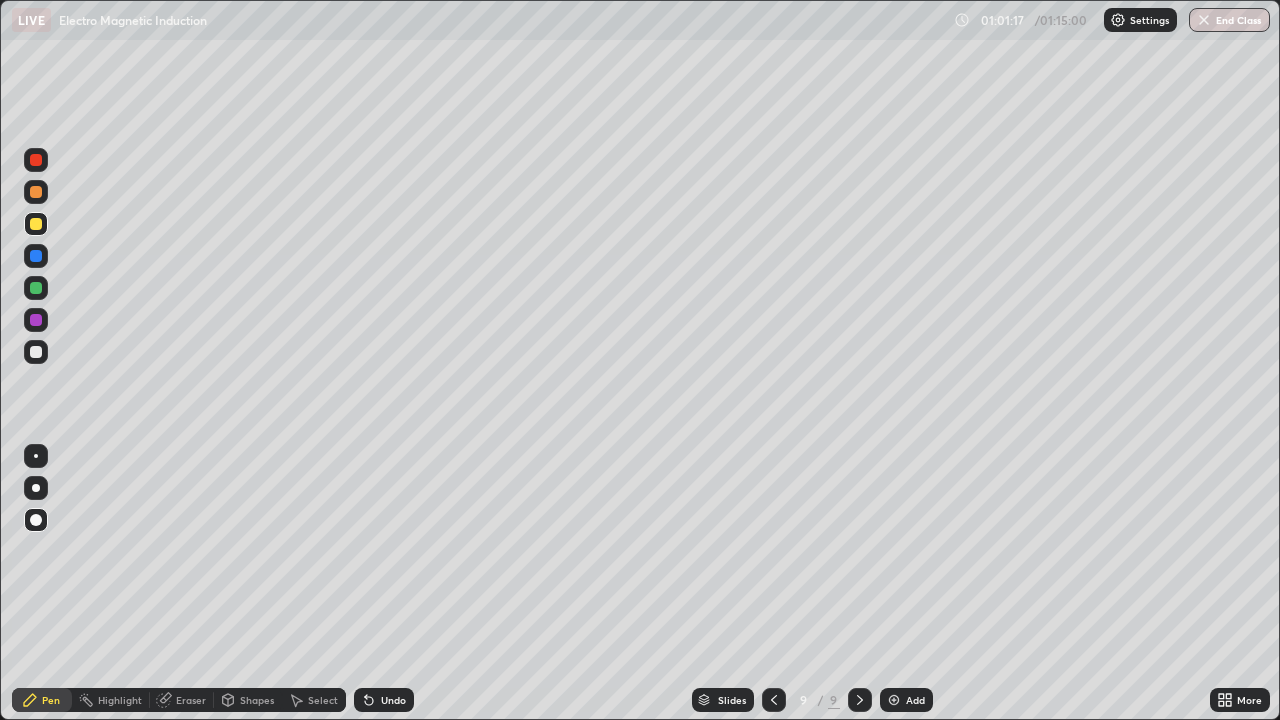 click on "More" at bounding box center [1240, 700] 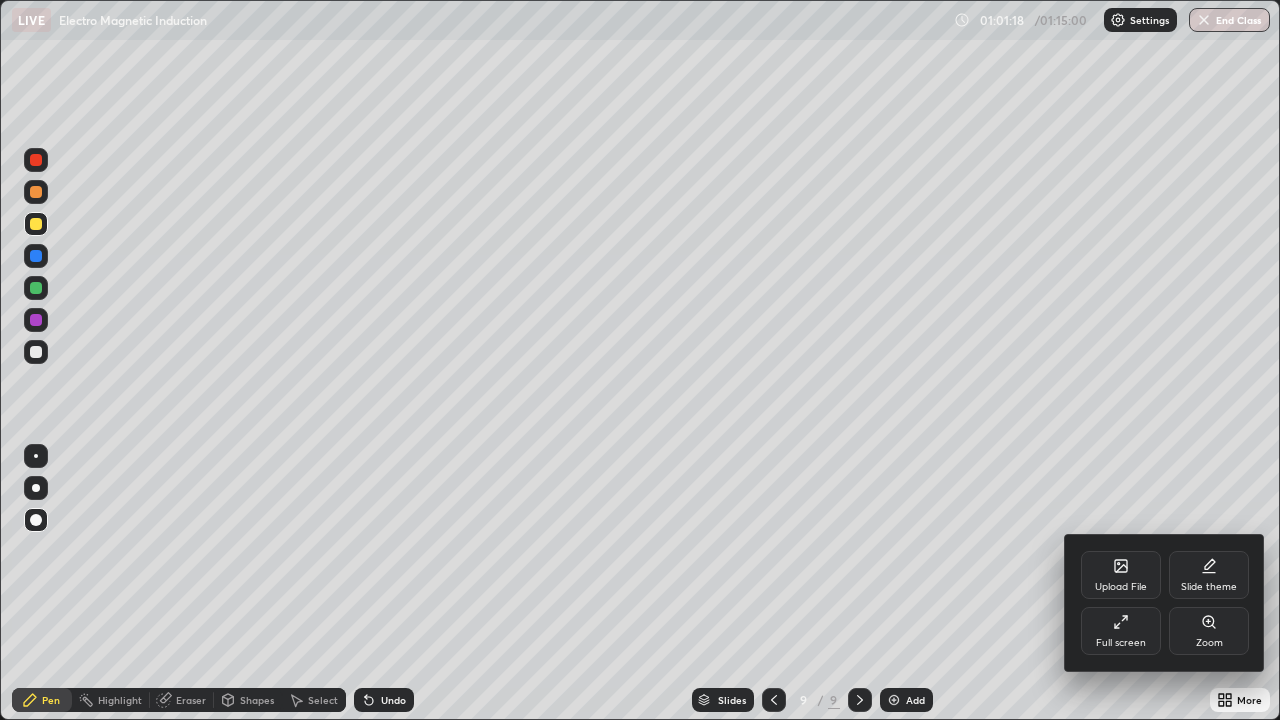 click 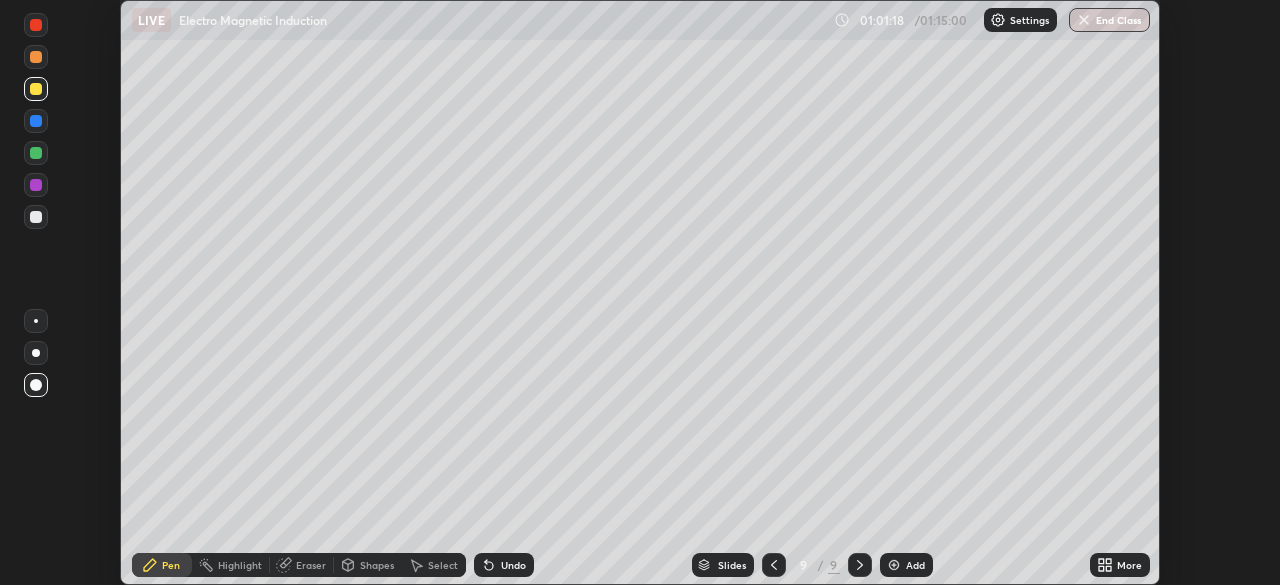 scroll, scrollTop: 585, scrollLeft: 1280, axis: both 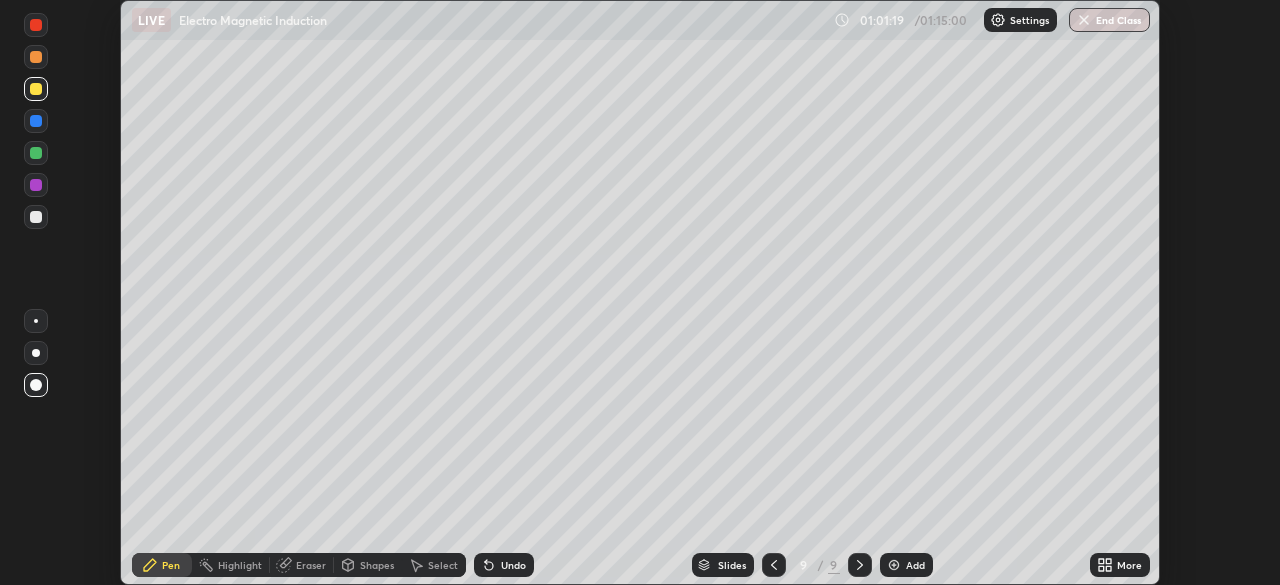 click on "More" at bounding box center (1129, 565) 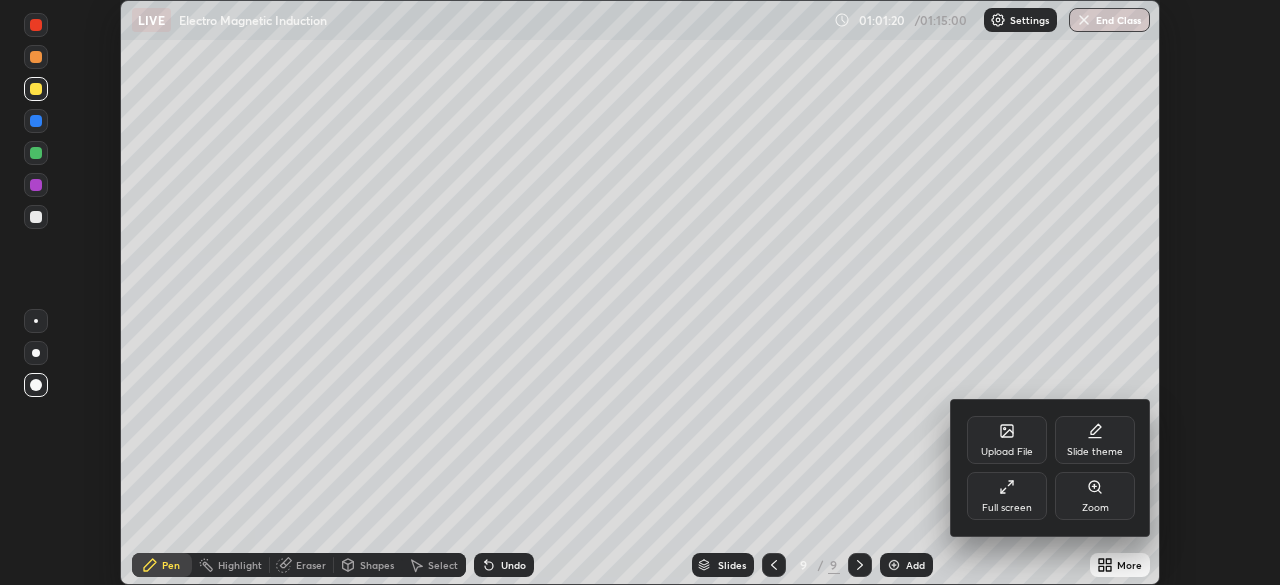 click 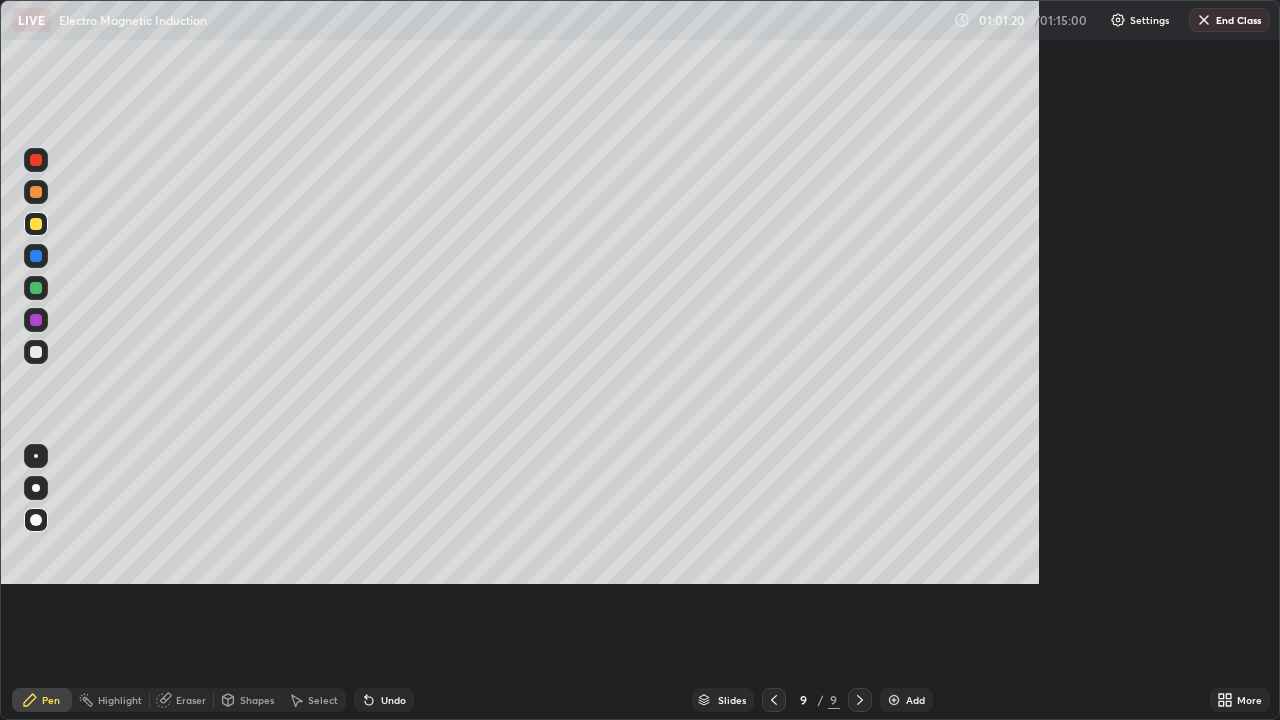 scroll, scrollTop: 99280, scrollLeft: 98720, axis: both 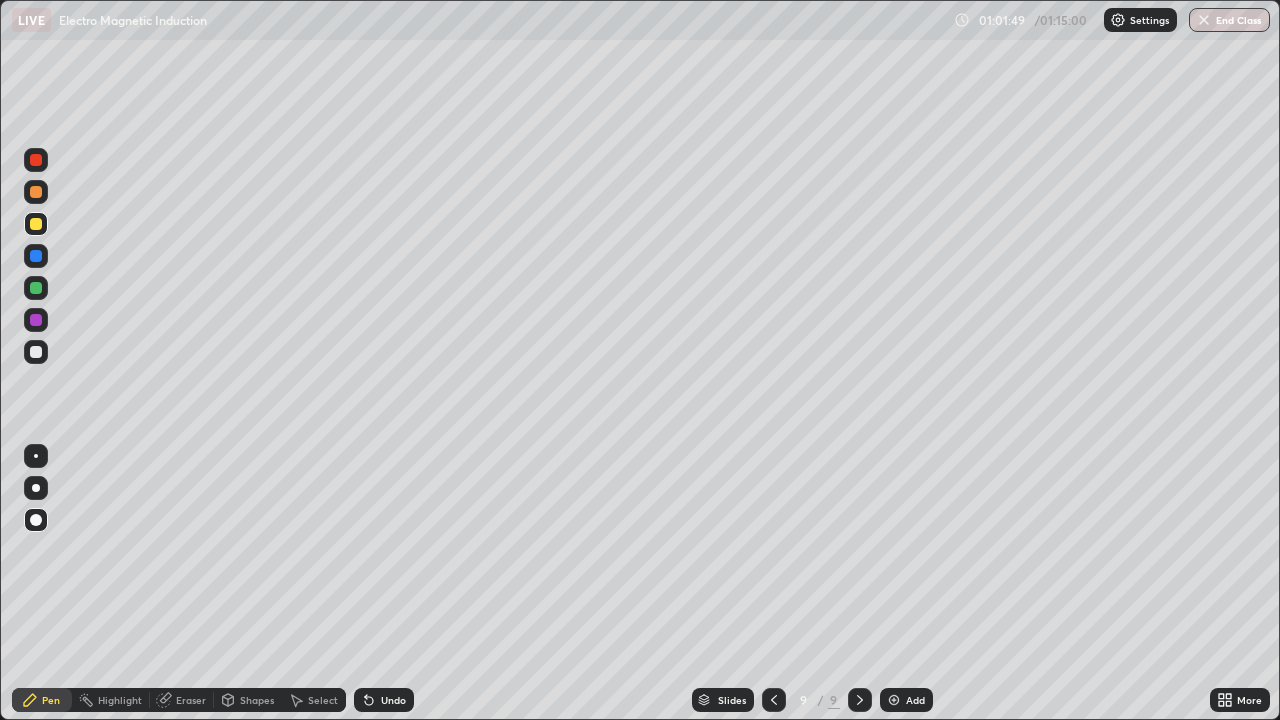 click at bounding box center [36, 160] 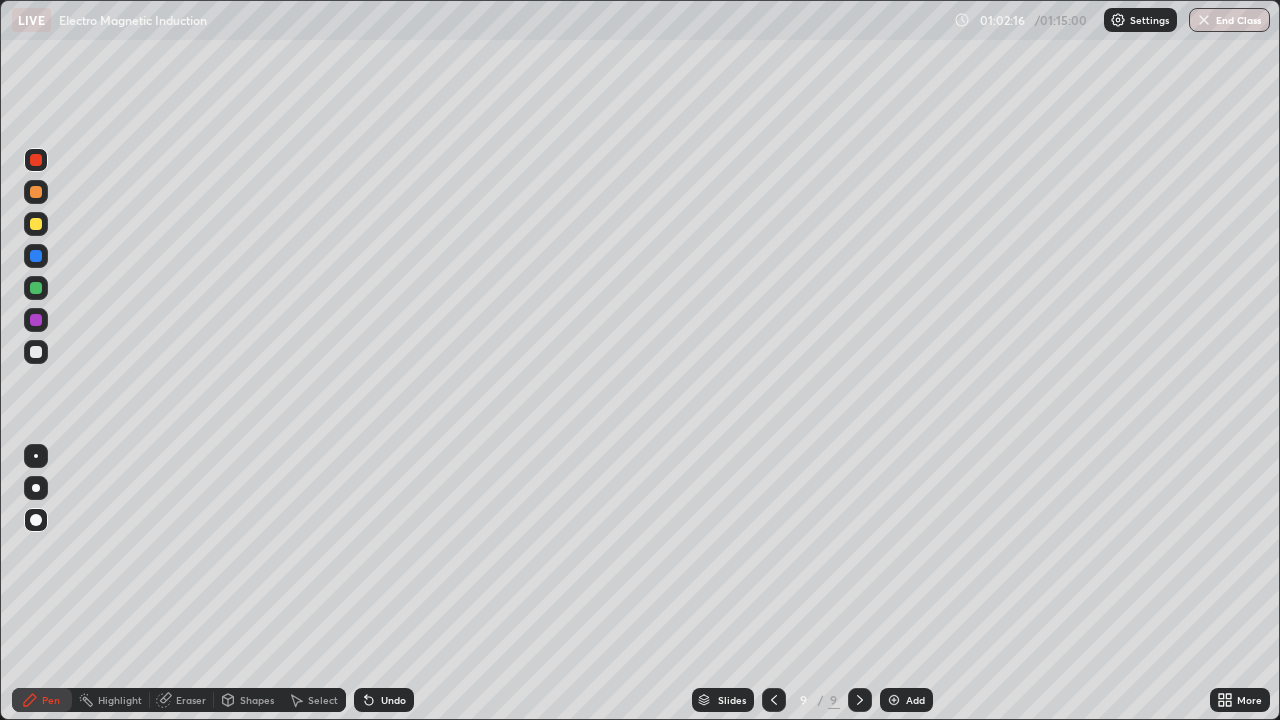 click at bounding box center (36, 256) 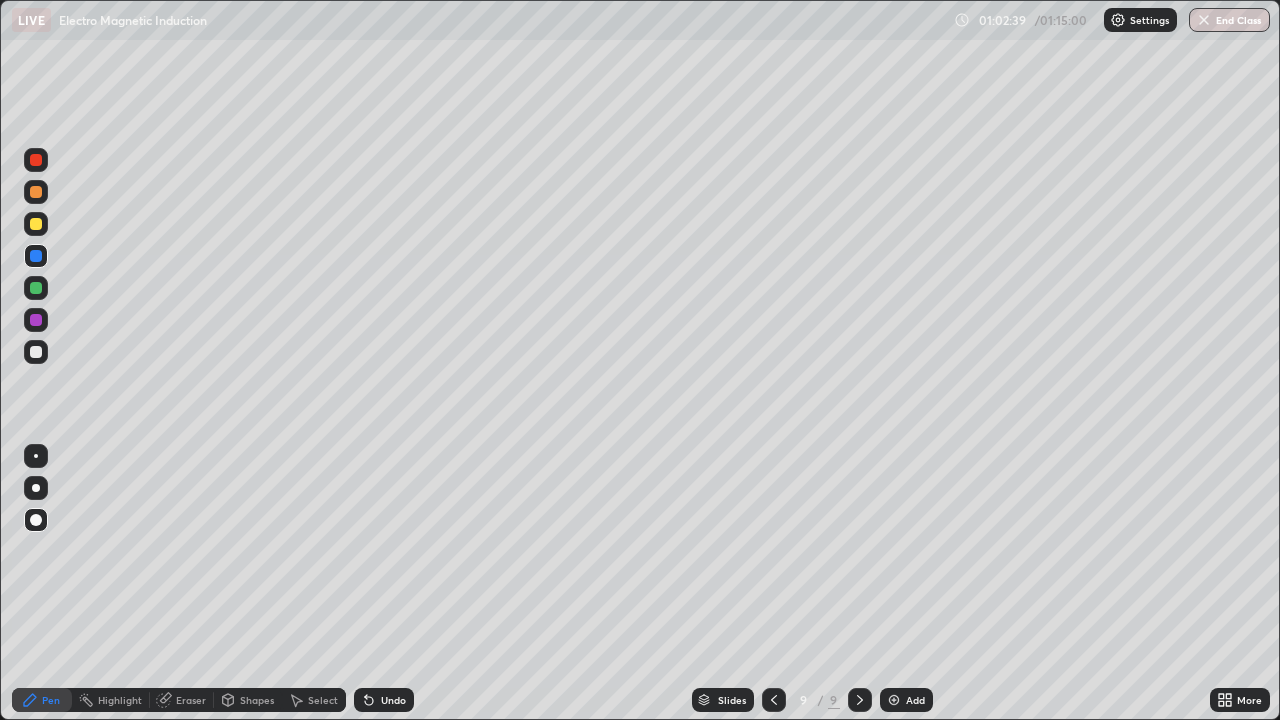 click at bounding box center [36, 192] 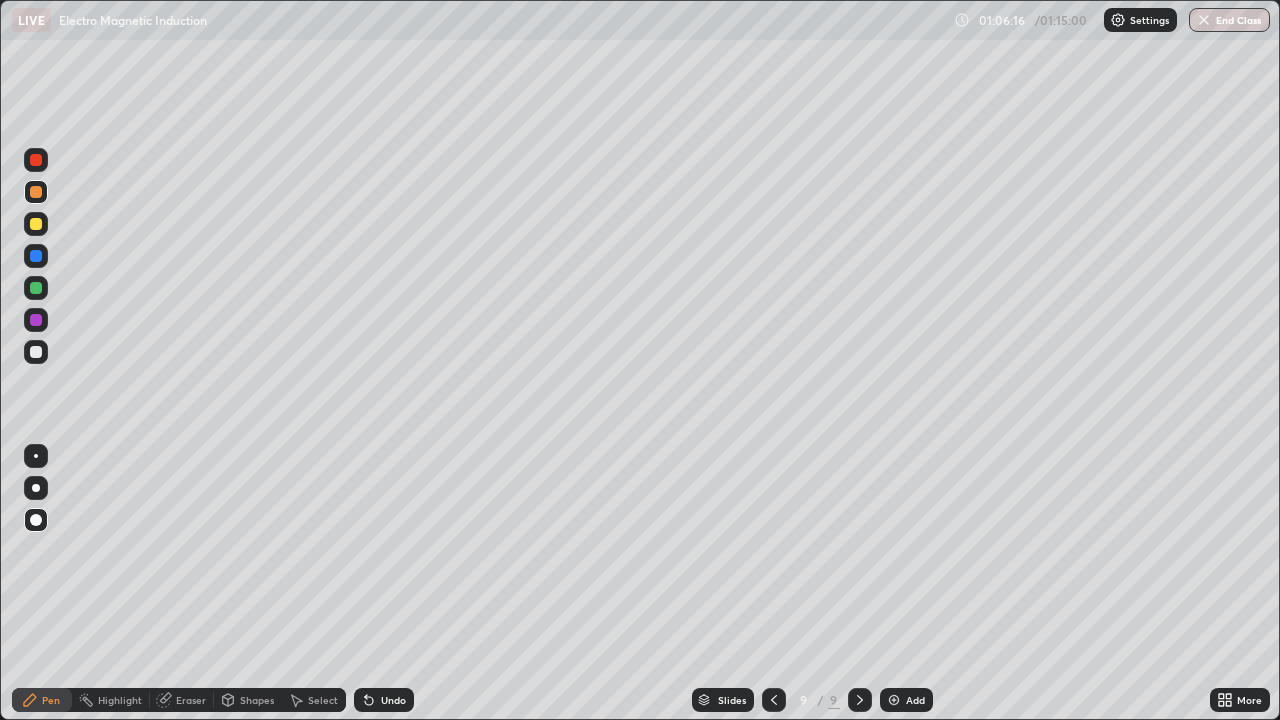 click at bounding box center [36, 352] 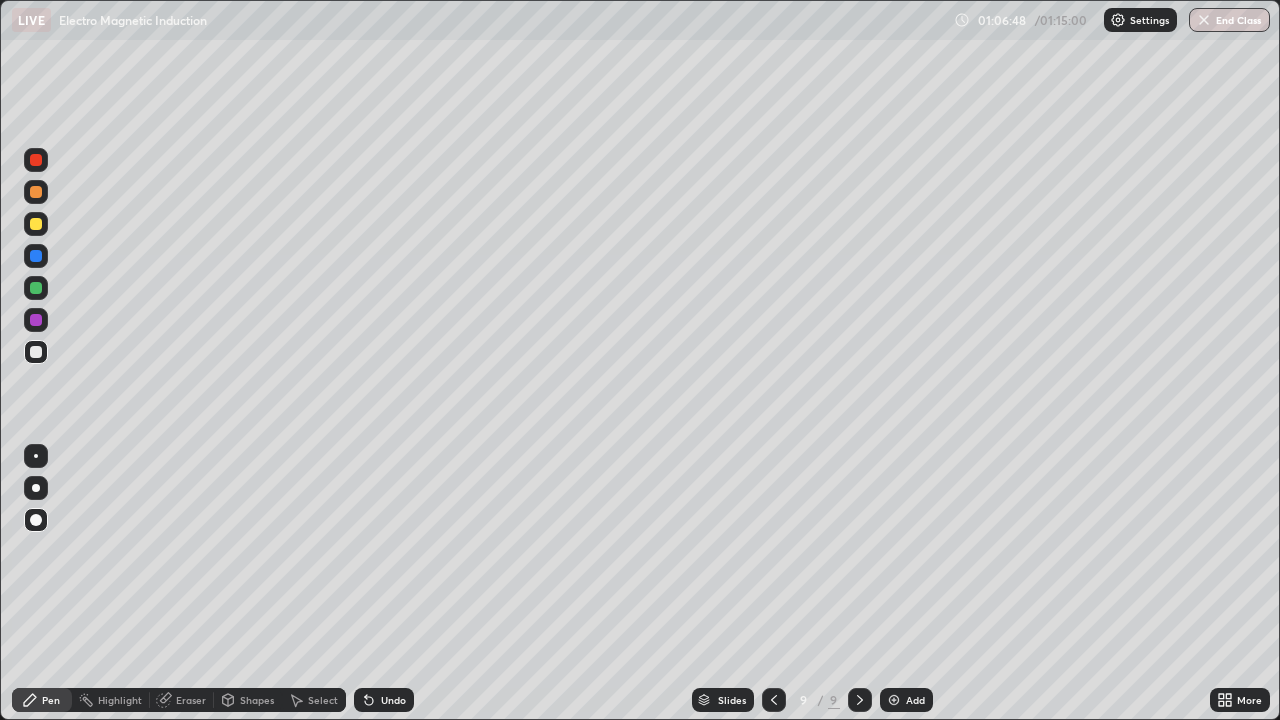 click at bounding box center [36, 288] 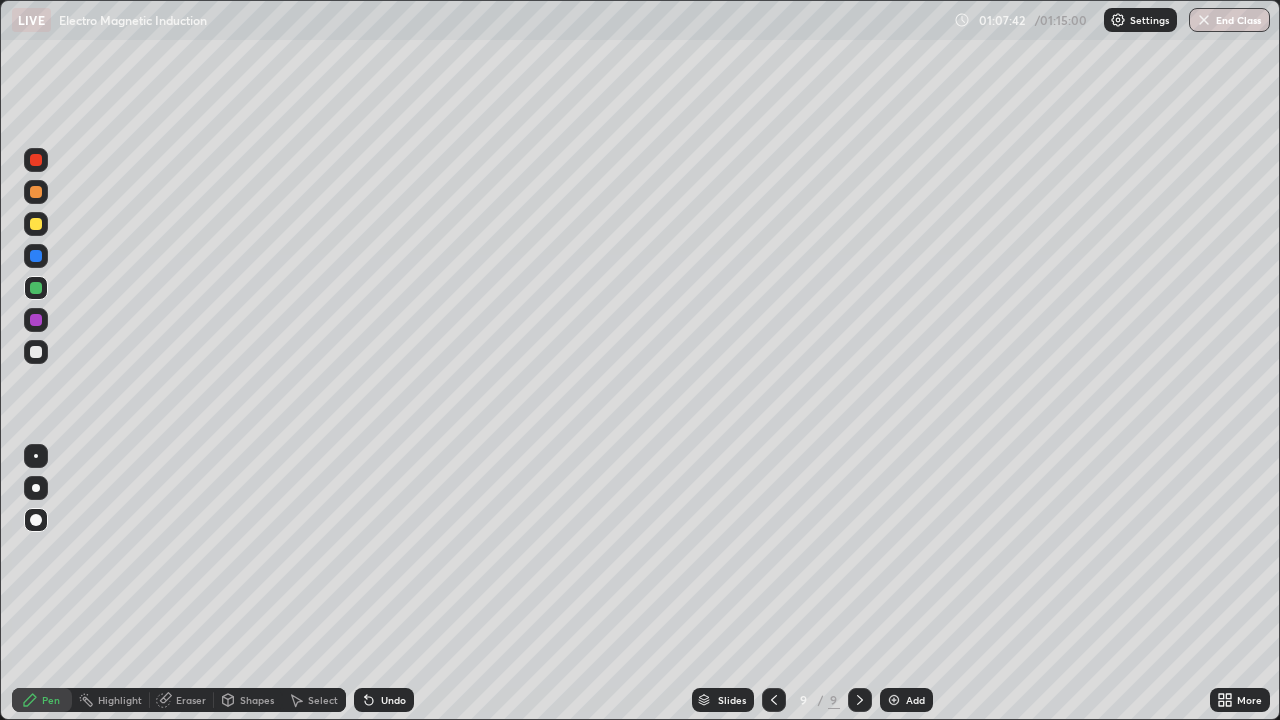 click at bounding box center [36, 352] 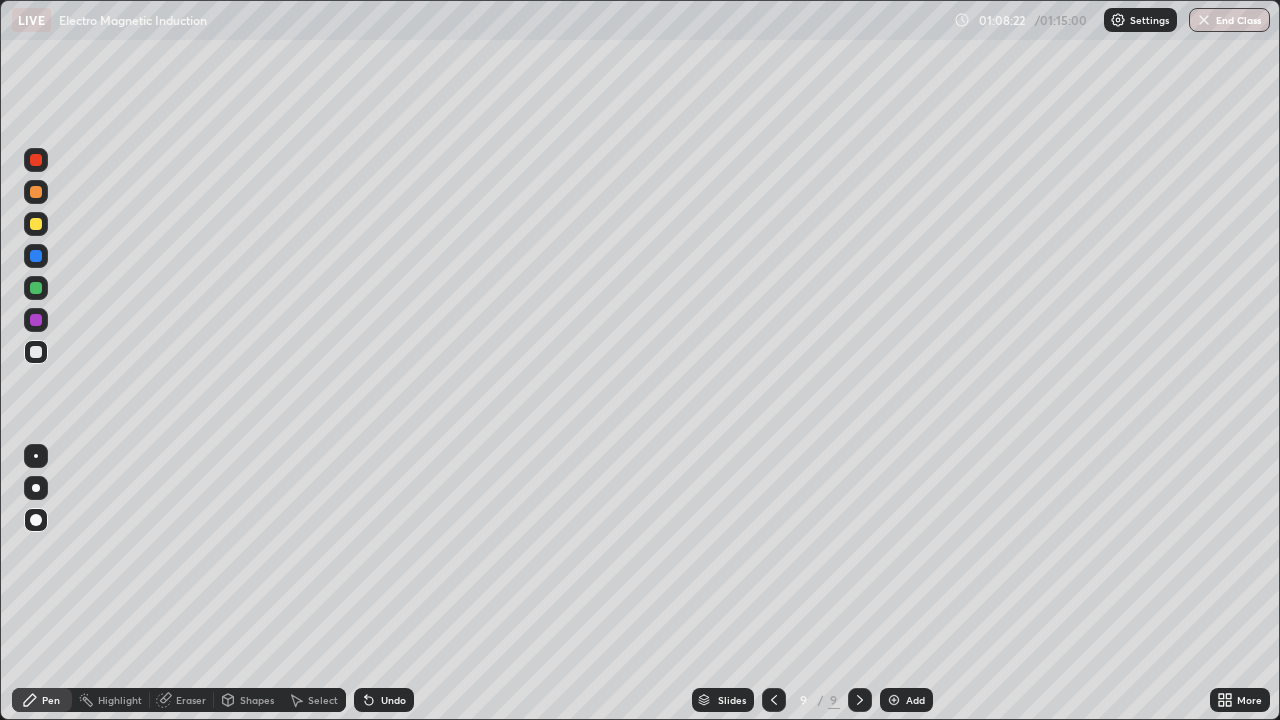 click at bounding box center [36, 224] 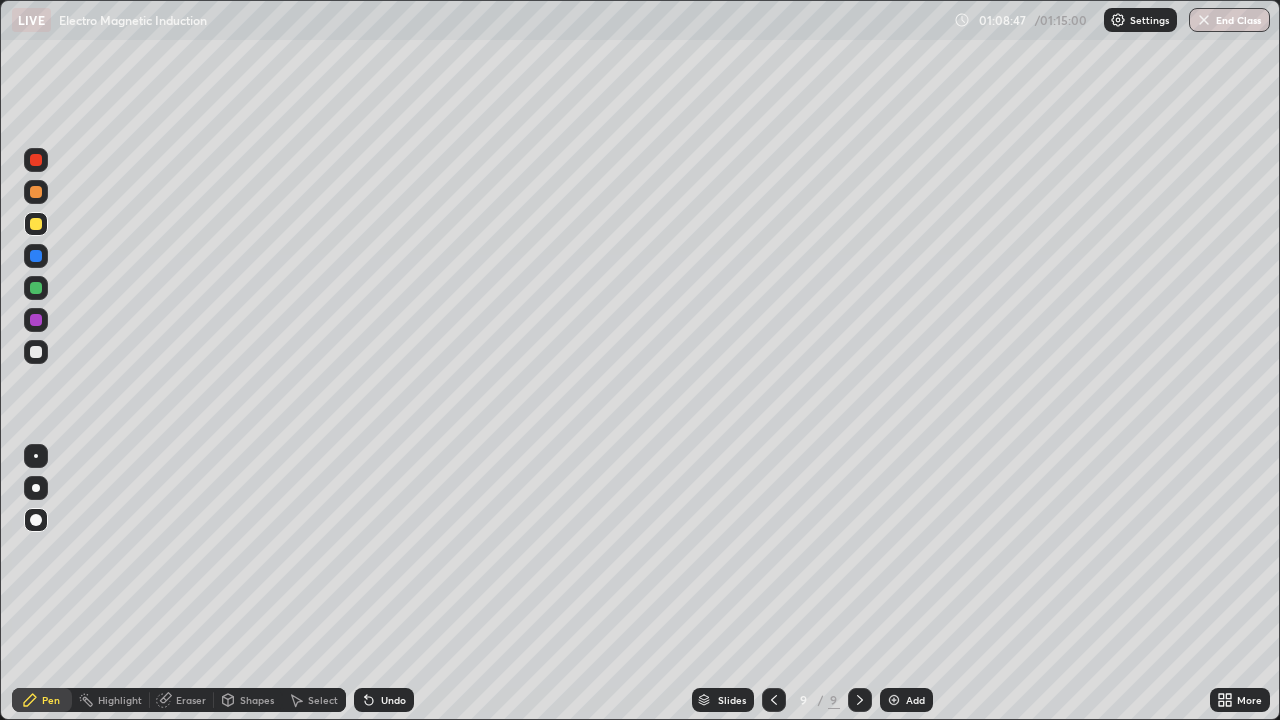click 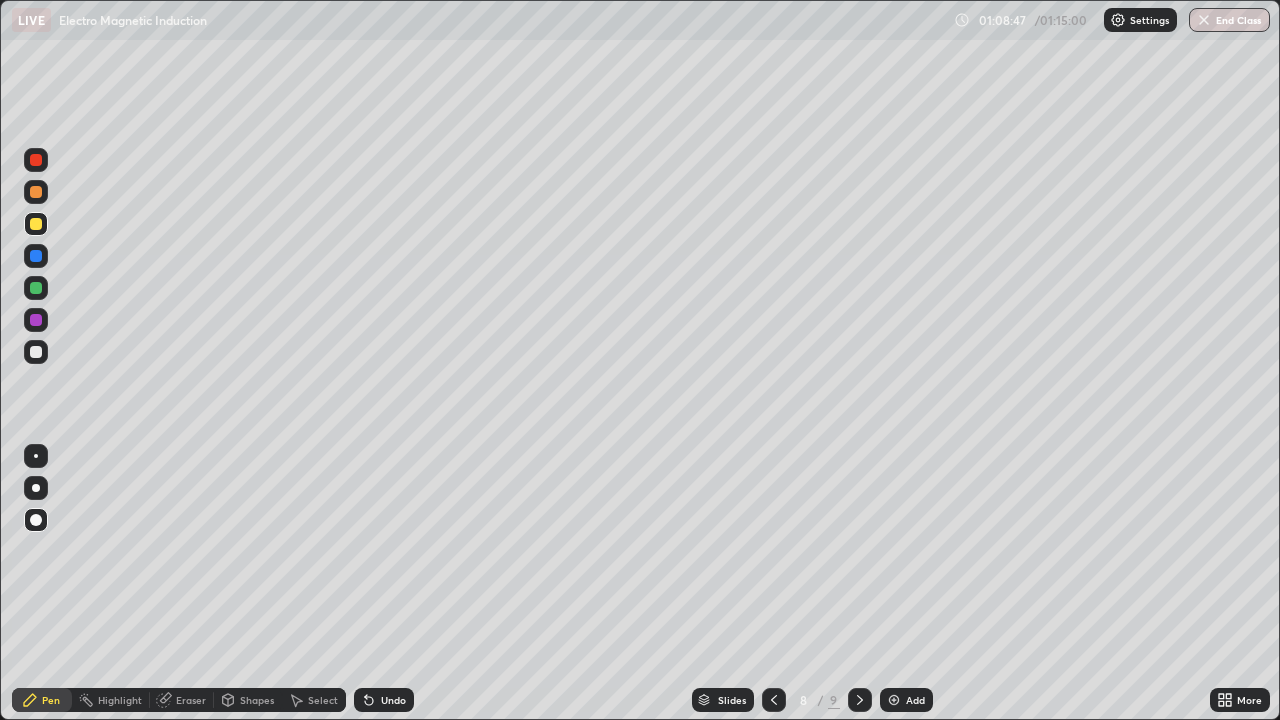 click at bounding box center [774, 700] 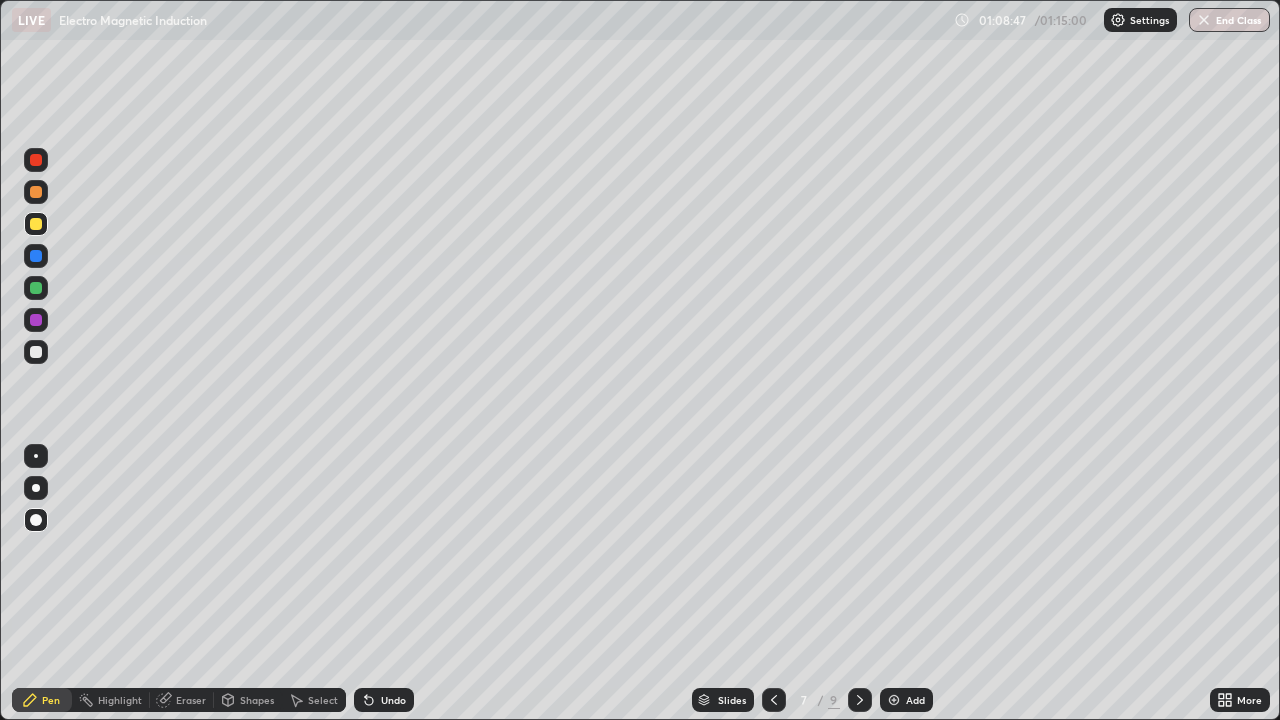 click at bounding box center [774, 700] 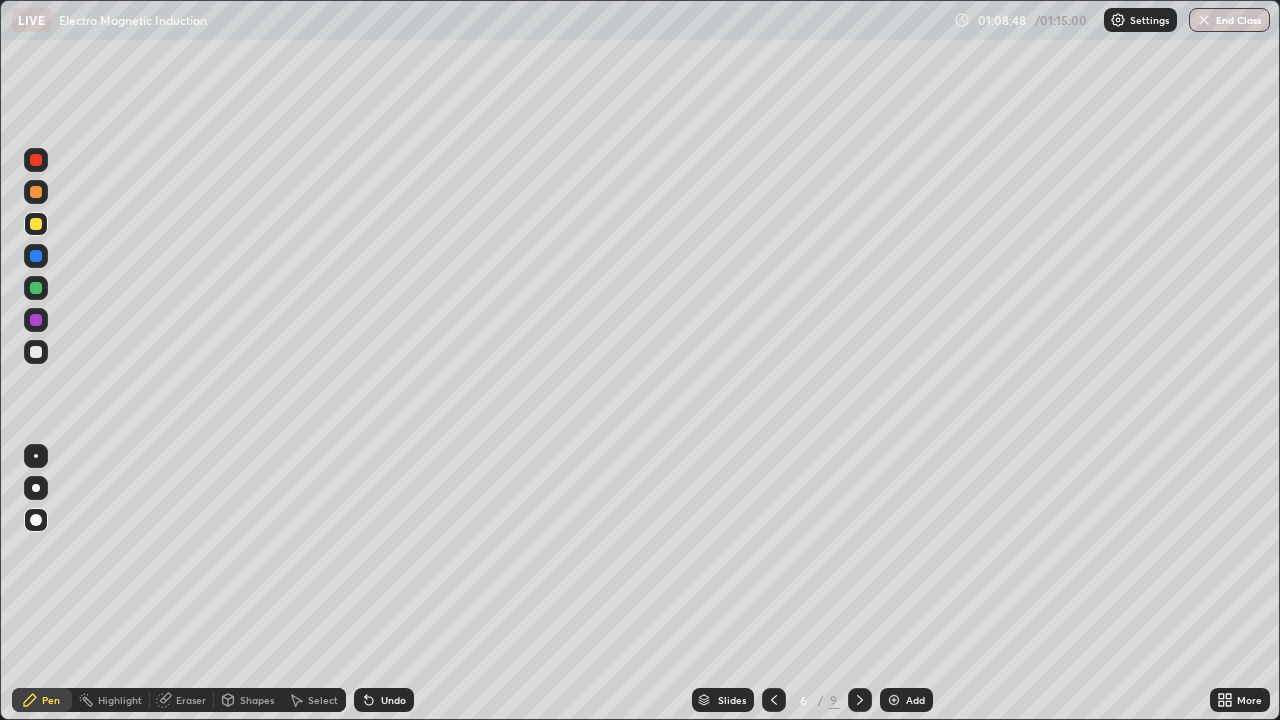 click 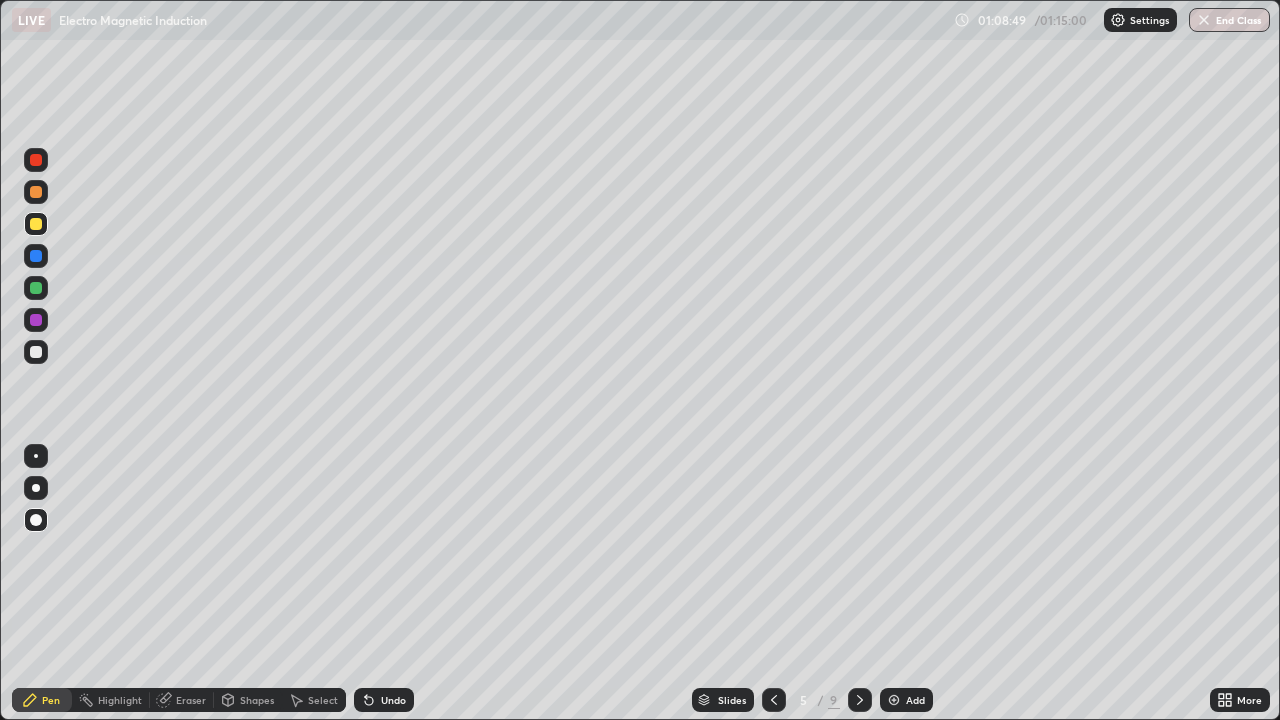 click 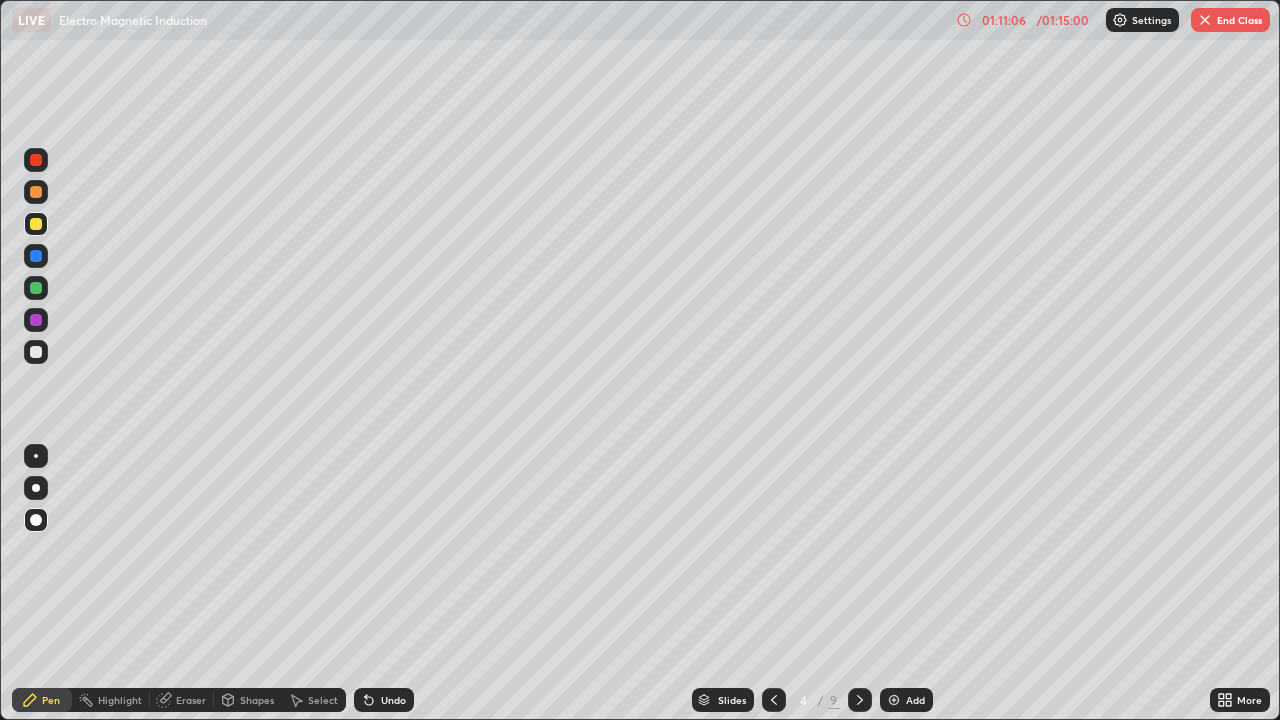 click on "Eraser" at bounding box center (191, 700) 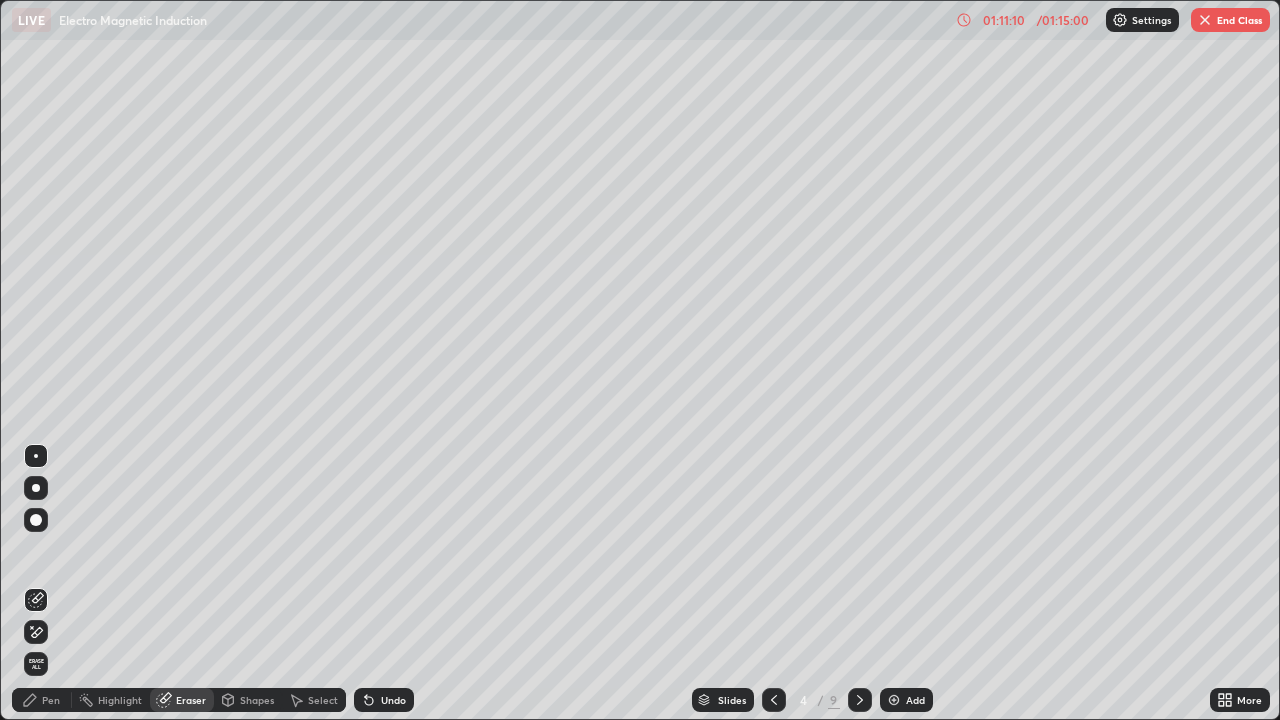 click at bounding box center (36, 632) 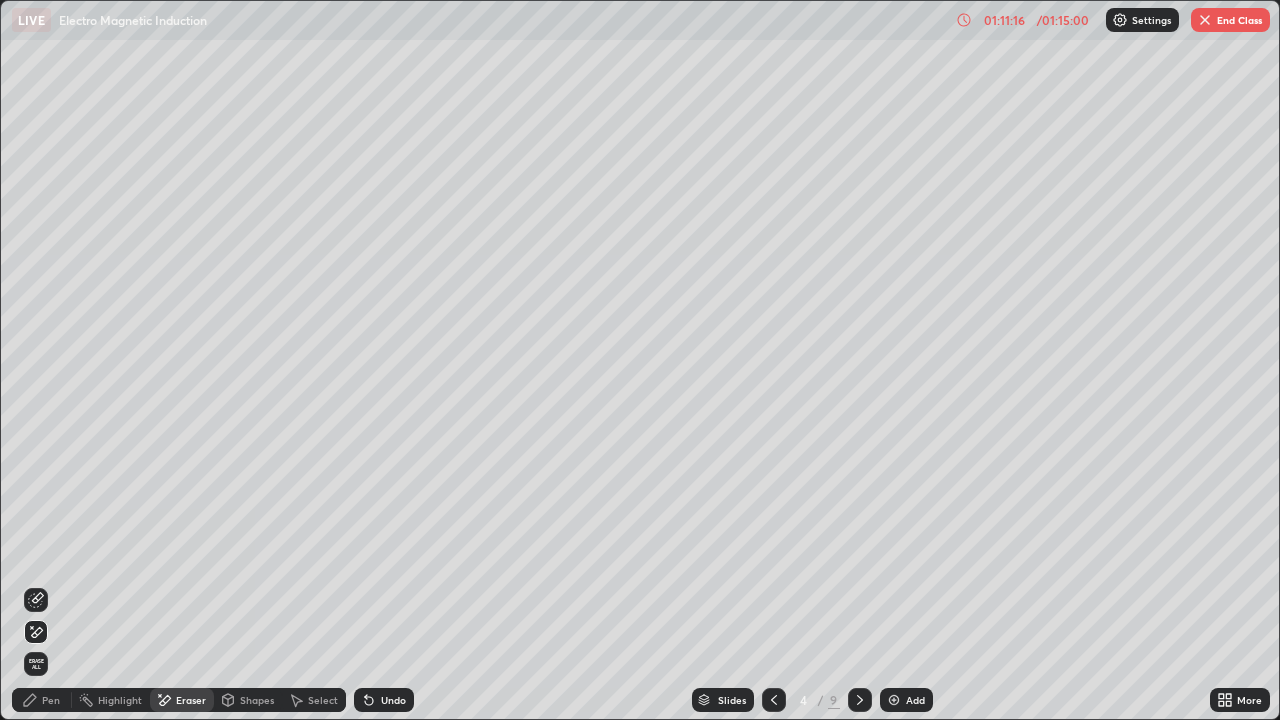 click on "Pen" at bounding box center (51, 700) 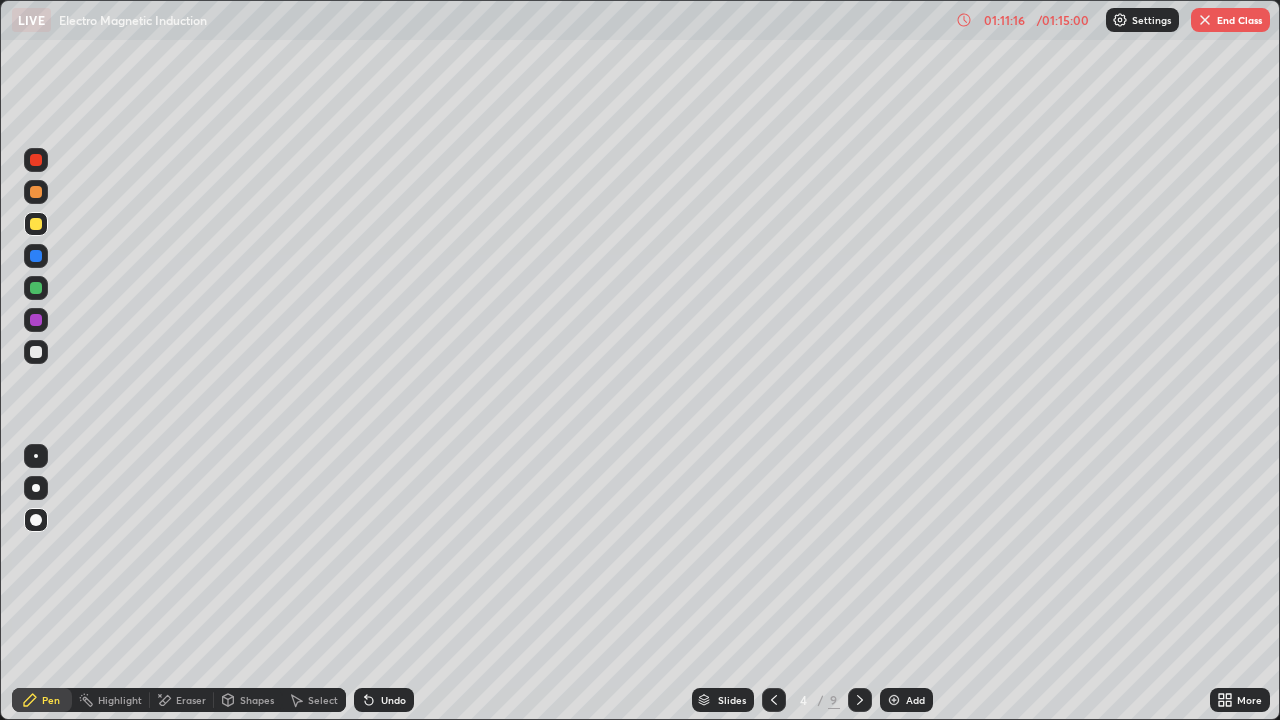 click at bounding box center (36, 352) 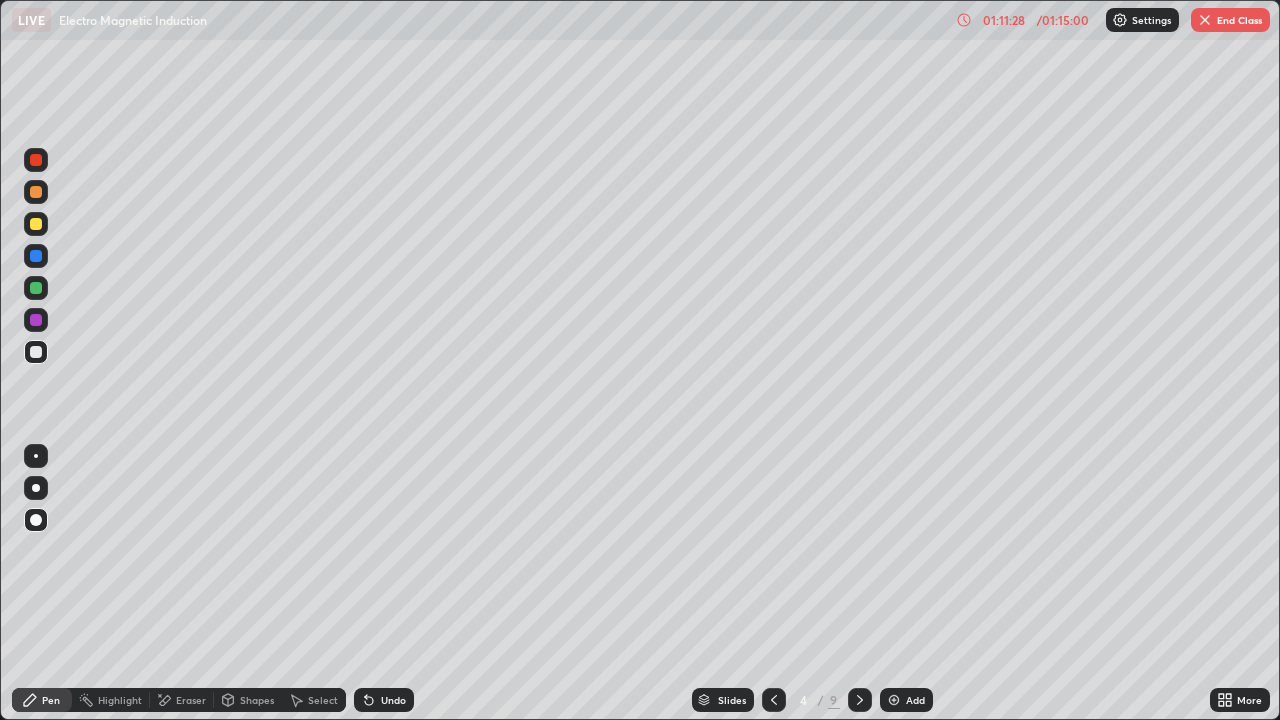 click on "Undo" at bounding box center [393, 700] 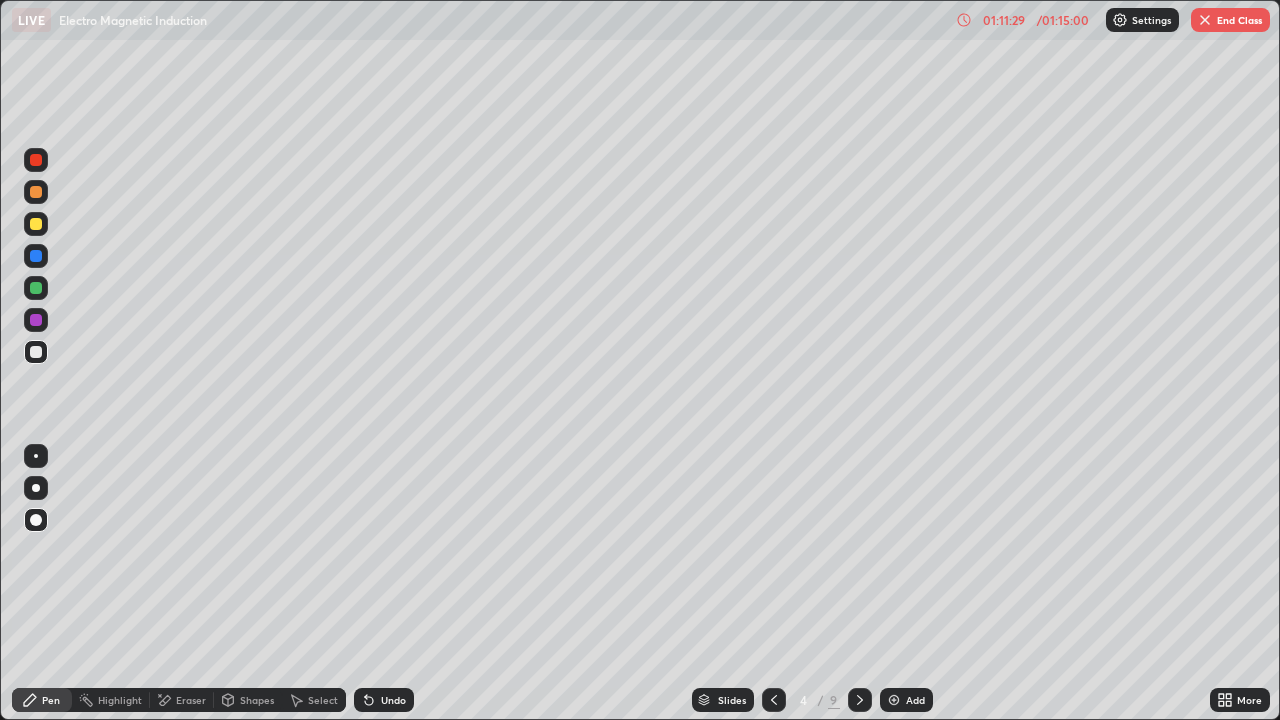 click on "Undo" at bounding box center [393, 700] 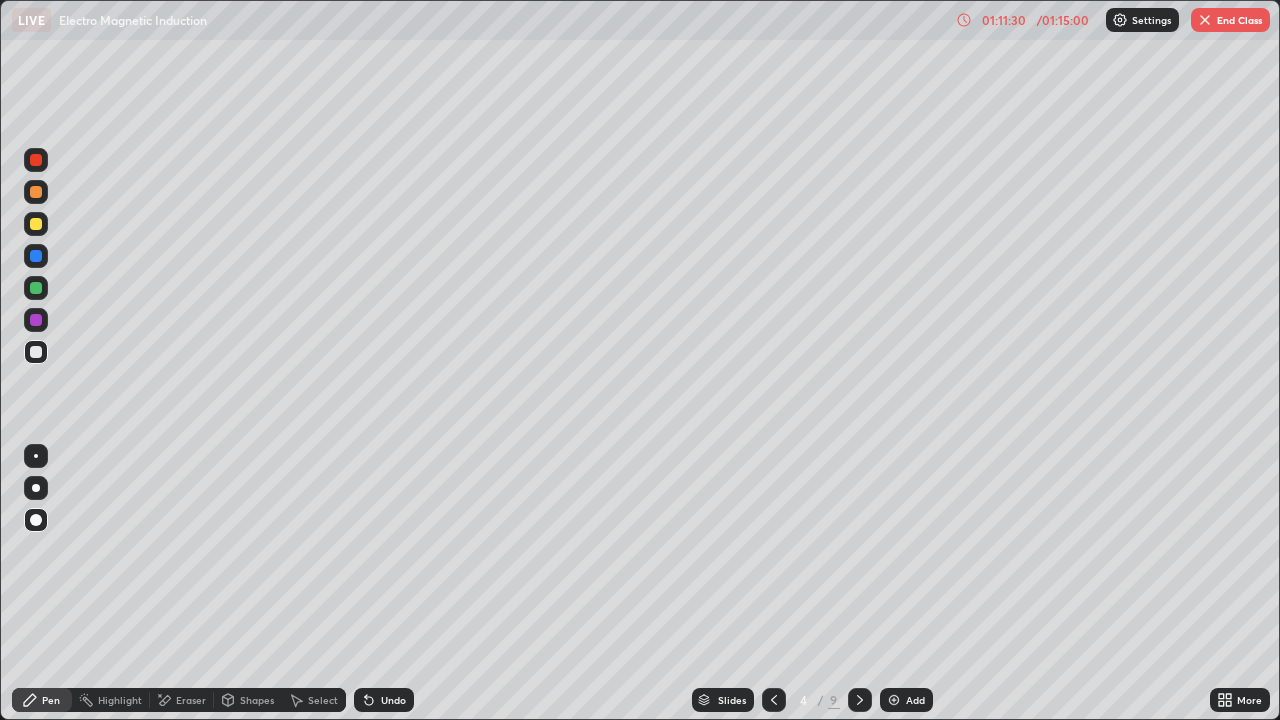 click on "Undo" at bounding box center (393, 700) 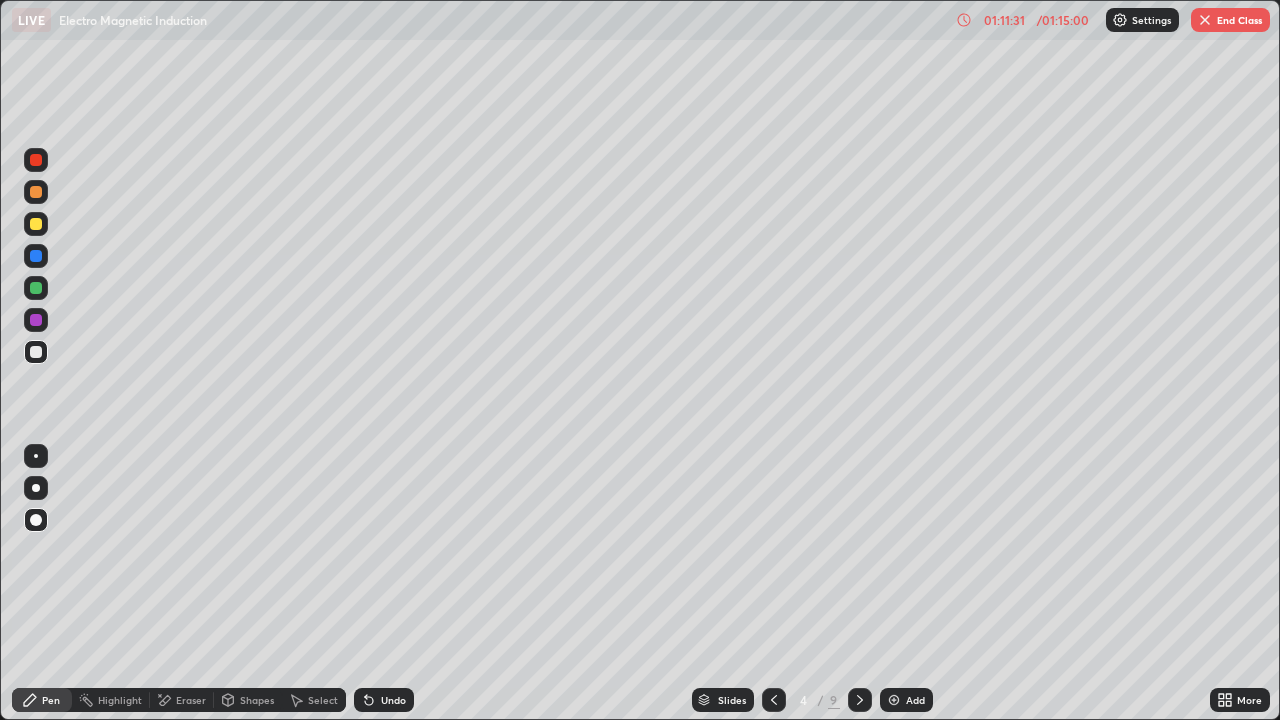 click on "Undo" at bounding box center (393, 700) 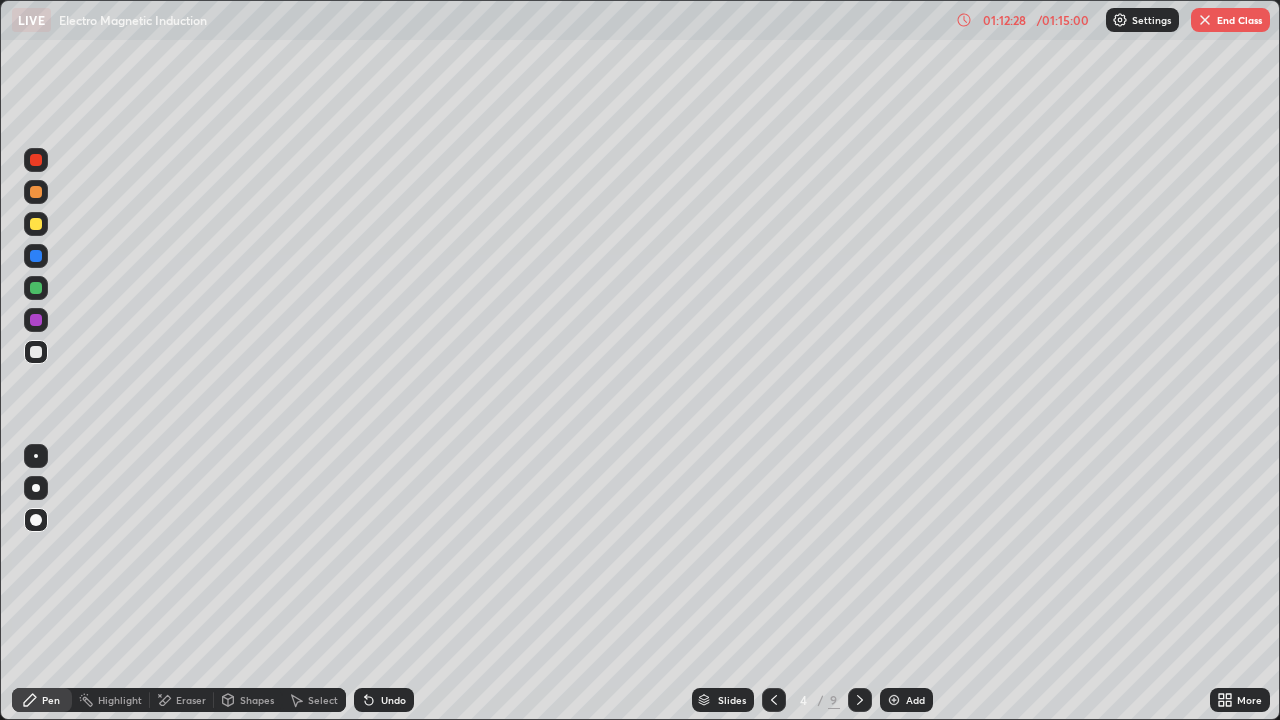 click 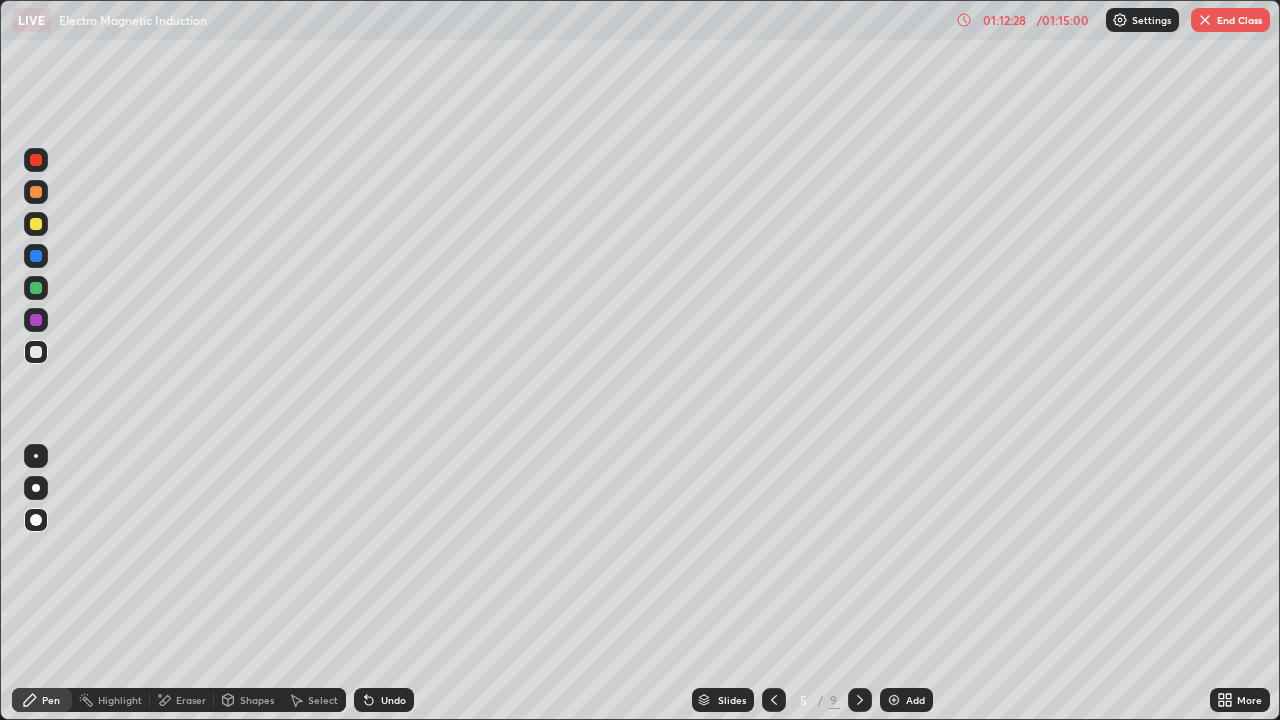 click 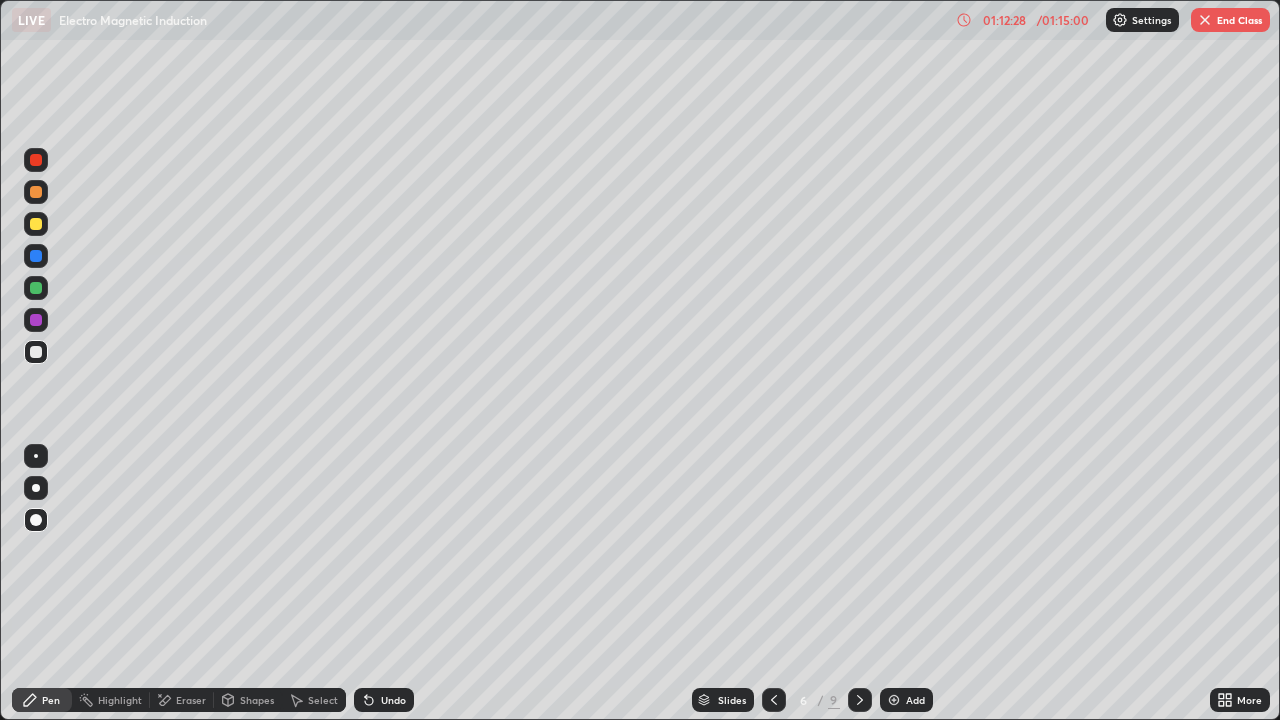 click 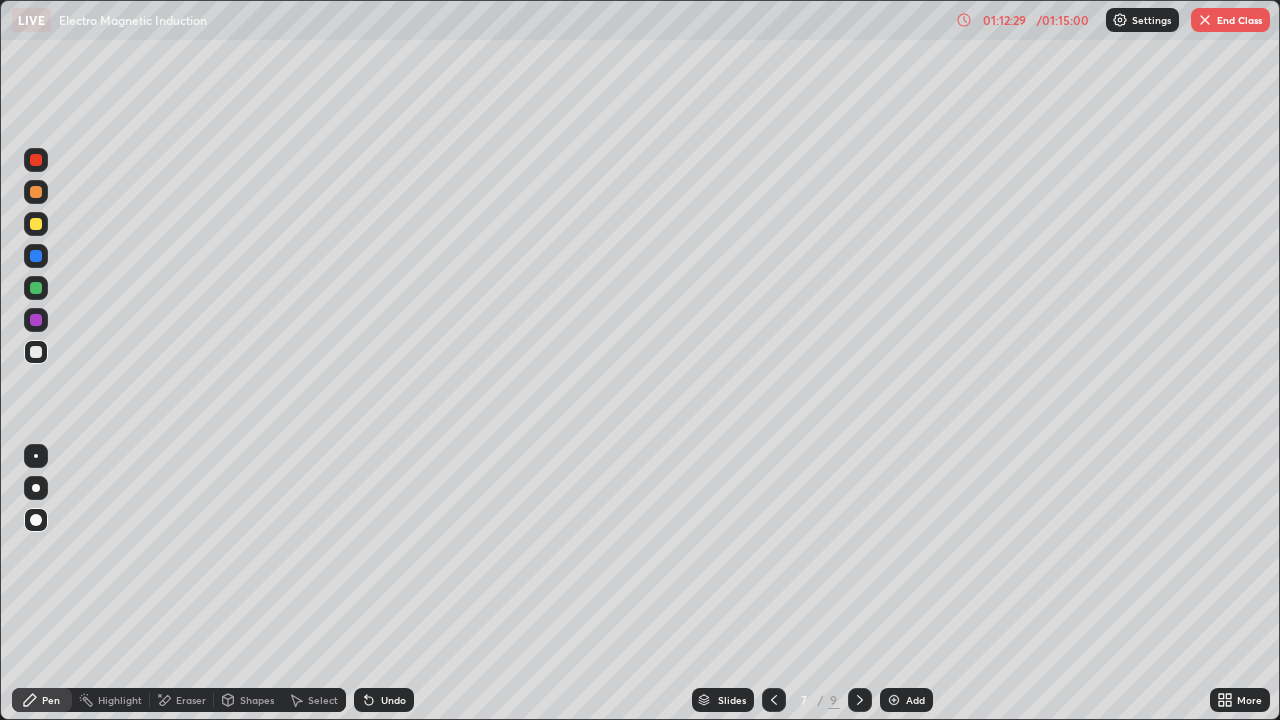 click 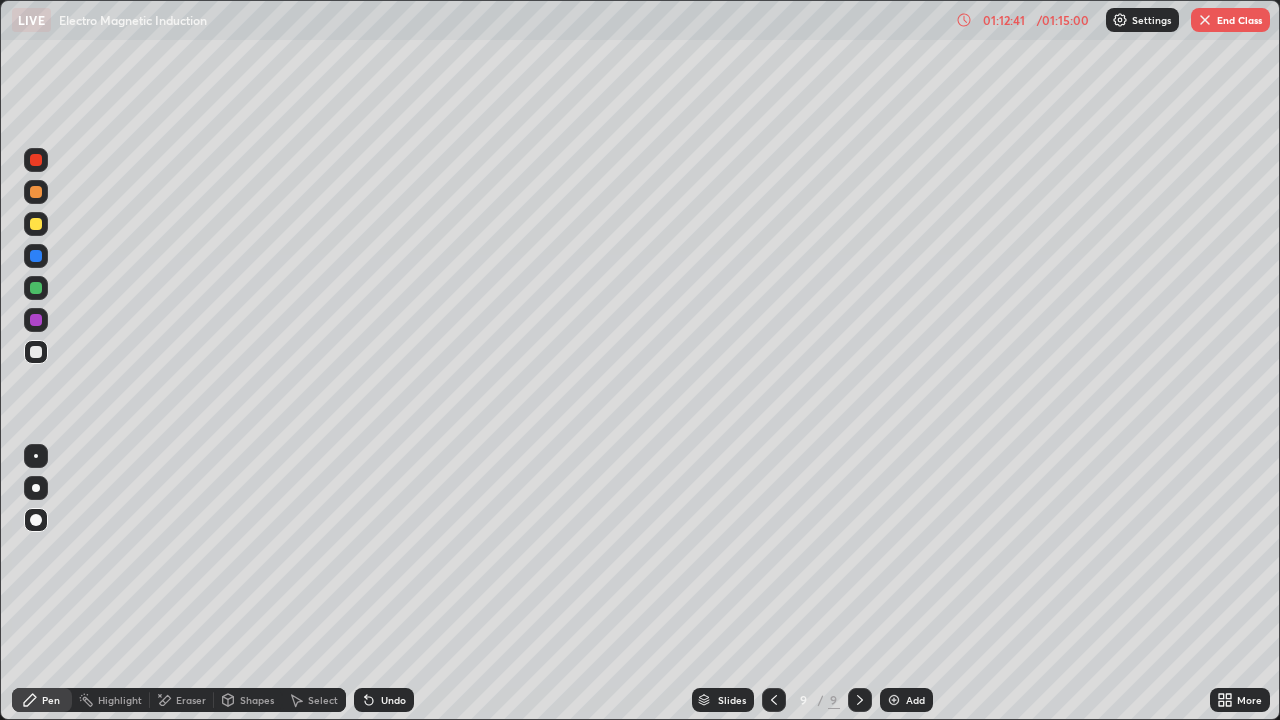 click on "Undo" at bounding box center [393, 700] 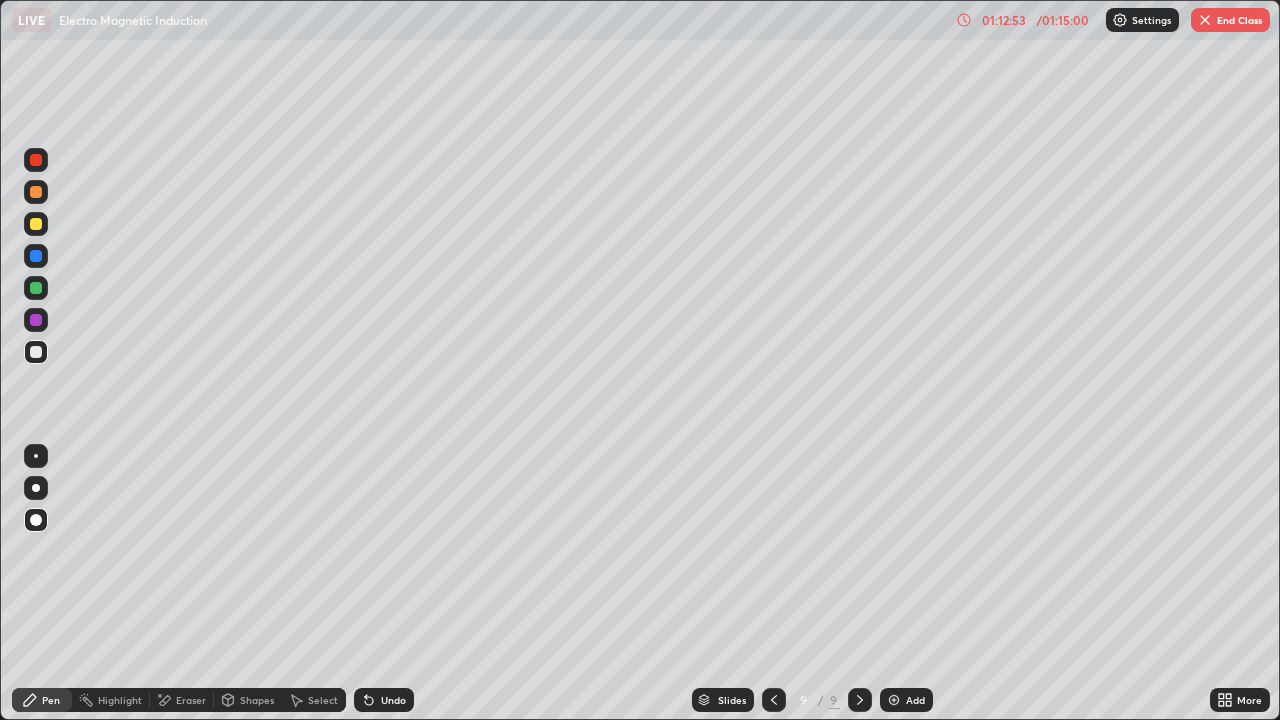 click at bounding box center [774, 700] 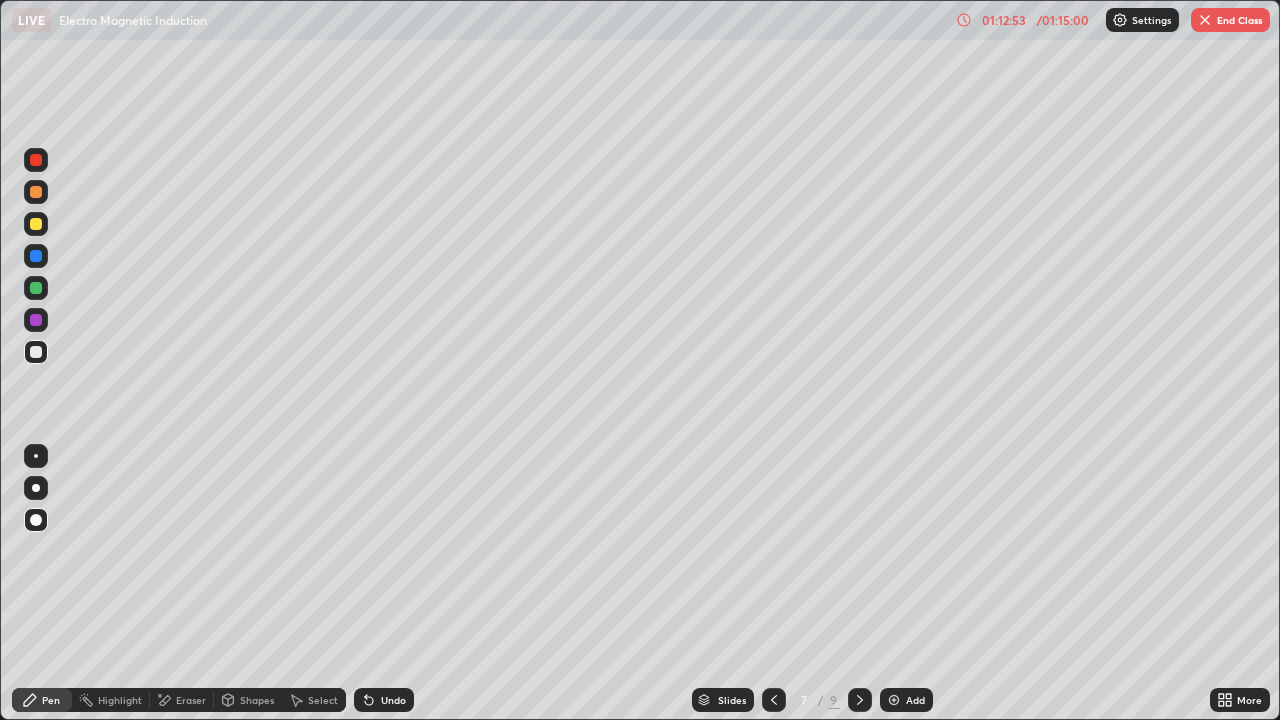 click 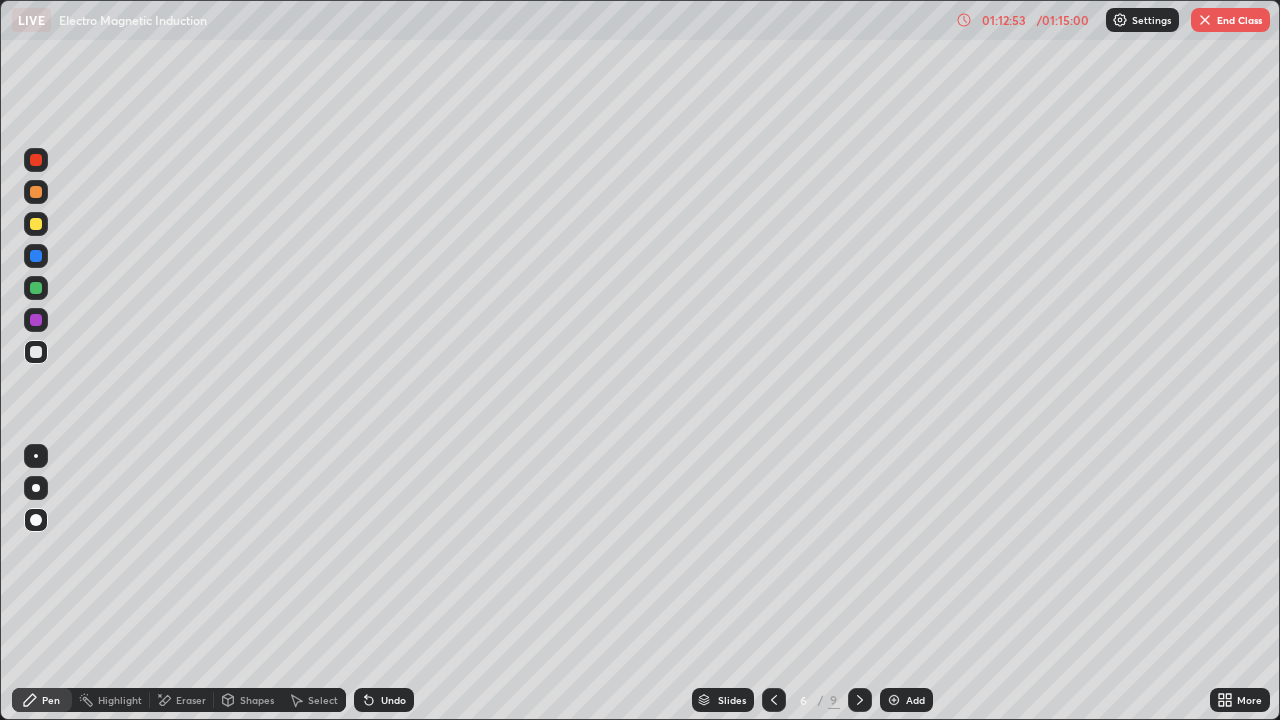 click 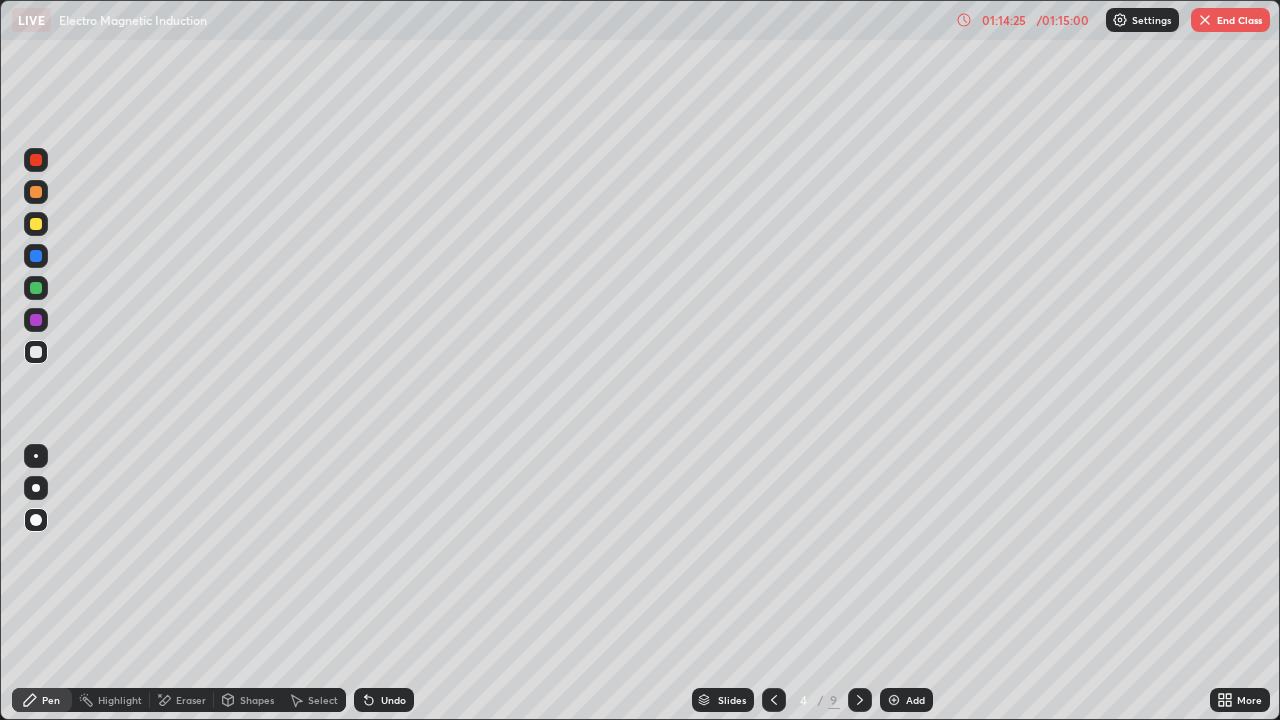 click on "End Class" at bounding box center [1230, 20] 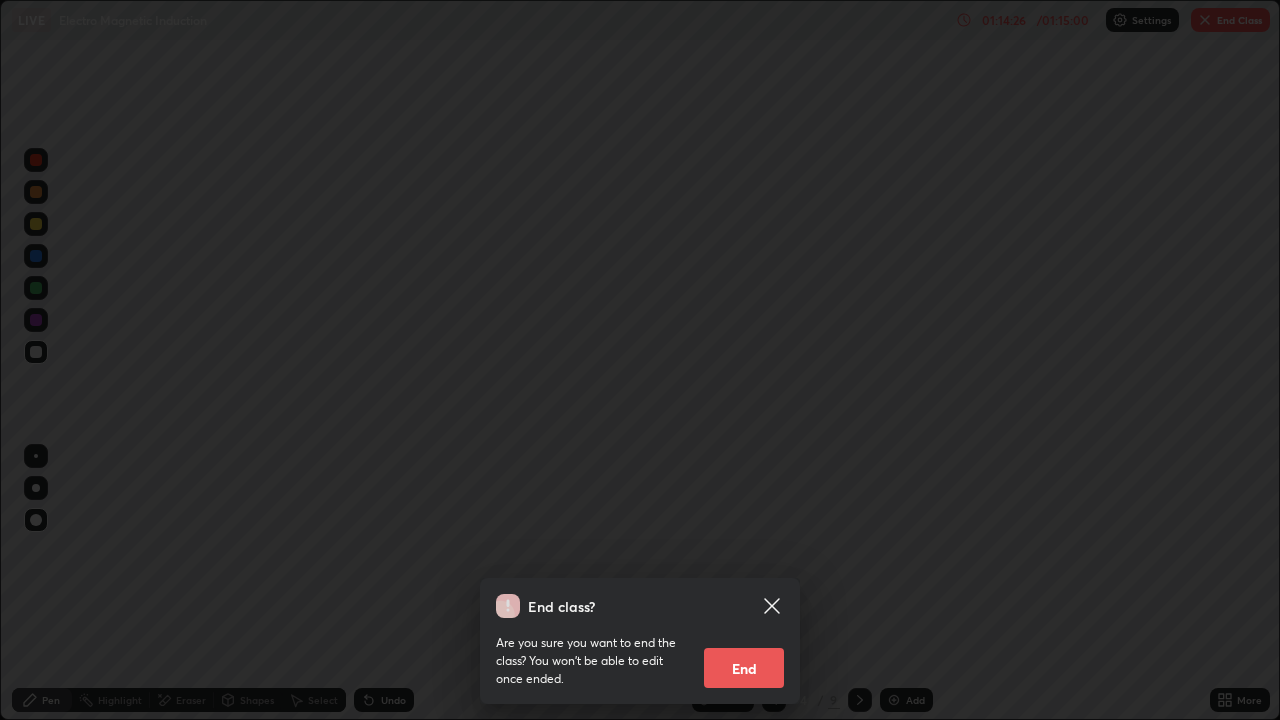 click on "End" at bounding box center (744, 668) 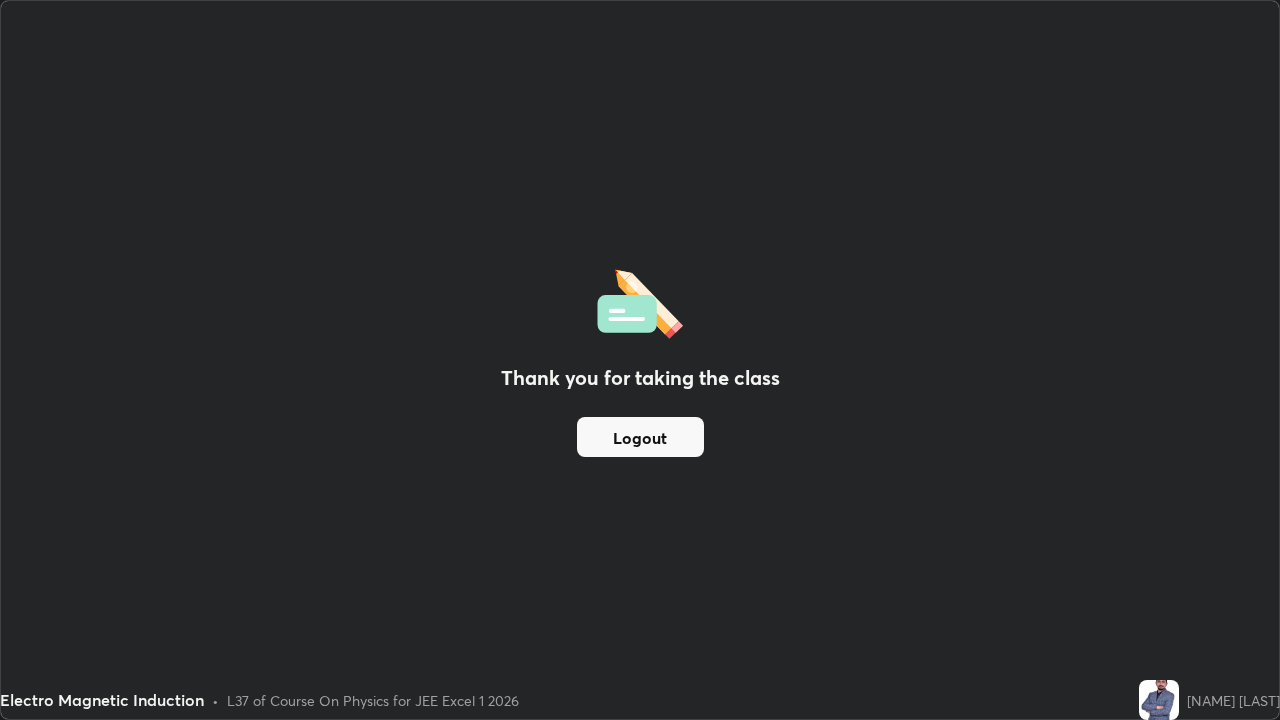 click on "Thank you for taking the class Logout" at bounding box center [640, 360] 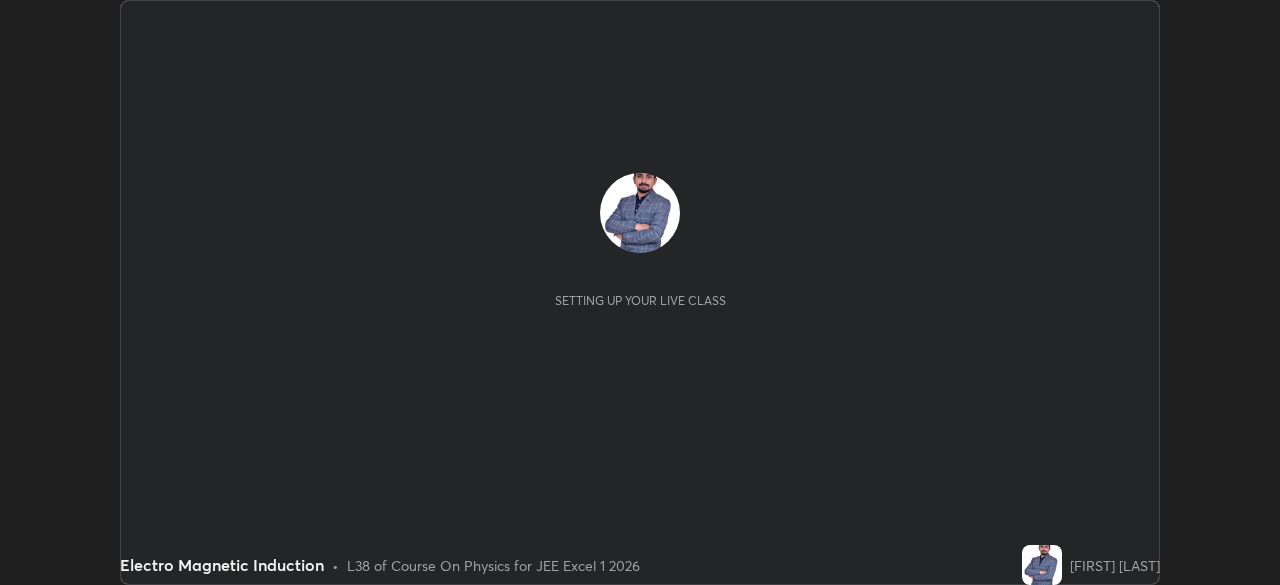 scroll, scrollTop: 0, scrollLeft: 0, axis: both 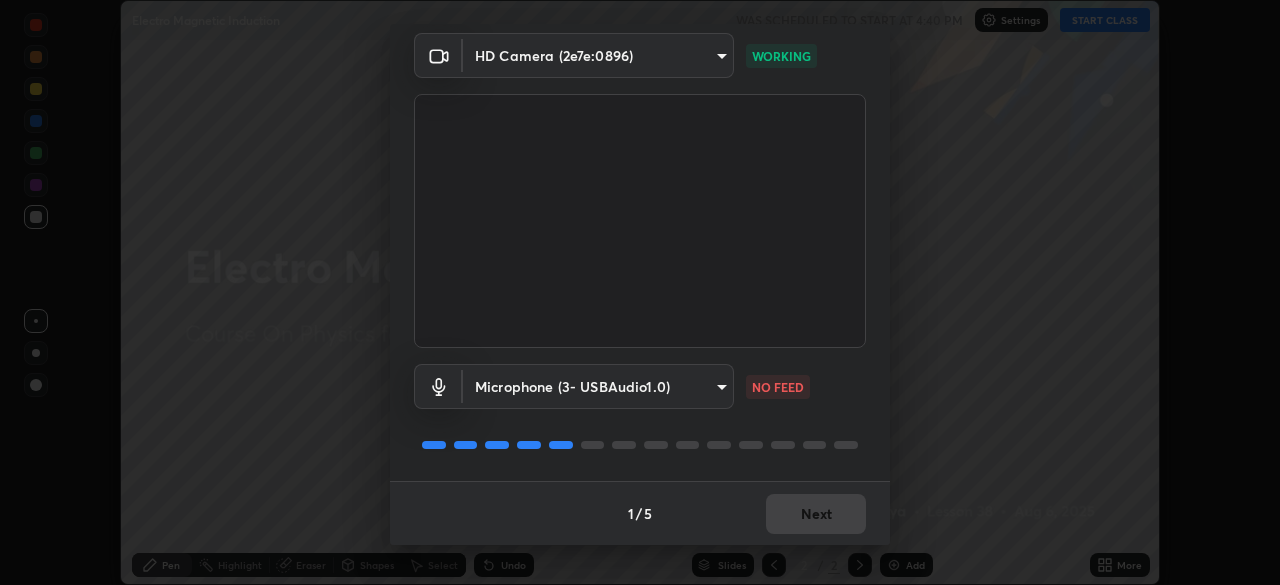 click on "Erase all Electro Magnetic Induction WAS SCHEDULED TO START AT 4:40 PM Settings START CLASS Setting up your live class Electro Magnetic Induction • L38 of Course On Physics for JEE Excel 1 2026 [FIRST] [LAST] Pen Highlight Eraser Shapes Select Undo Slides 2 / 2 Add More Enable hand raising Enable raise hand to speak to learners. Once enabled, chat will be turned off temporarily. Enable x No doubts shared Encourage your learners to ask a doubt for better clarity Report an issue Reason for reporting Buffering Chat not working Audio - Video sync issue Educator video quality low Attach an image Report Media settings HD Camera (2e7e:0896) 8c1c7b377e076452f4b61756d30bb1fb07231539066d3702d96c005927f47db6 WORKING Microphone (3- USBAudio1.0) 8851c0e93aec5c1099086b7c094e49f1d020fa4b24cb72568e3f92f445e095ac NO FEED 1 / 5 Next" at bounding box center [640, 292] 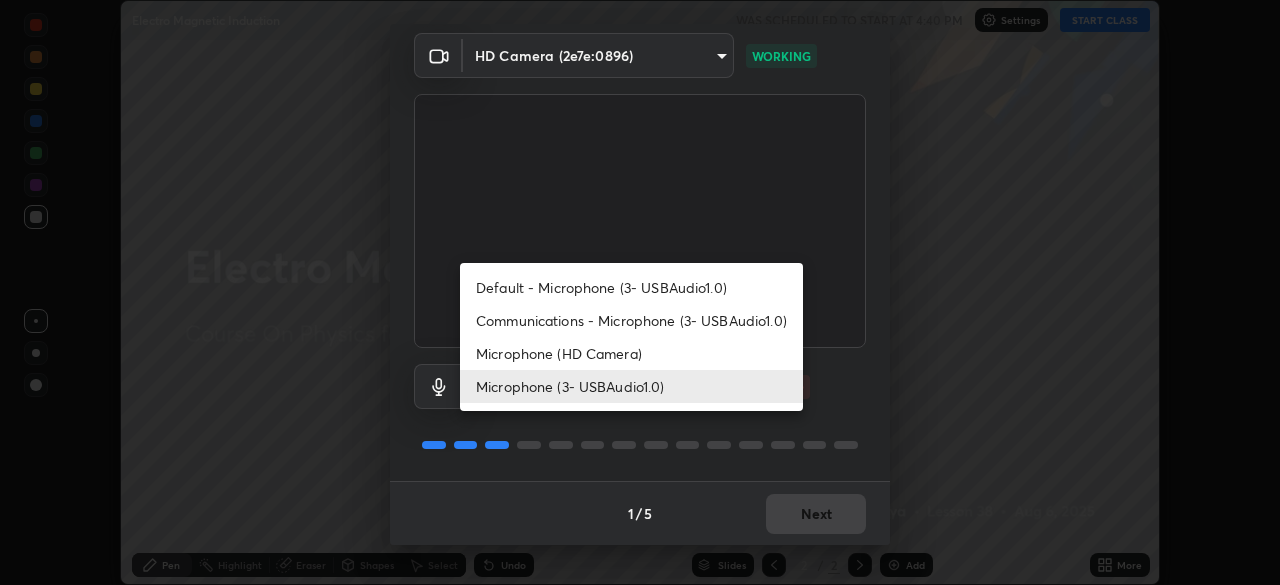 click at bounding box center (640, 292) 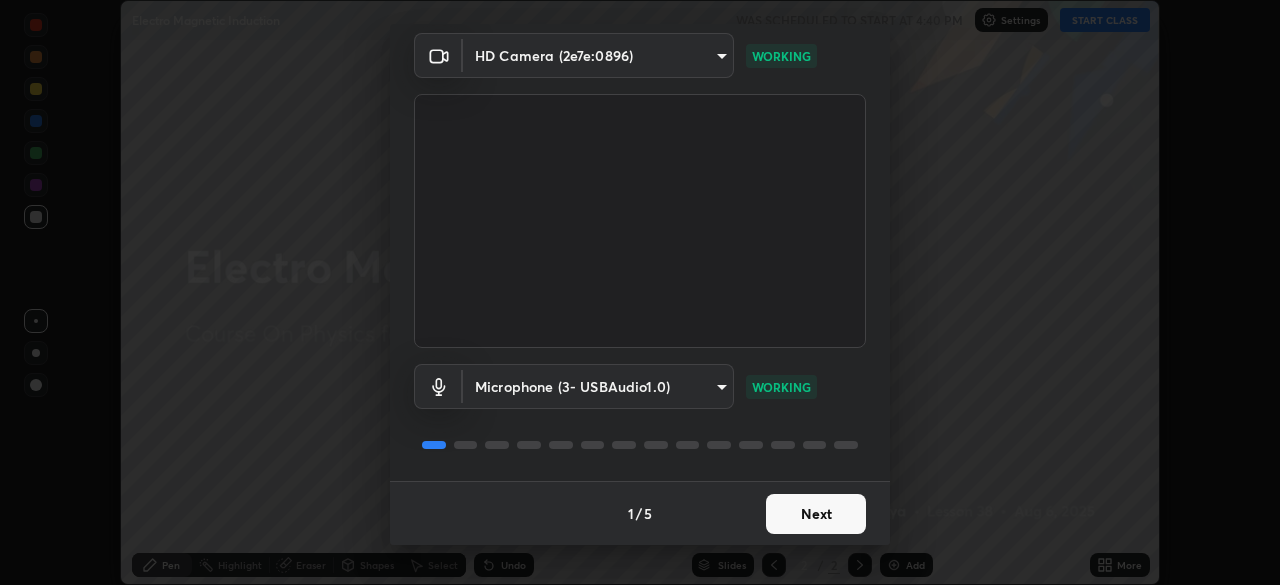 click on "Next" at bounding box center (816, 514) 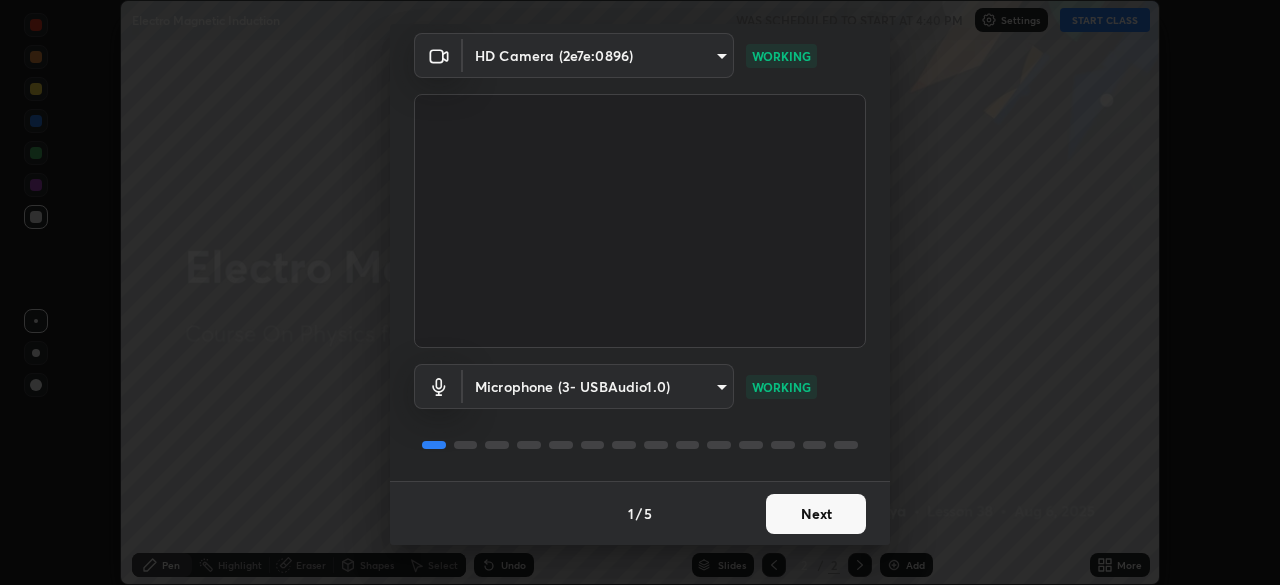 scroll, scrollTop: 0, scrollLeft: 0, axis: both 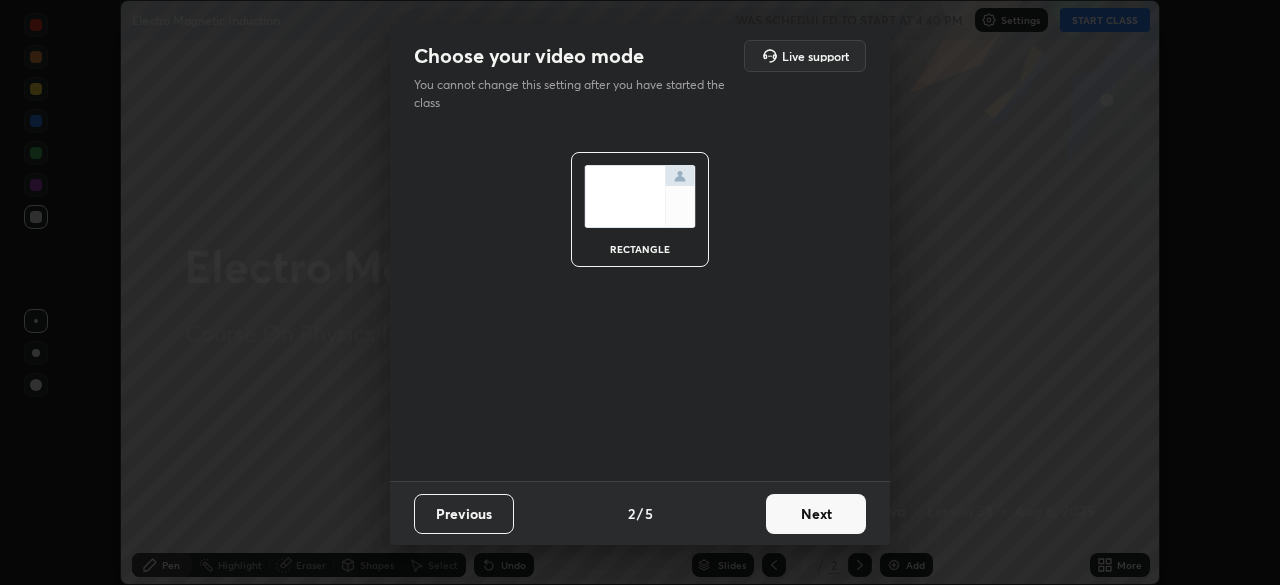 click on "Next" at bounding box center [816, 514] 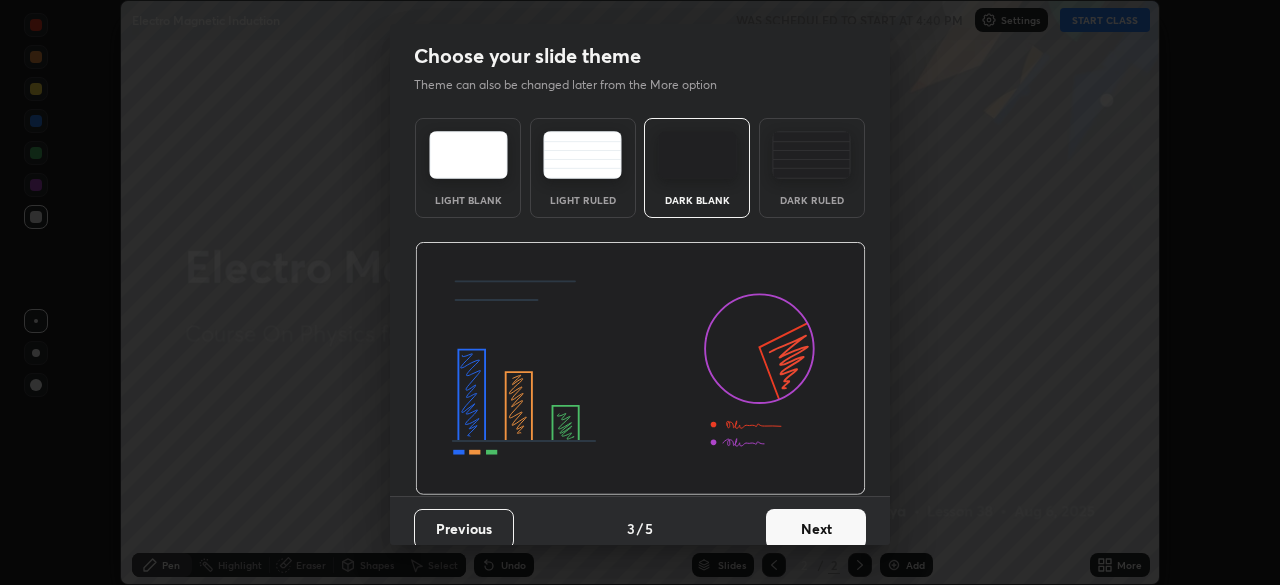 click on "Next" at bounding box center [816, 529] 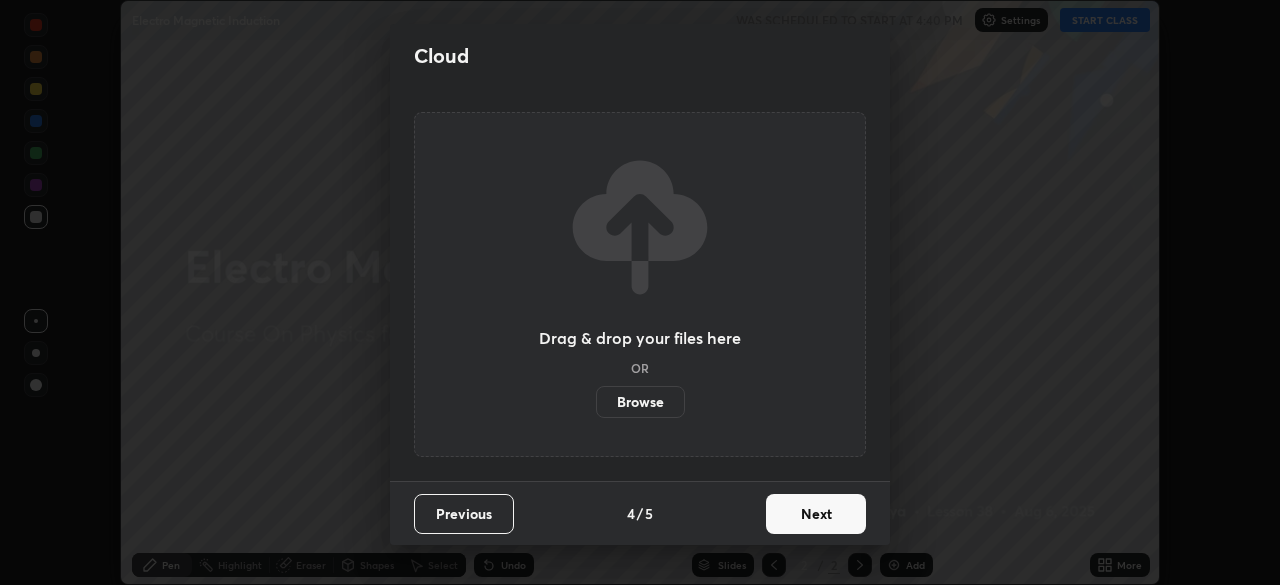 click on "Next" at bounding box center (816, 514) 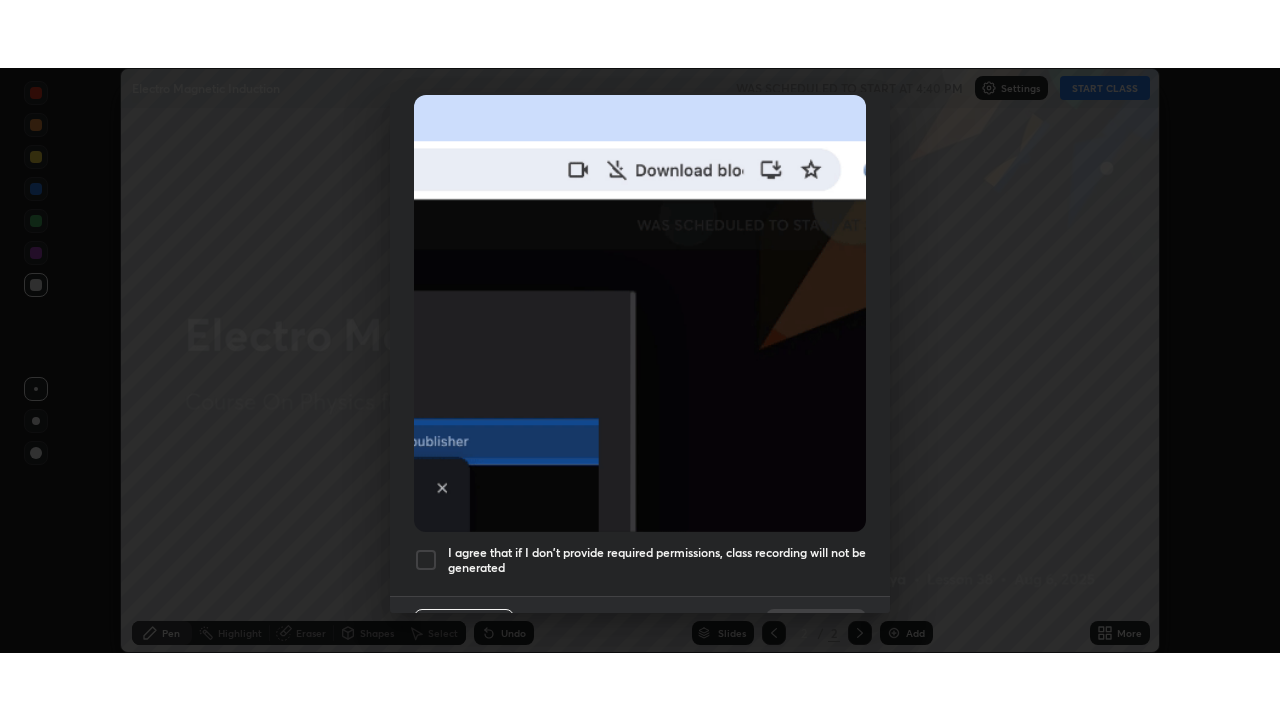 scroll, scrollTop: 479, scrollLeft: 0, axis: vertical 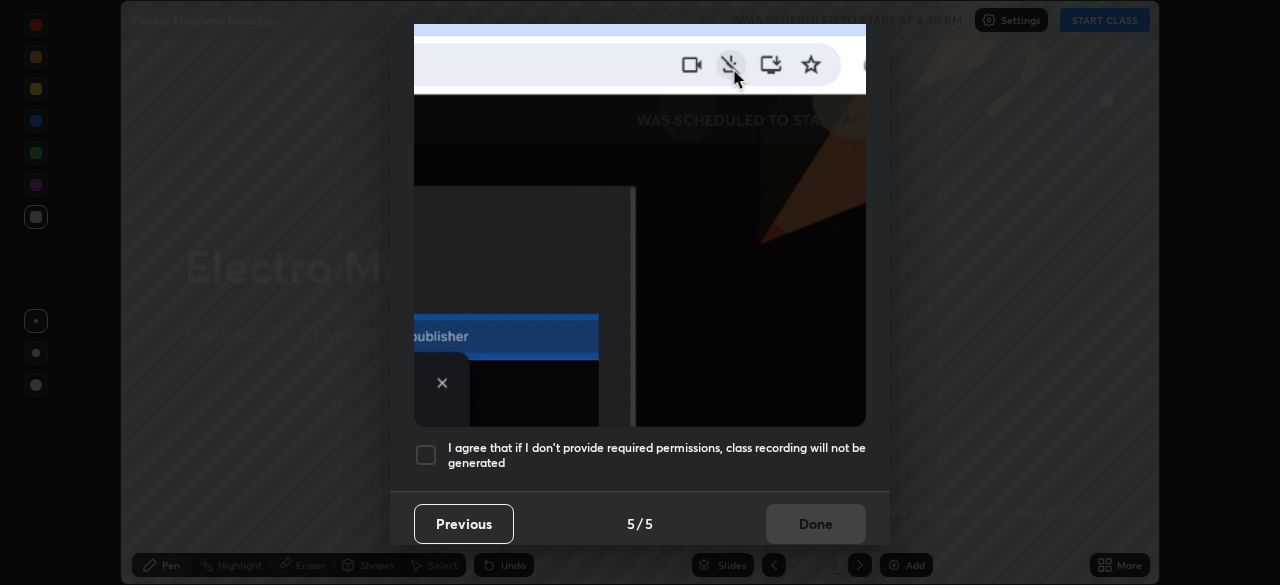 click at bounding box center (426, 455) 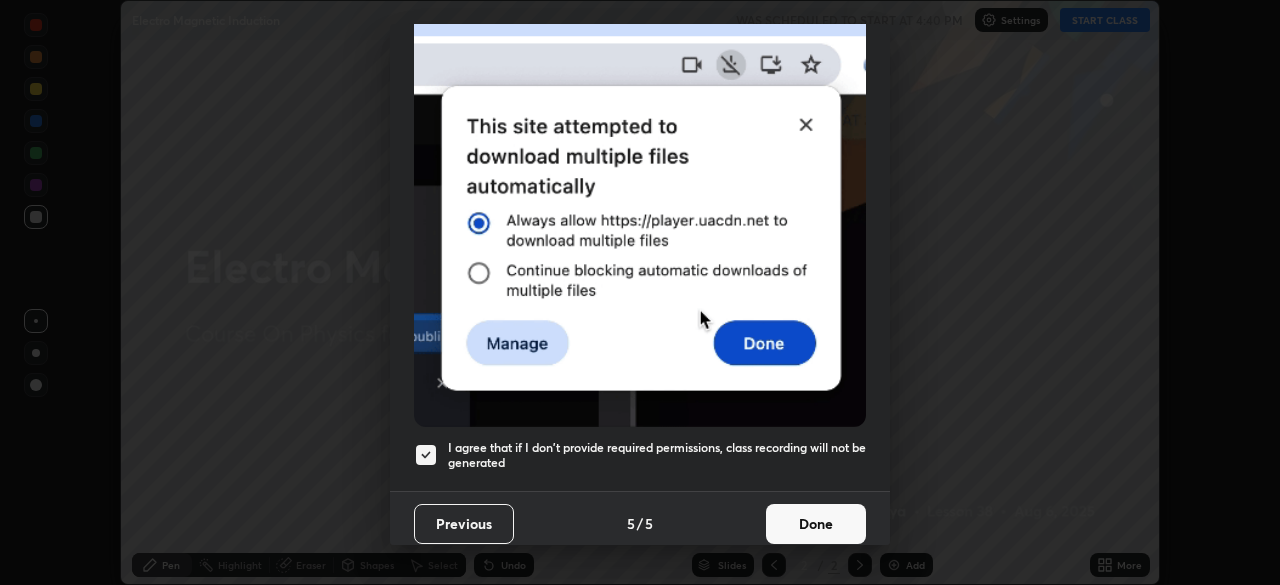 click on "Done" at bounding box center [816, 524] 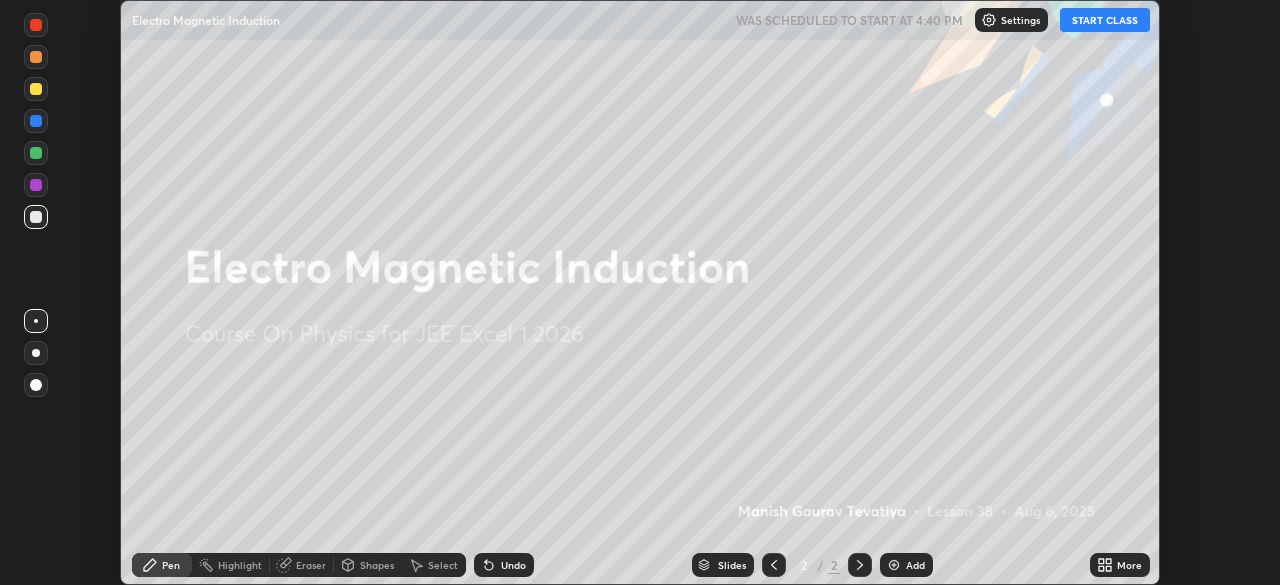 click 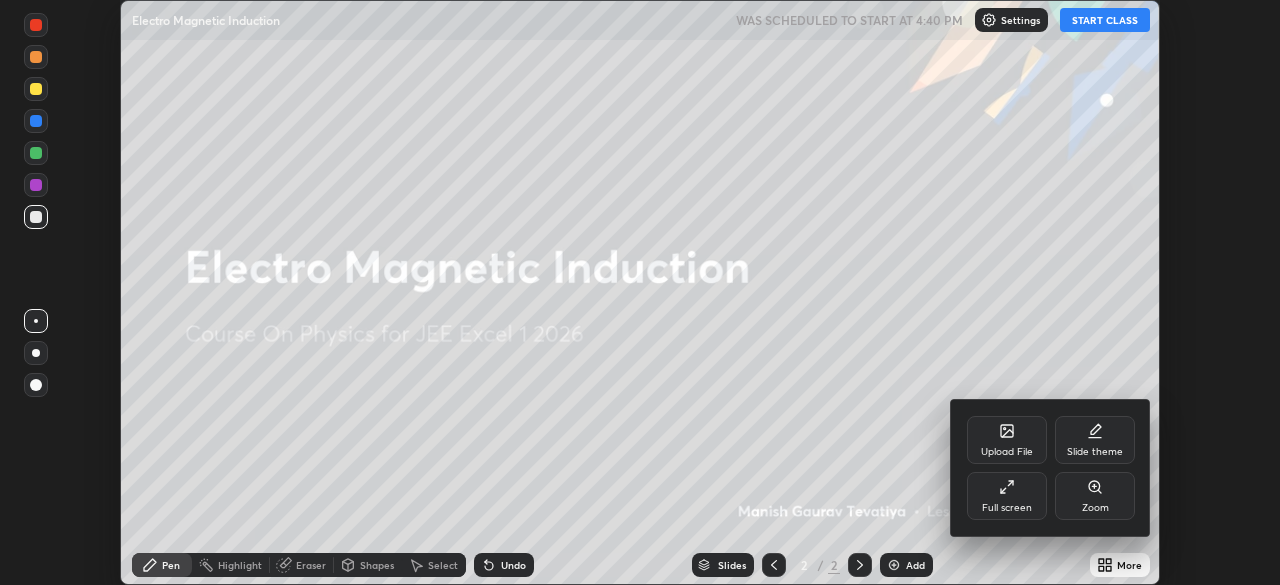 click on "Full screen" at bounding box center (1007, 508) 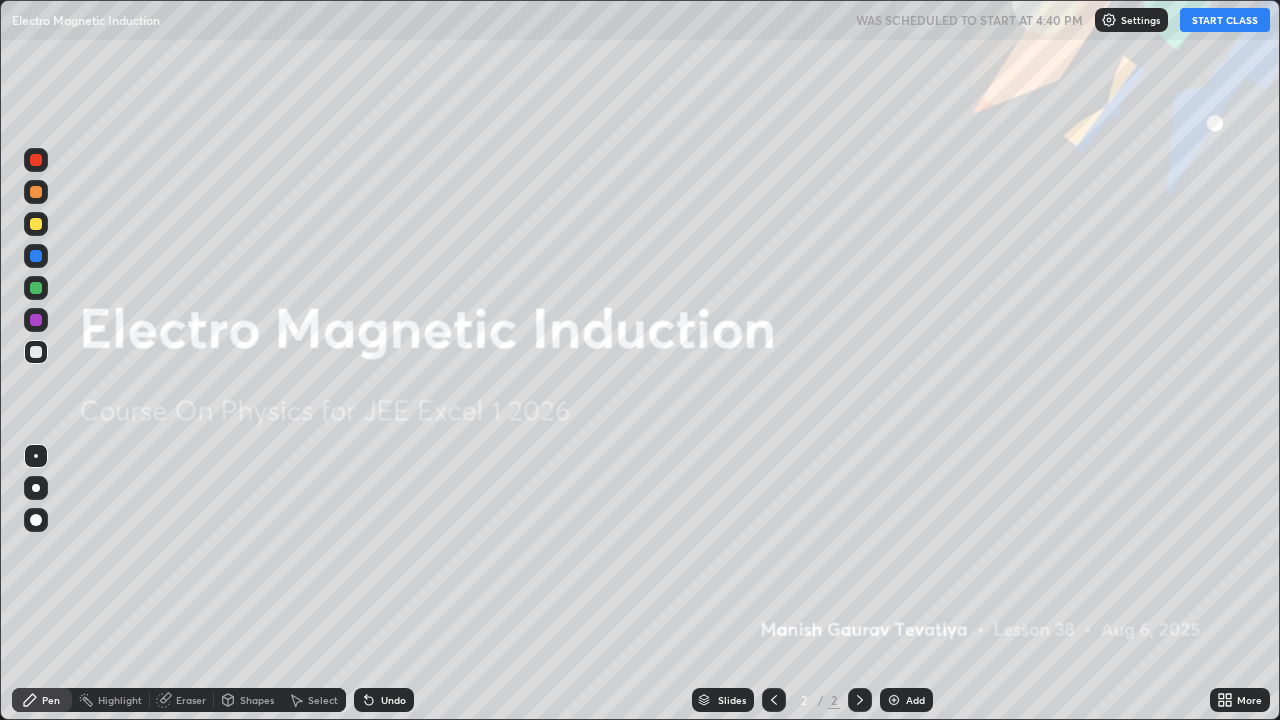 scroll, scrollTop: 99280, scrollLeft: 98720, axis: both 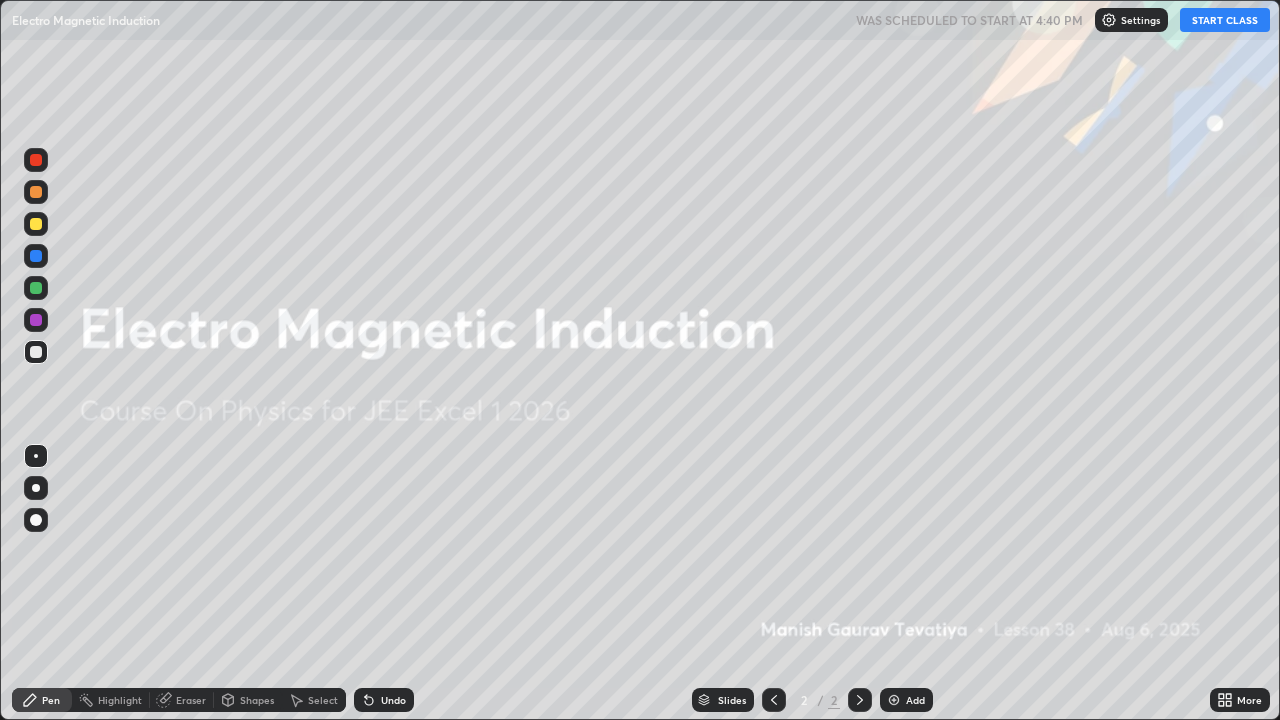 click on "START CLASS" at bounding box center [1225, 20] 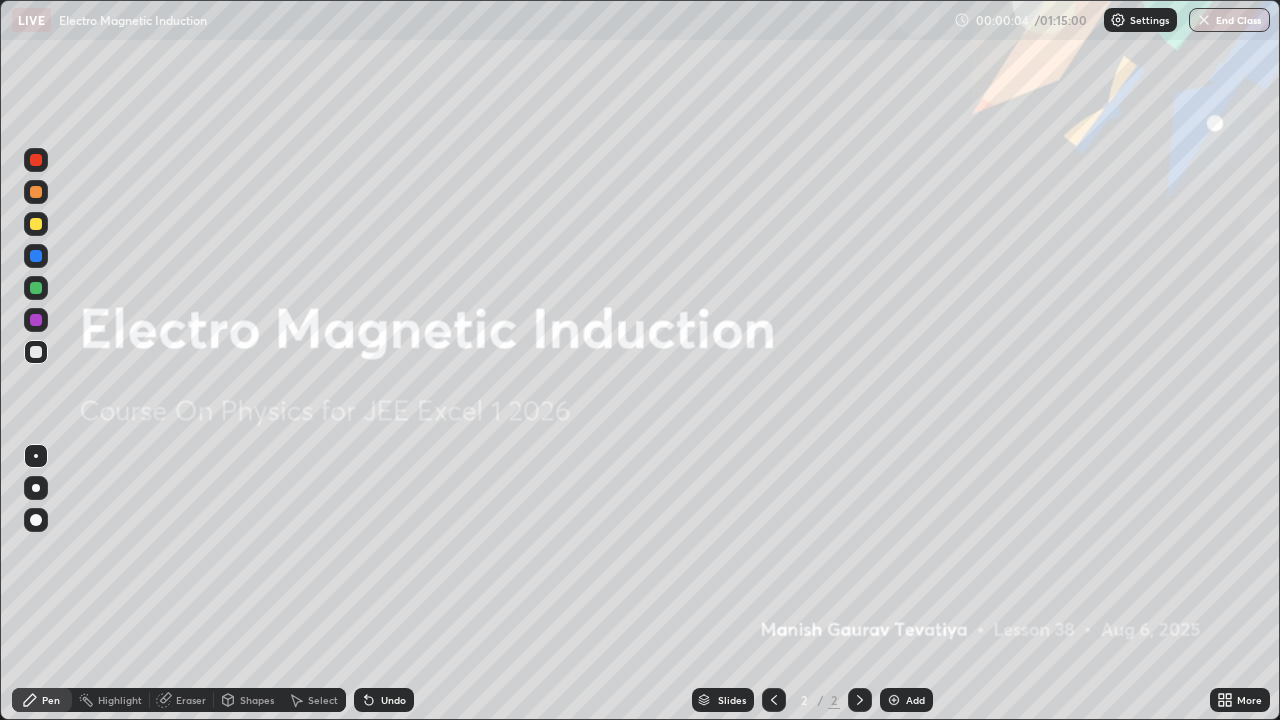 click at bounding box center (894, 700) 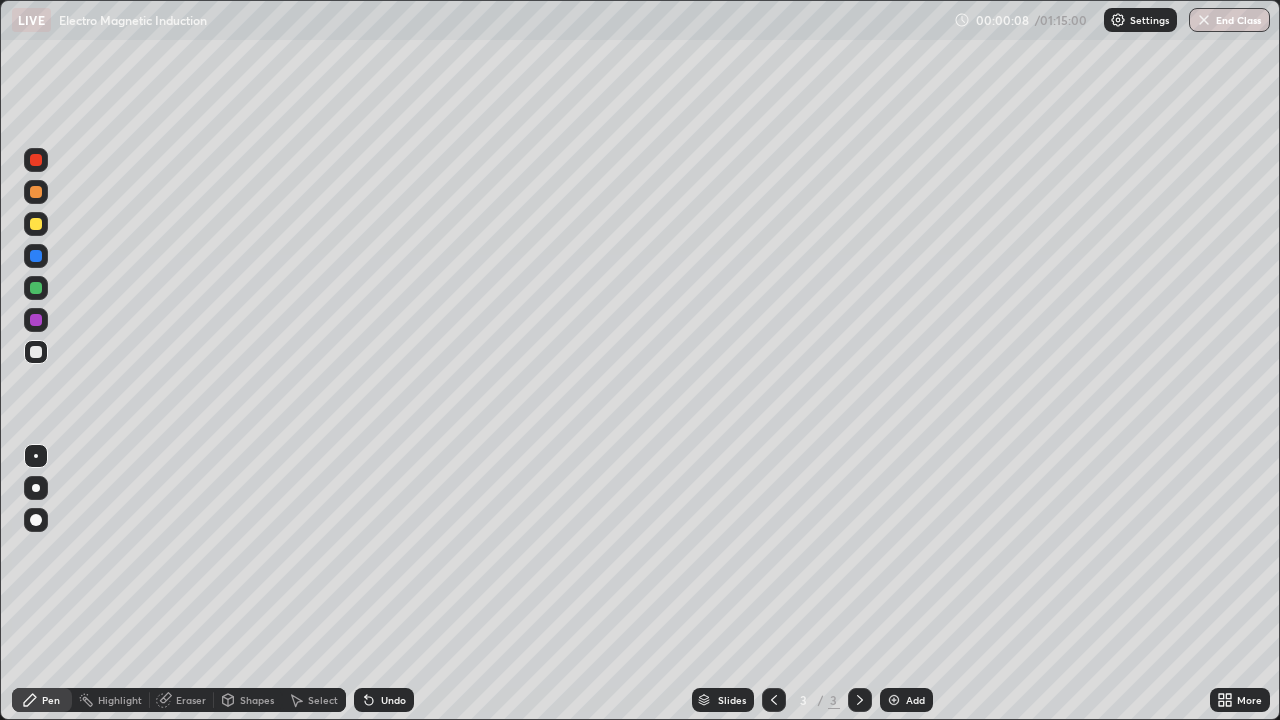 click on "Undo" at bounding box center [393, 700] 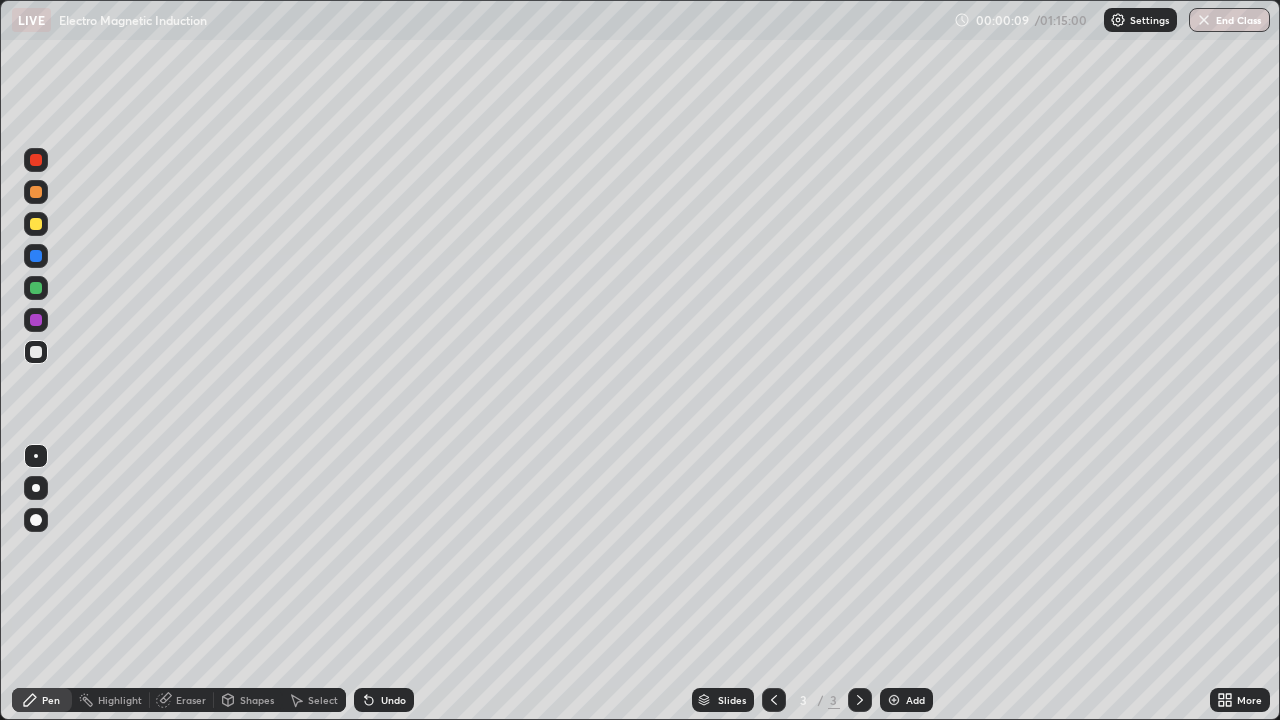 click at bounding box center [36, 520] 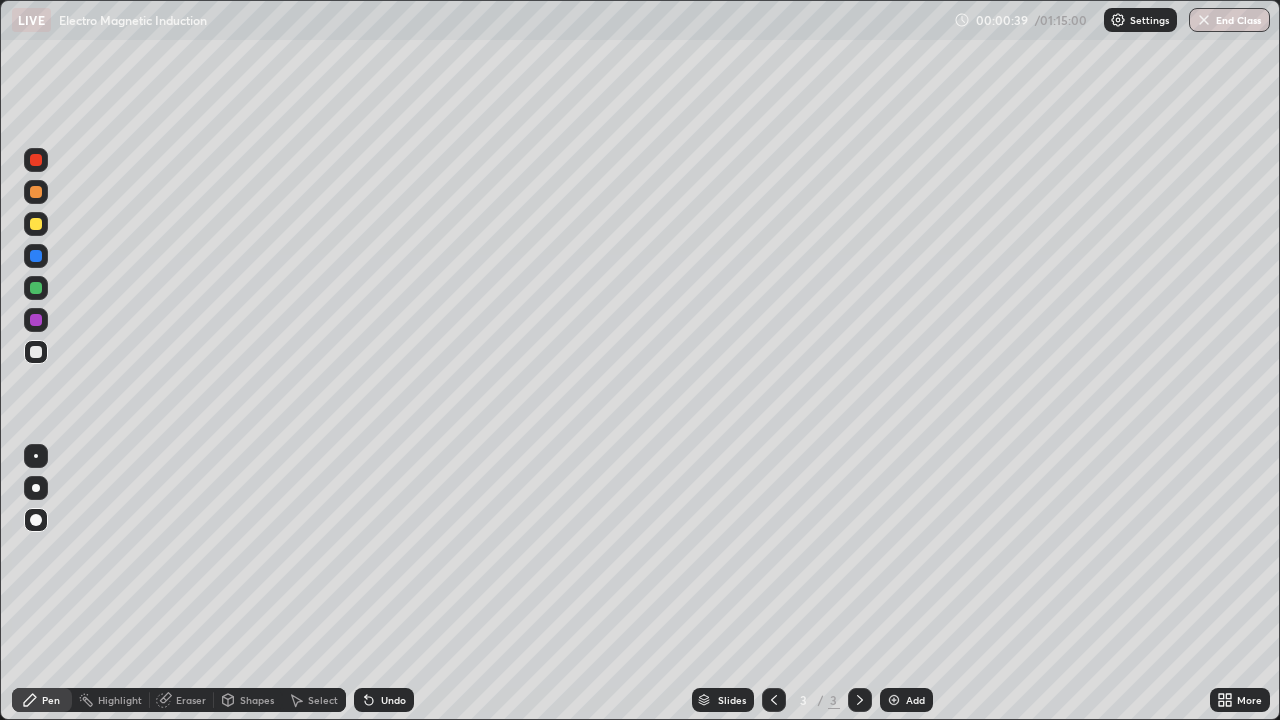 click at bounding box center (36, 224) 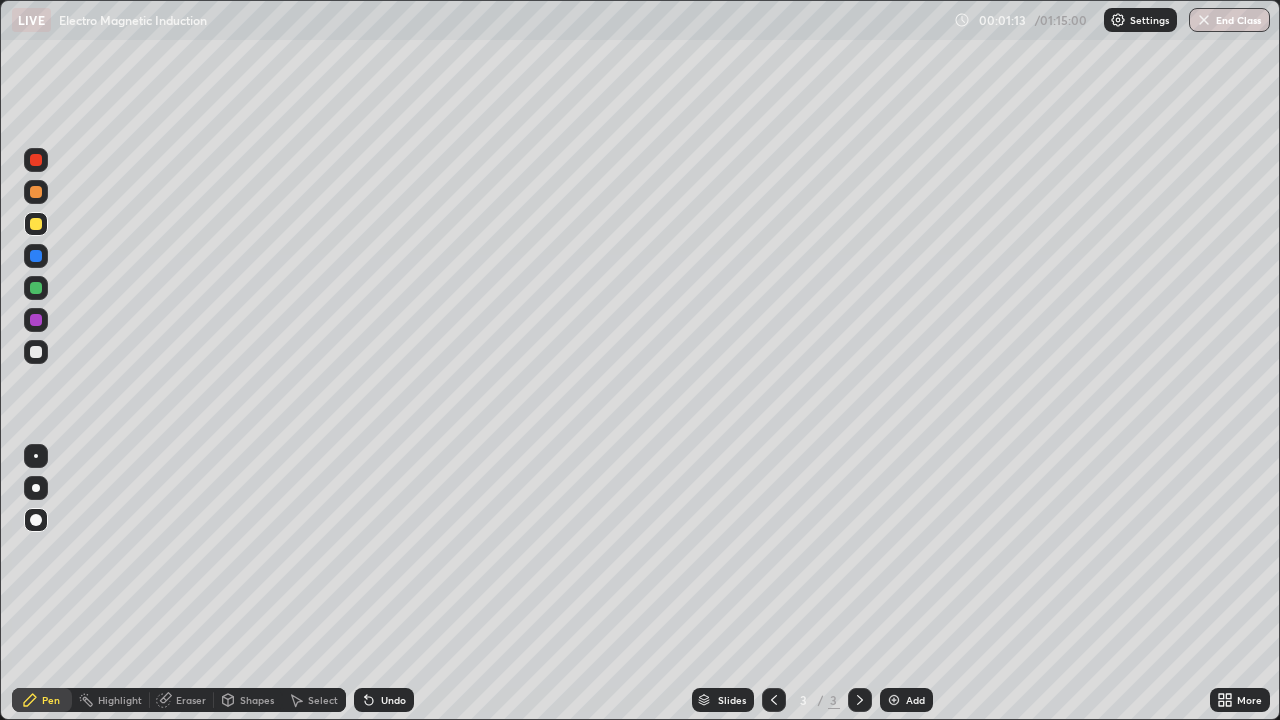 click at bounding box center (36, 224) 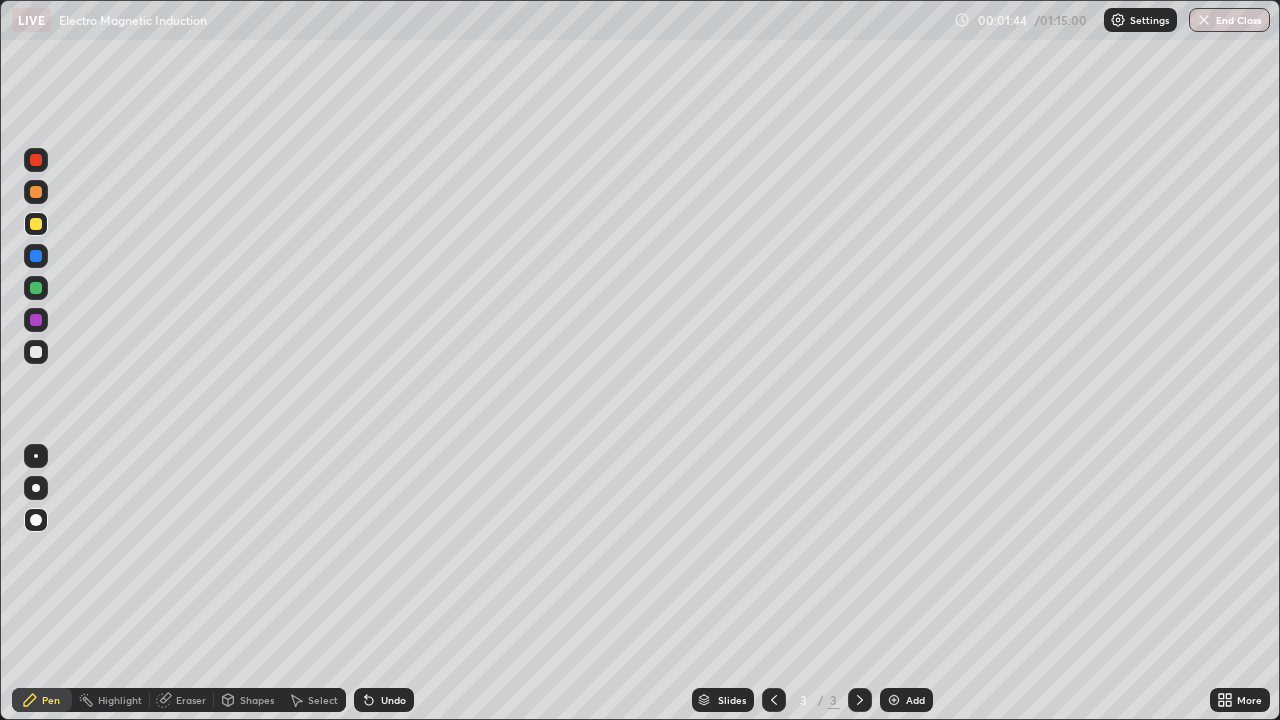 click at bounding box center (36, 352) 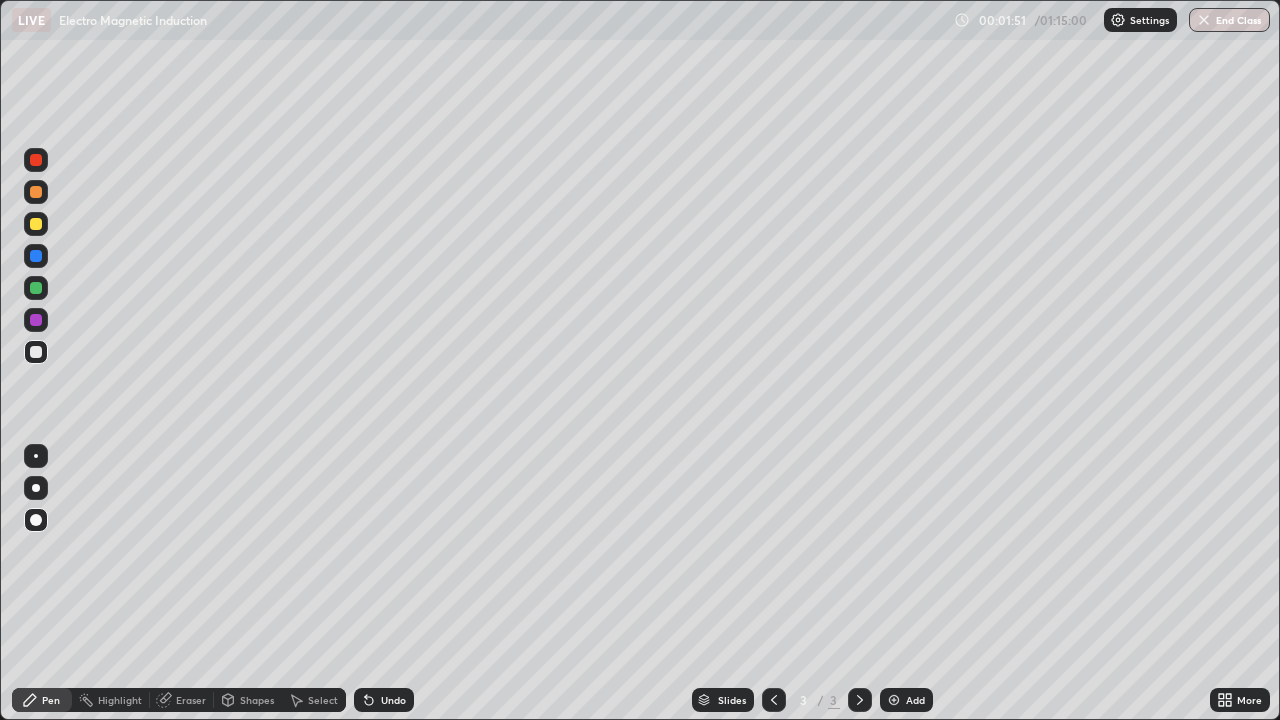 click on "Undo" at bounding box center (393, 700) 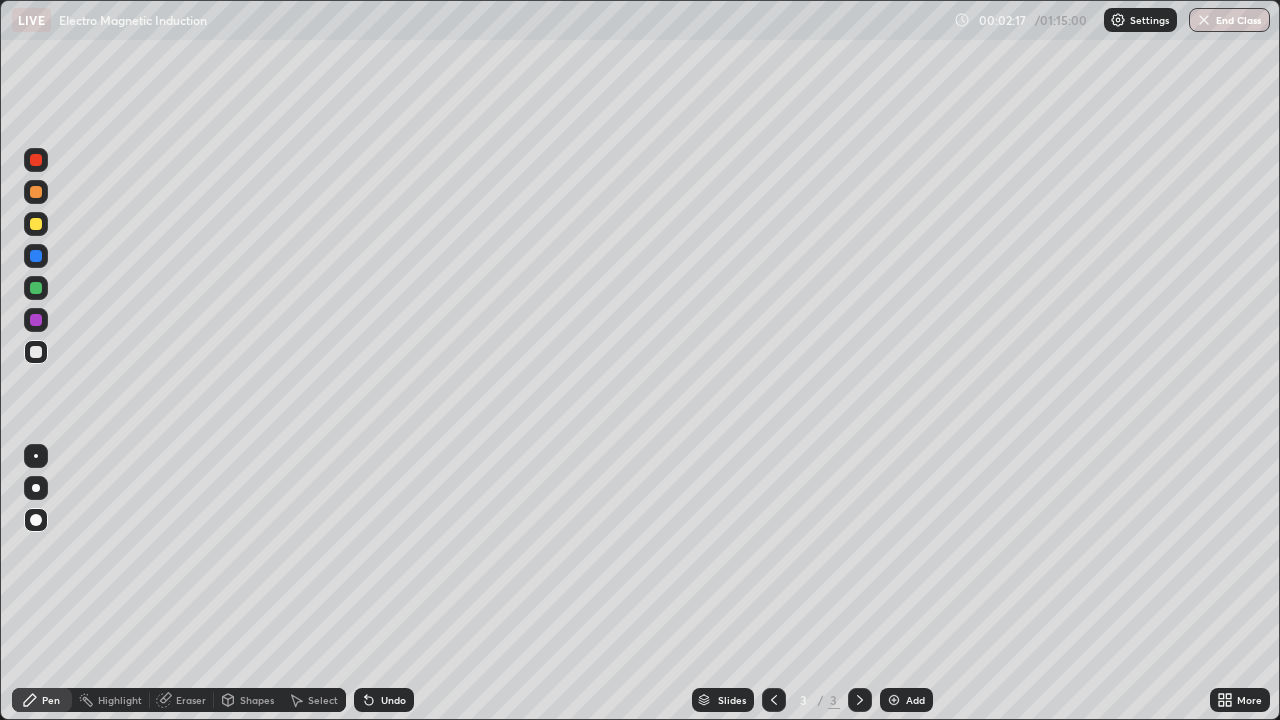 click 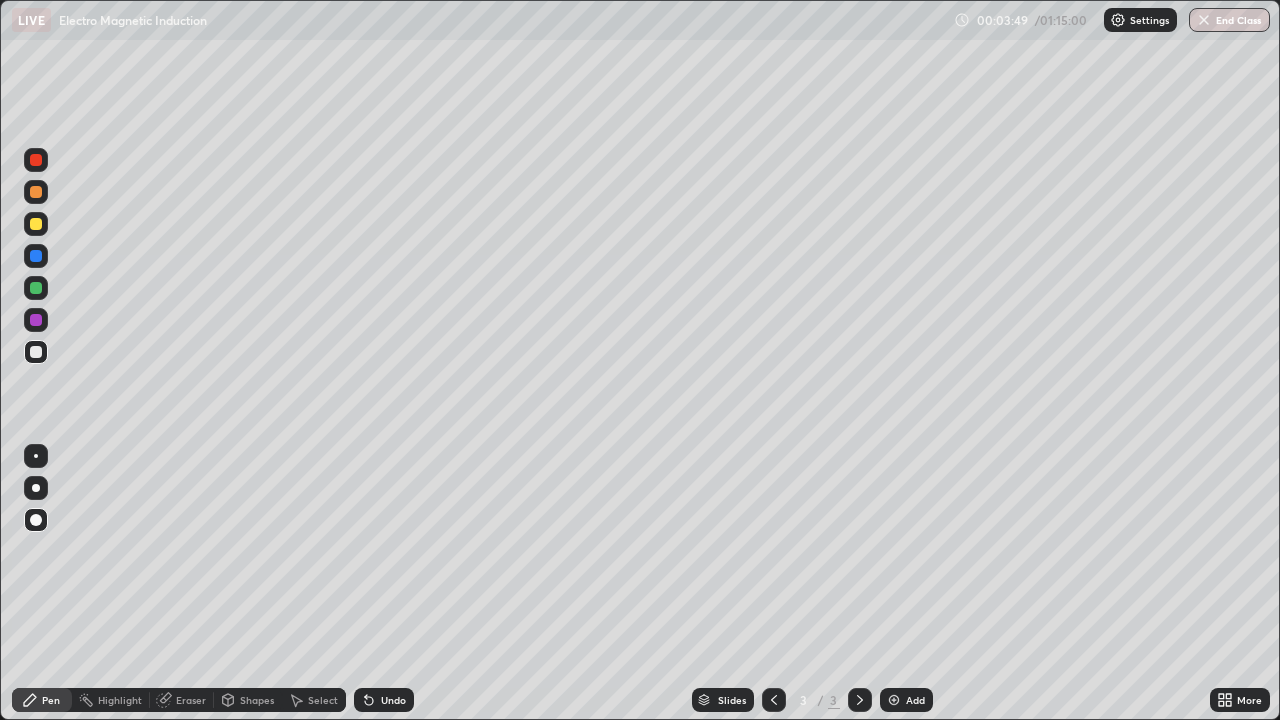 click at bounding box center [36, 256] 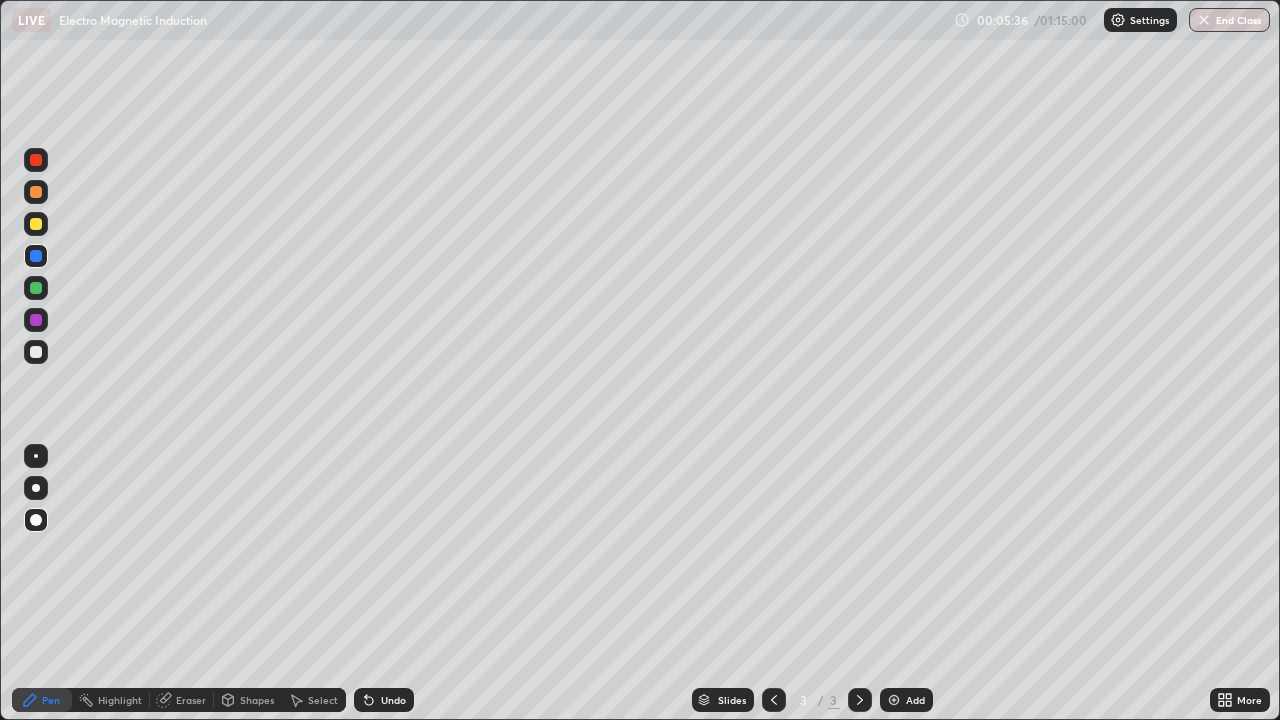 click at bounding box center (36, 192) 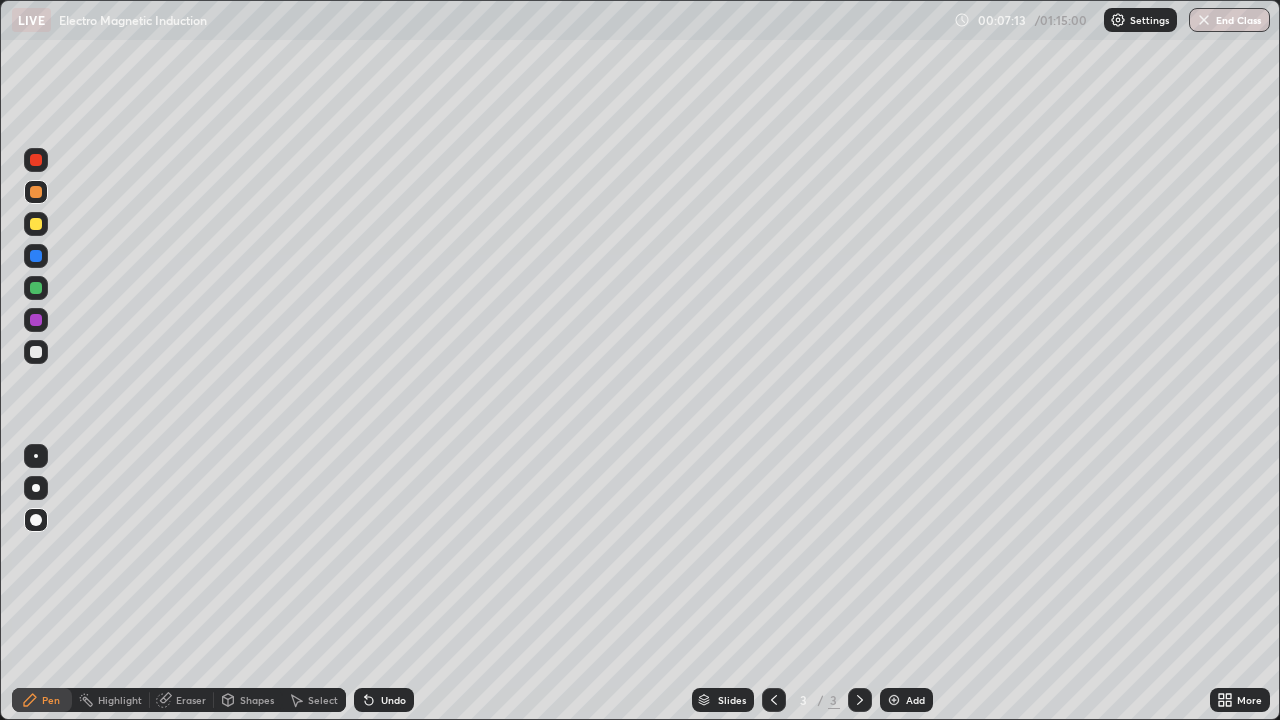 click at bounding box center [894, 700] 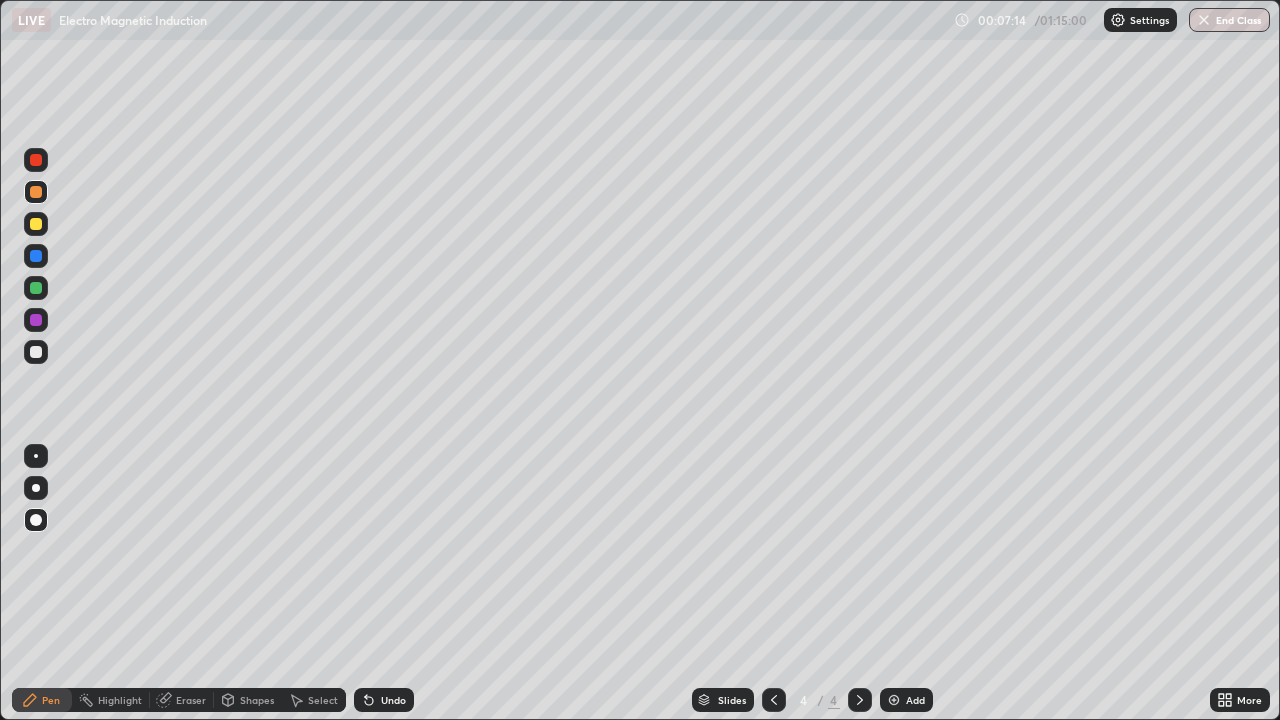 click on "Shapes" at bounding box center [248, 700] 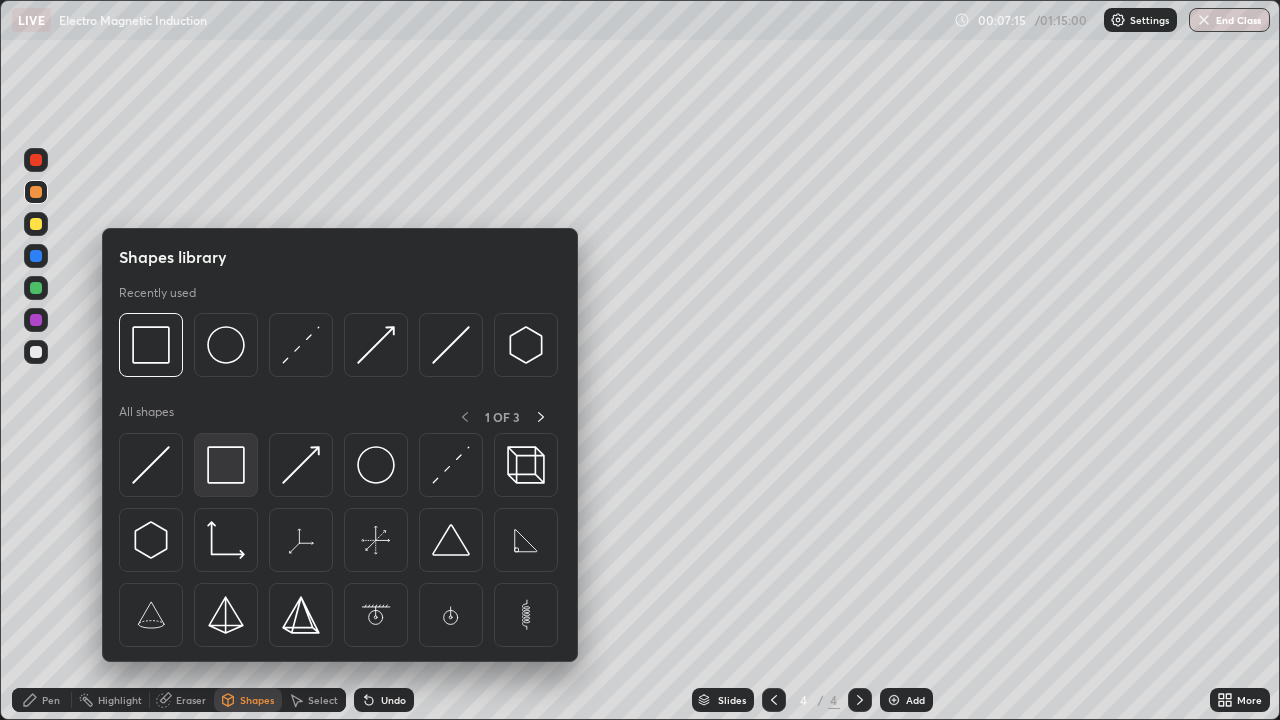 click at bounding box center [226, 465] 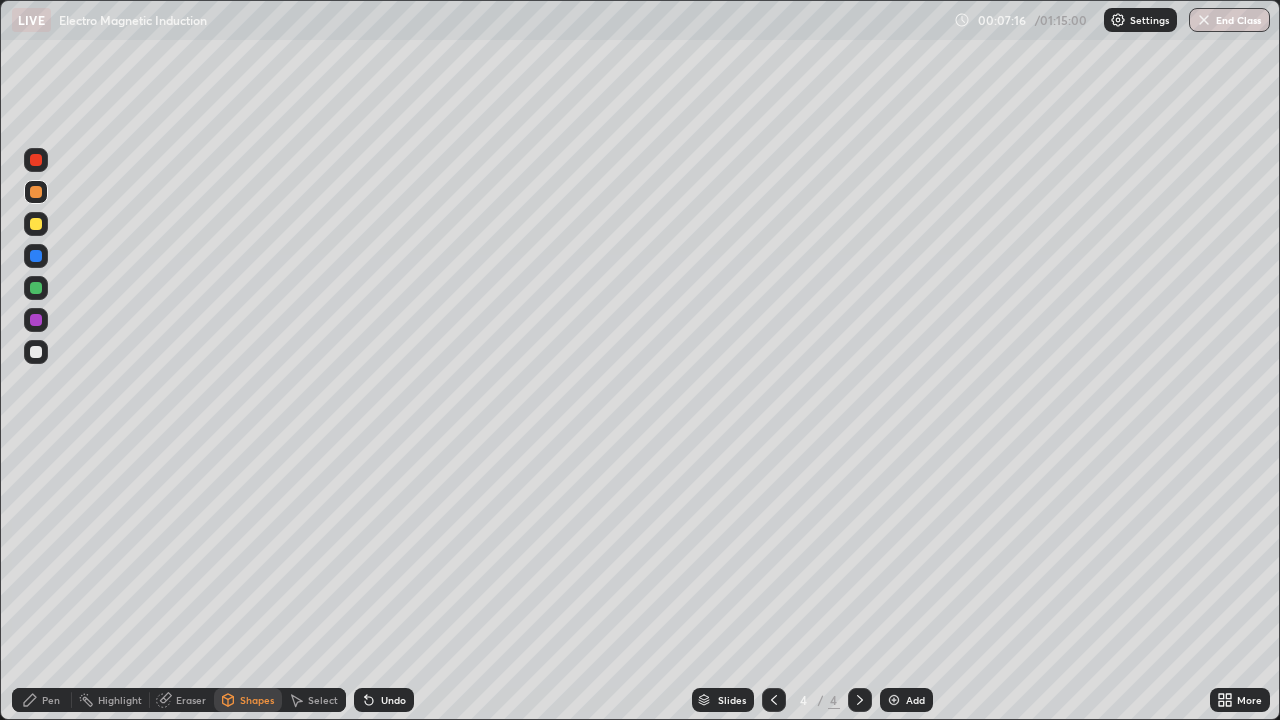 click at bounding box center [36, 352] 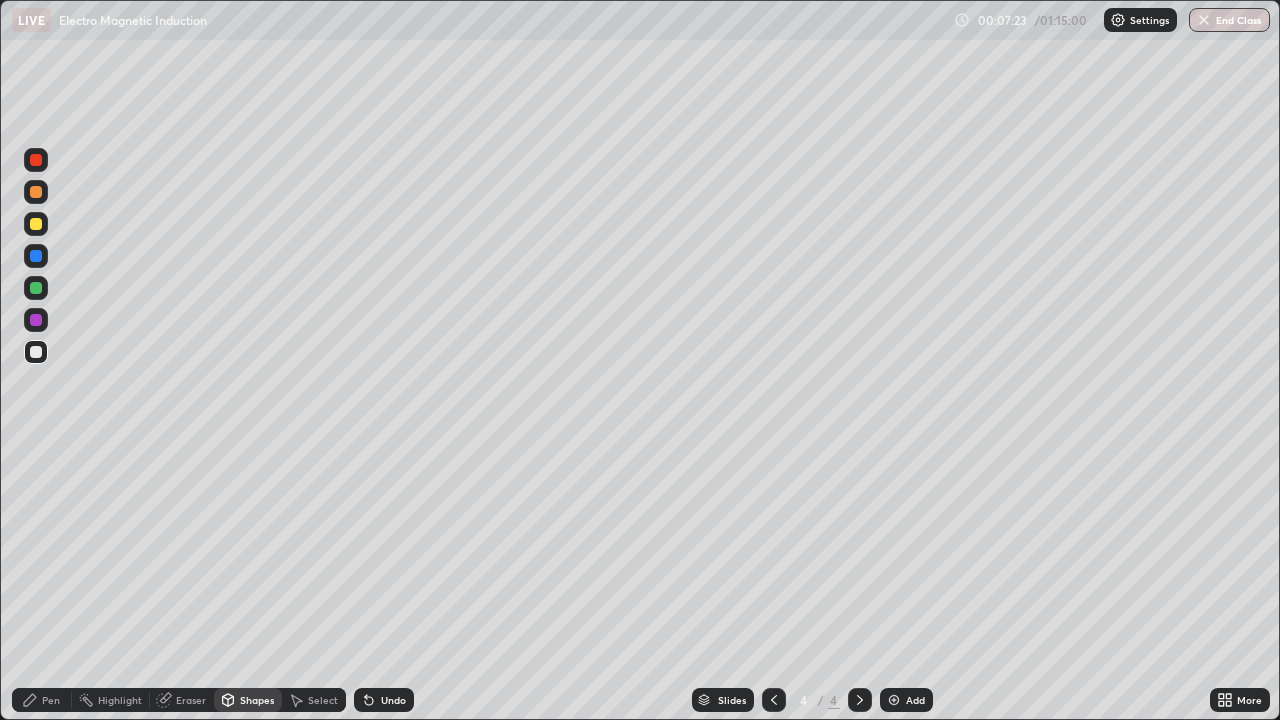 click on "Pen" at bounding box center (51, 700) 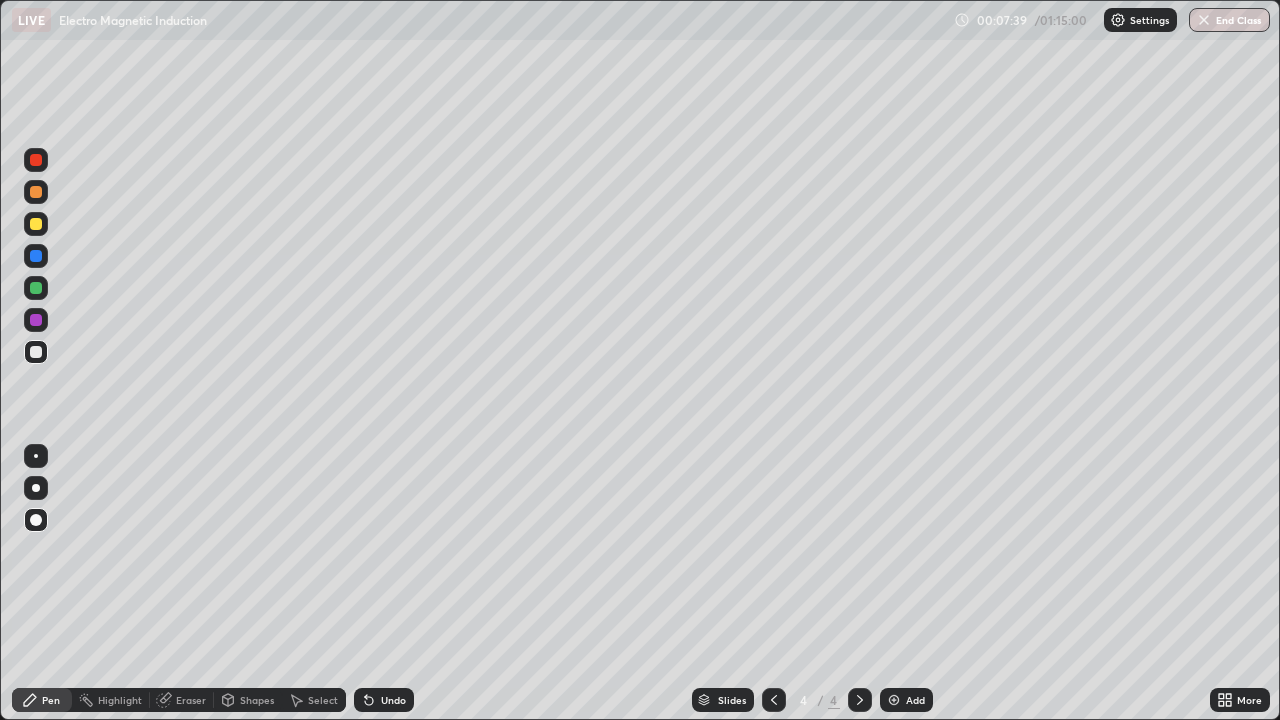 click on "Shapes" at bounding box center [257, 700] 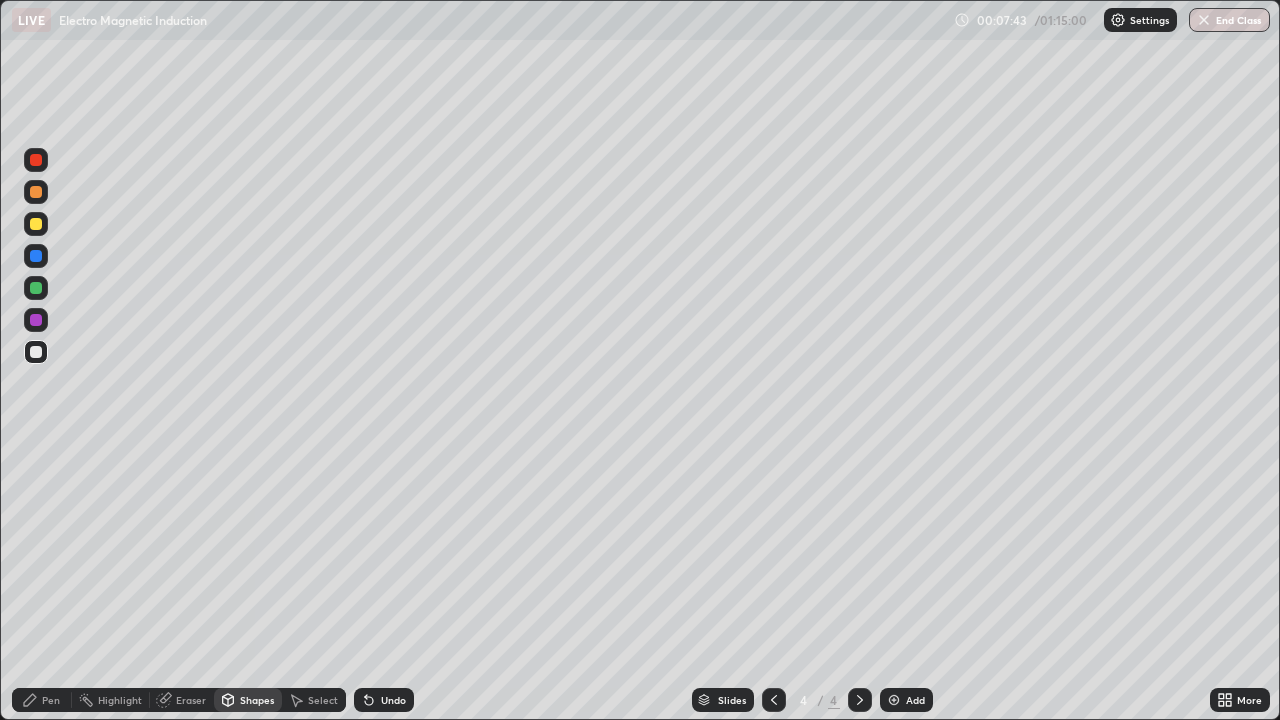 click on "Shapes" at bounding box center (257, 700) 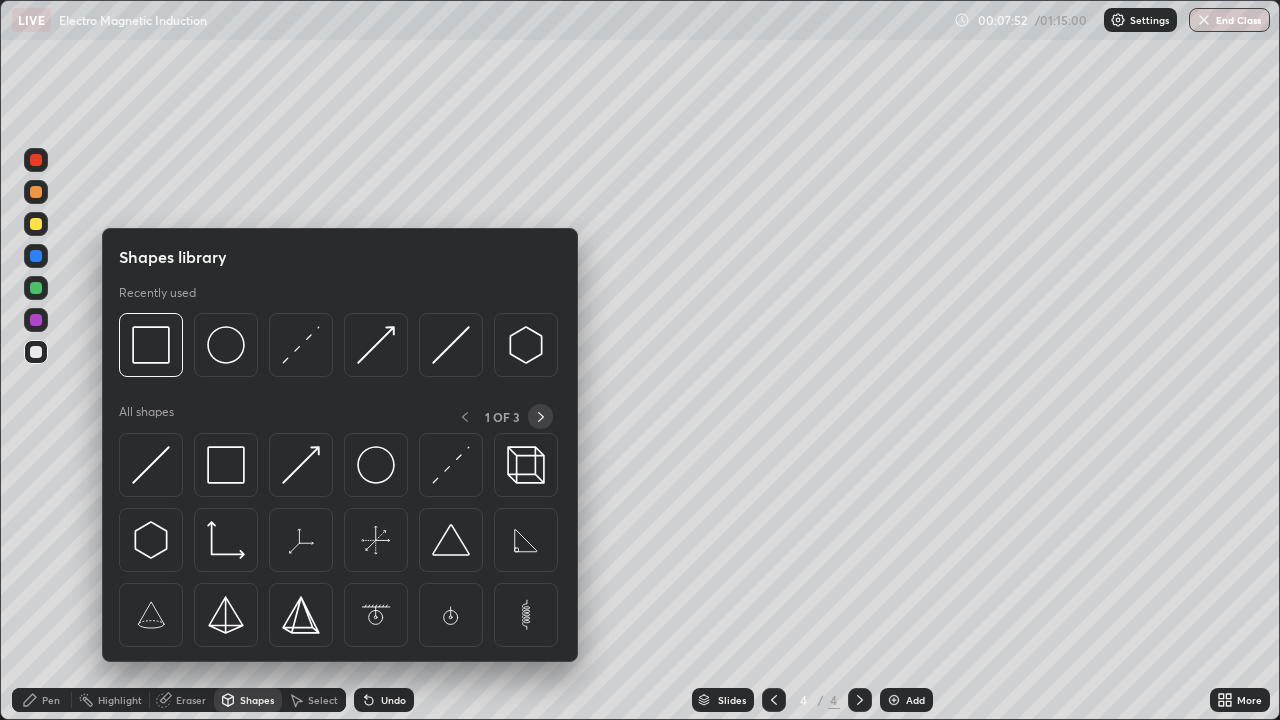 click 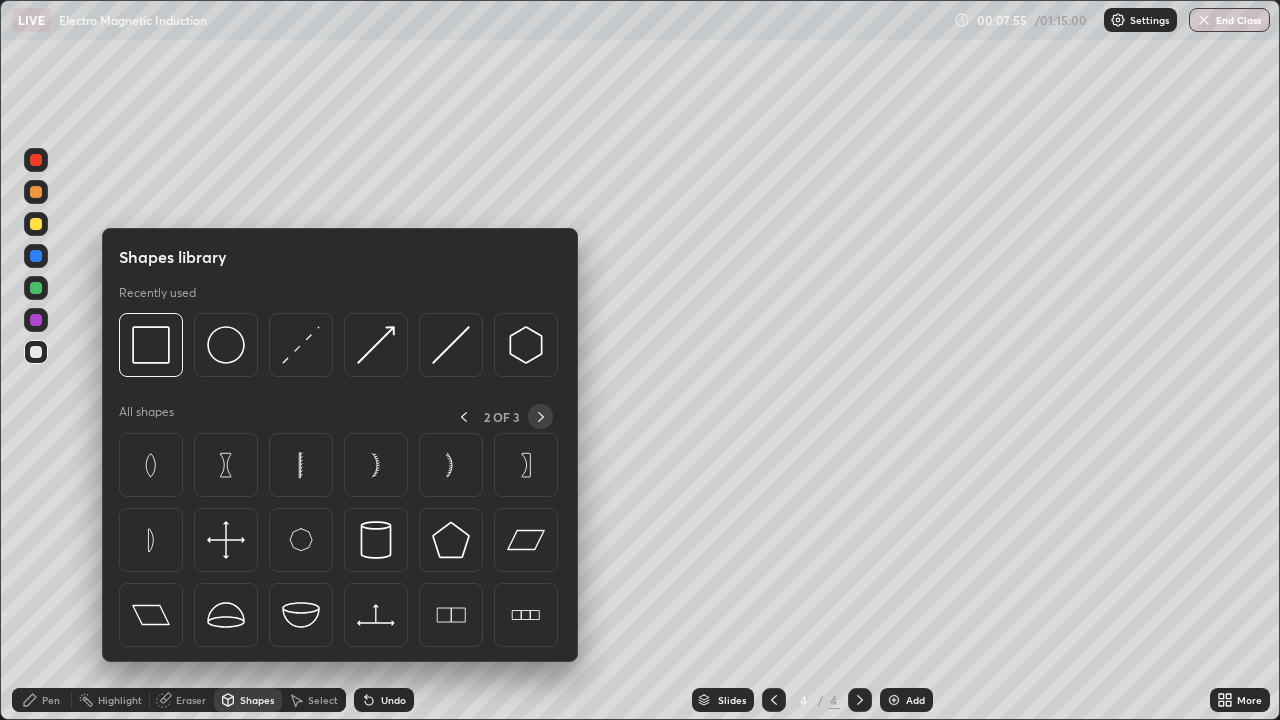 click 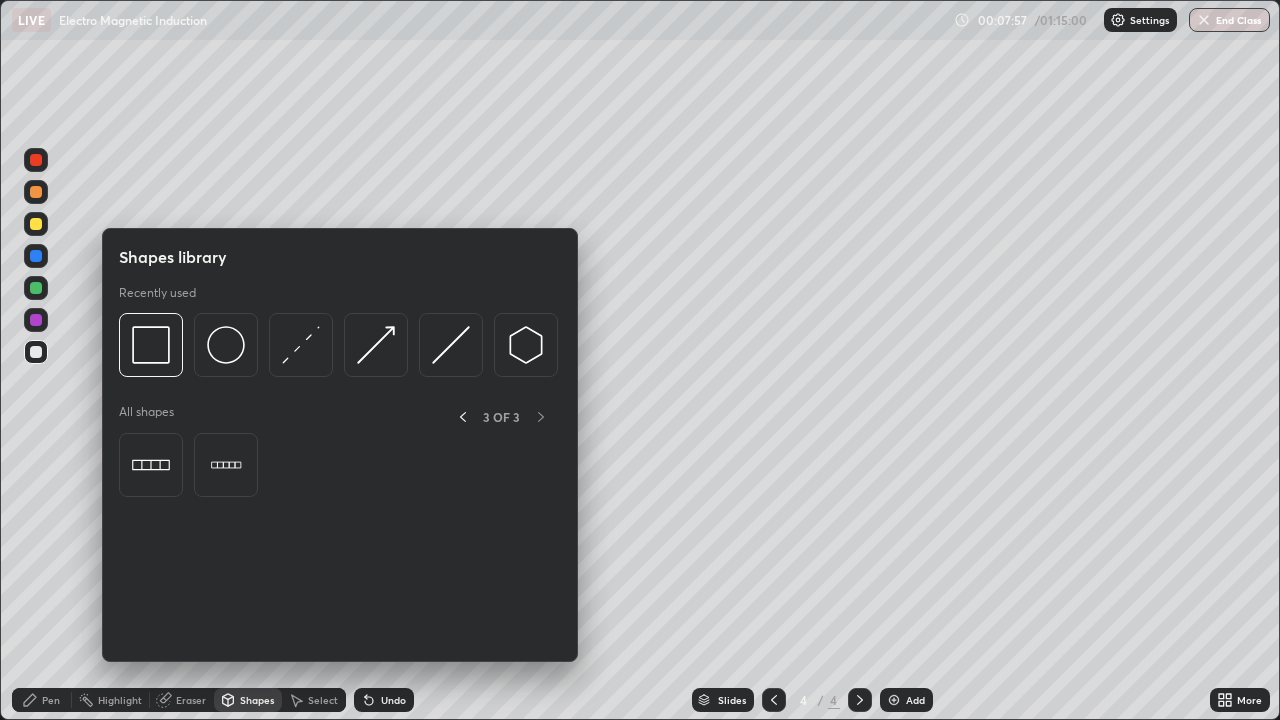 click on "Shapes" at bounding box center (257, 700) 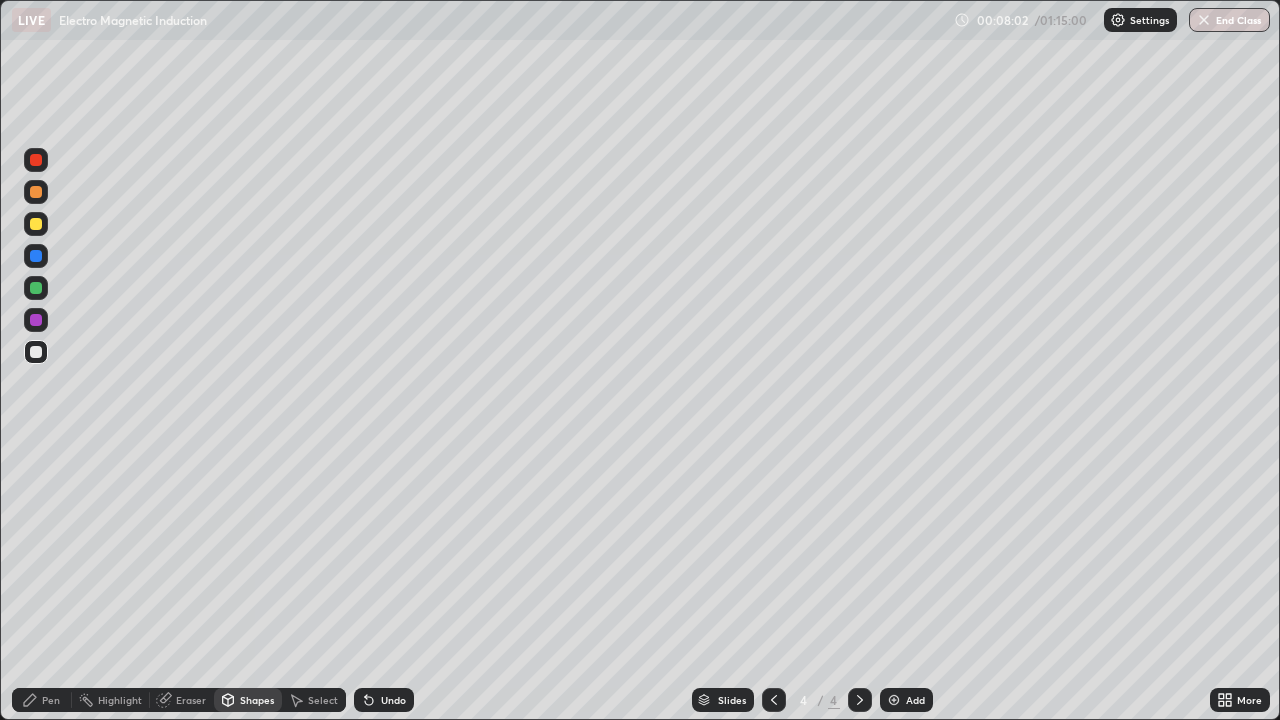 click on "Undo" at bounding box center (393, 700) 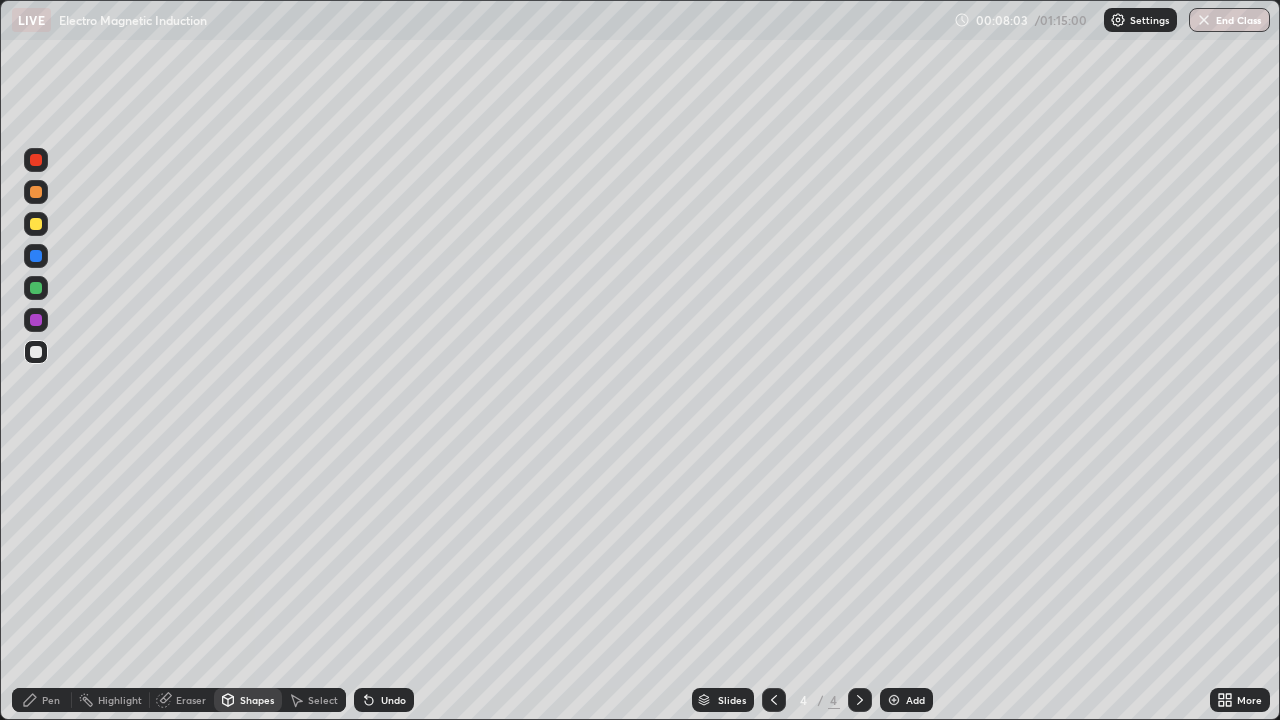 click on "Pen" at bounding box center (51, 700) 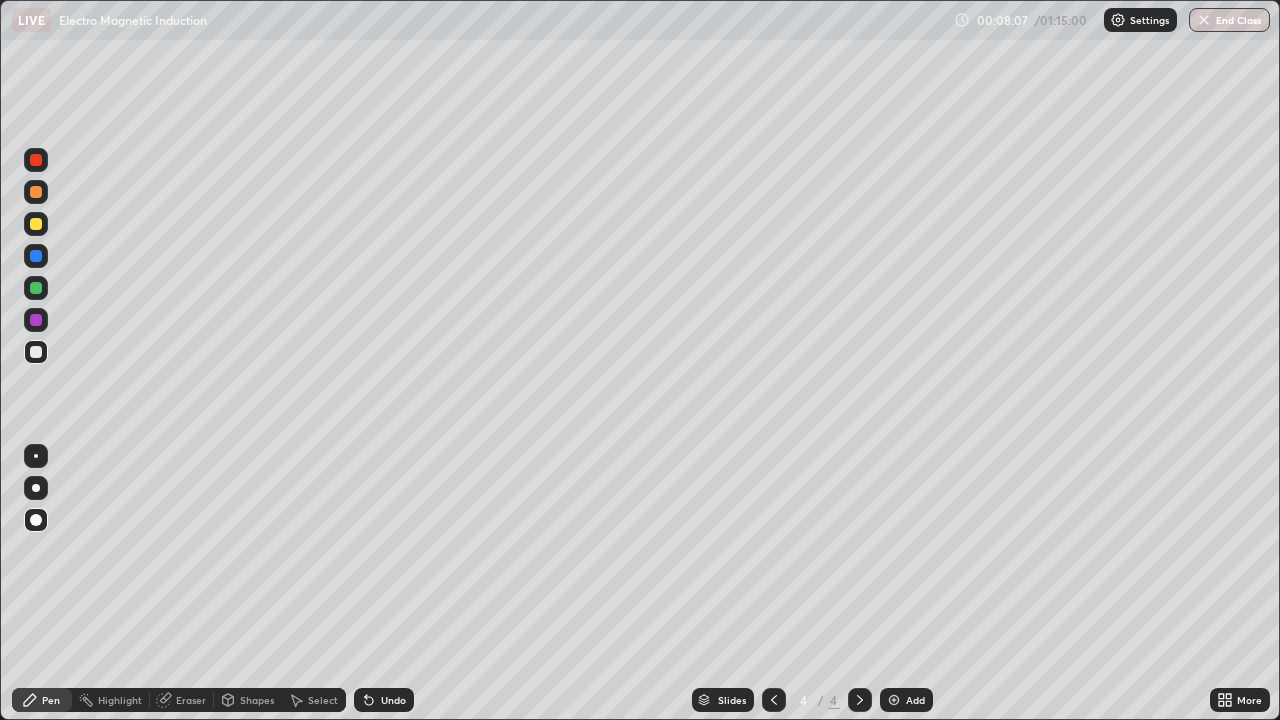 click on "Undo" at bounding box center (384, 700) 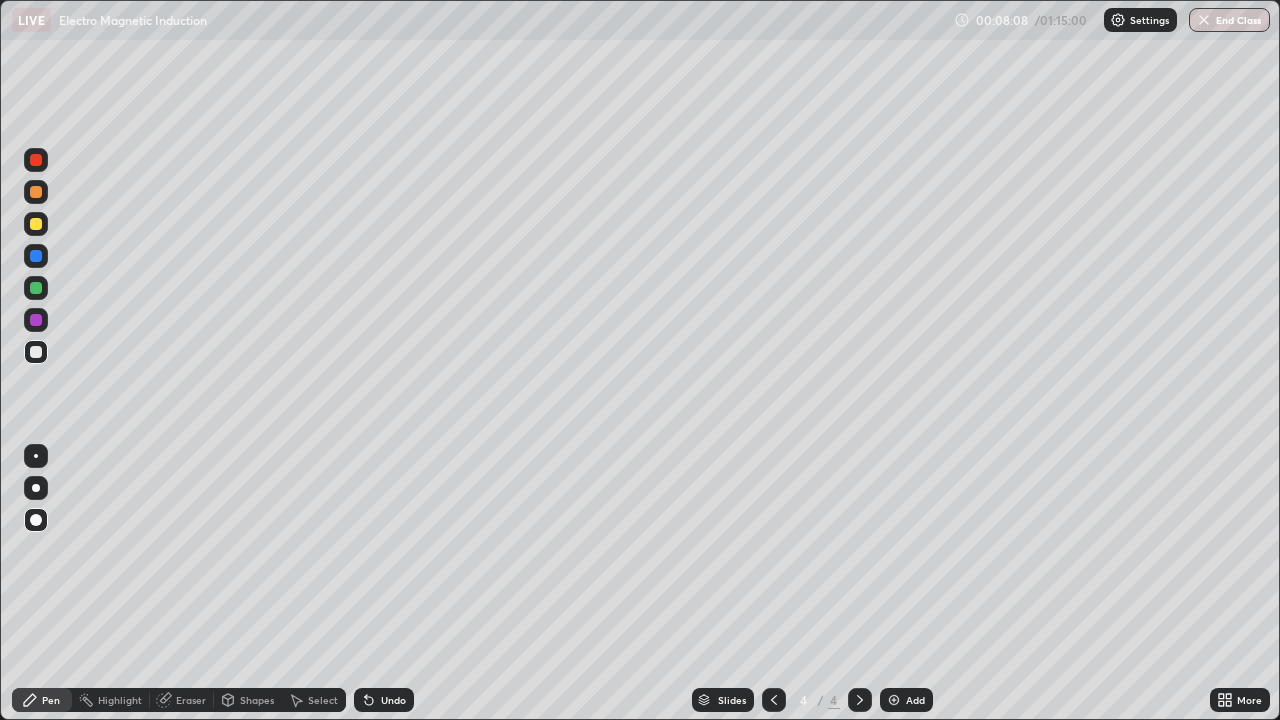 click on "Undo" at bounding box center (393, 700) 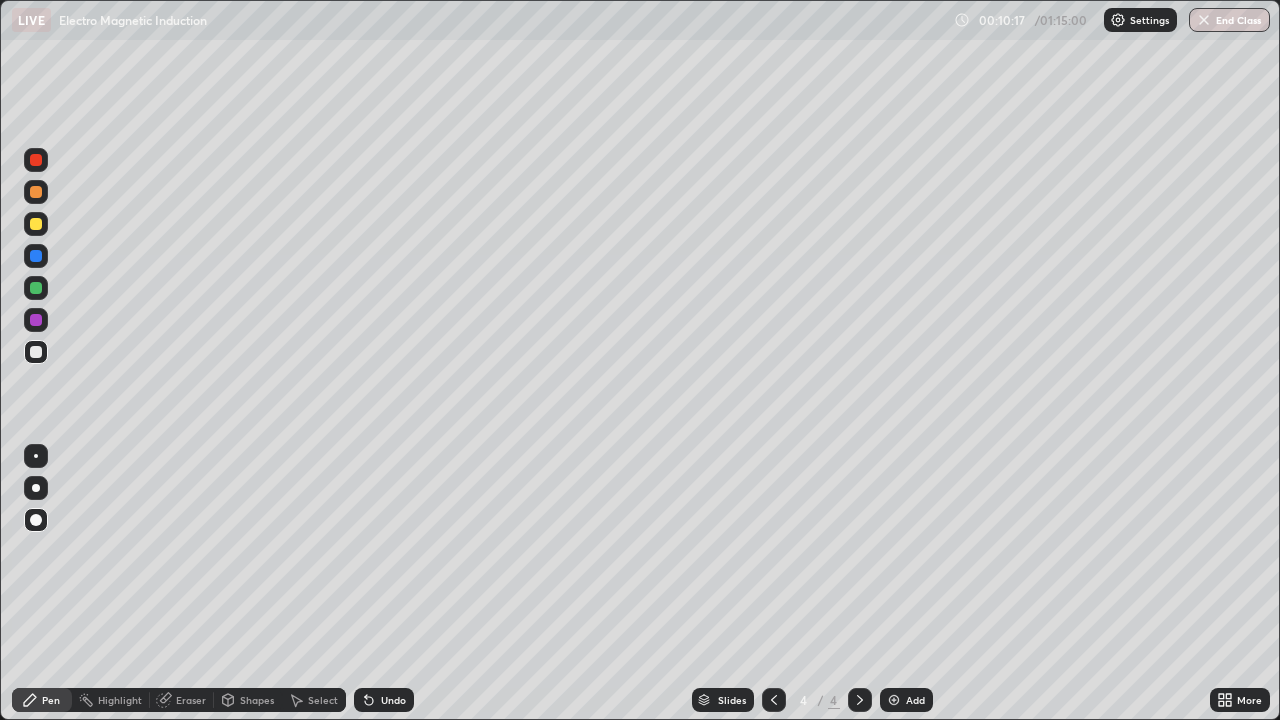 click at bounding box center [36, 192] 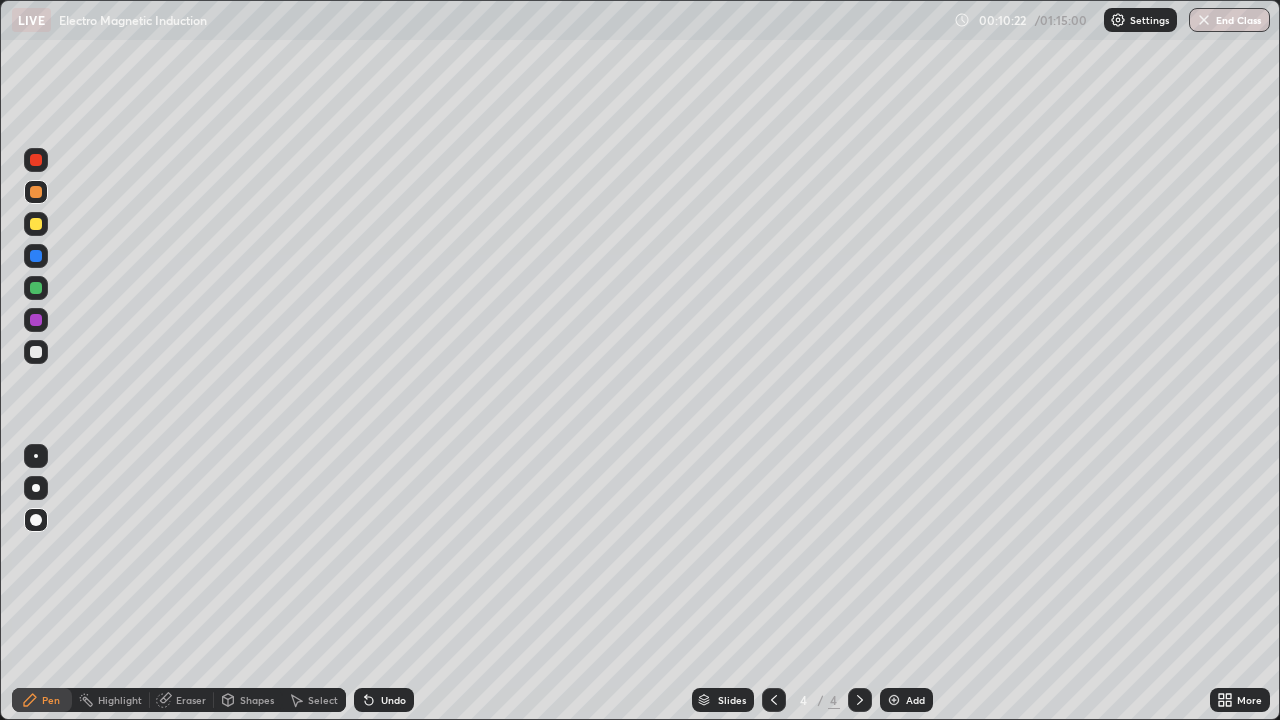 click on "Undo" at bounding box center [384, 700] 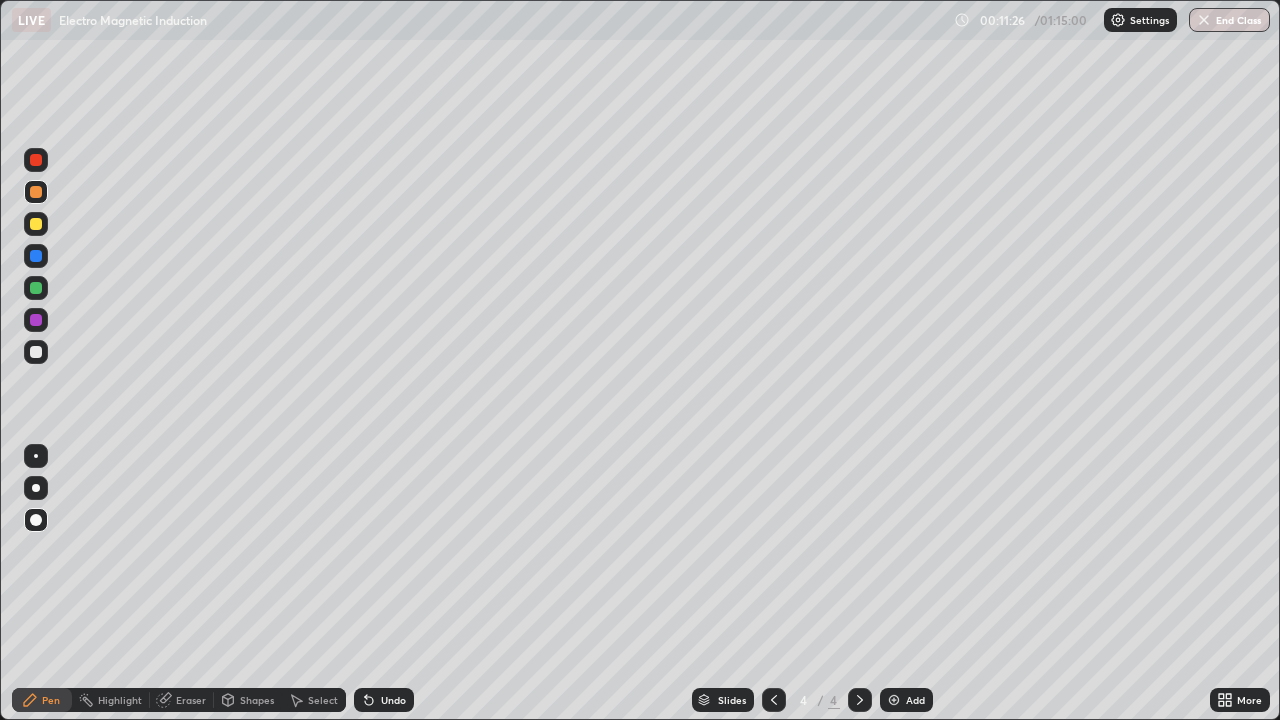 click on "Add" at bounding box center [906, 700] 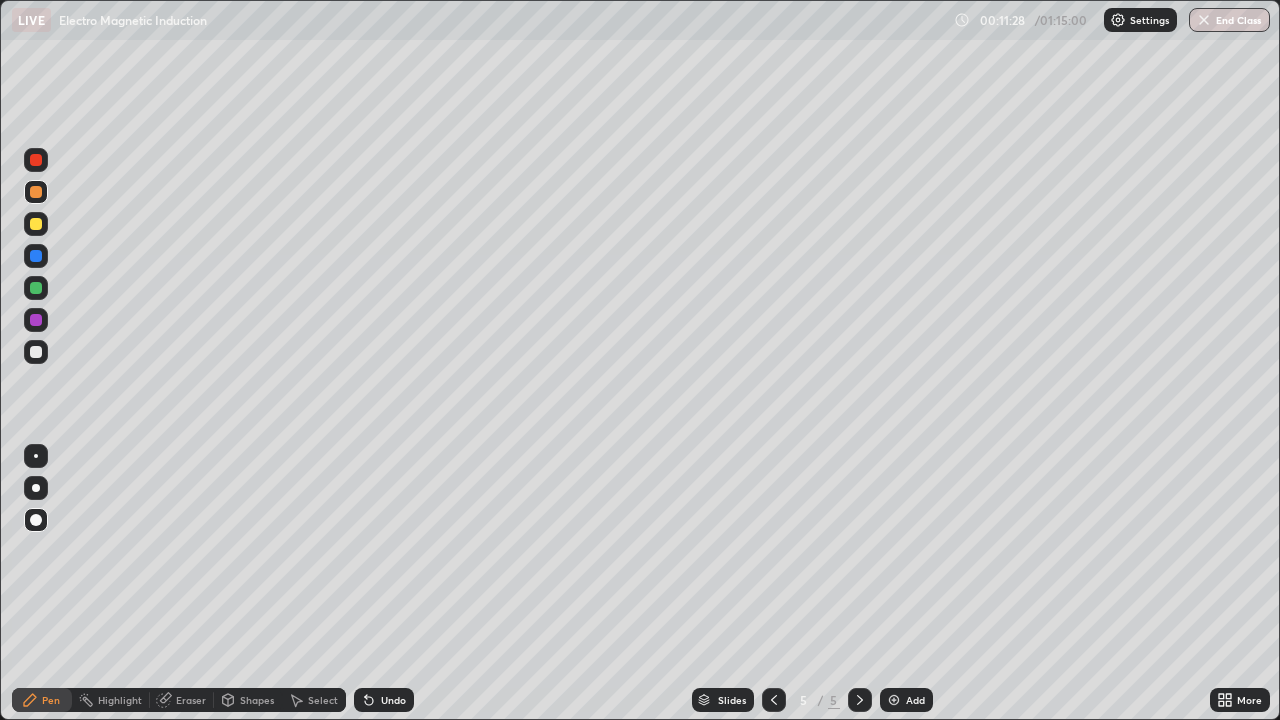 click 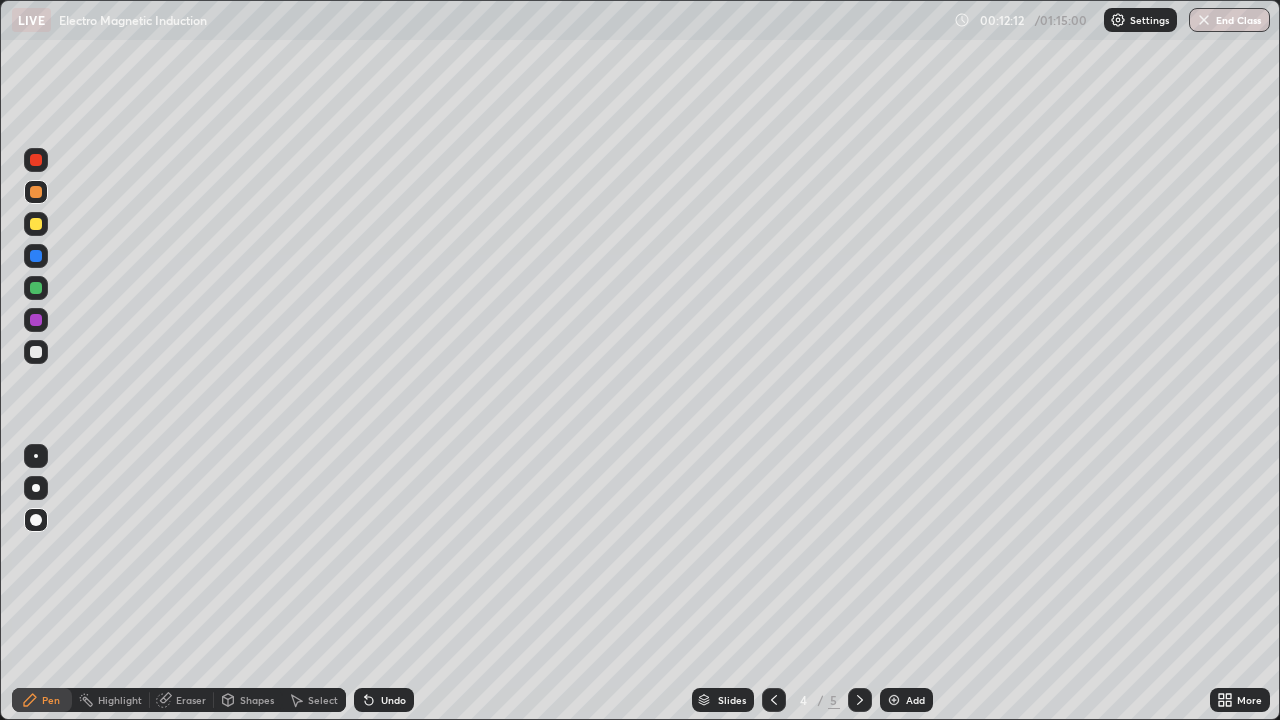 click on "Add" at bounding box center [915, 700] 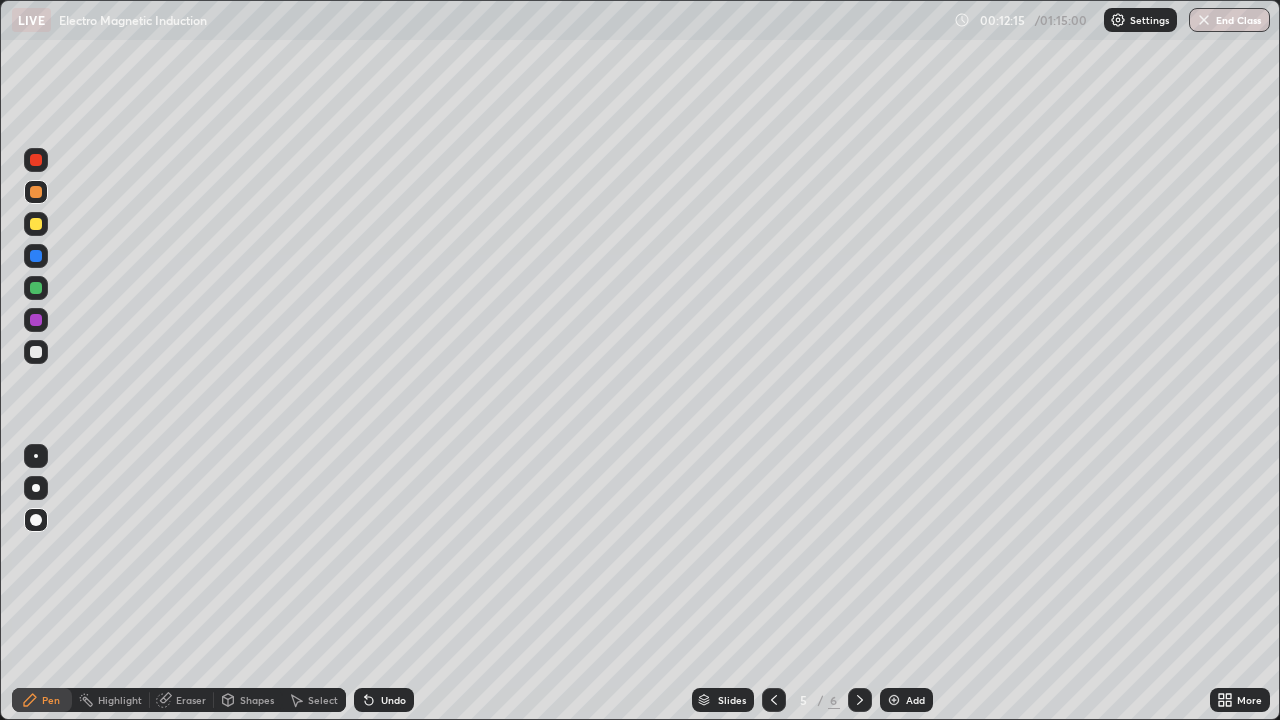 click at bounding box center (36, 352) 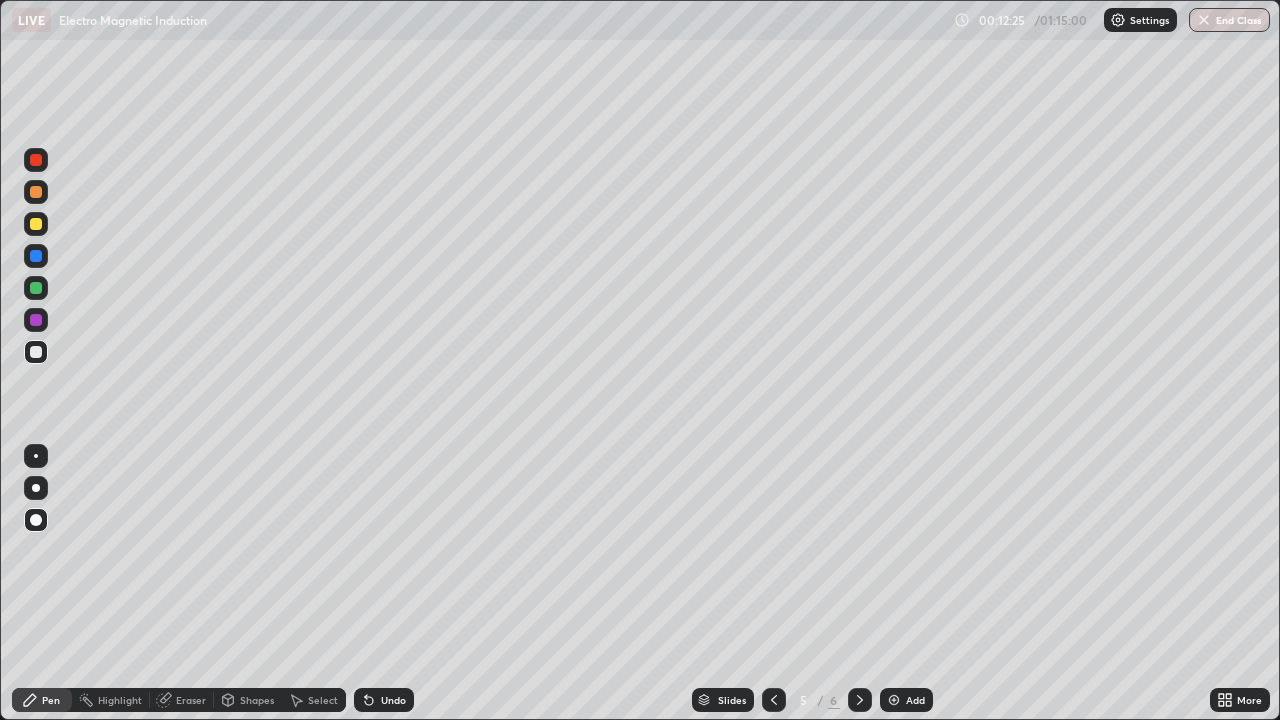 click at bounding box center (36, 224) 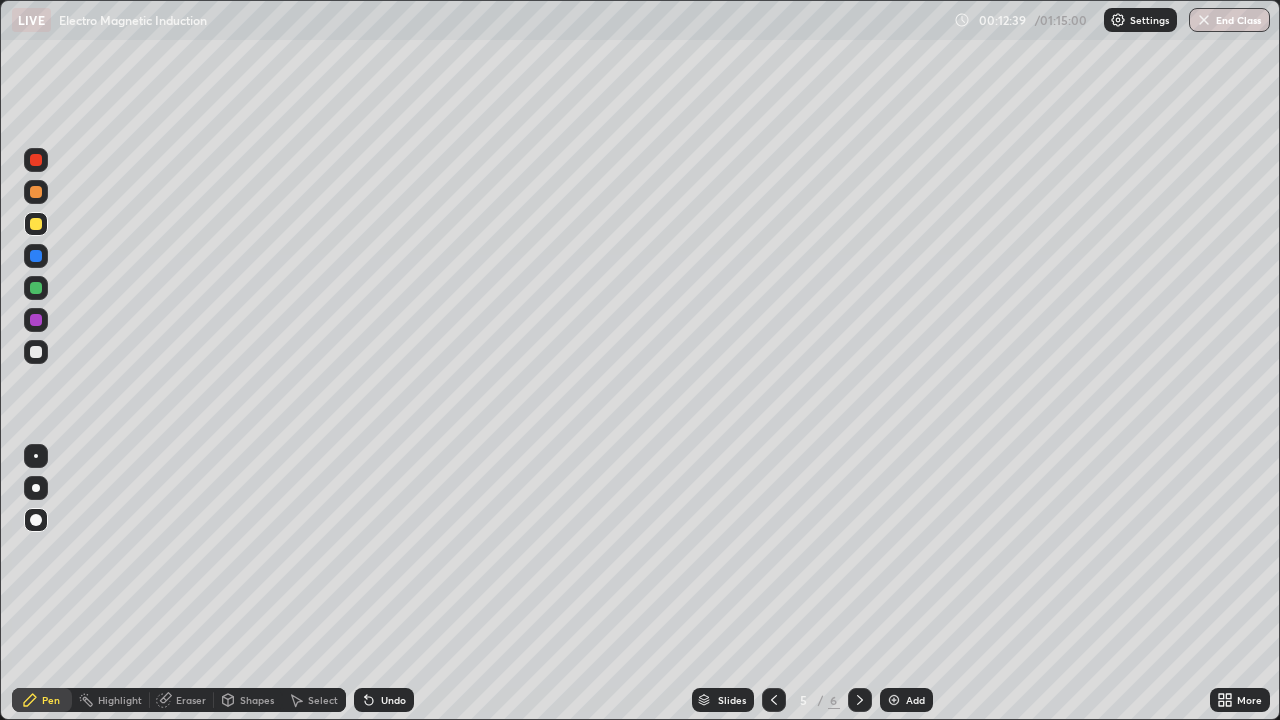 click at bounding box center [36, 192] 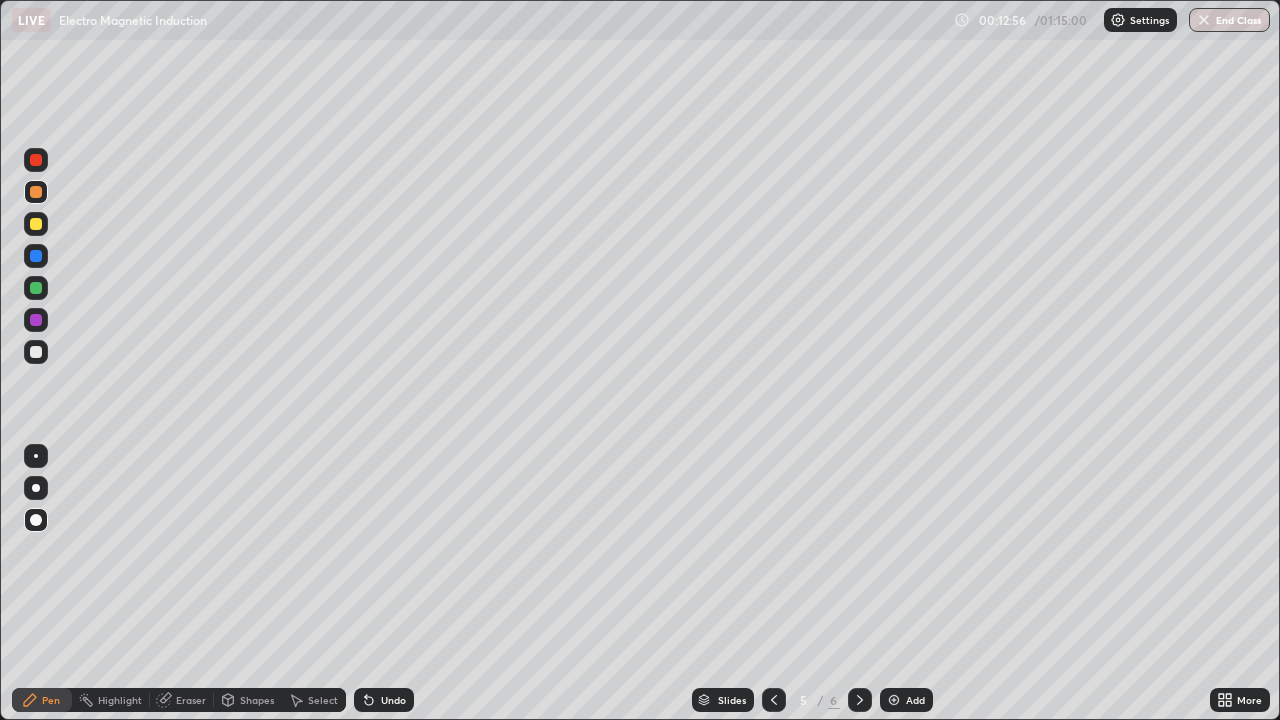 click at bounding box center [36, 224] 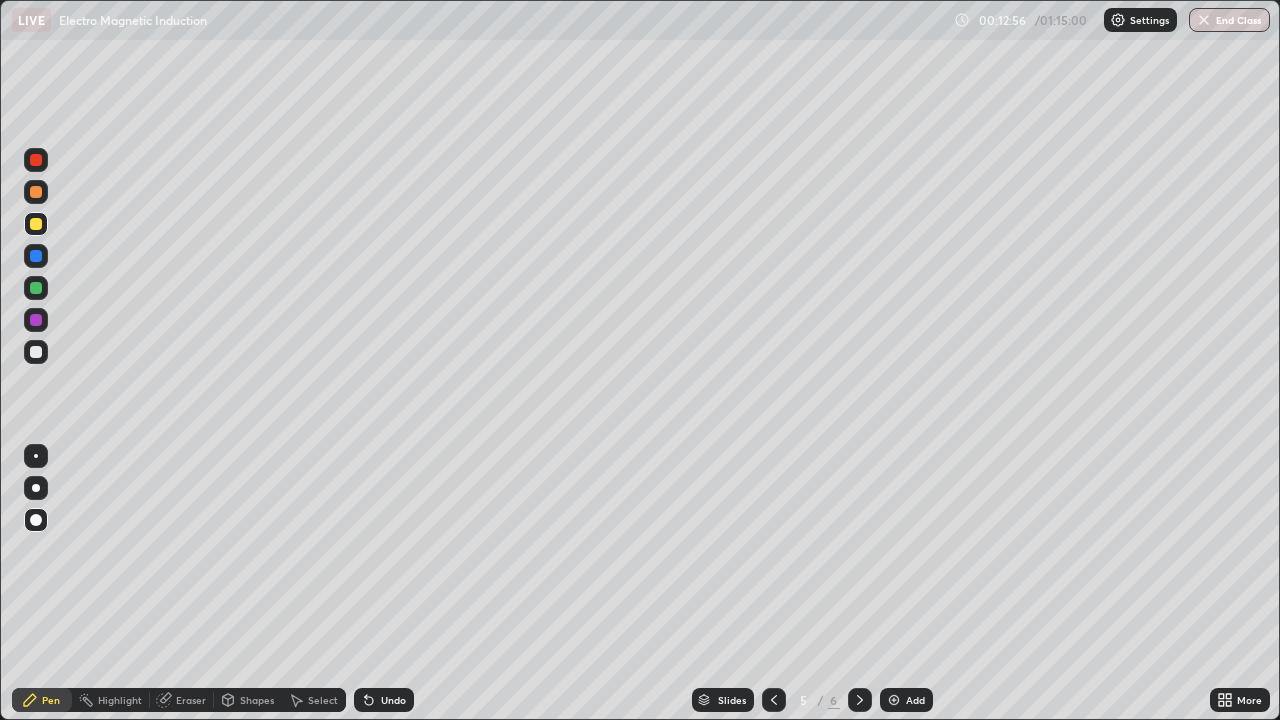 click at bounding box center [36, 288] 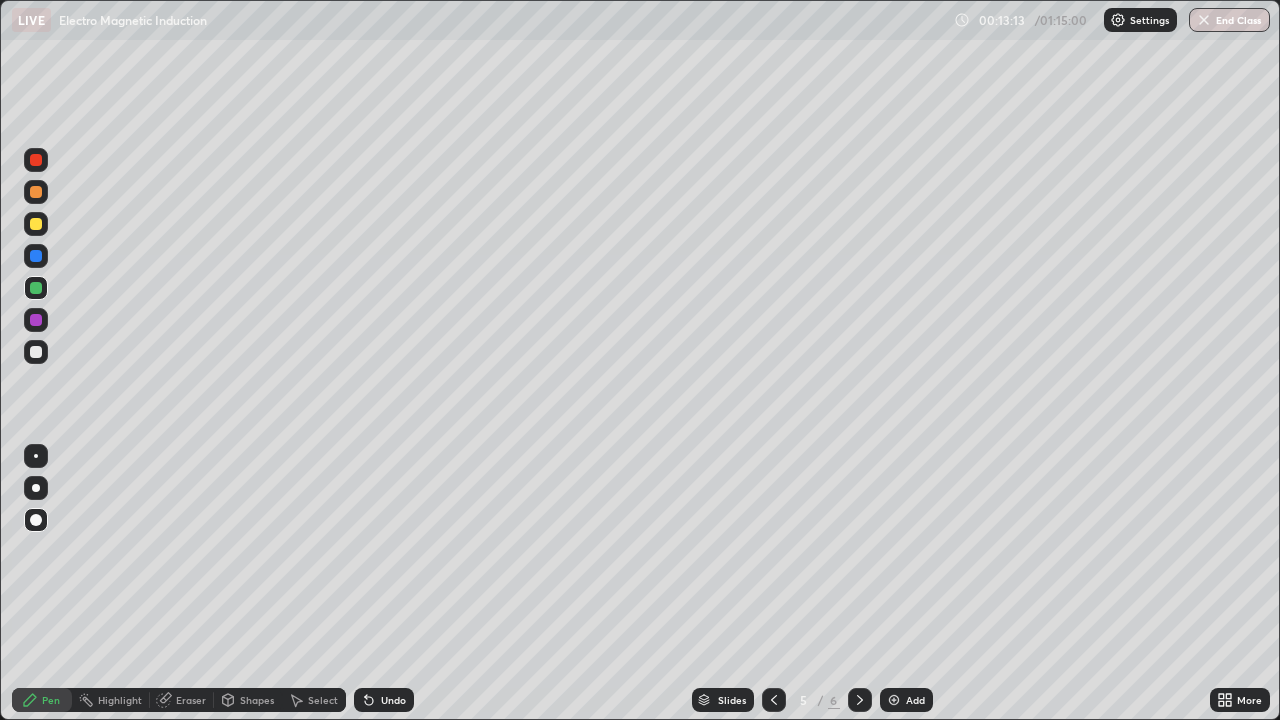 click at bounding box center [36, 352] 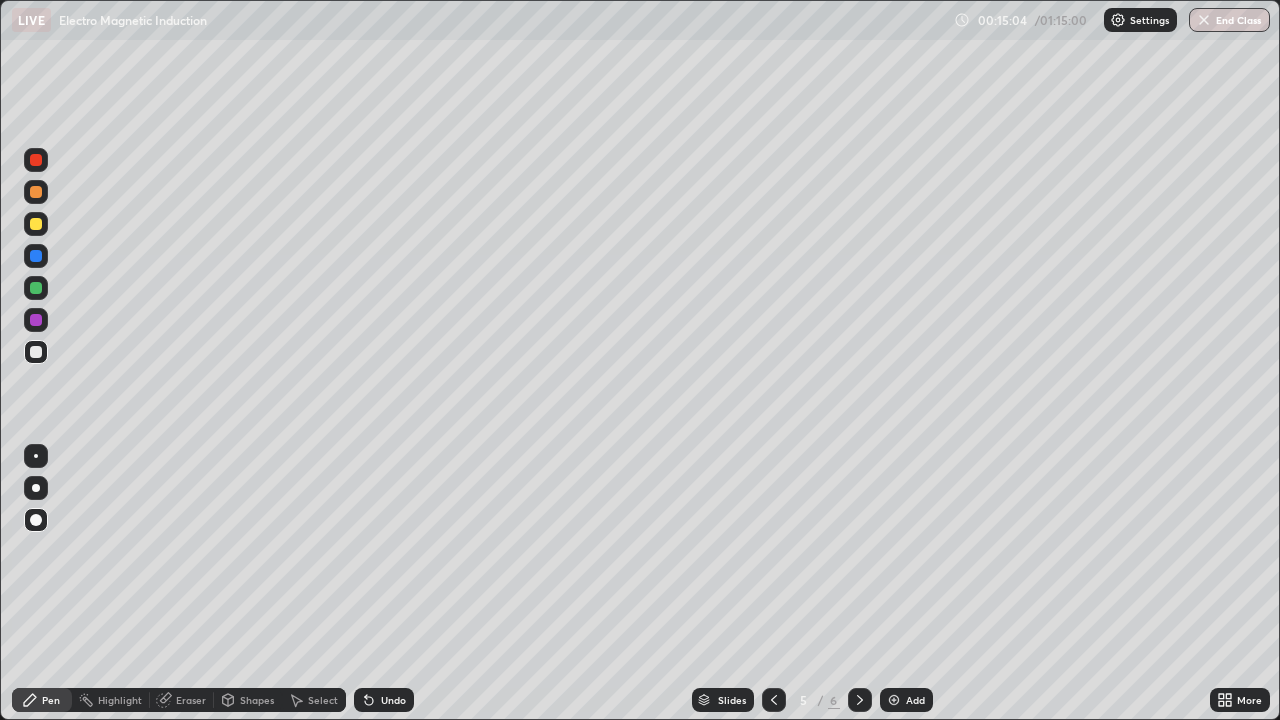 click 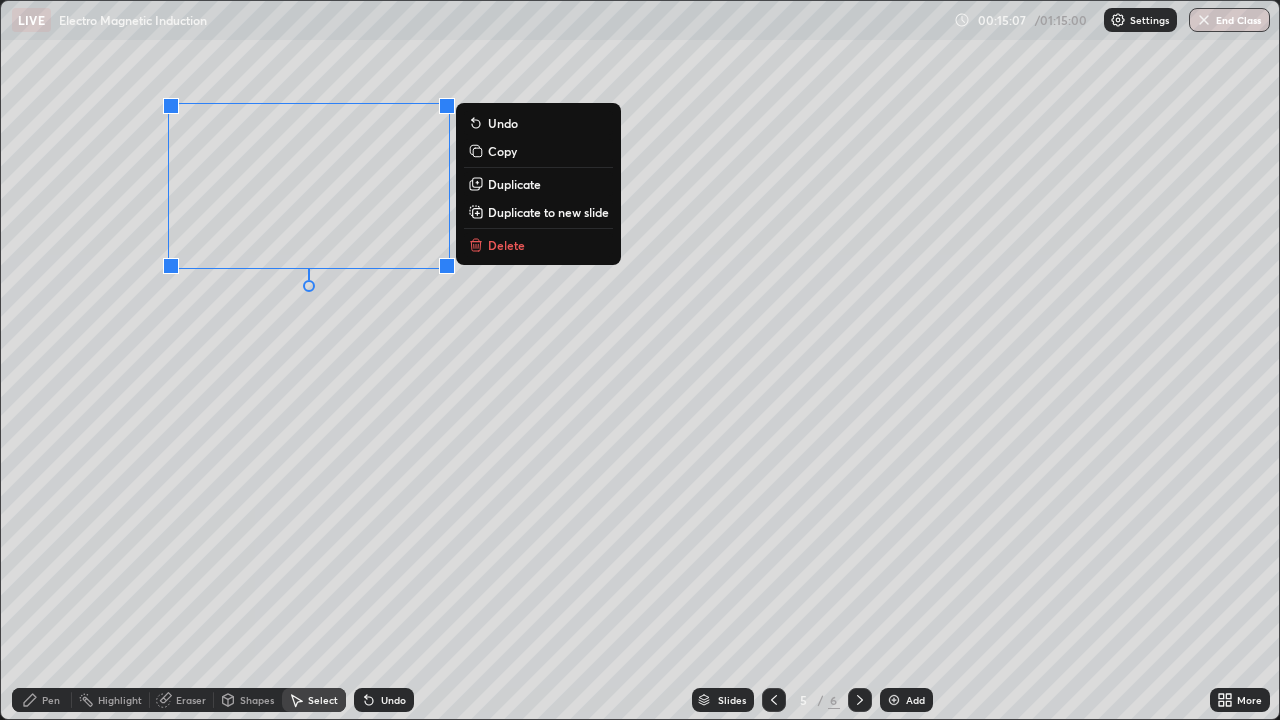 click on "Duplicate" at bounding box center [514, 184] 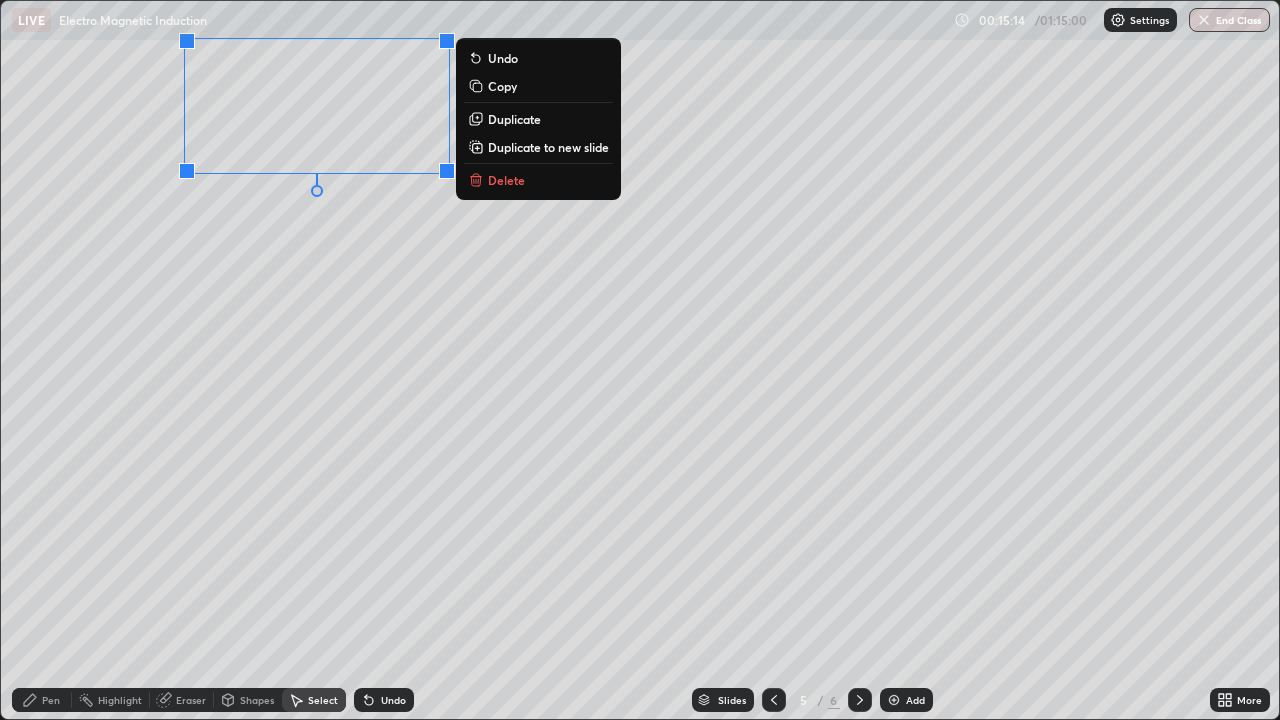 click on "Duplicate" at bounding box center (514, 119) 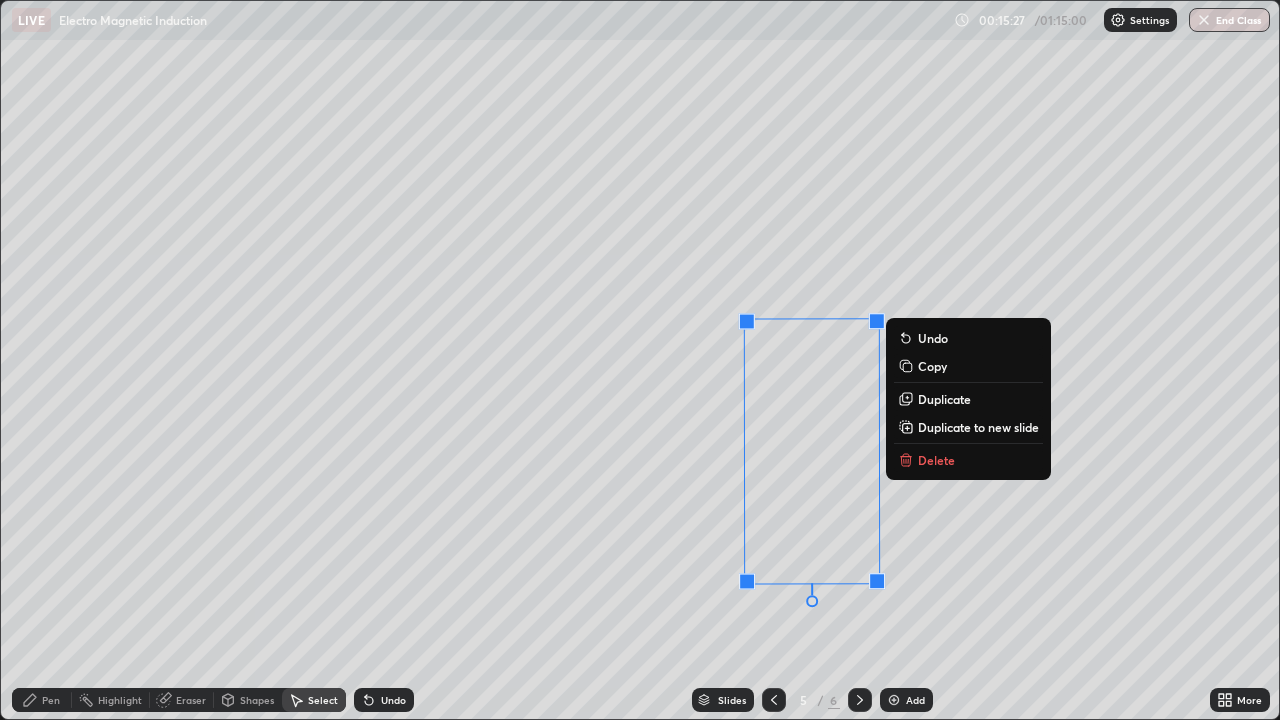 click on "270 ° Undo Copy Duplicate Duplicate to new slide Delete" at bounding box center (640, 360) 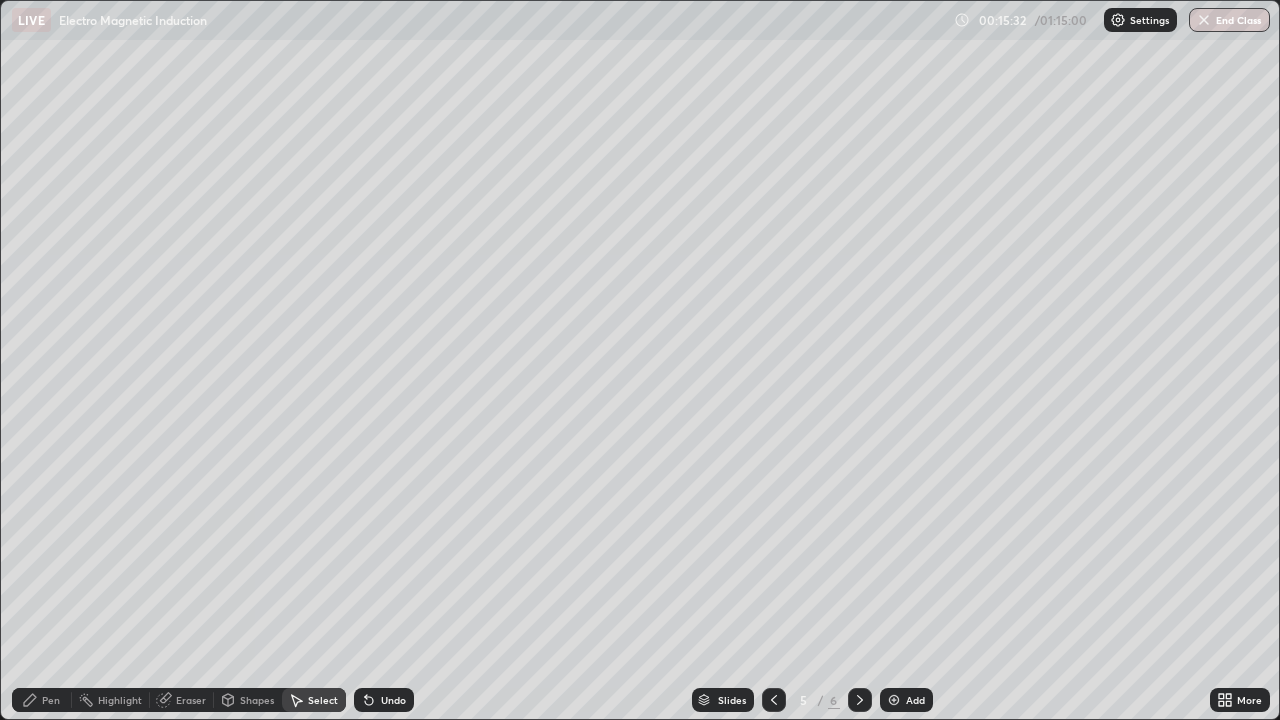 click on "Pen" at bounding box center (51, 700) 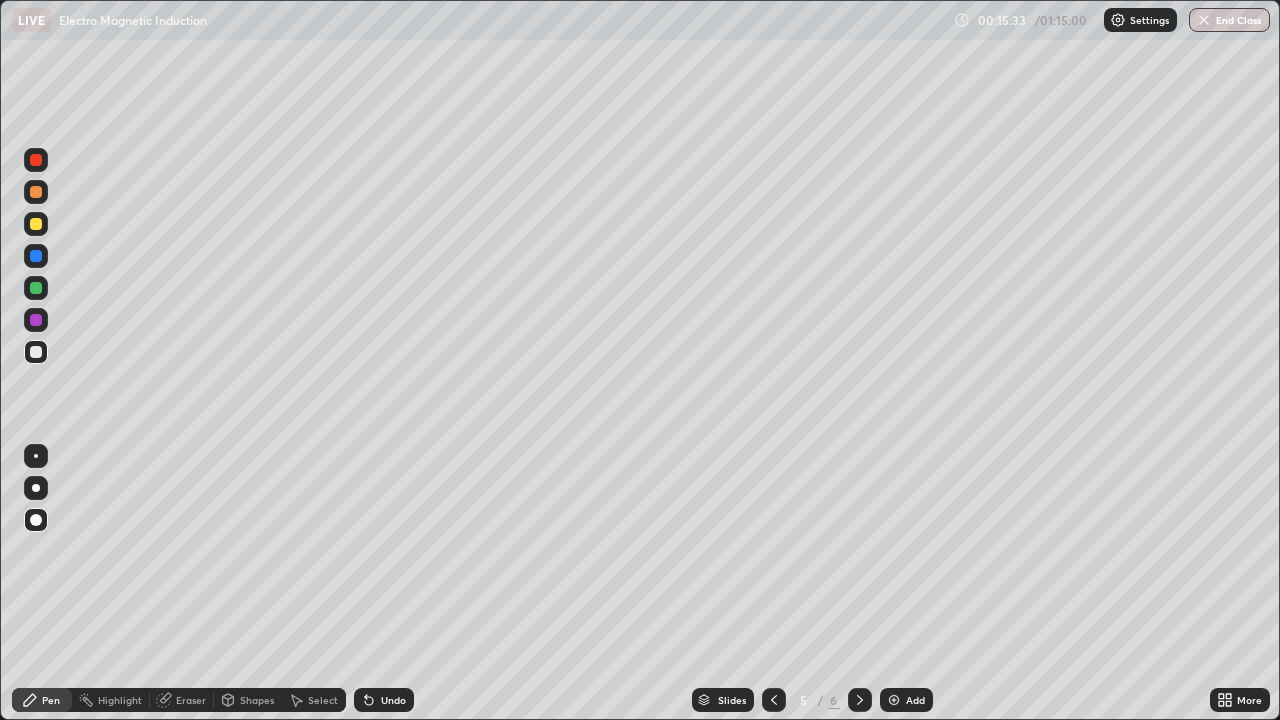 click at bounding box center [36, 160] 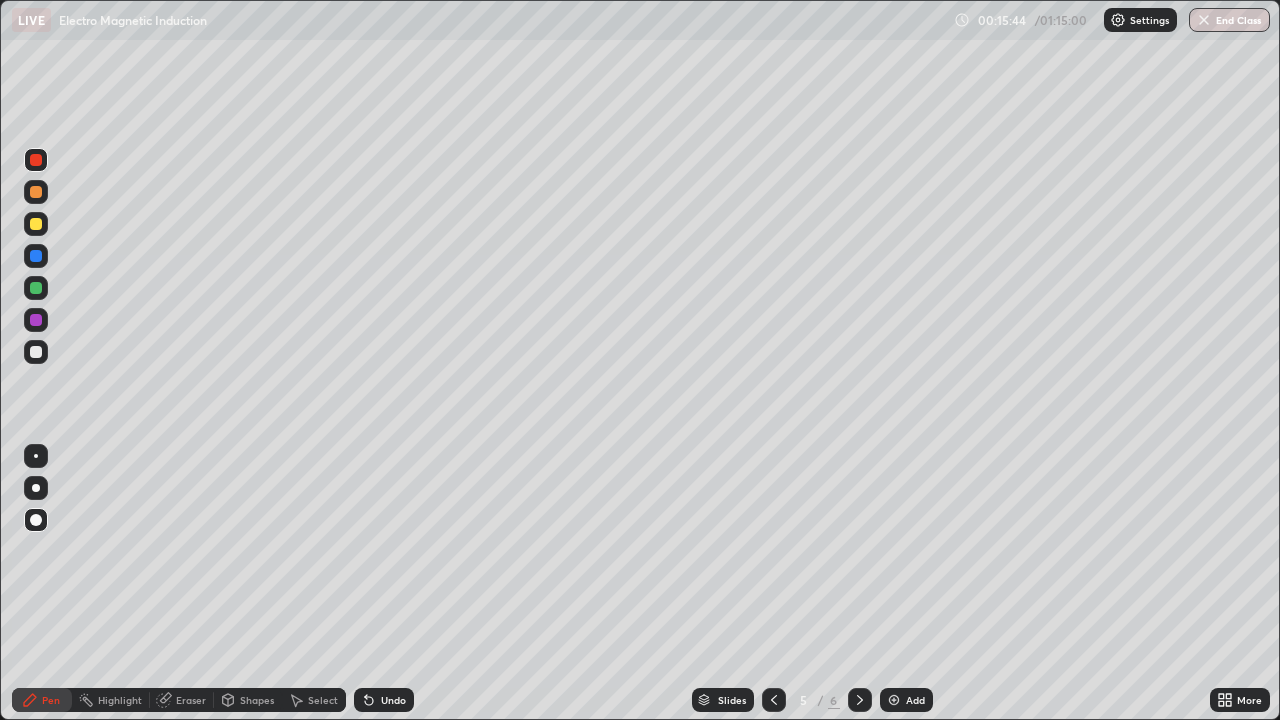 click on "Undo" at bounding box center (384, 700) 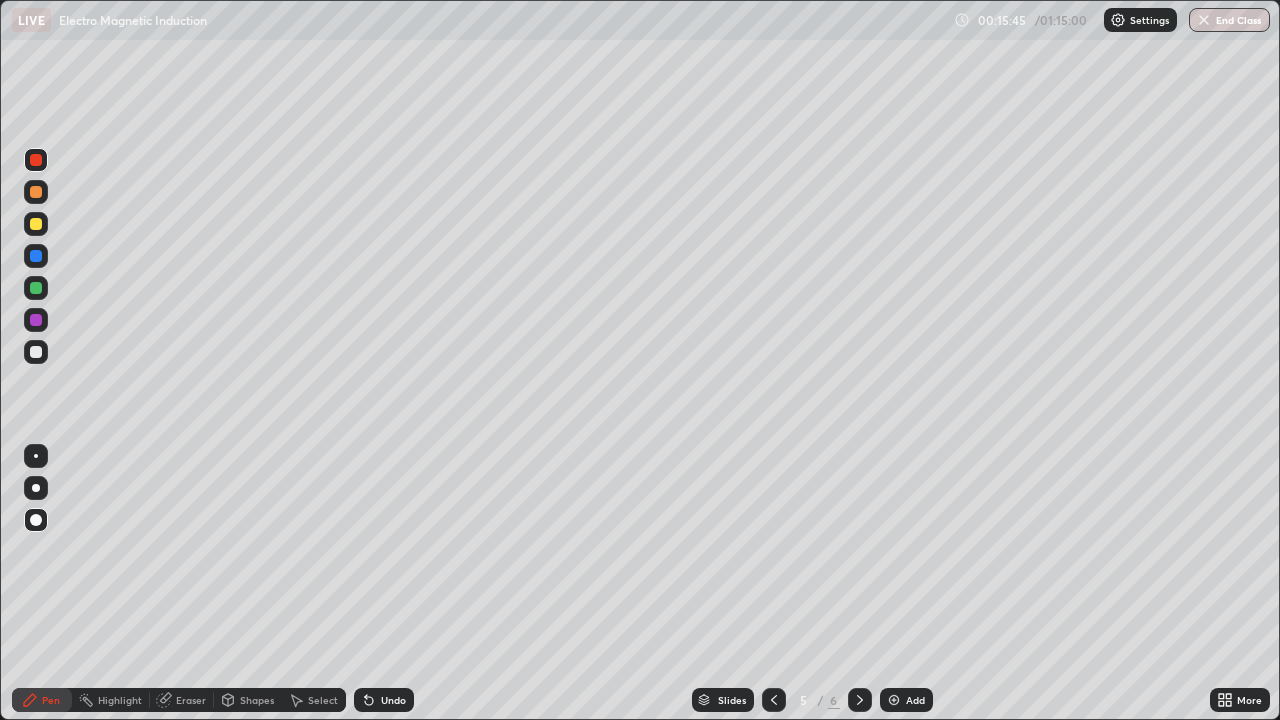click on "Undo" at bounding box center [384, 700] 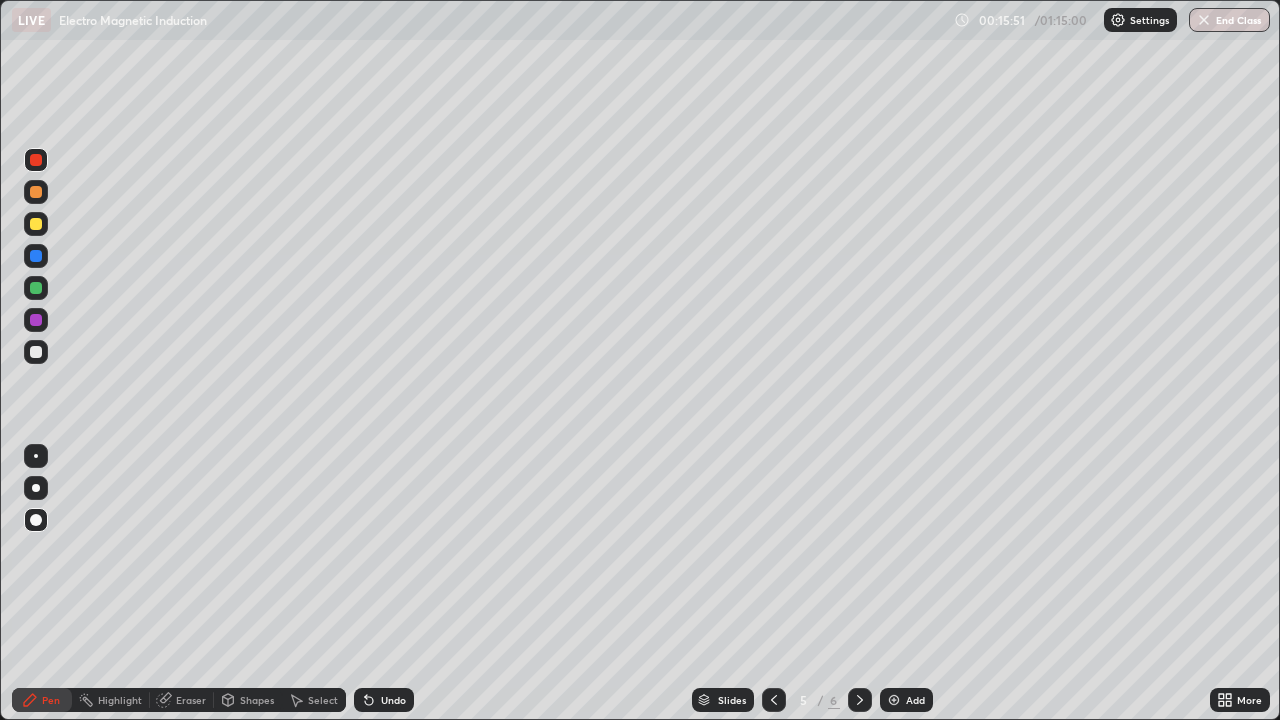 click 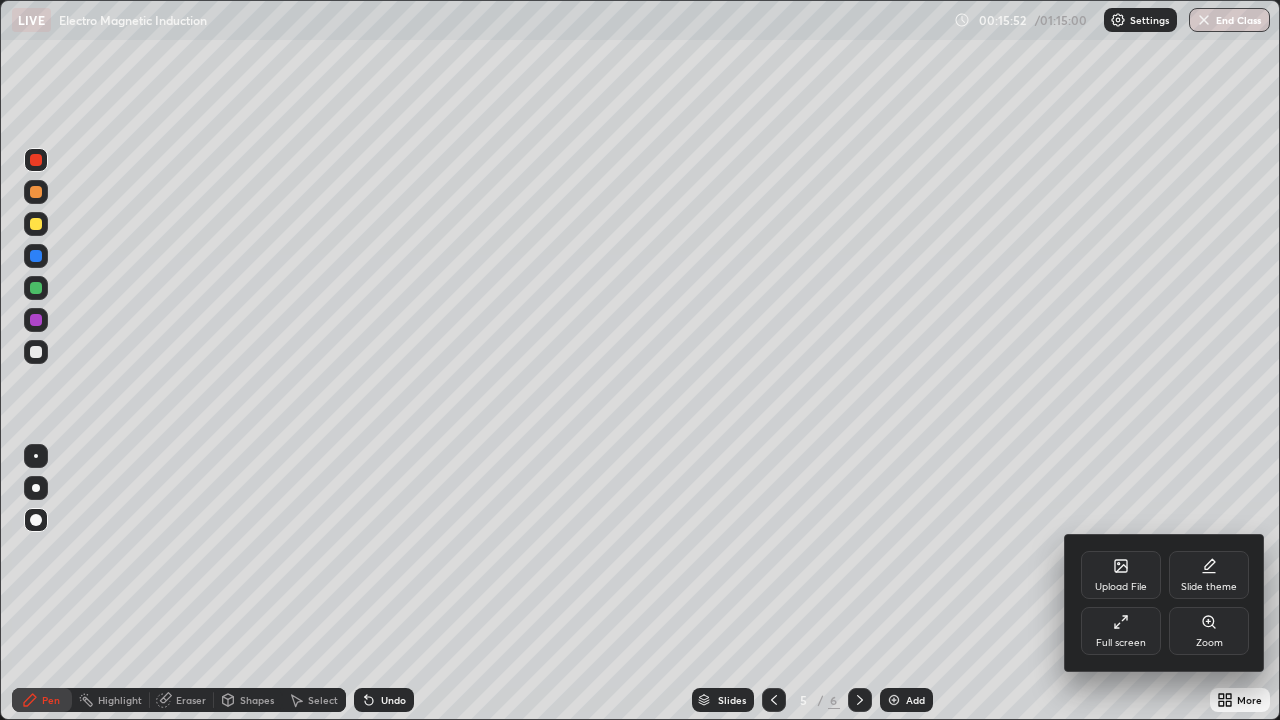 click on "Full screen" at bounding box center [1121, 631] 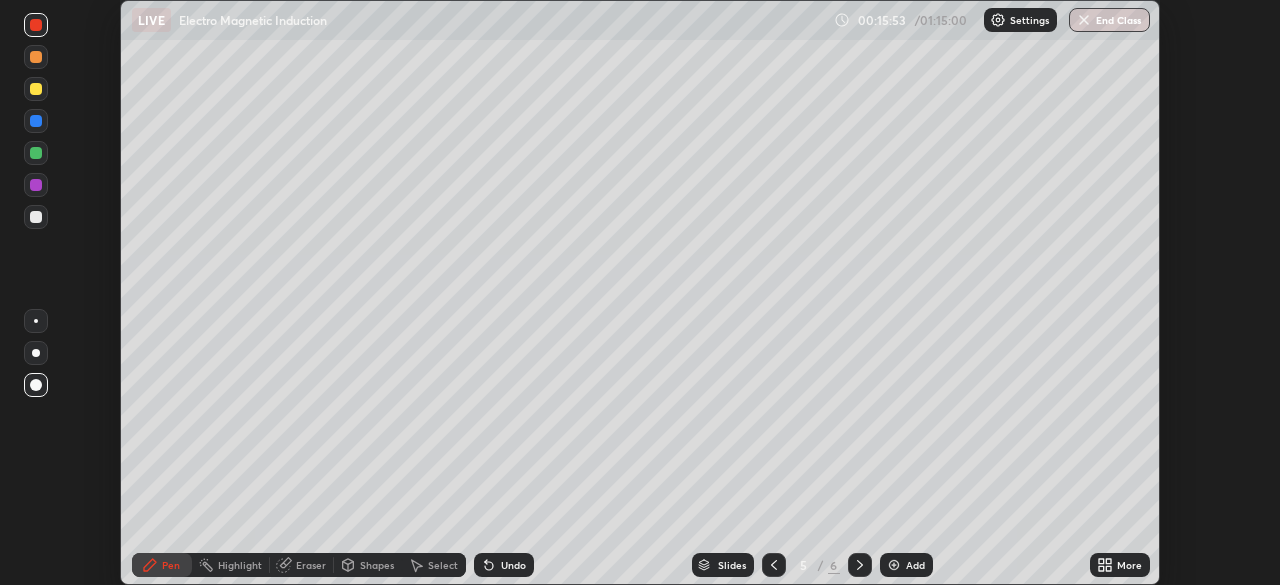 scroll, scrollTop: 585, scrollLeft: 1280, axis: both 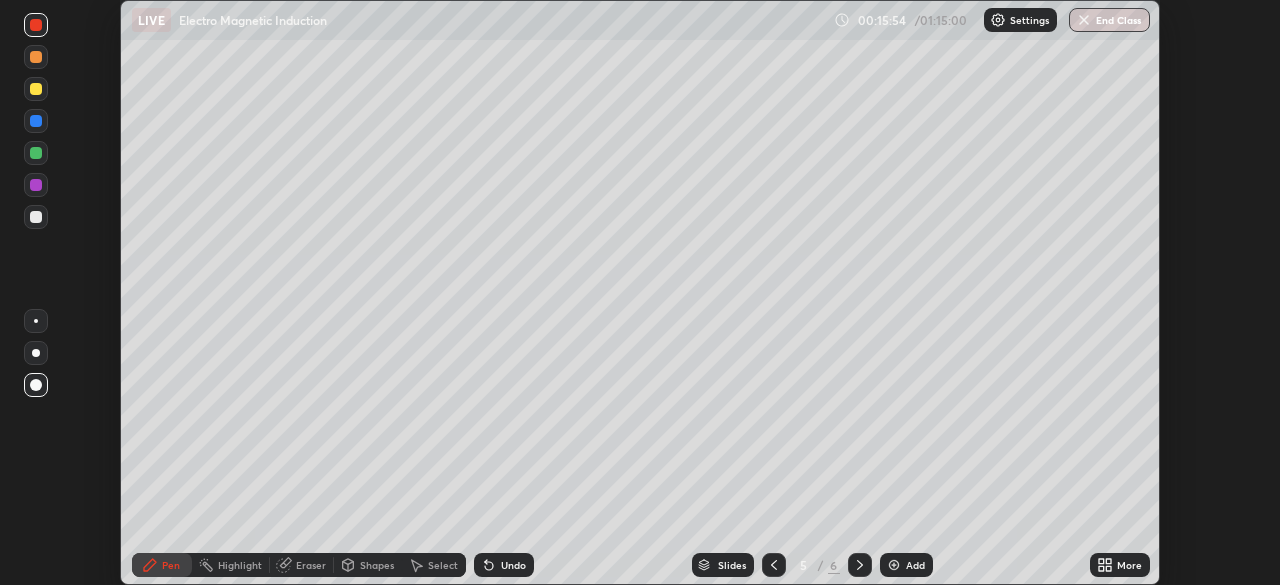 click 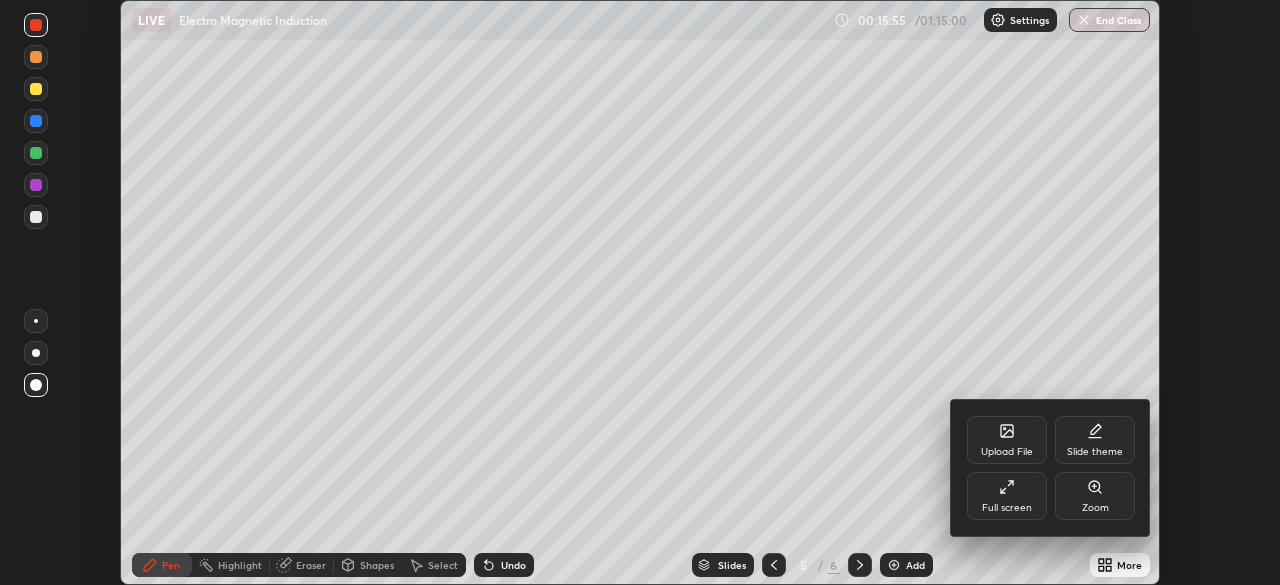 click 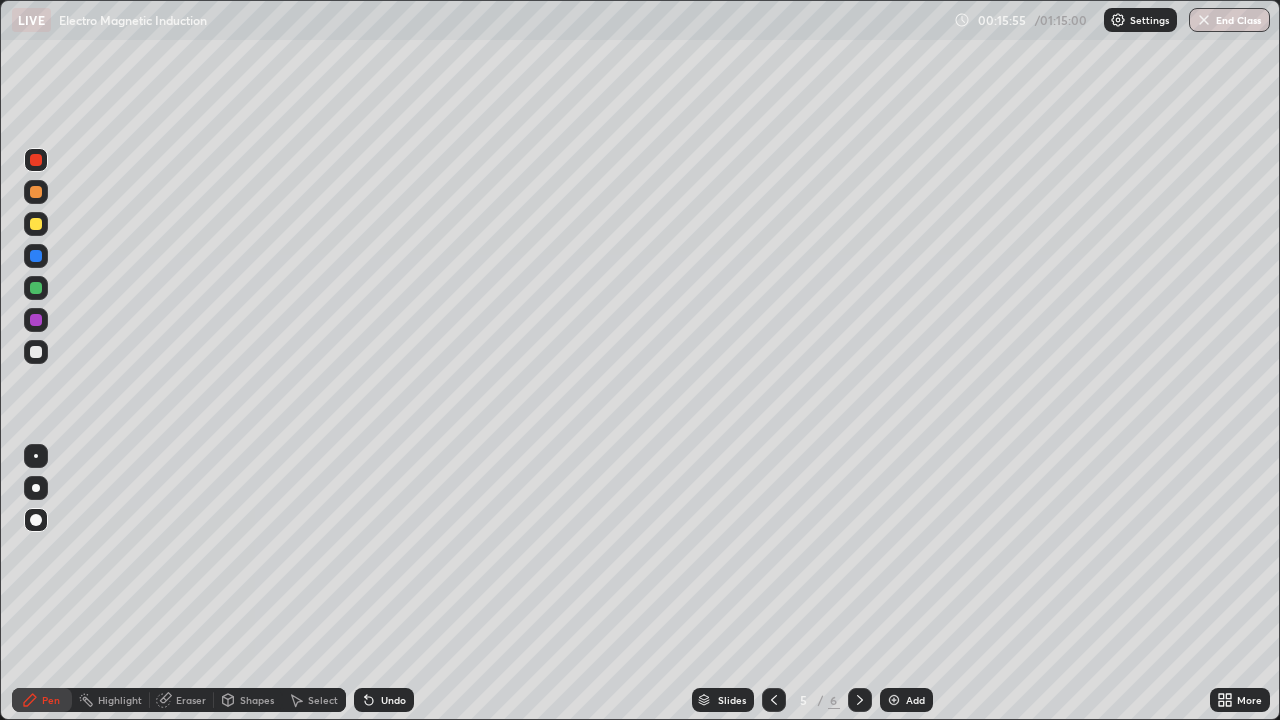 scroll, scrollTop: 99280, scrollLeft: 98720, axis: both 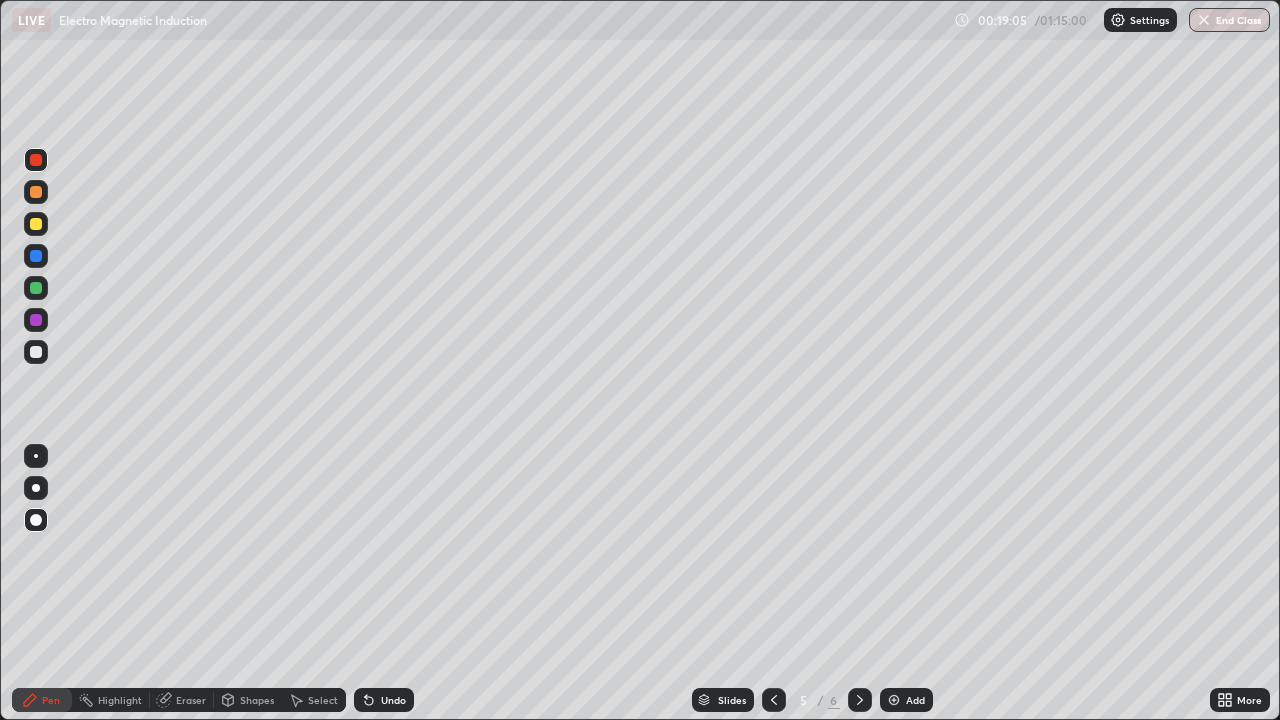 click 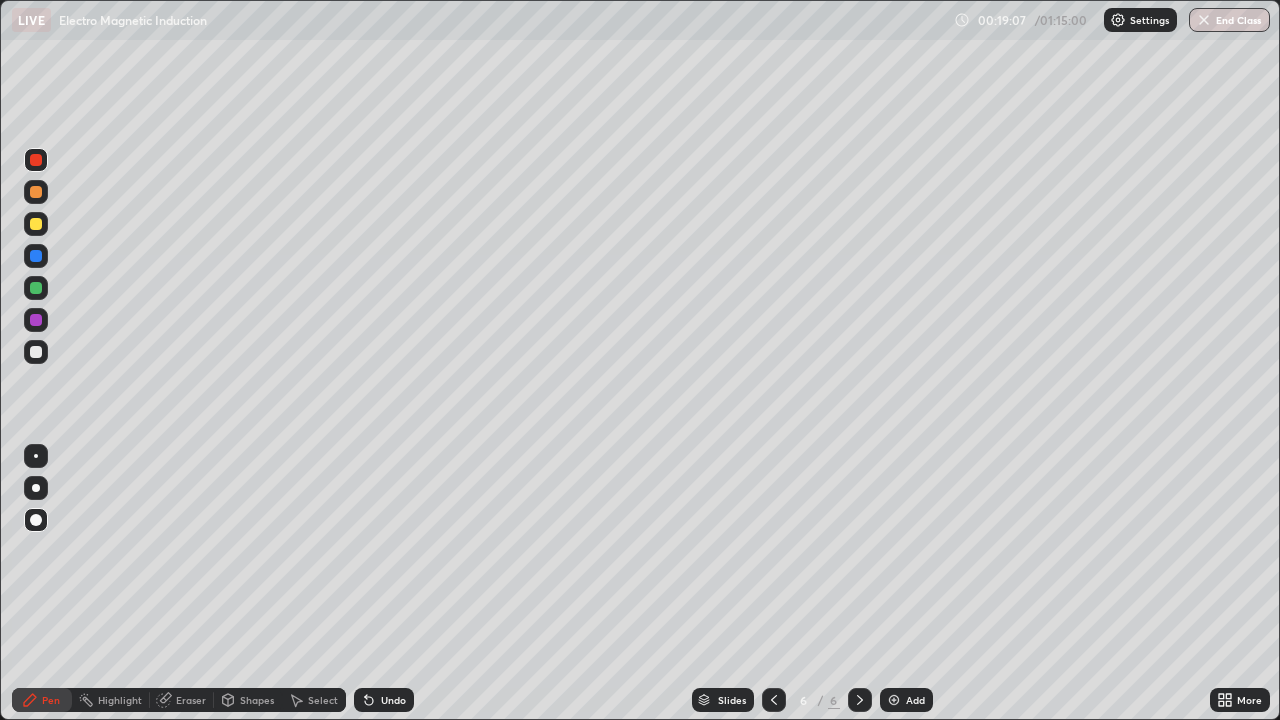 click at bounding box center (36, 352) 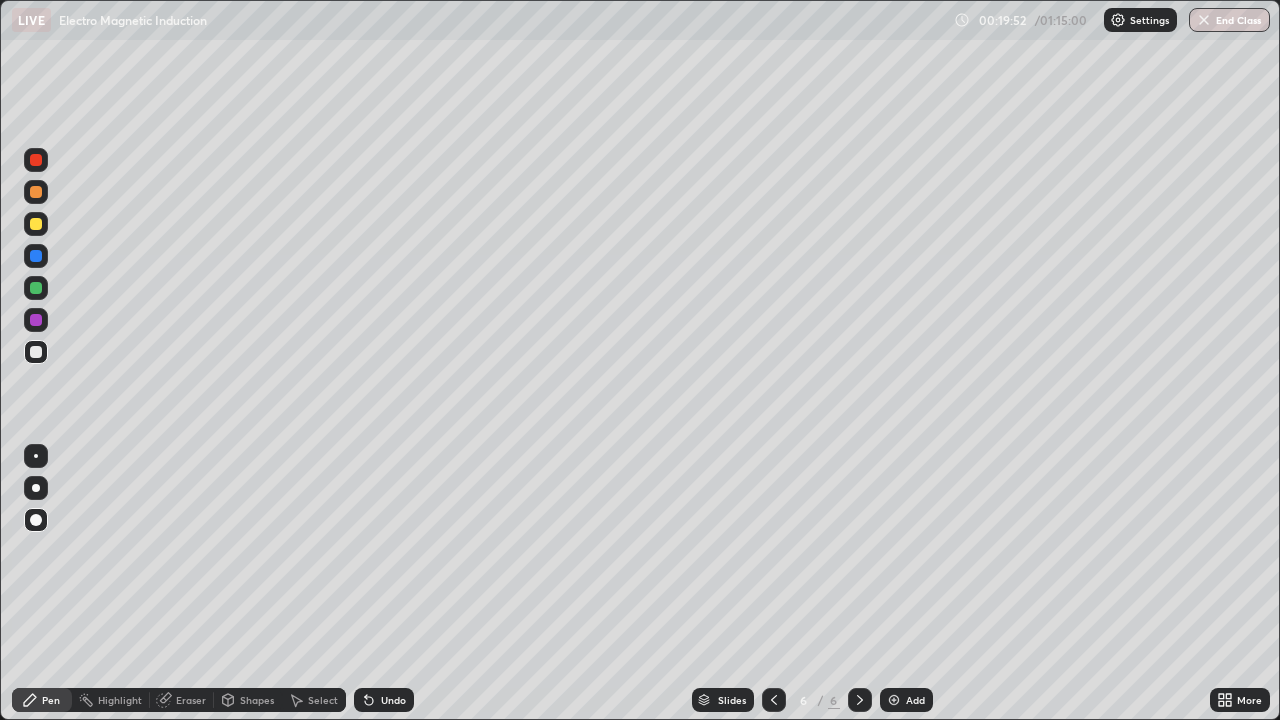 click at bounding box center [36, 224] 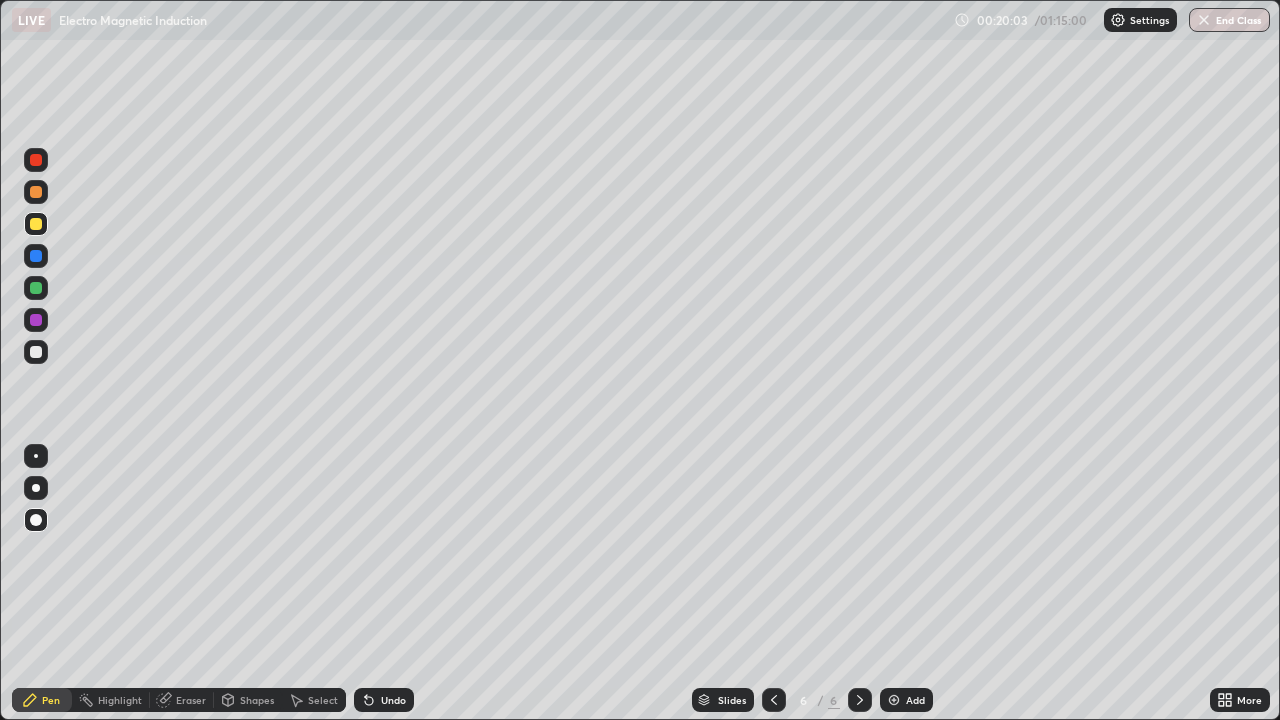 click 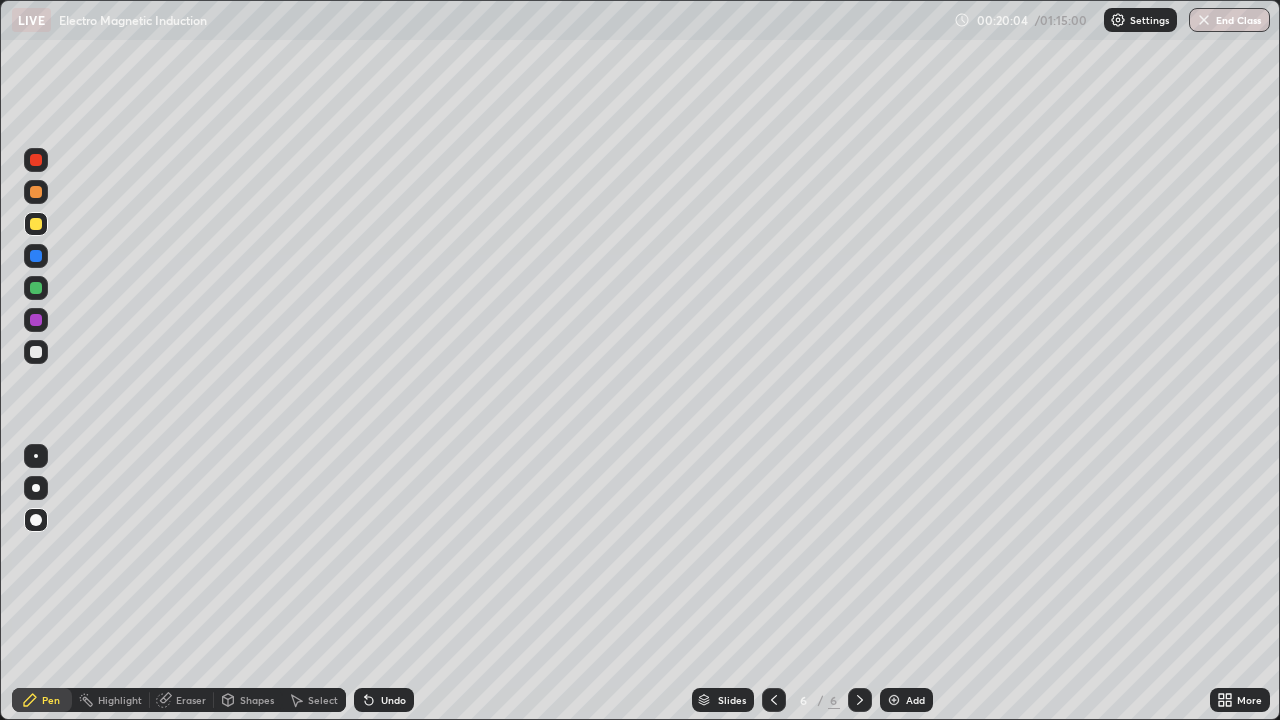 click on "Undo" at bounding box center [384, 700] 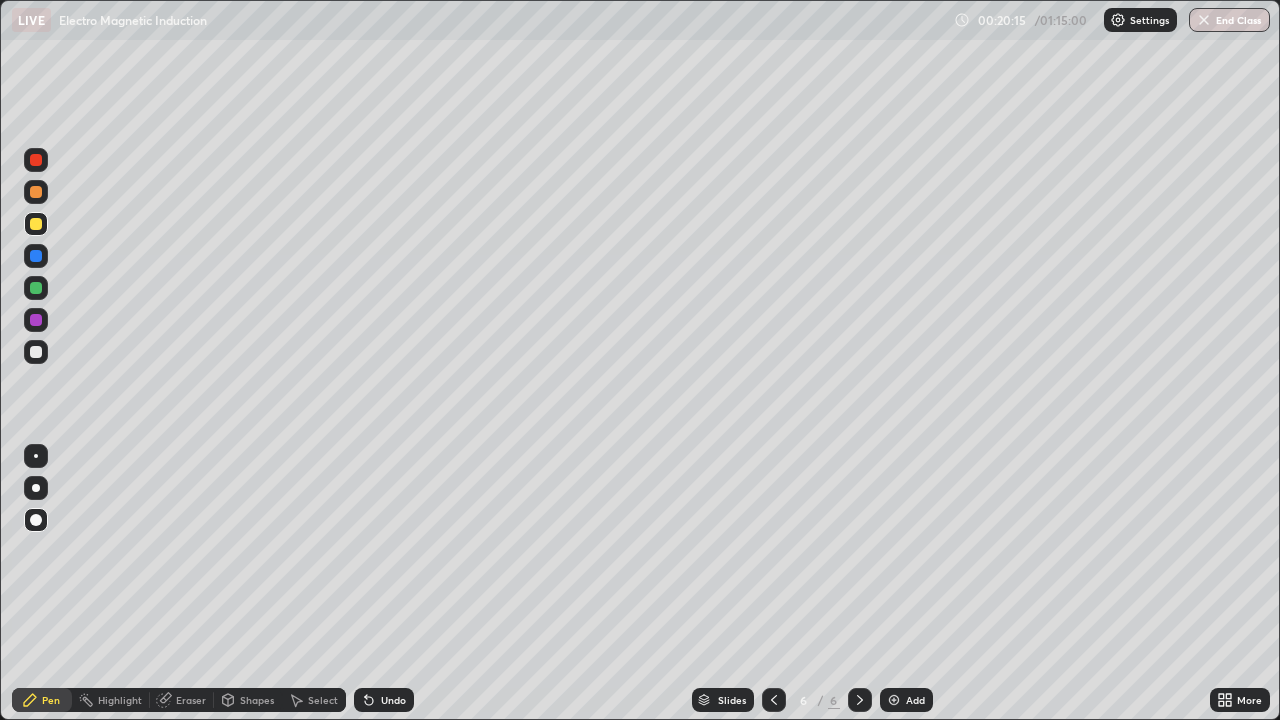 click at bounding box center [36, 160] 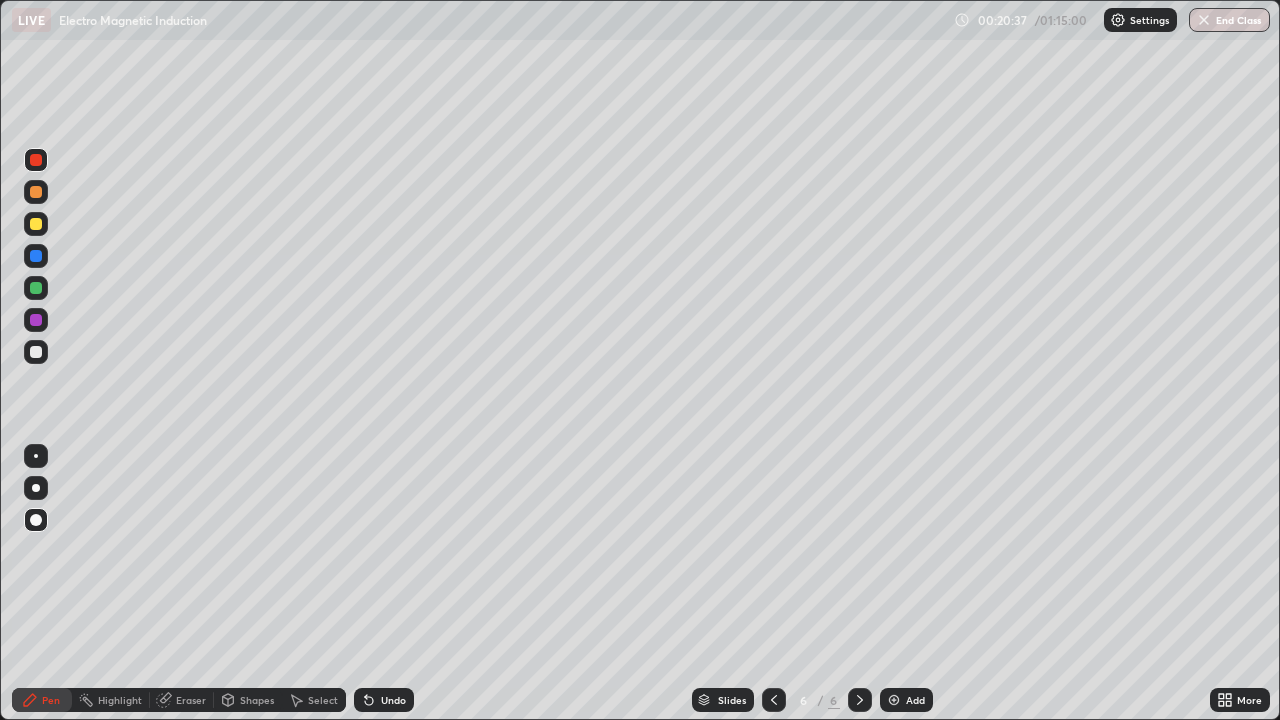 click at bounding box center [36, 352] 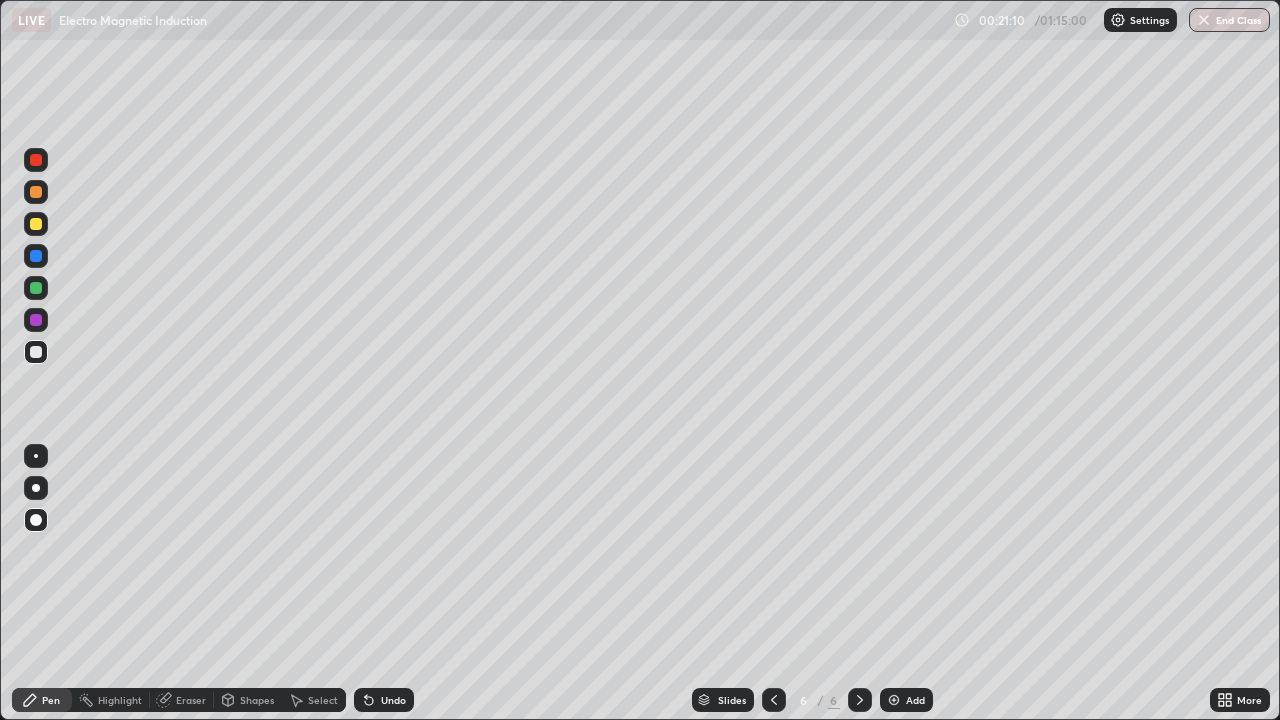click 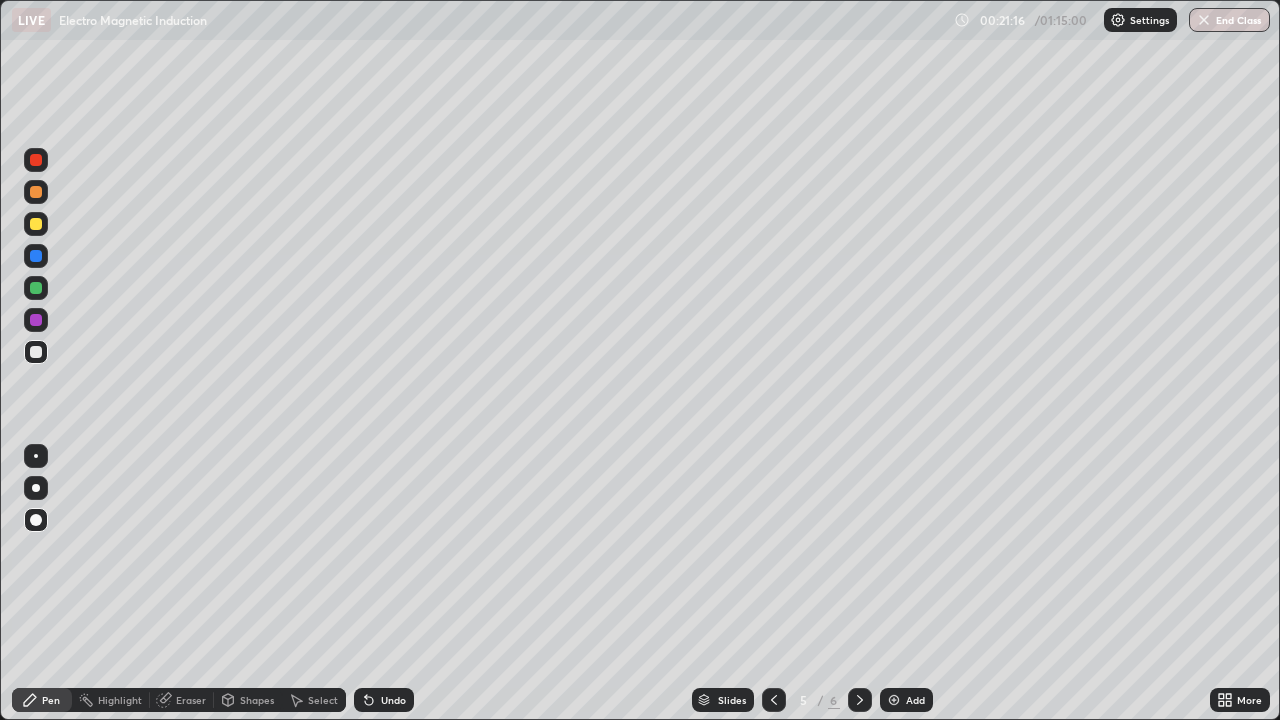 click 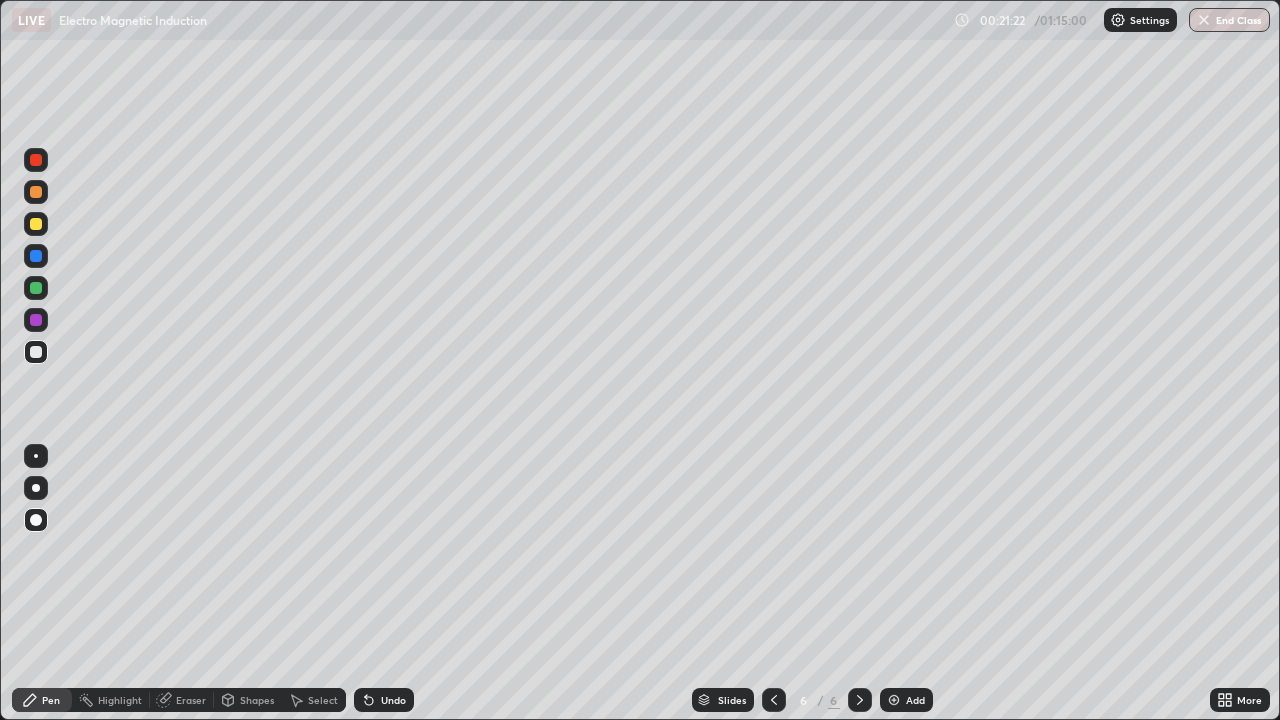 click at bounding box center (36, 288) 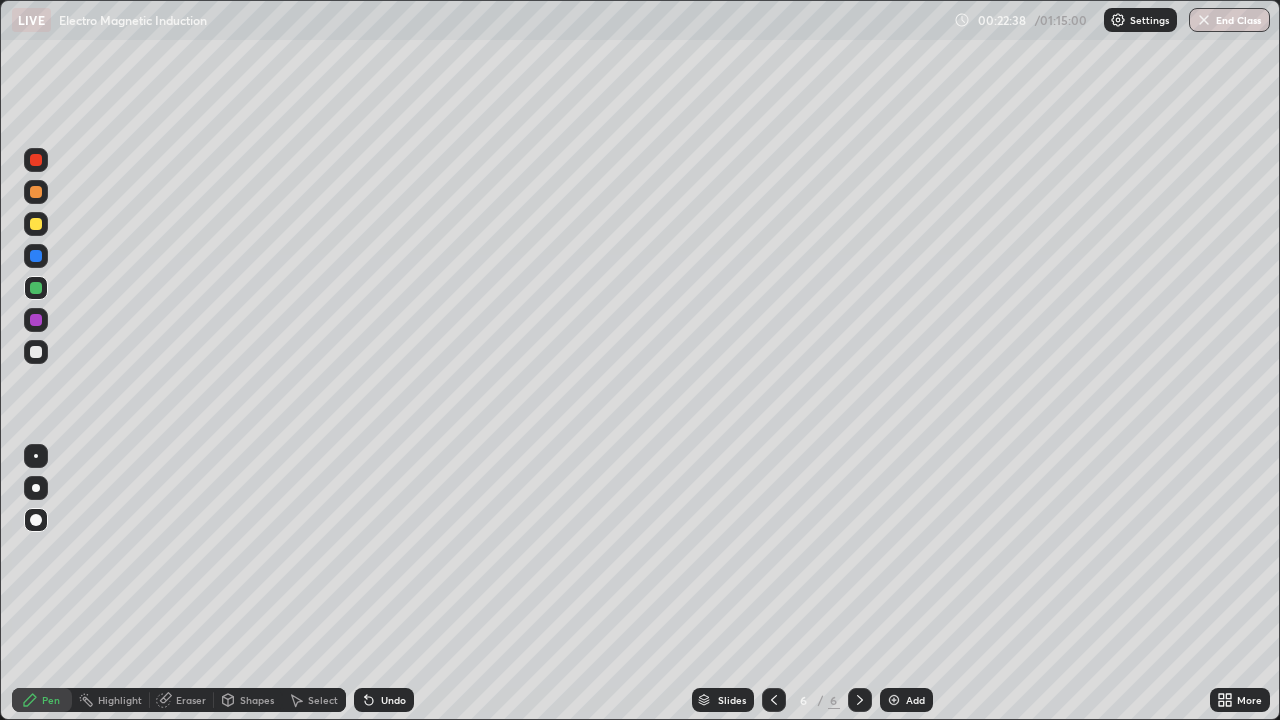 click at bounding box center (36, 352) 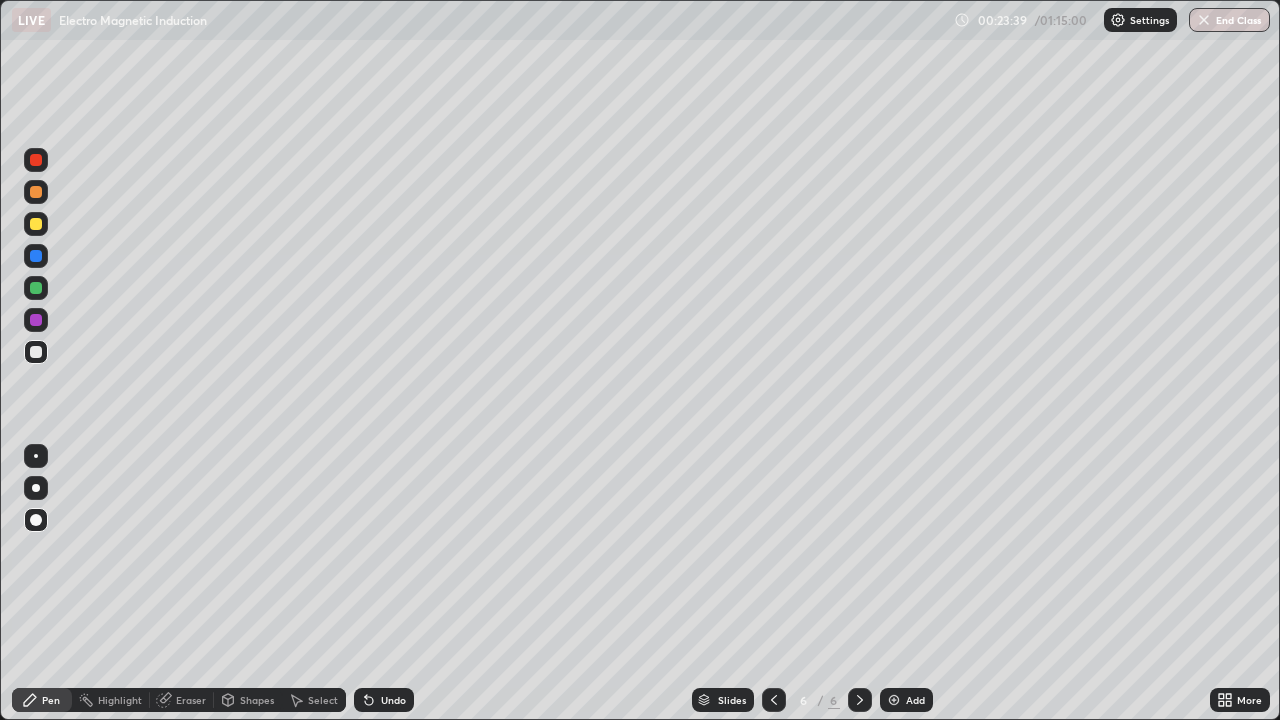 click at bounding box center (774, 700) 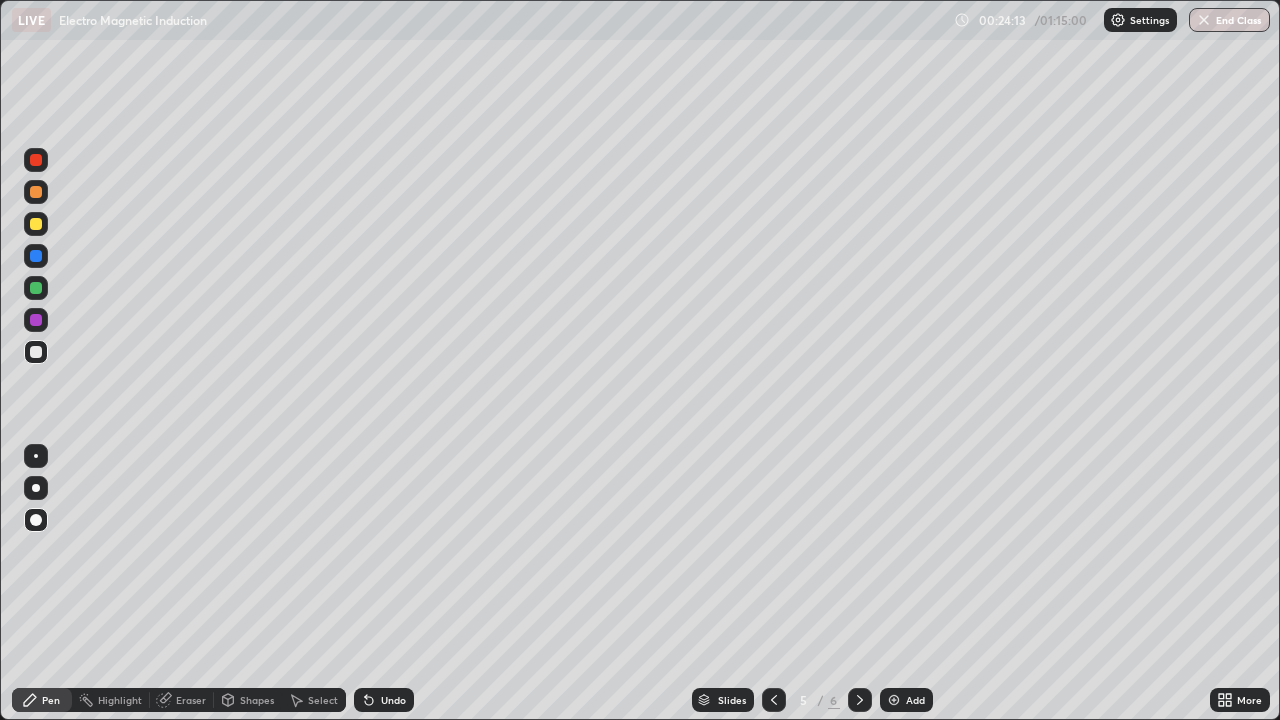 click 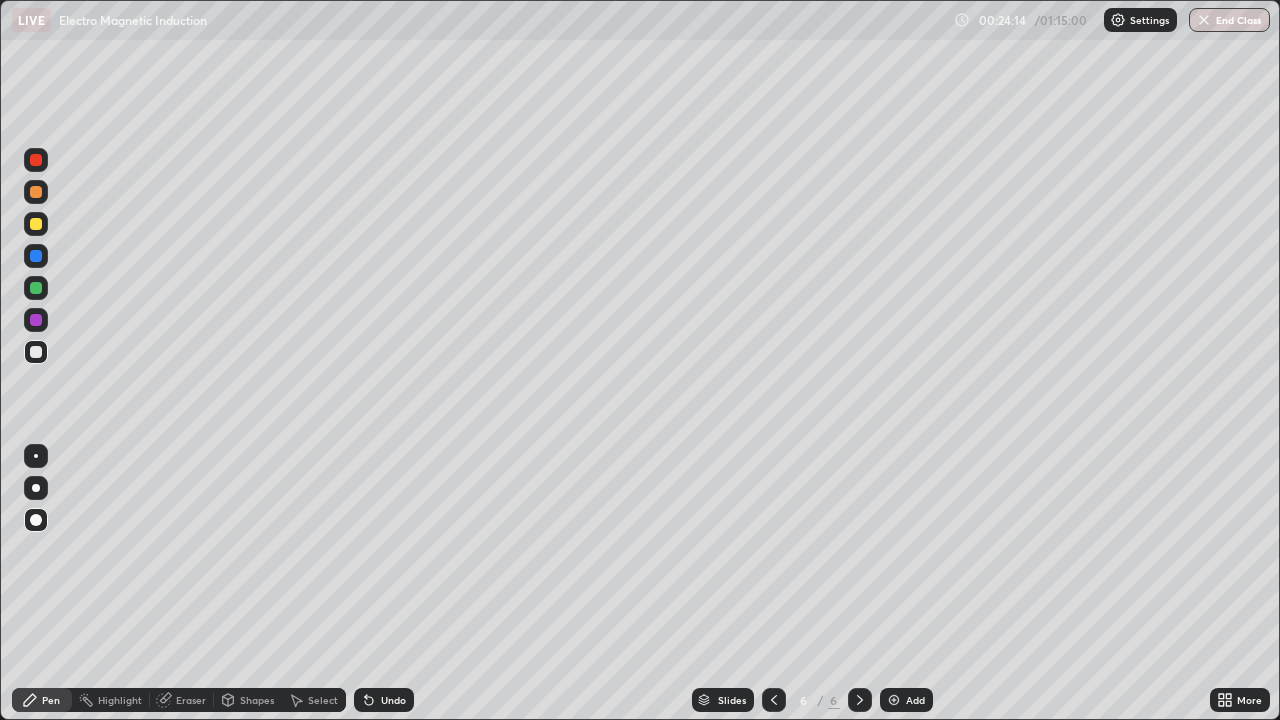 click 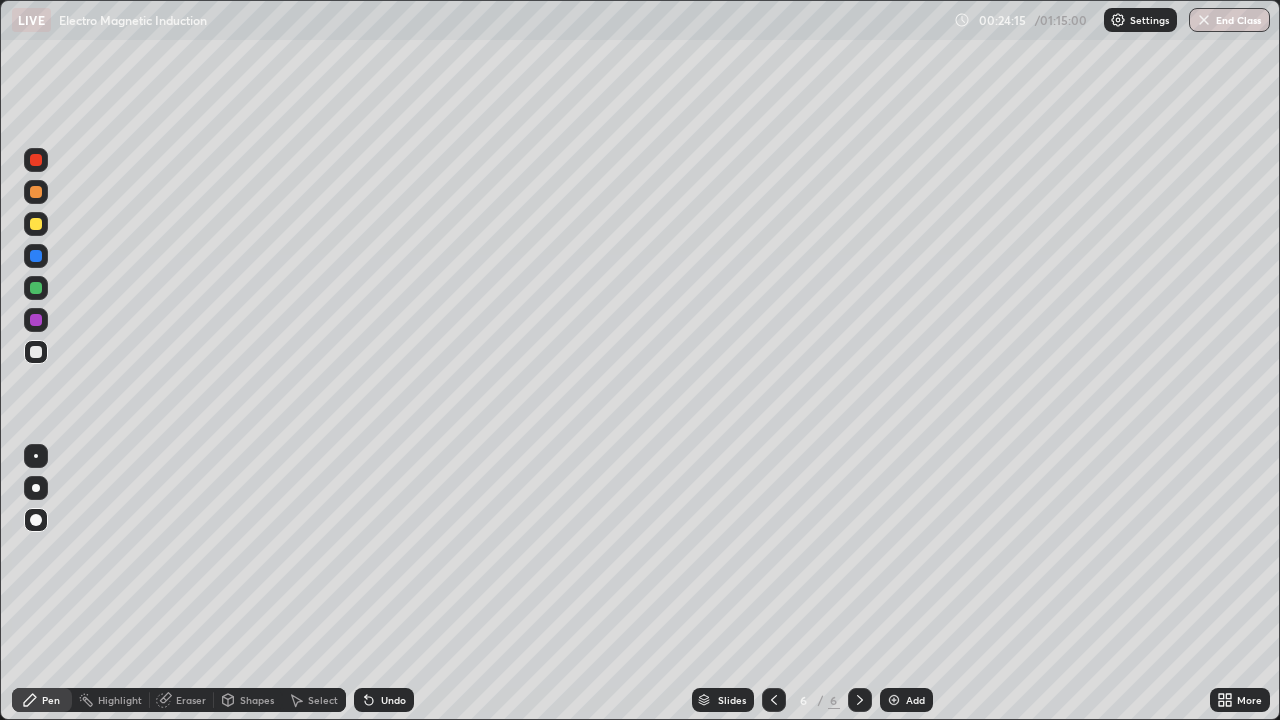 click on "Add" at bounding box center (906, 700) 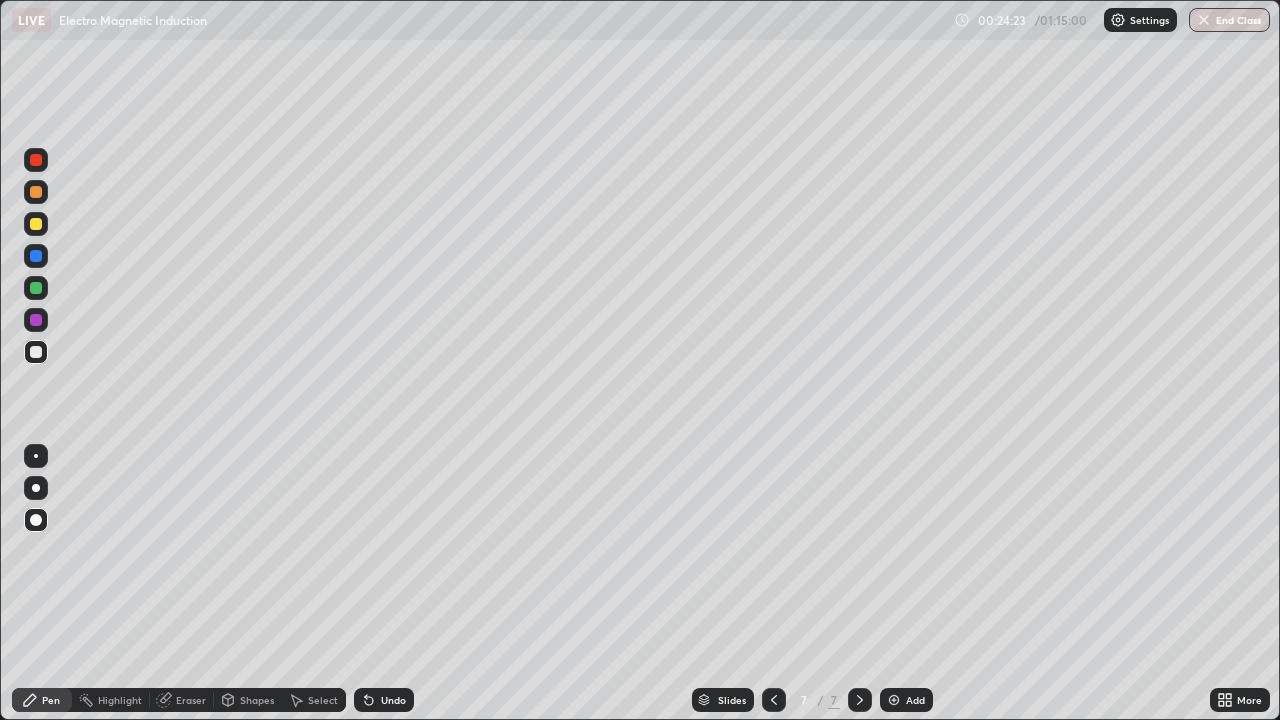 click on "Undo" at bounding box center (393, 700) 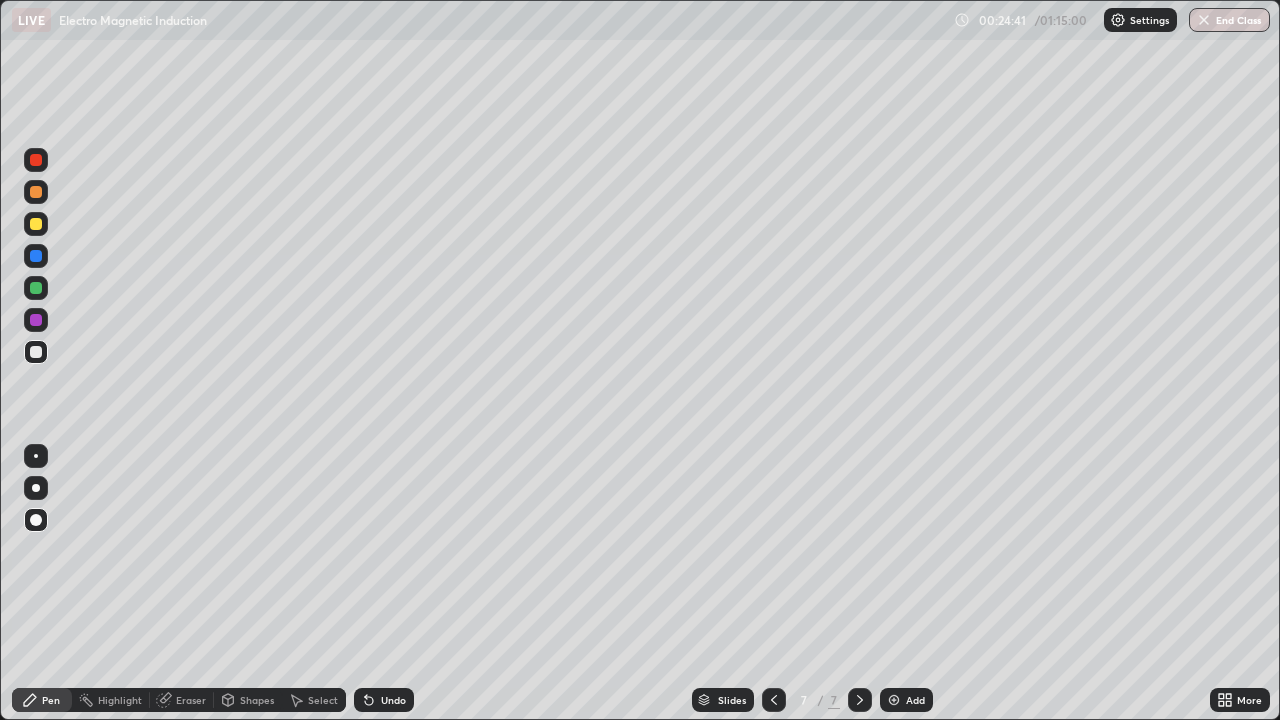 click at bounding box center [36, 192] 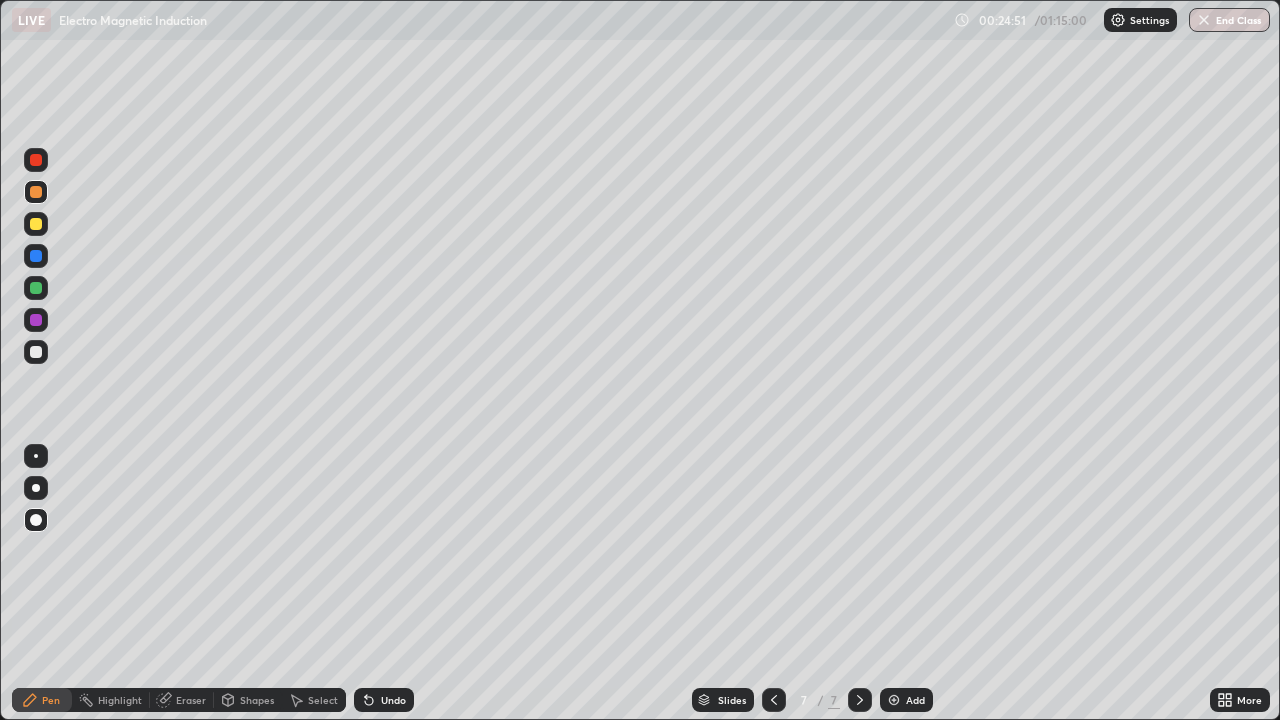 click 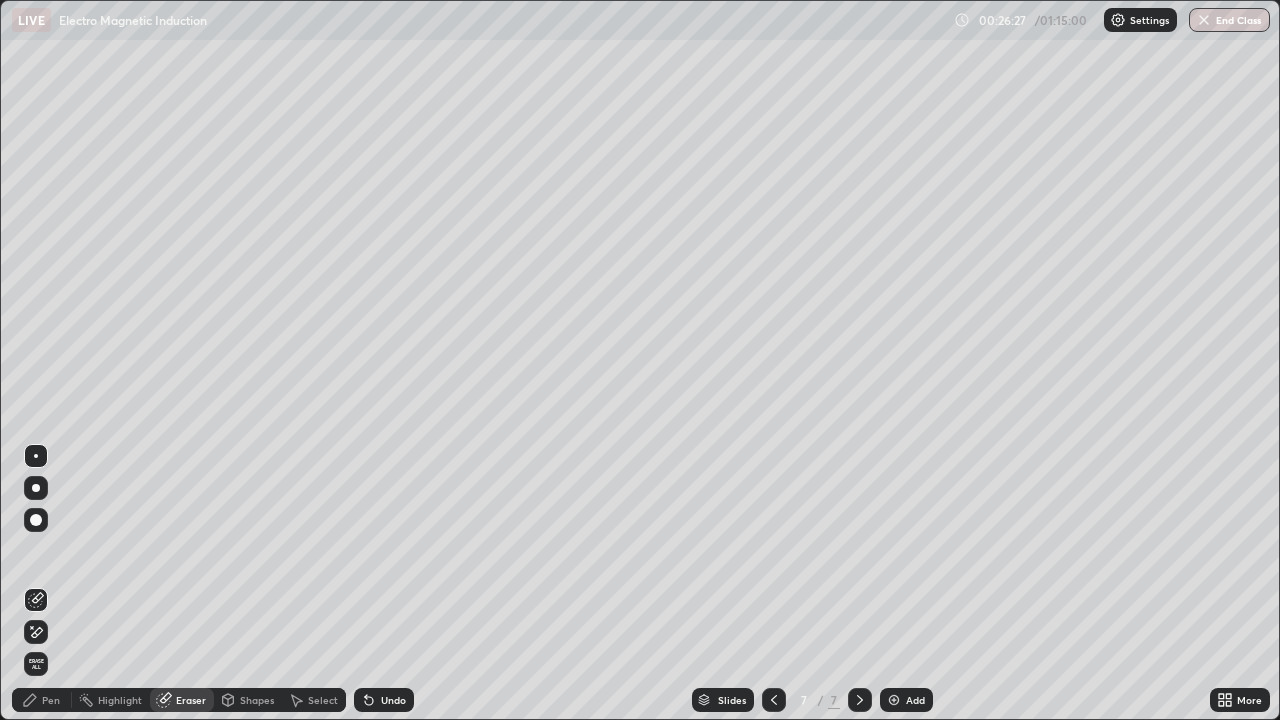 click on "Pen" at bounding box center [51, 700] 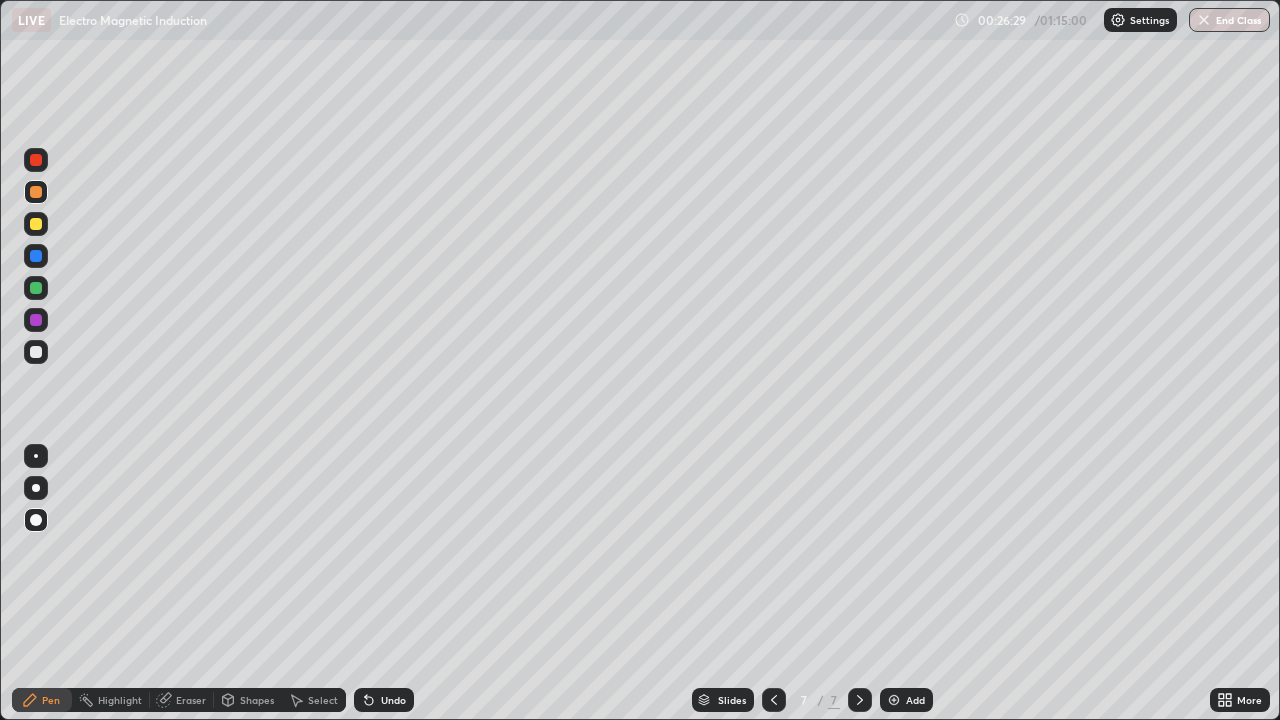 click at bounding box center (36, 160) 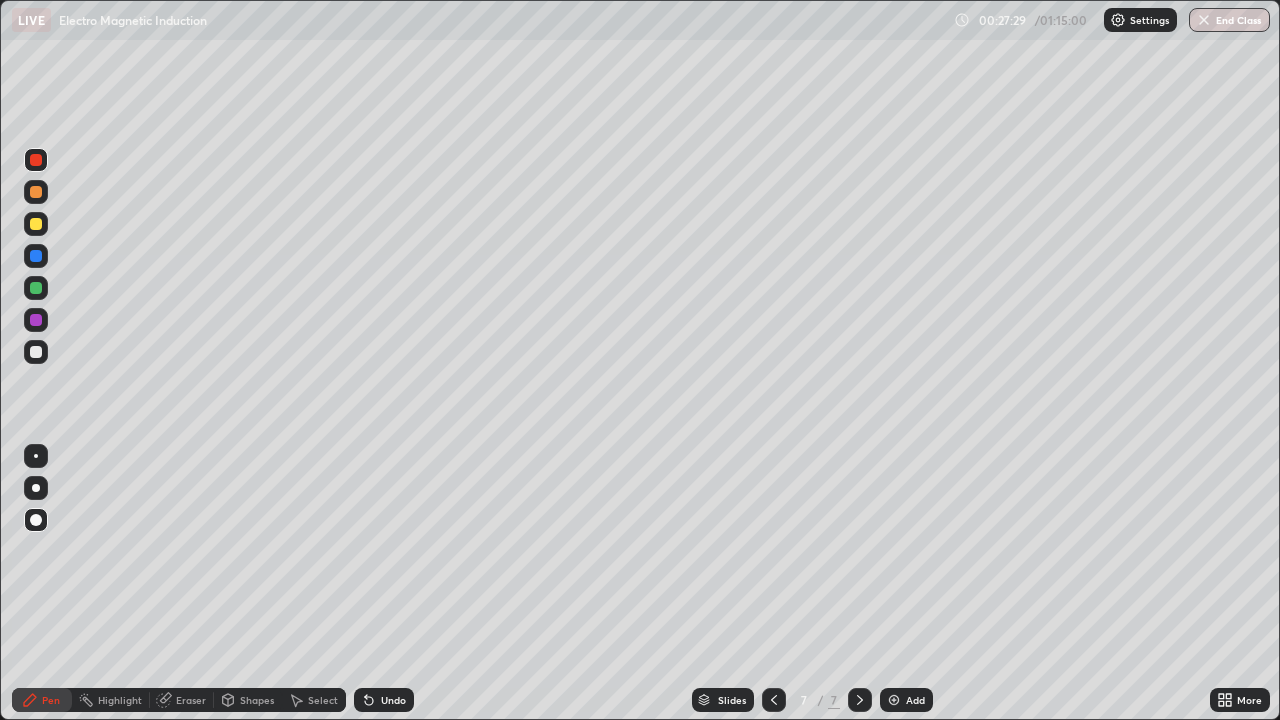 click at bounding box center (36, 352) 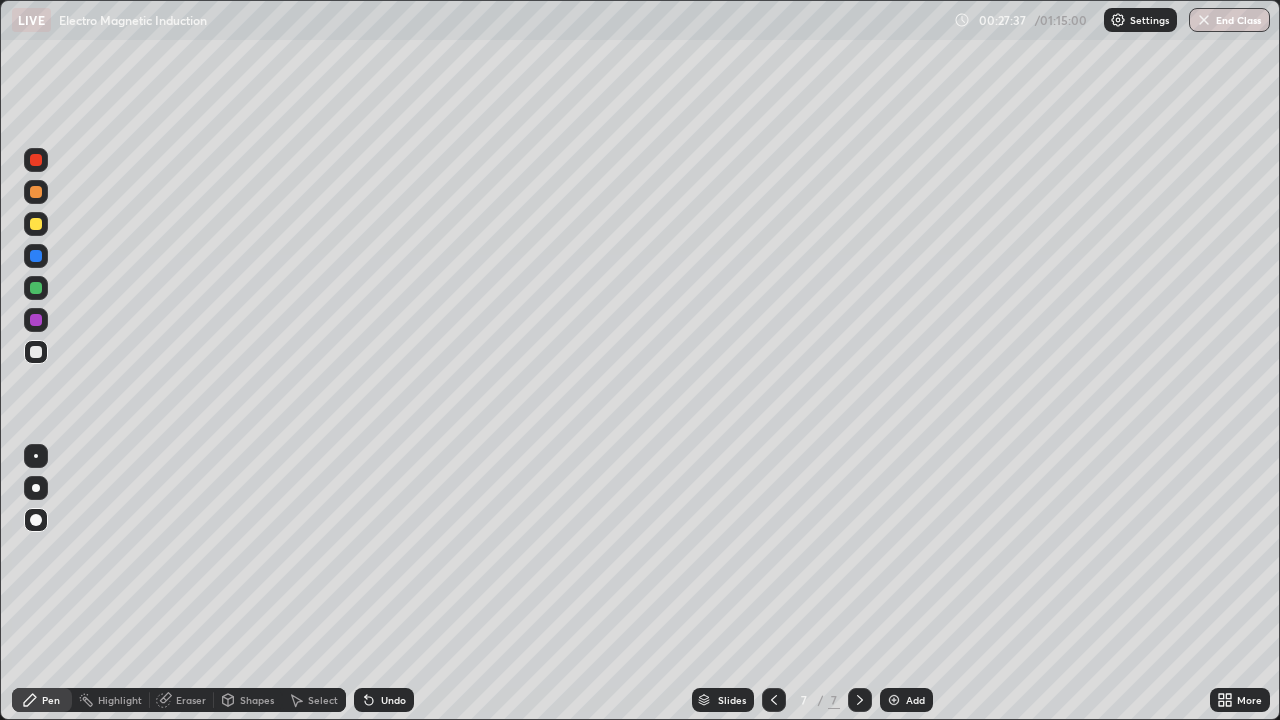 click on "Eraser" at bounding box center [182, 700] 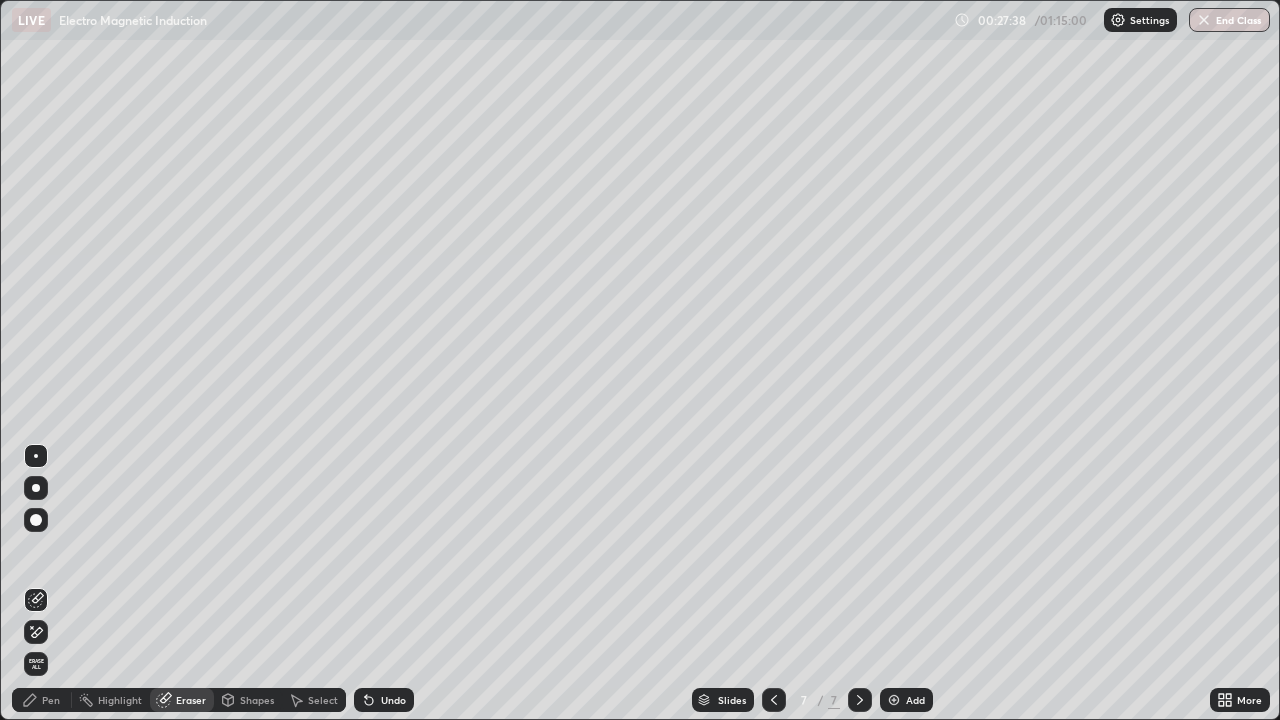 click 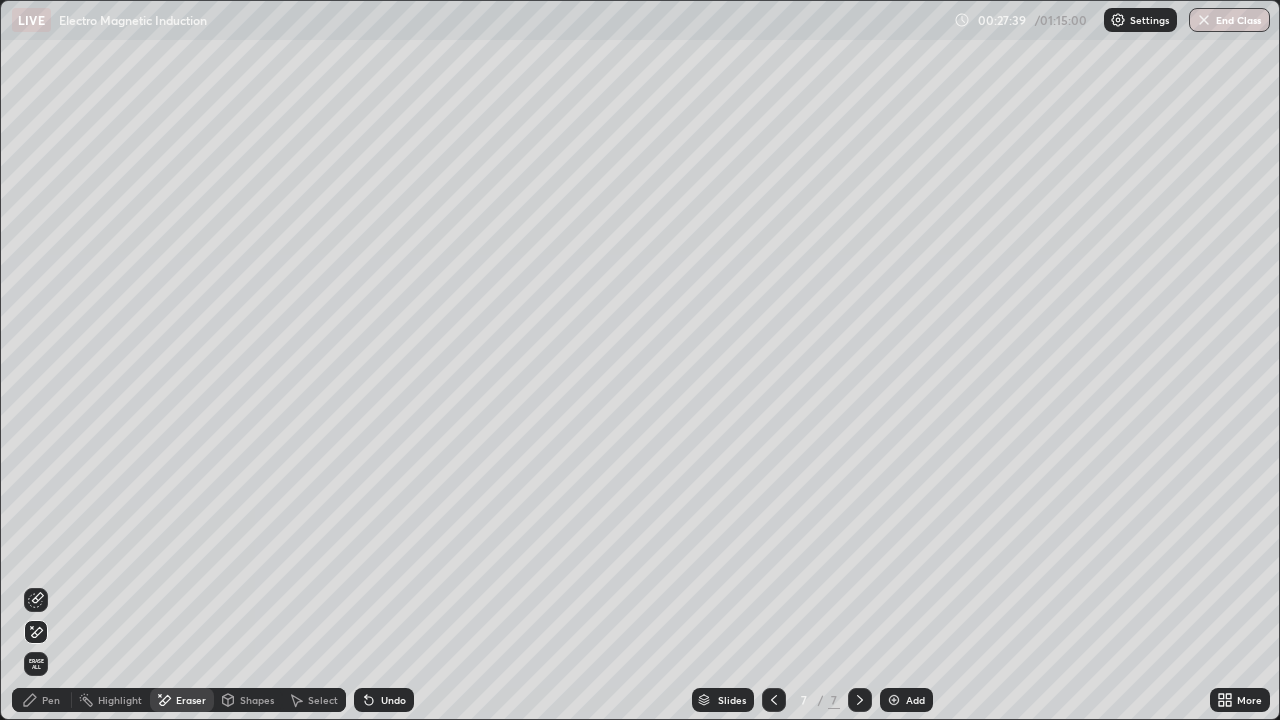 click on "Pen" at bounding box center (51, 700) 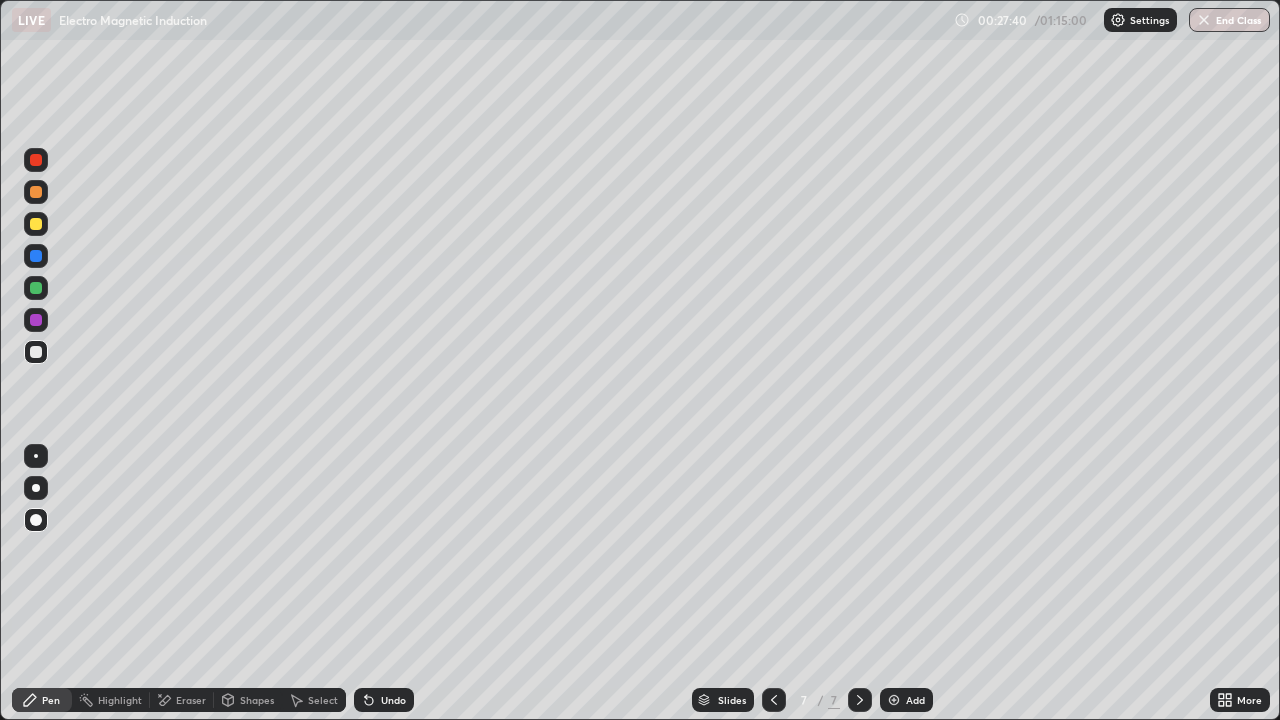 click at bounding box center (36, 192) 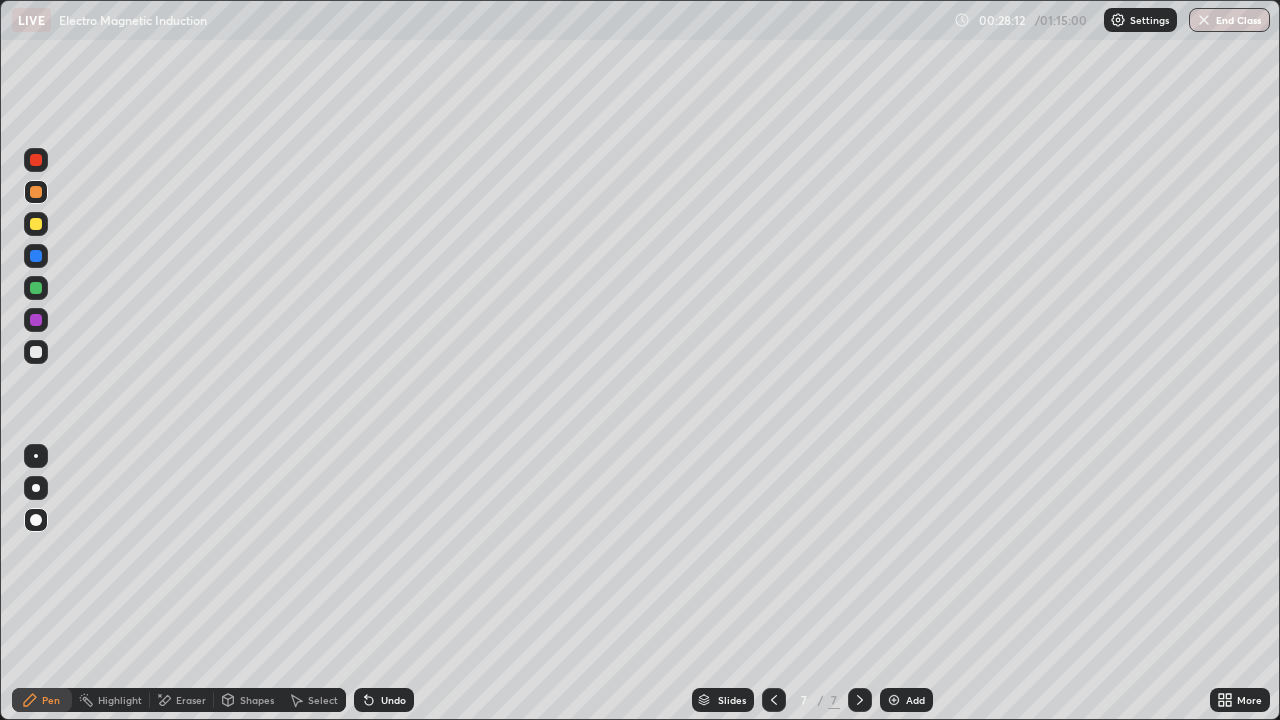 click at bounding box center [36, 224] 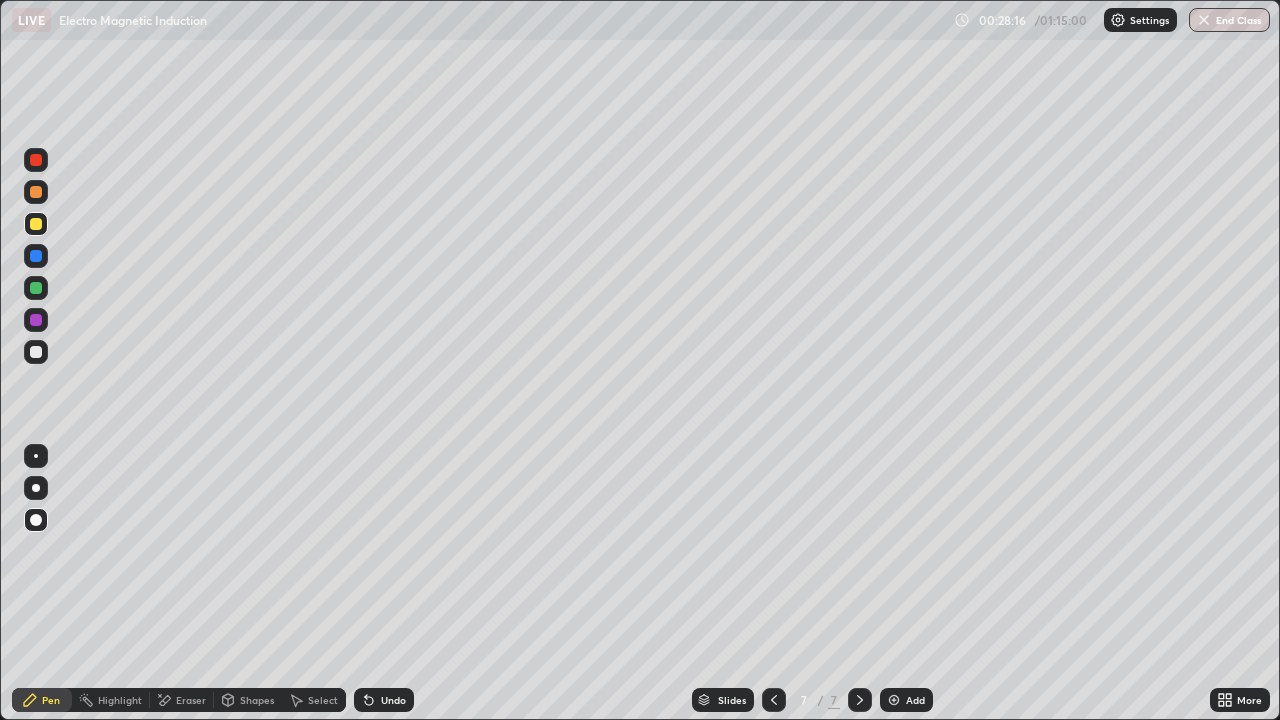 click on "Undo" at bounding box center (393, 700) 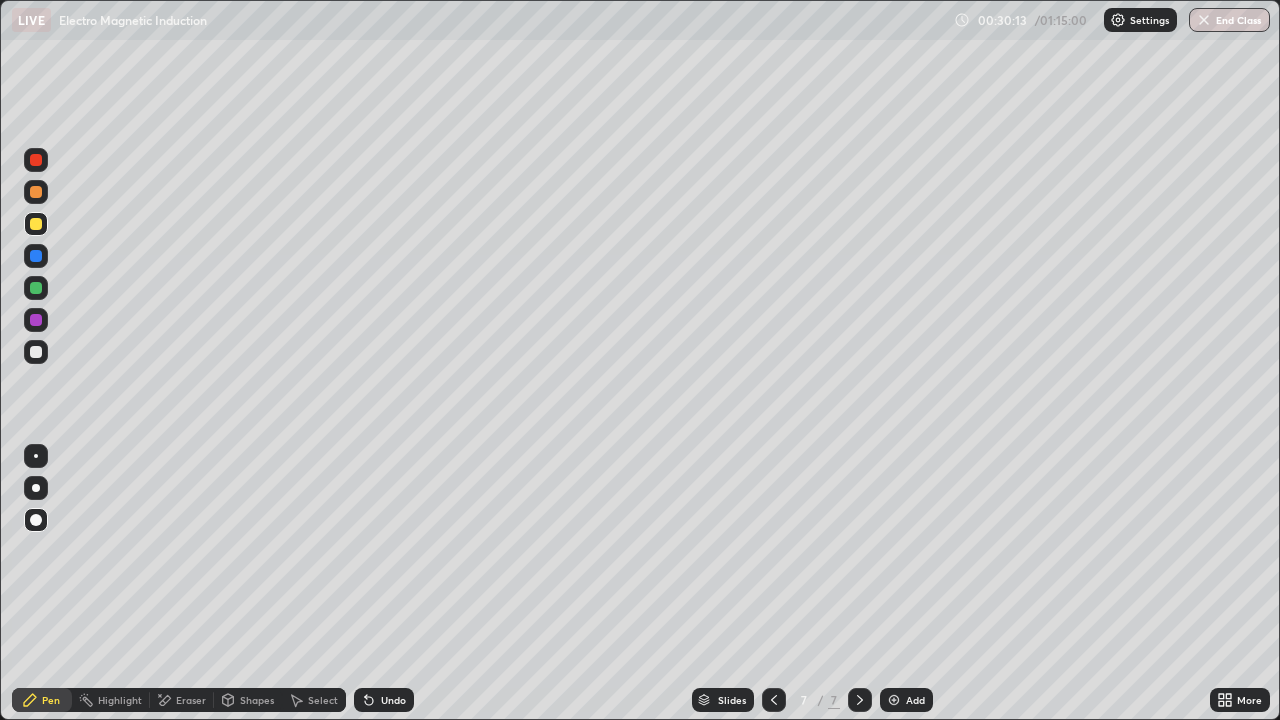 click at bounding box center (36, 288) 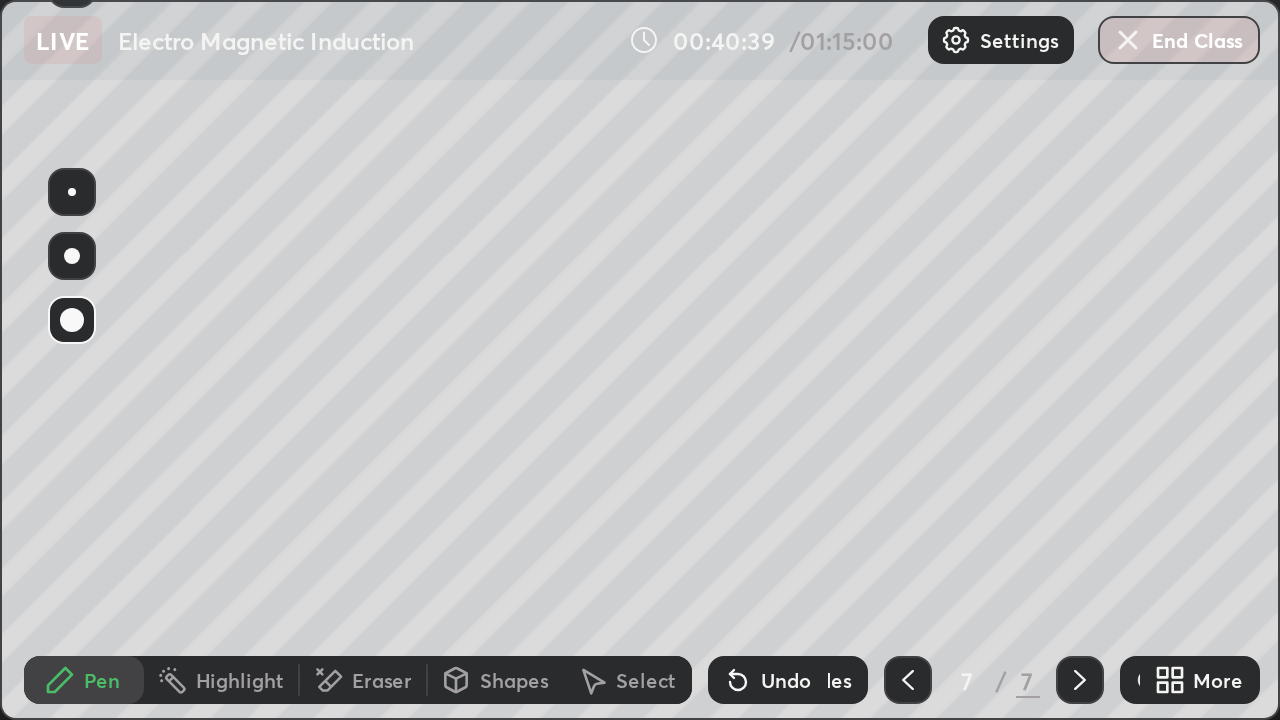 scroll, scrollTop: 720, scrollLeft: 1280, axis: both 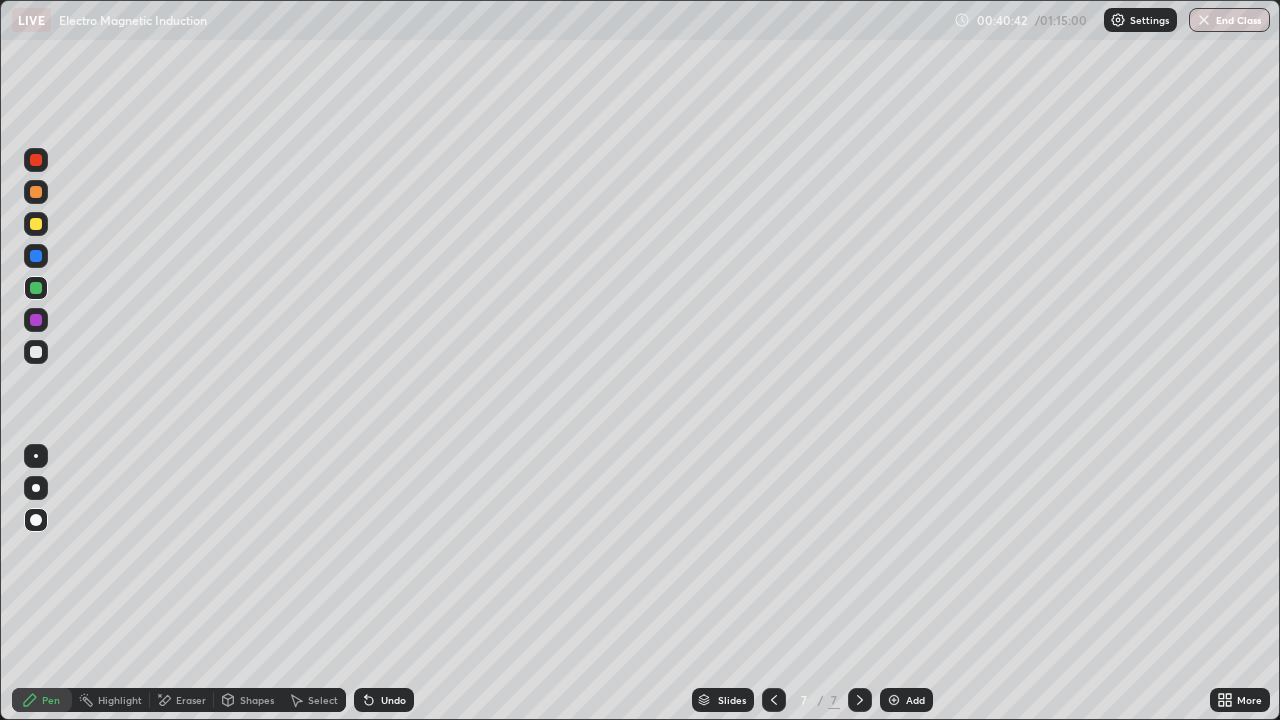 click at bounding box center [894, 700] 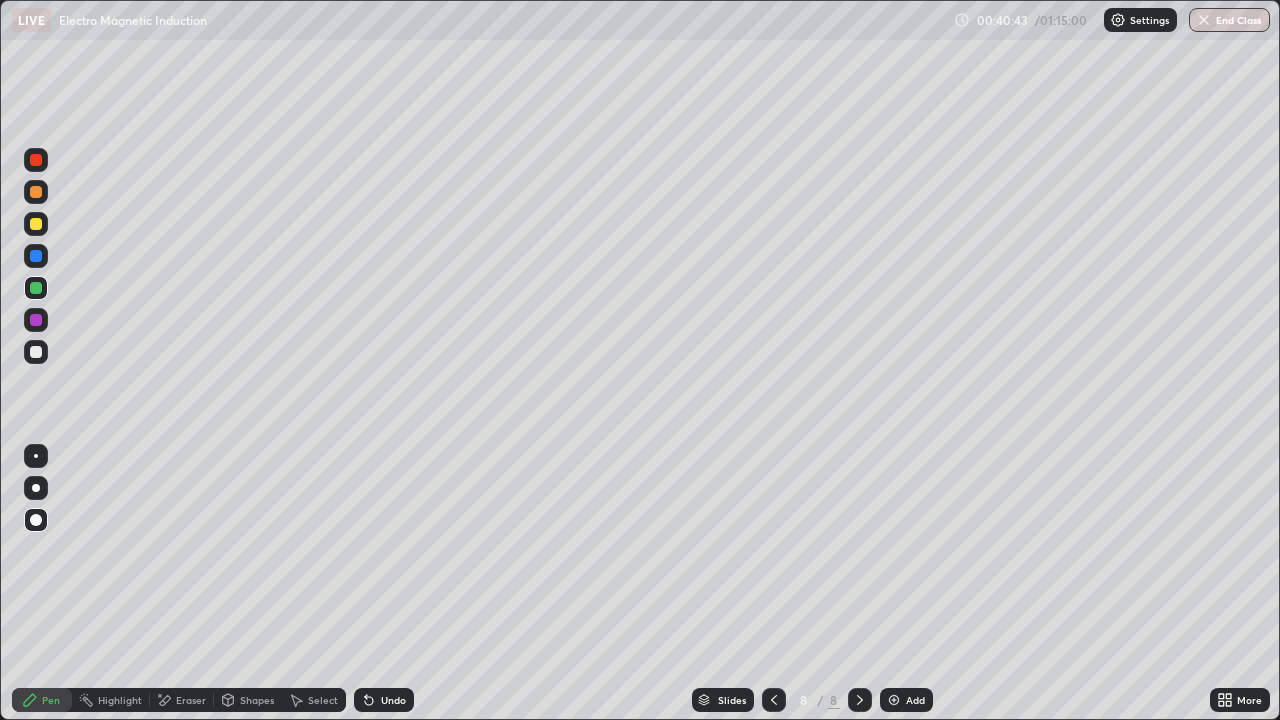 click at bounding box center [36, 224] 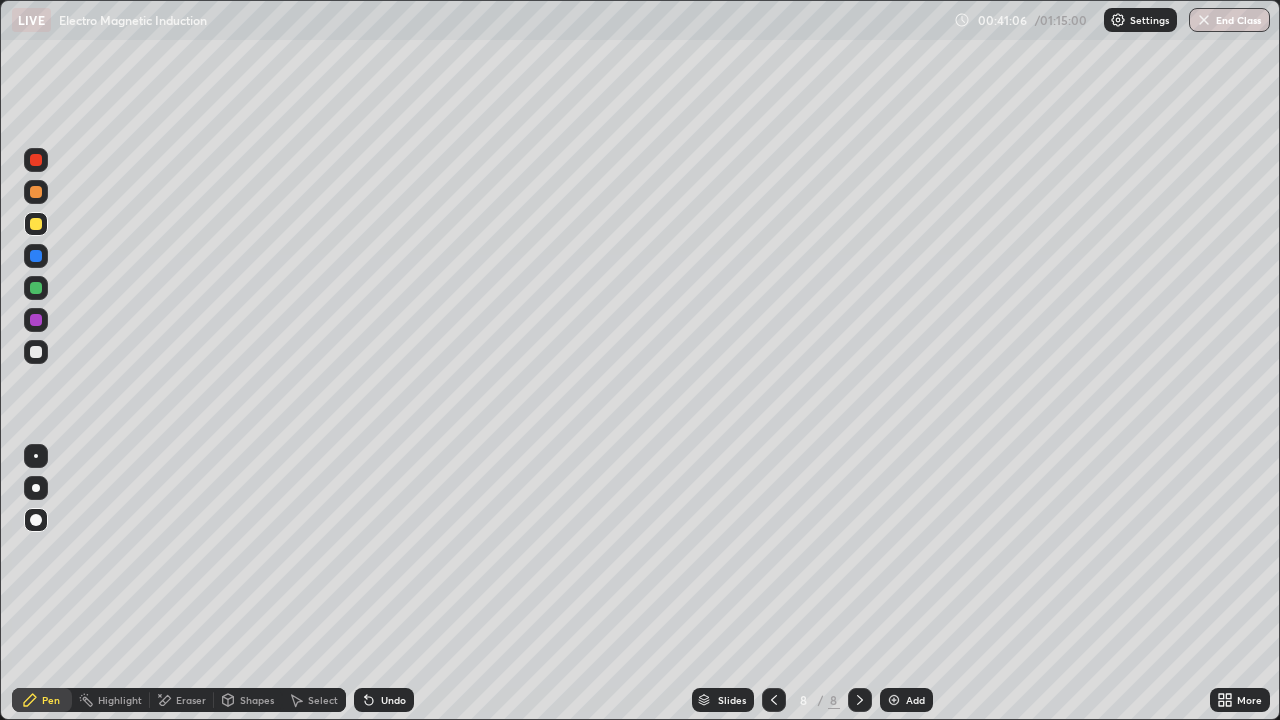 click at bounding box center (36, 288) 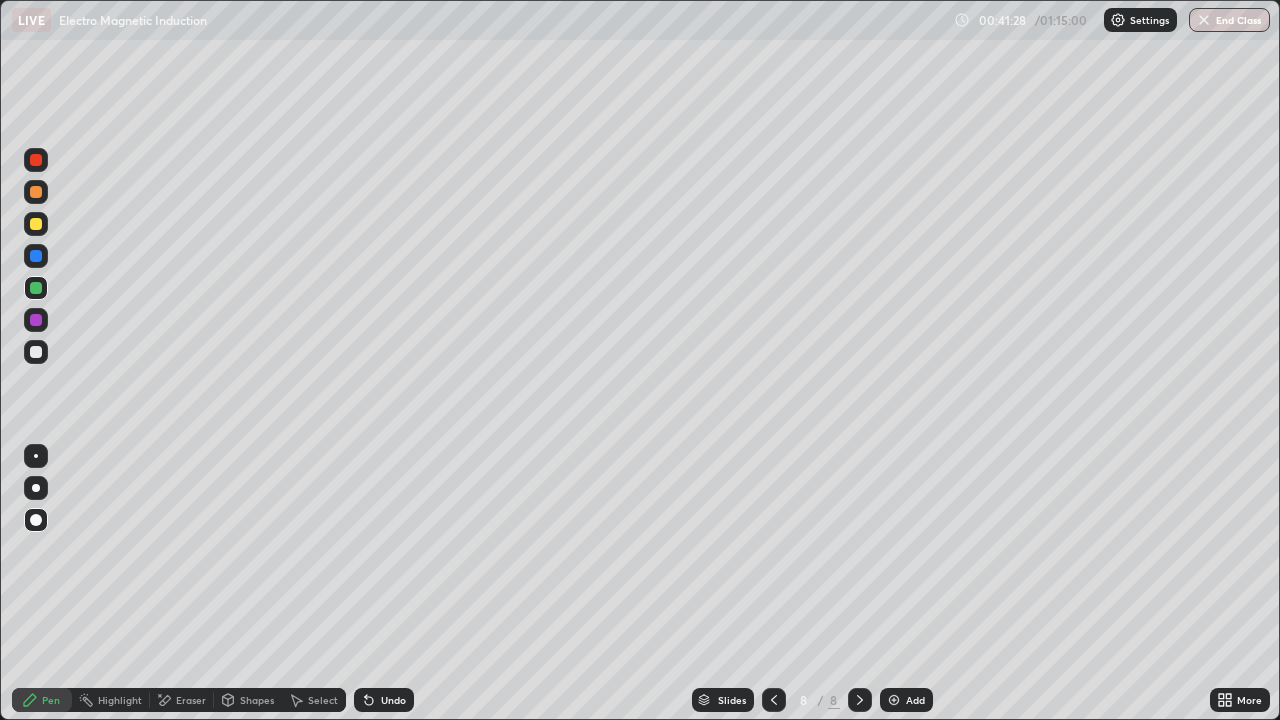 click on "Eraser" at bounding box center (191, 700) 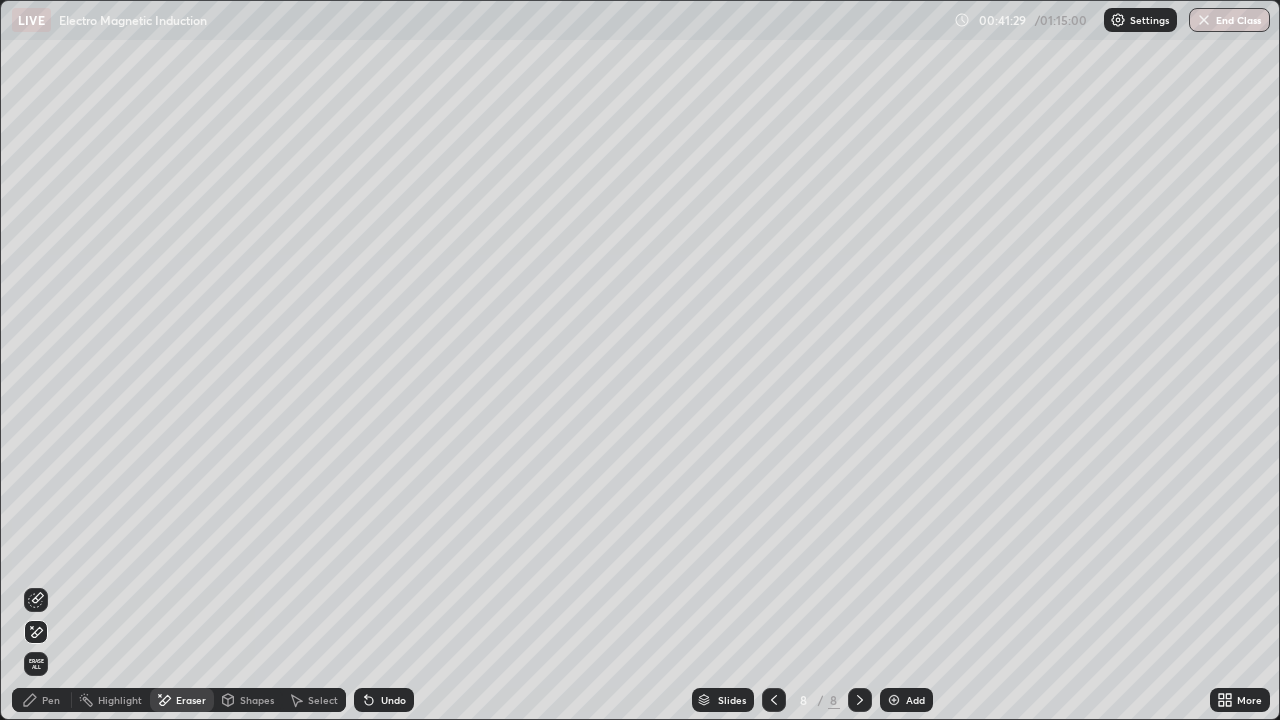 click 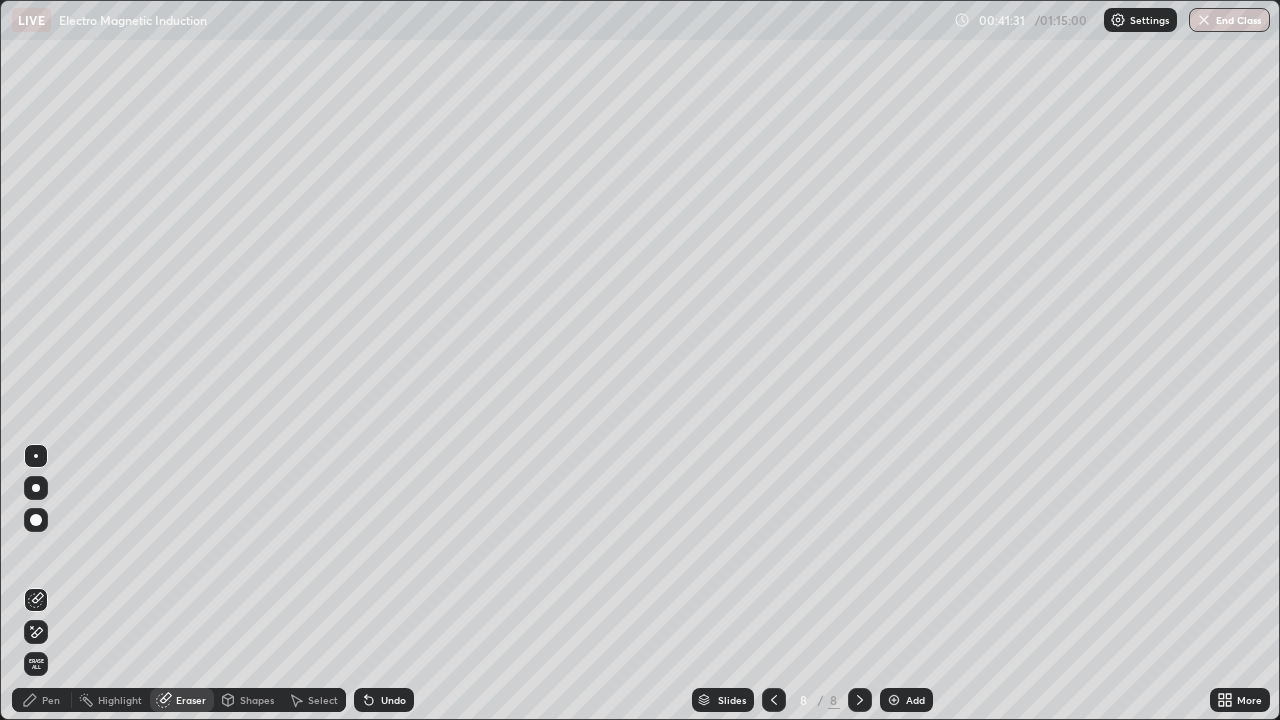 click on "Pen" at bounding box center [51, 700] 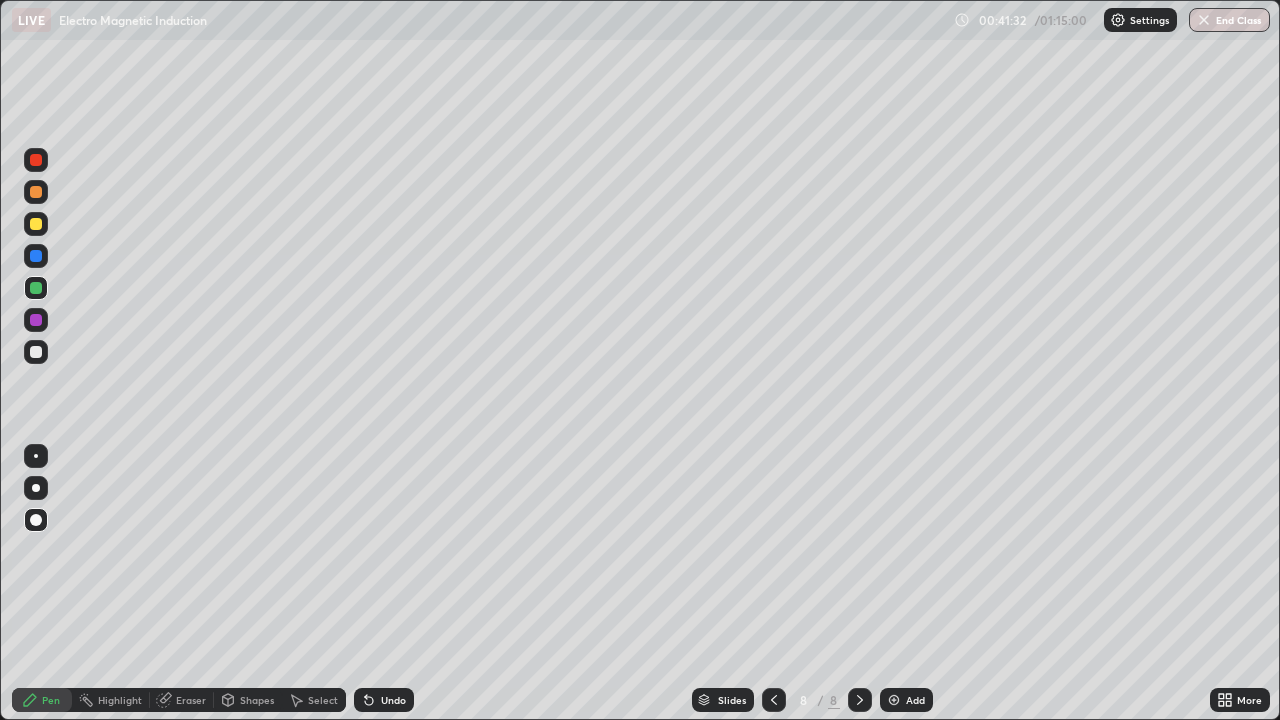 click at bounding box center [36, 352] 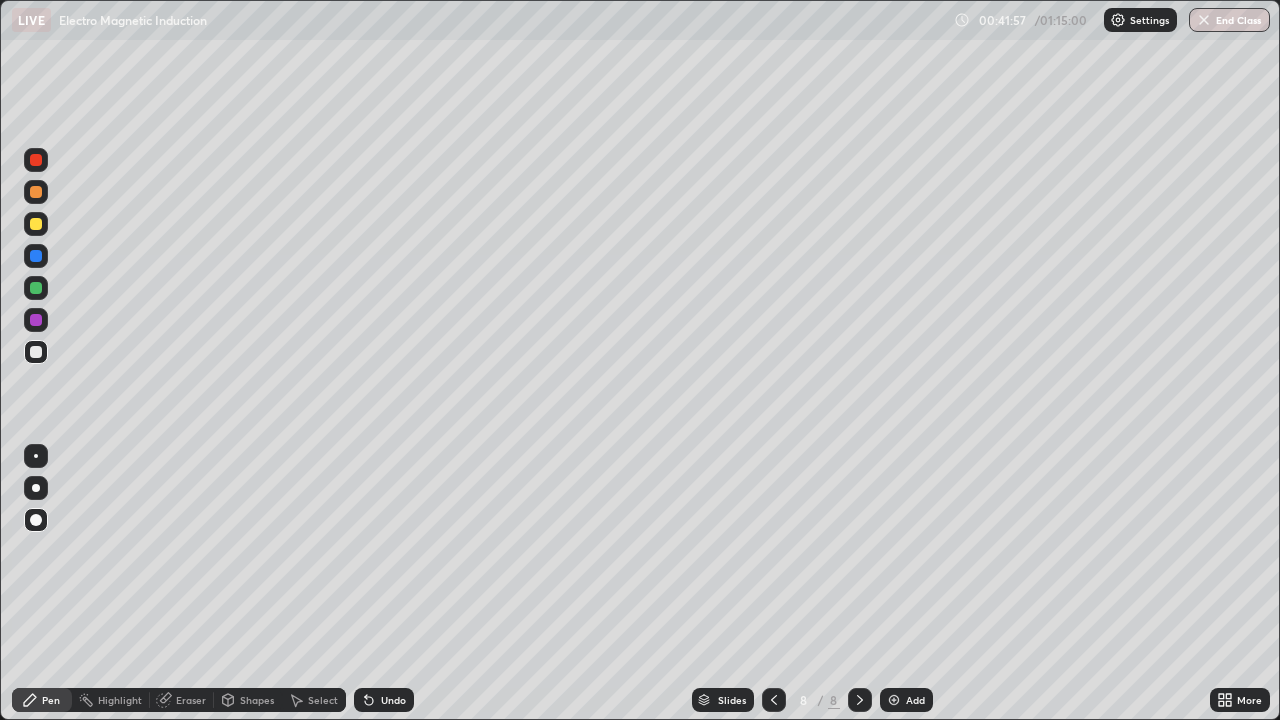 click on "Eraser" at bounding box center (191, 700) 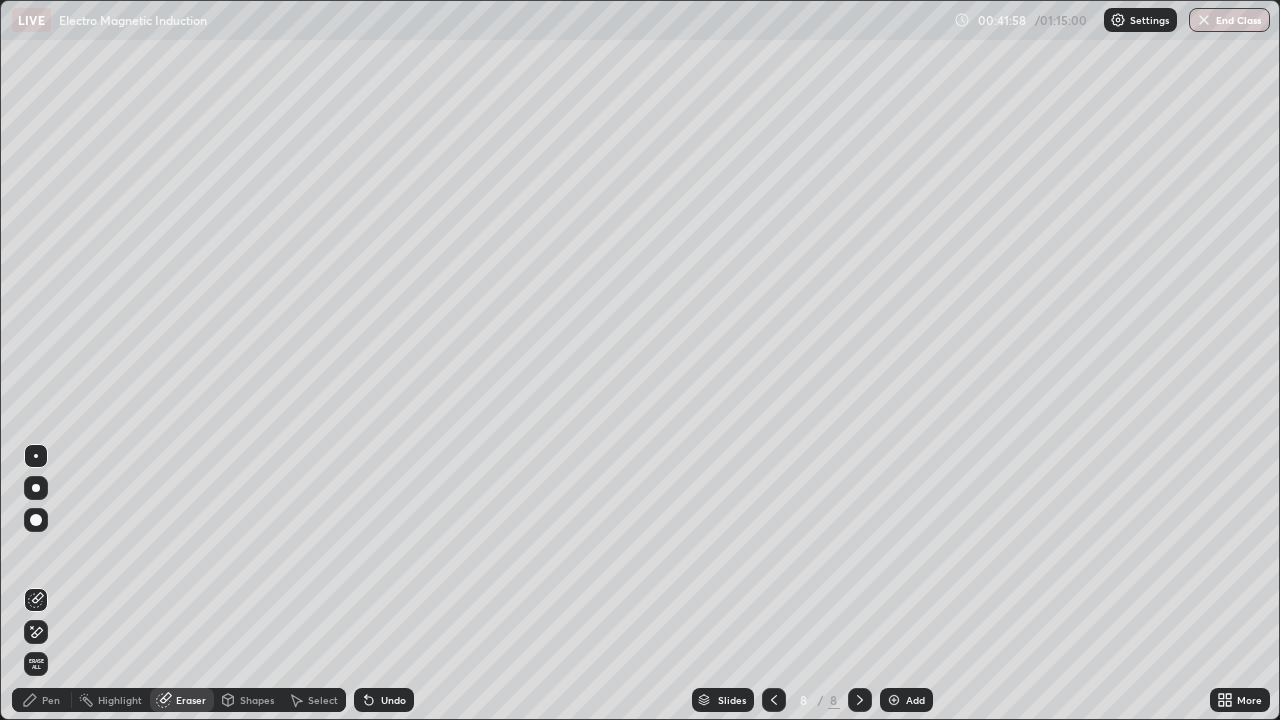 click 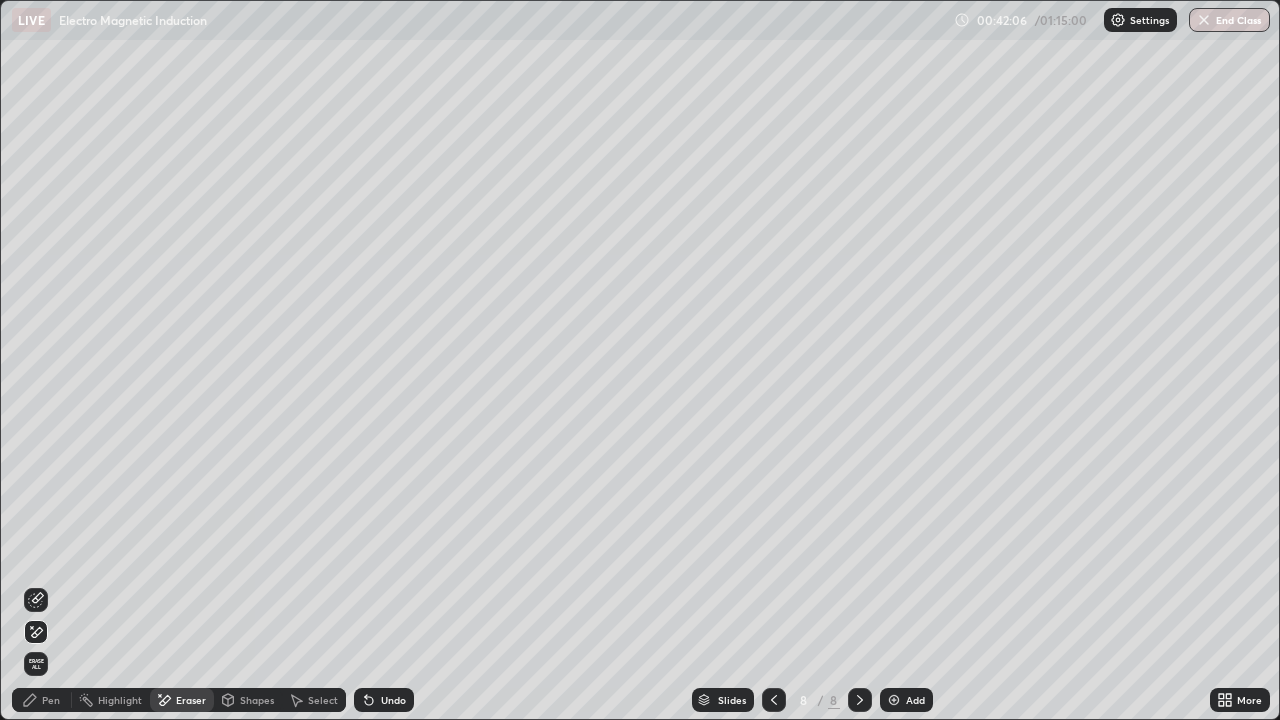 click on "Pen" at bounding box center [51, 700] 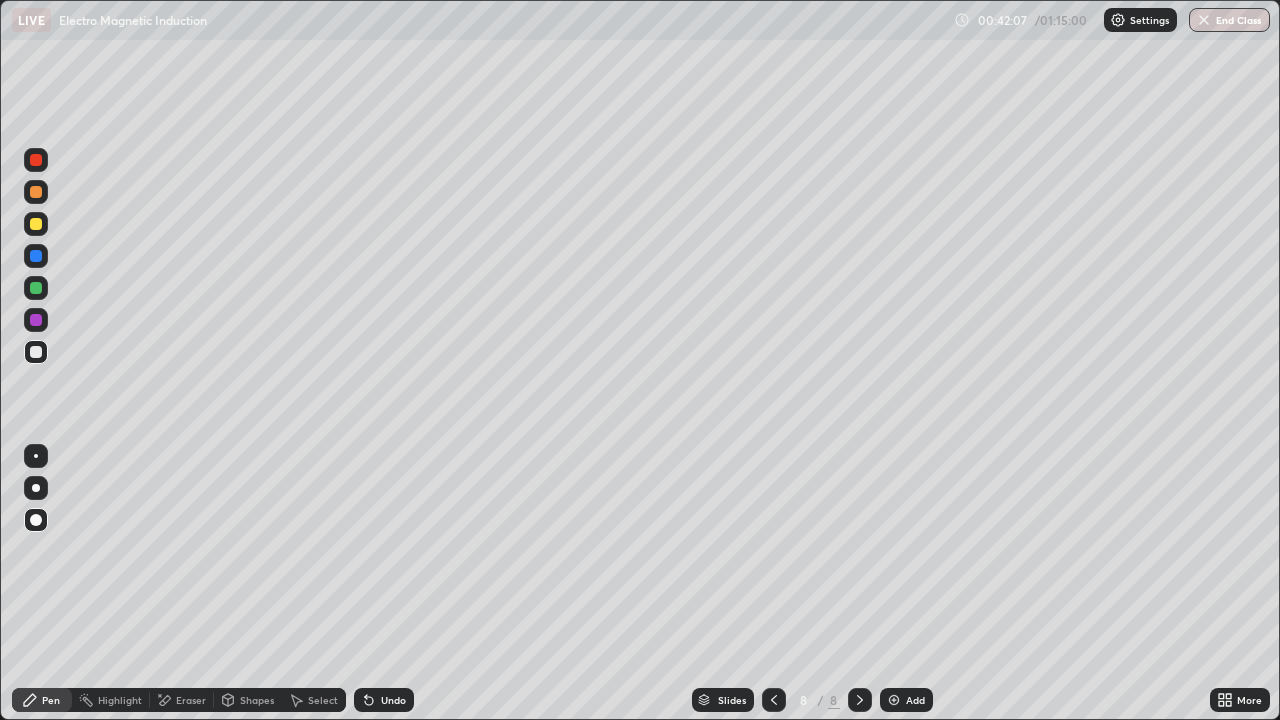 click at bounding box center (36, 160) 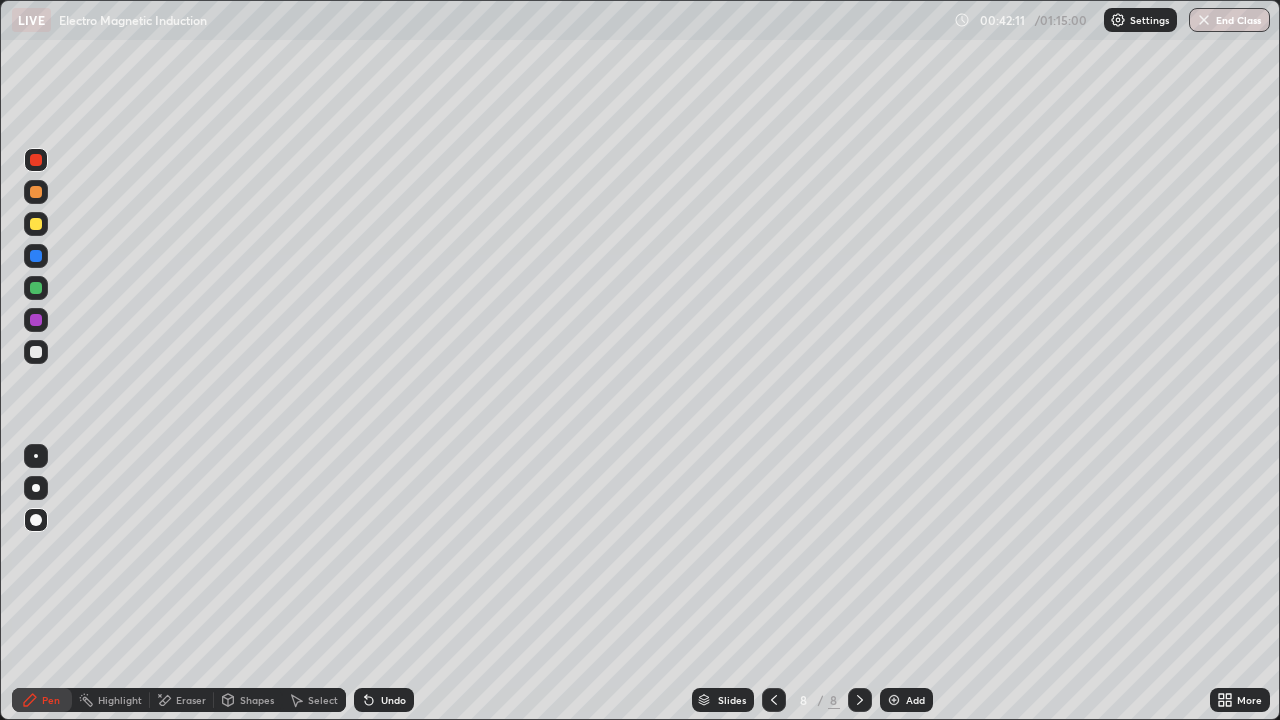 click at bounding box center [36, 192] 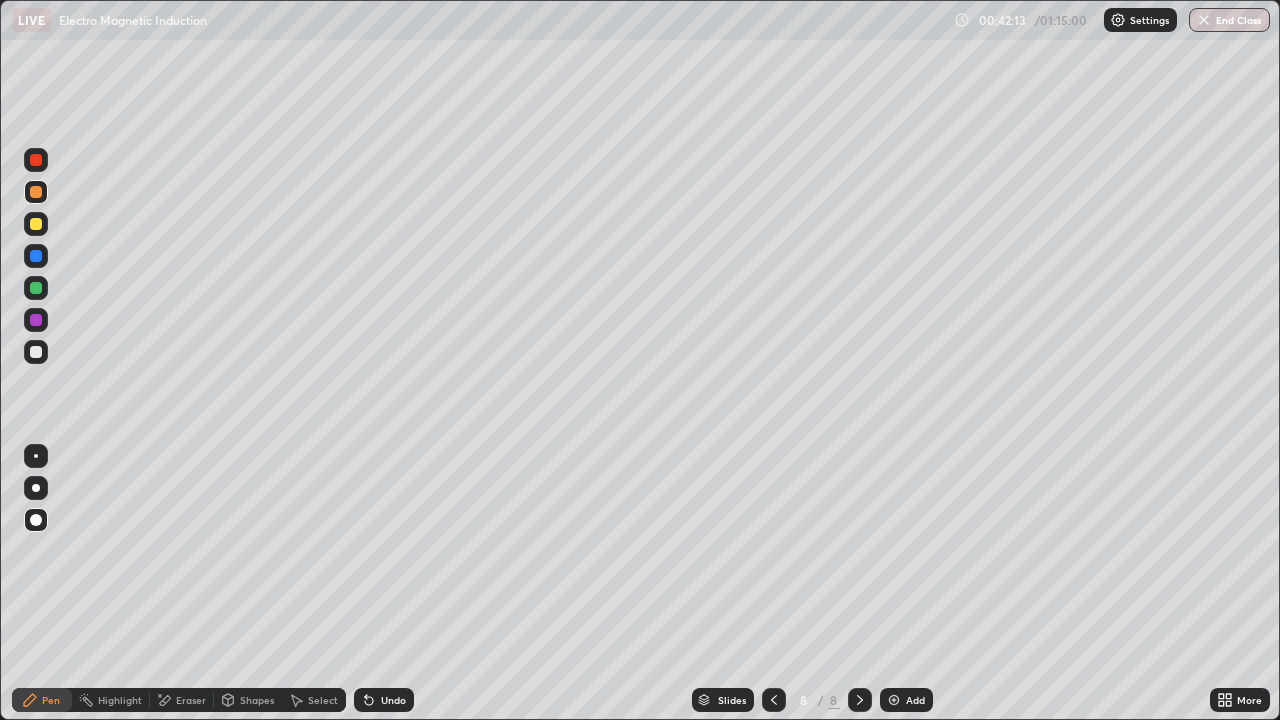 click at bounding box center [774, 700] 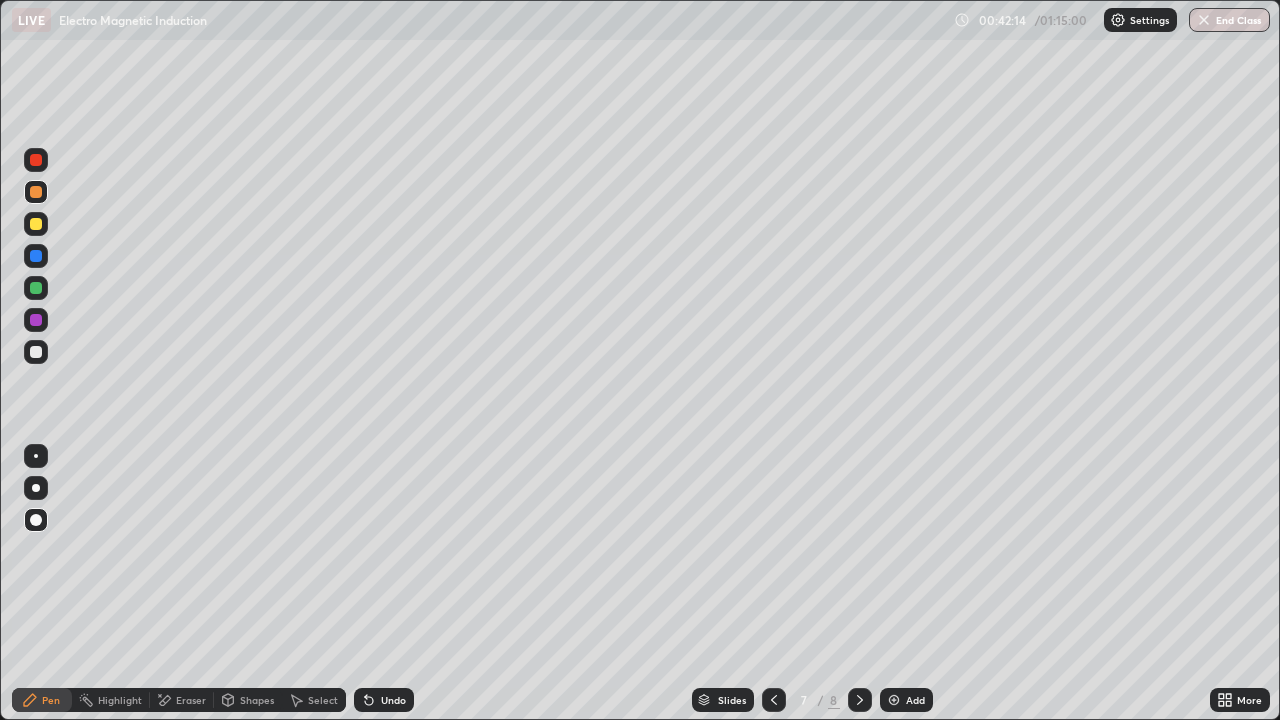 click 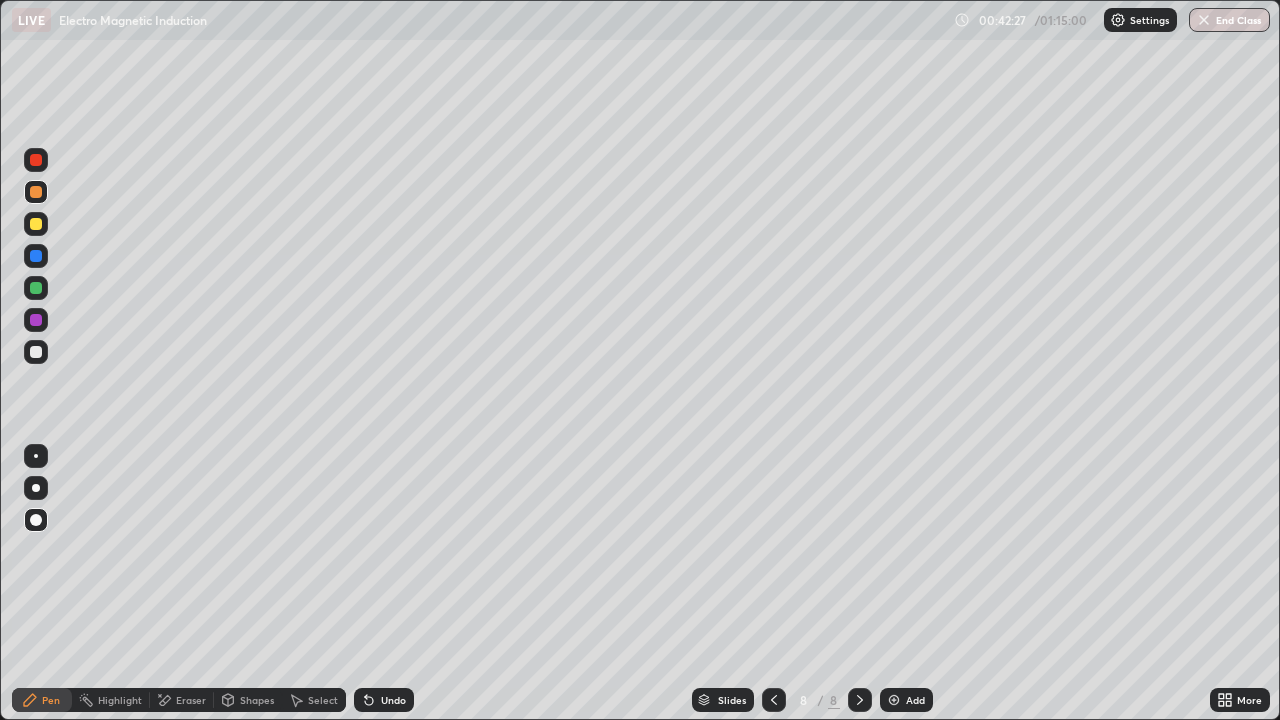 click at bounding box center [36, 160] 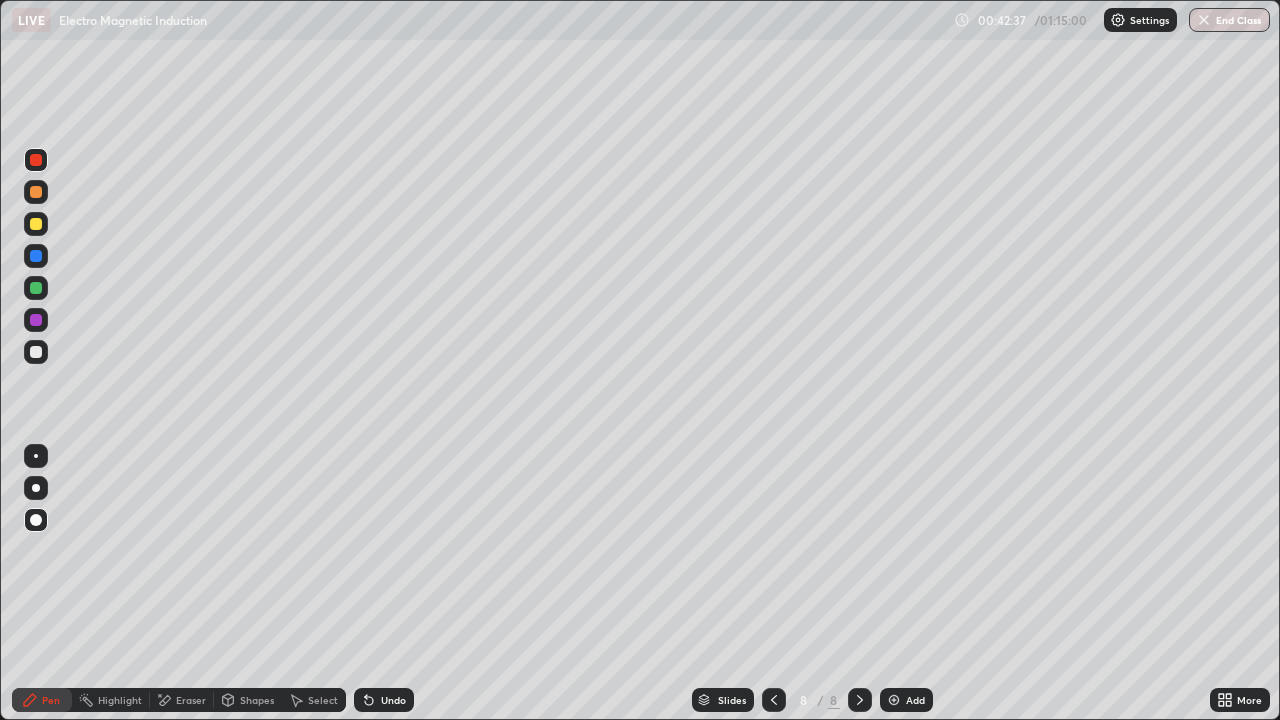 click at bounding box center [36, 256] 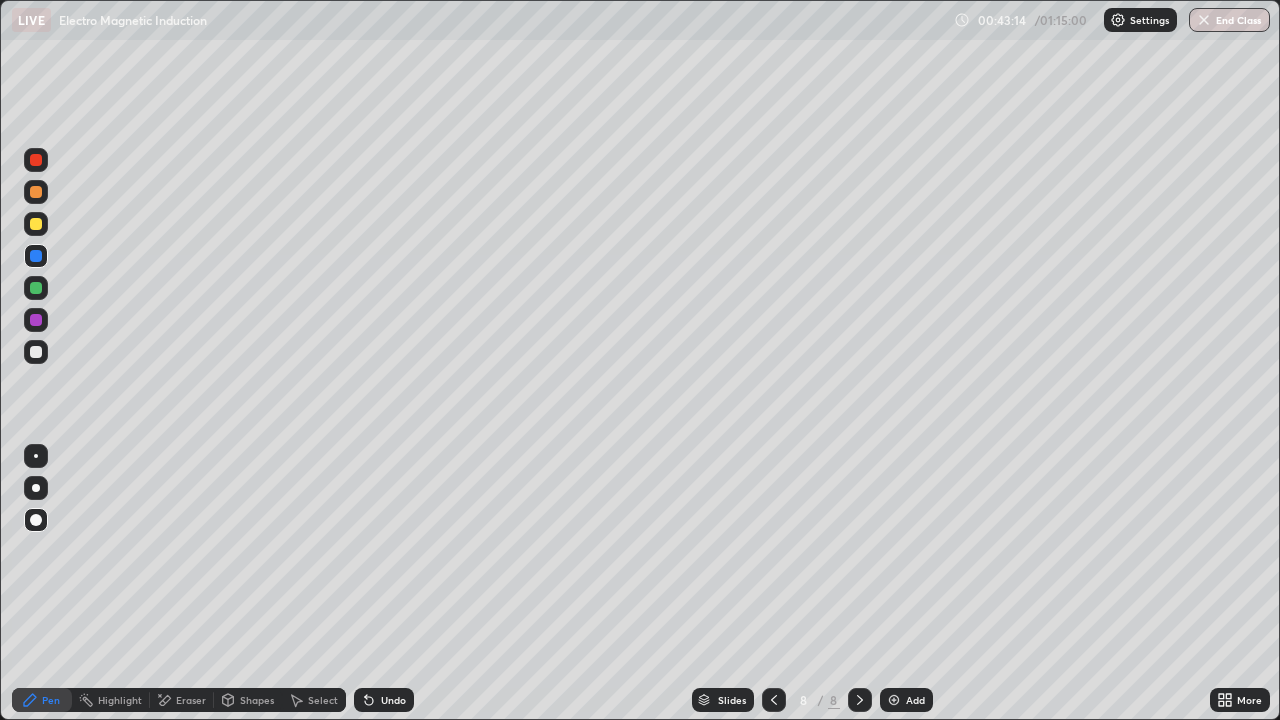 click at bounding box center [36, 192] 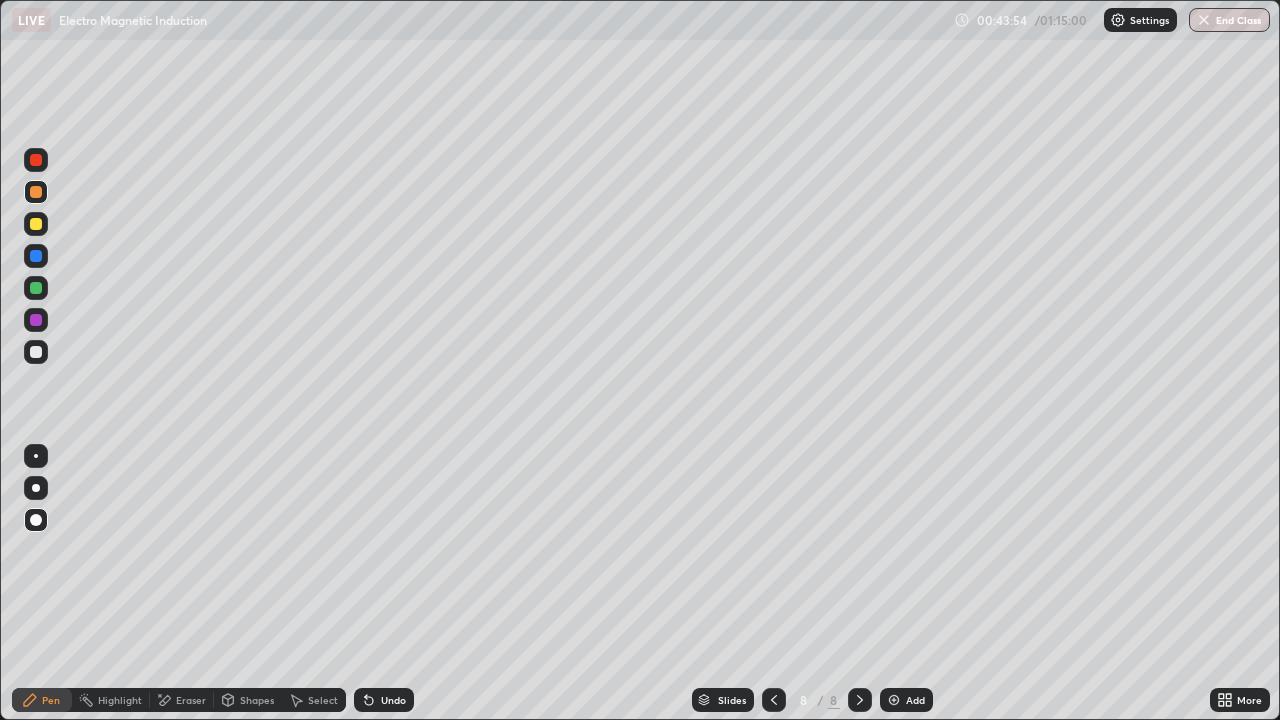 click at bounding box center [36, 256] 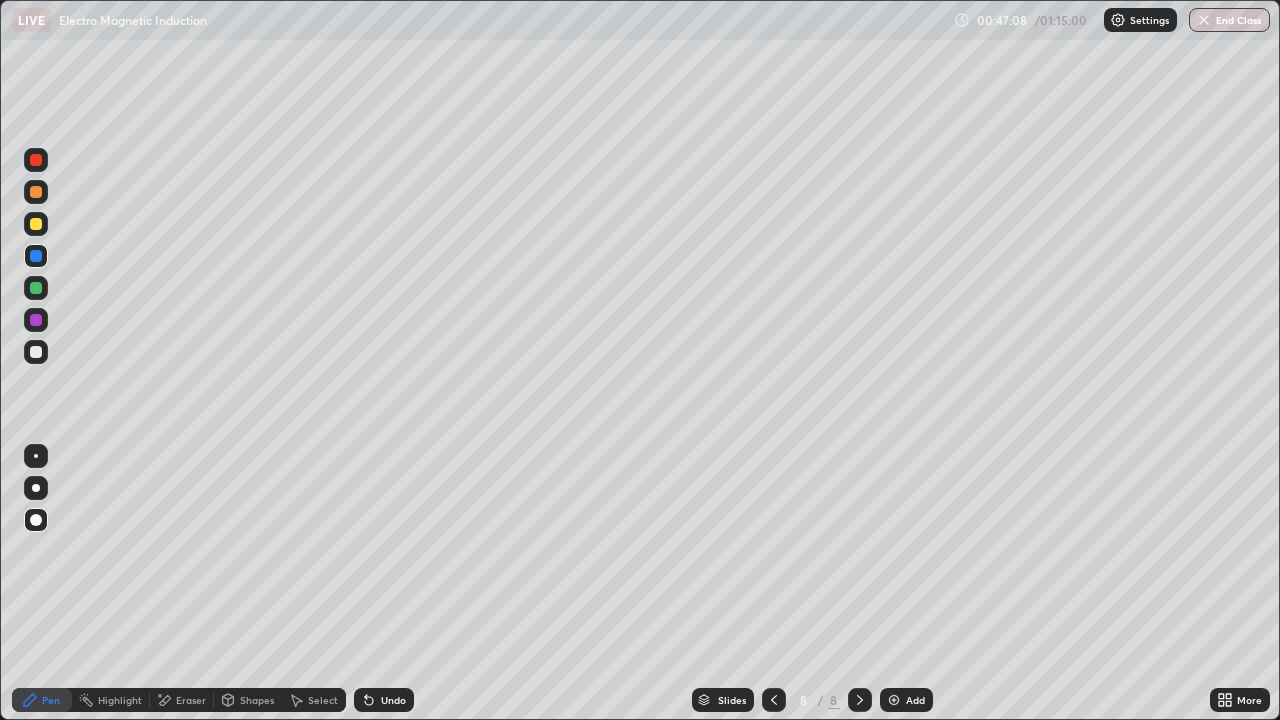 click on "End Class" at bounding box center [1229, 20] 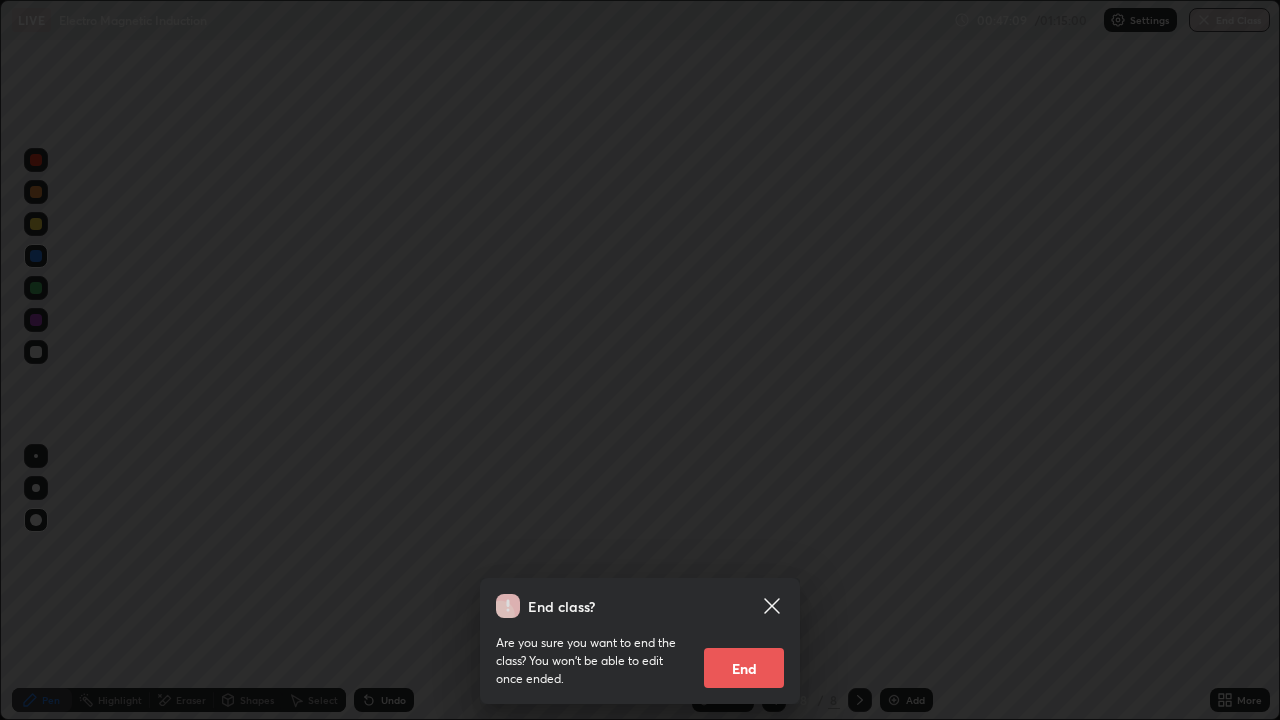 click on "End" at bounding box center [744, 668] 